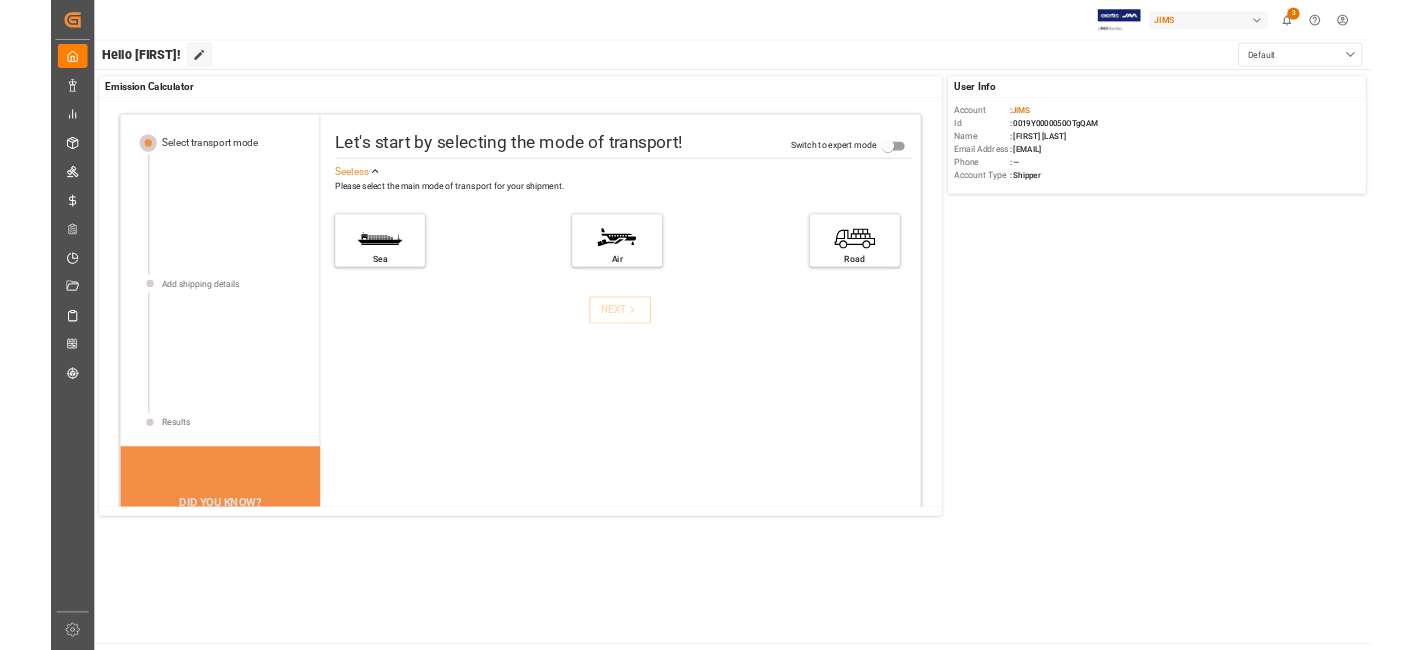 scroll, scrollTop: 0, scrollLeft: 0, axis: both 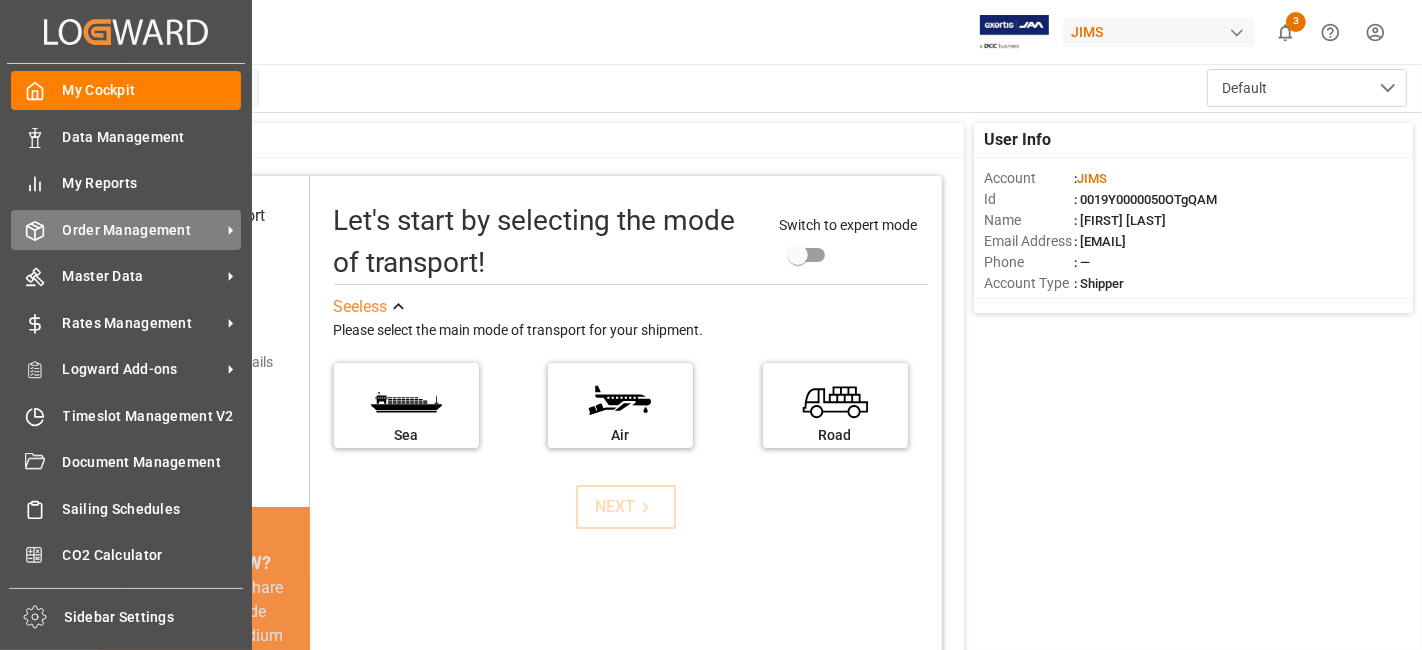 click on "Order Management" at bounding box center (142, 230) 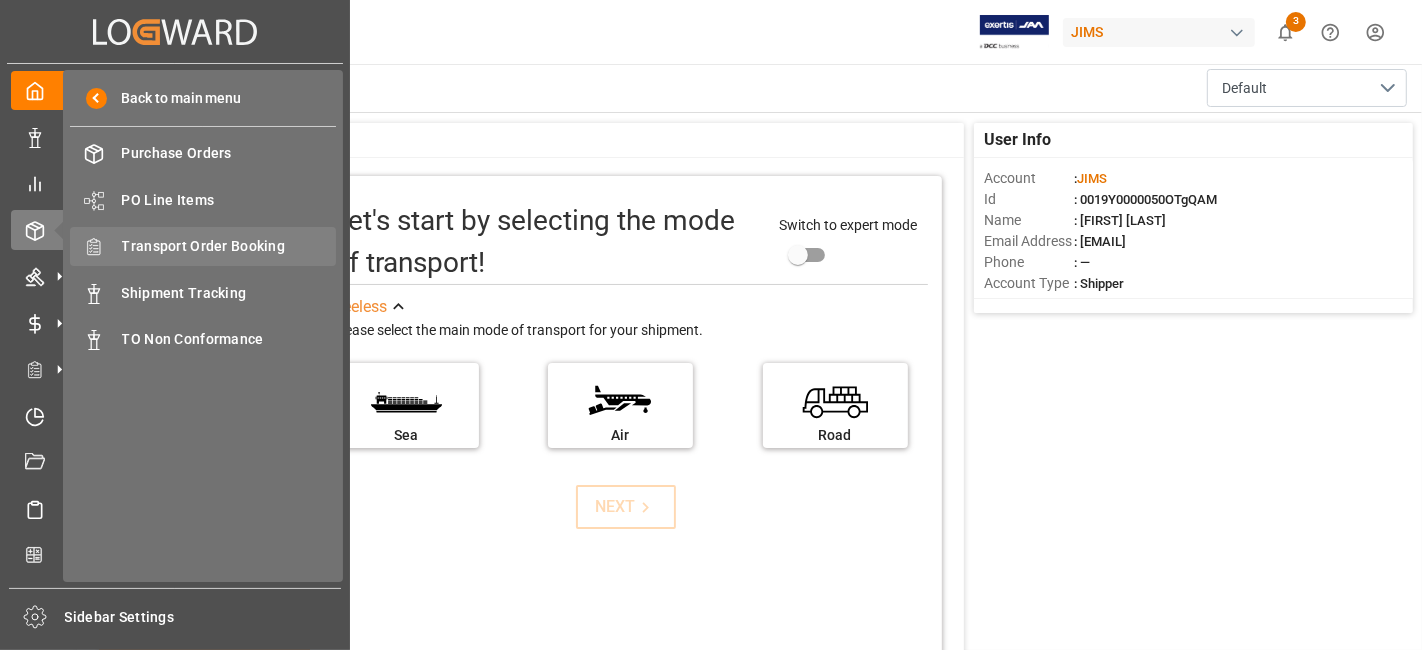 click on "Transport Order Booking Transport Order Booking" at bounding box center [203, 246] 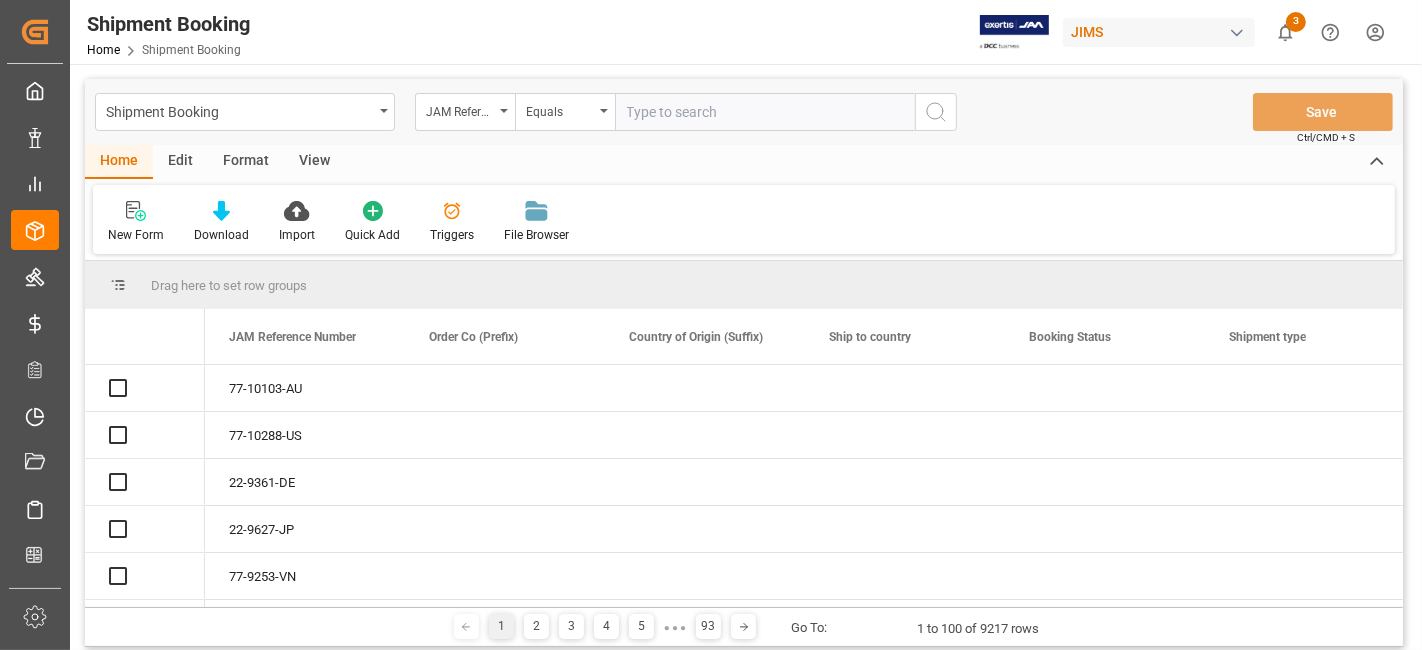 click at bounding box center [765, 112] 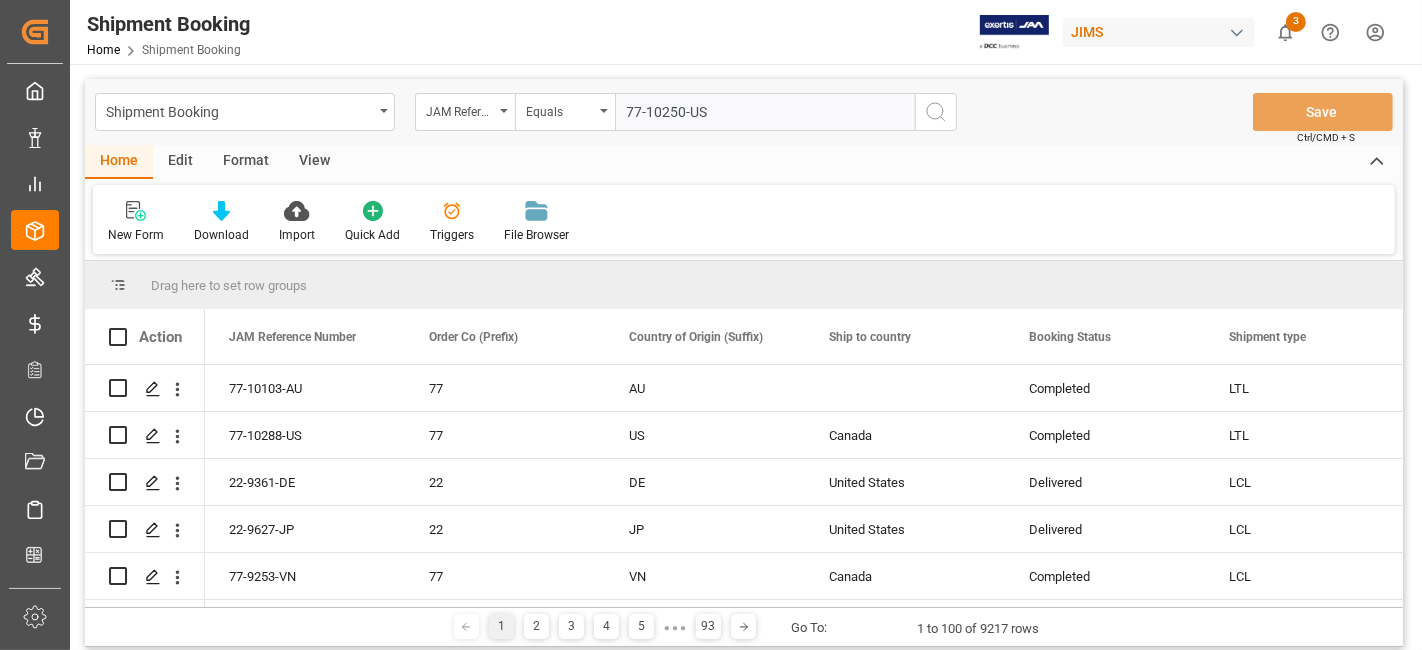 type on "77-10250-US" 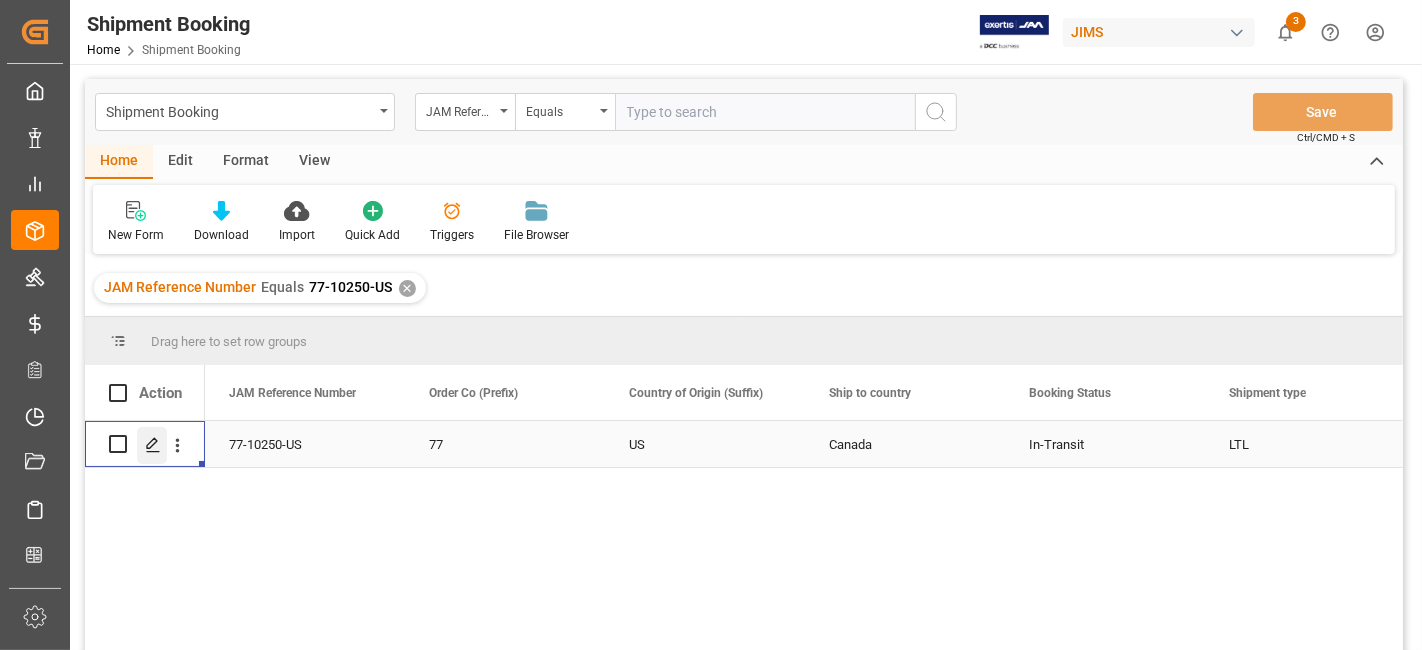 click at bounding box center [152, 445] 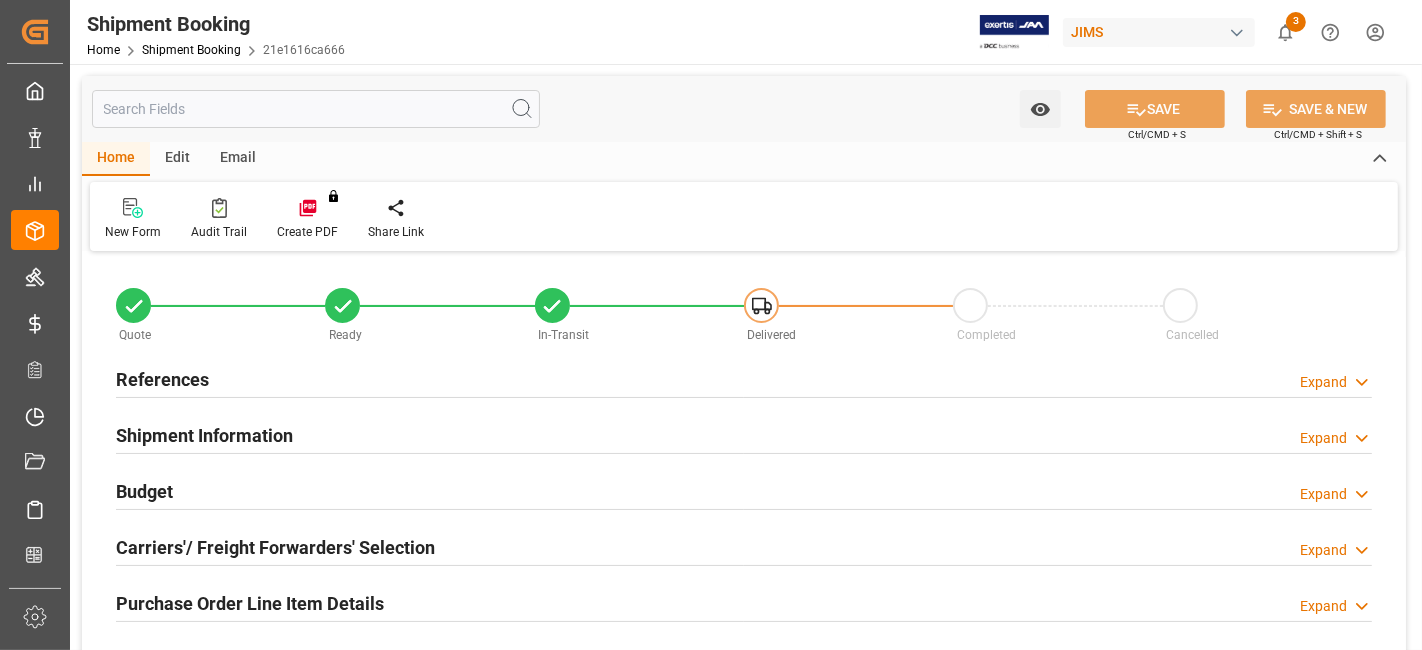 type on "0" 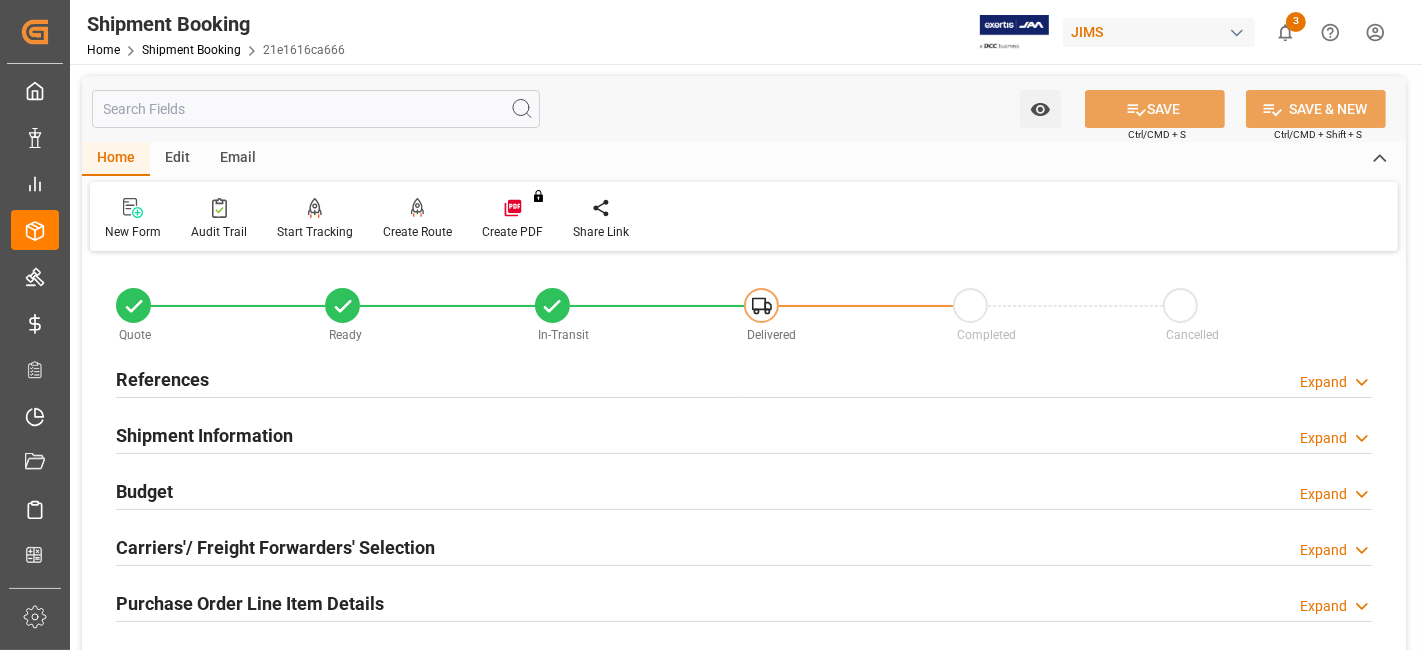 type on "31-07-2025" 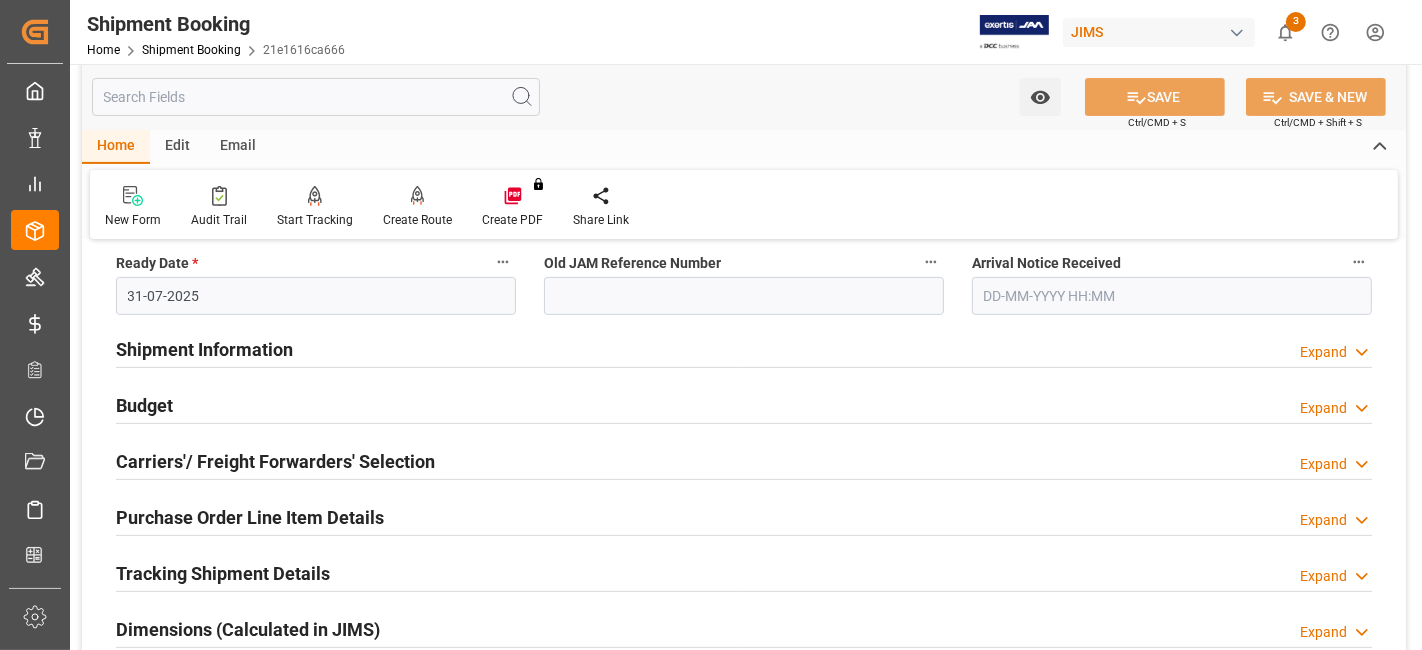 scroll, scrollTop: 488, scrollLeft: 0, axis: vertical 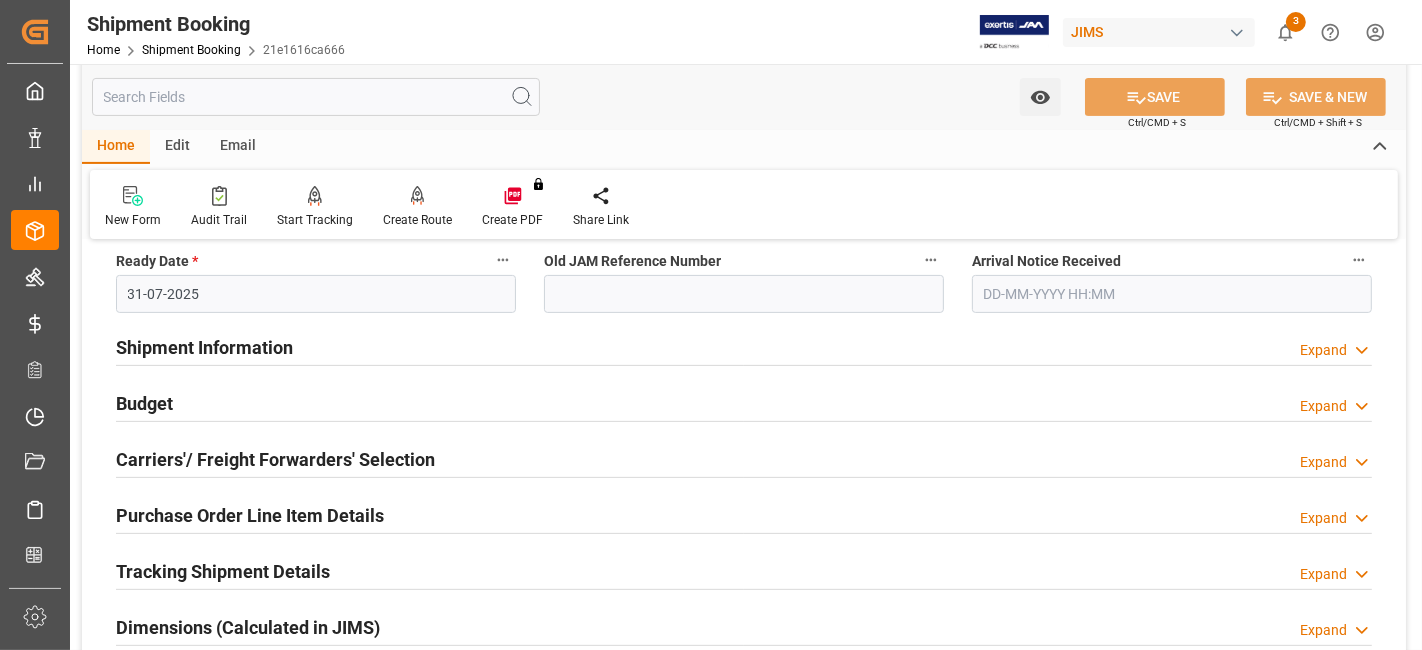 click on "Shipment Information" at bounding box center (204, 347) 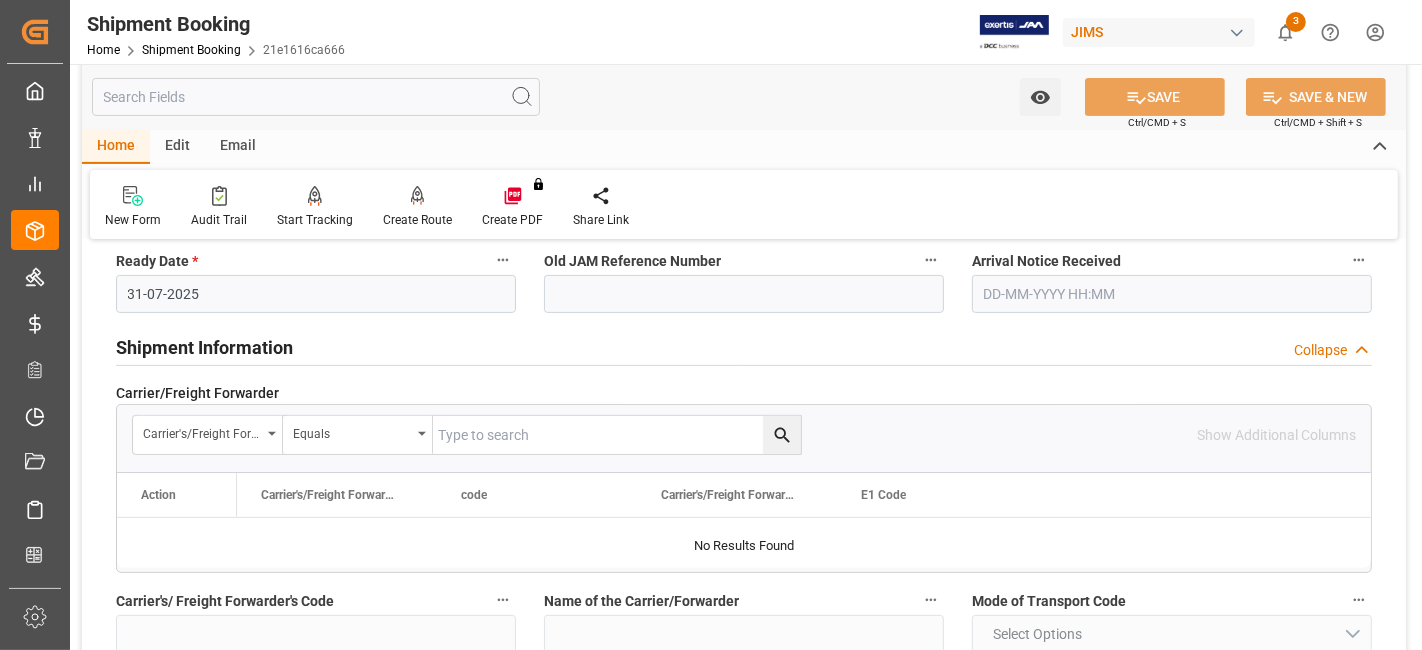 click on "Shipment Information" at bounding box center [204, 347] 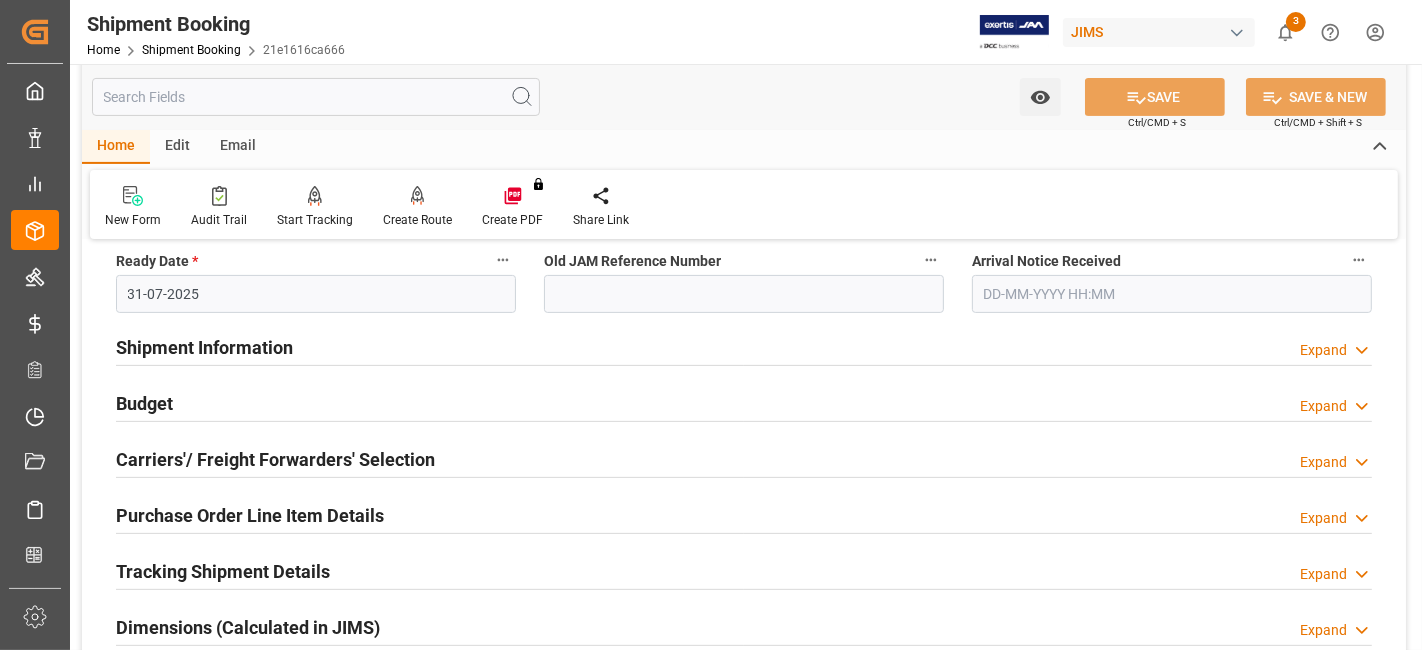 click on "Shipment Information" at bounding box center (204, 347) 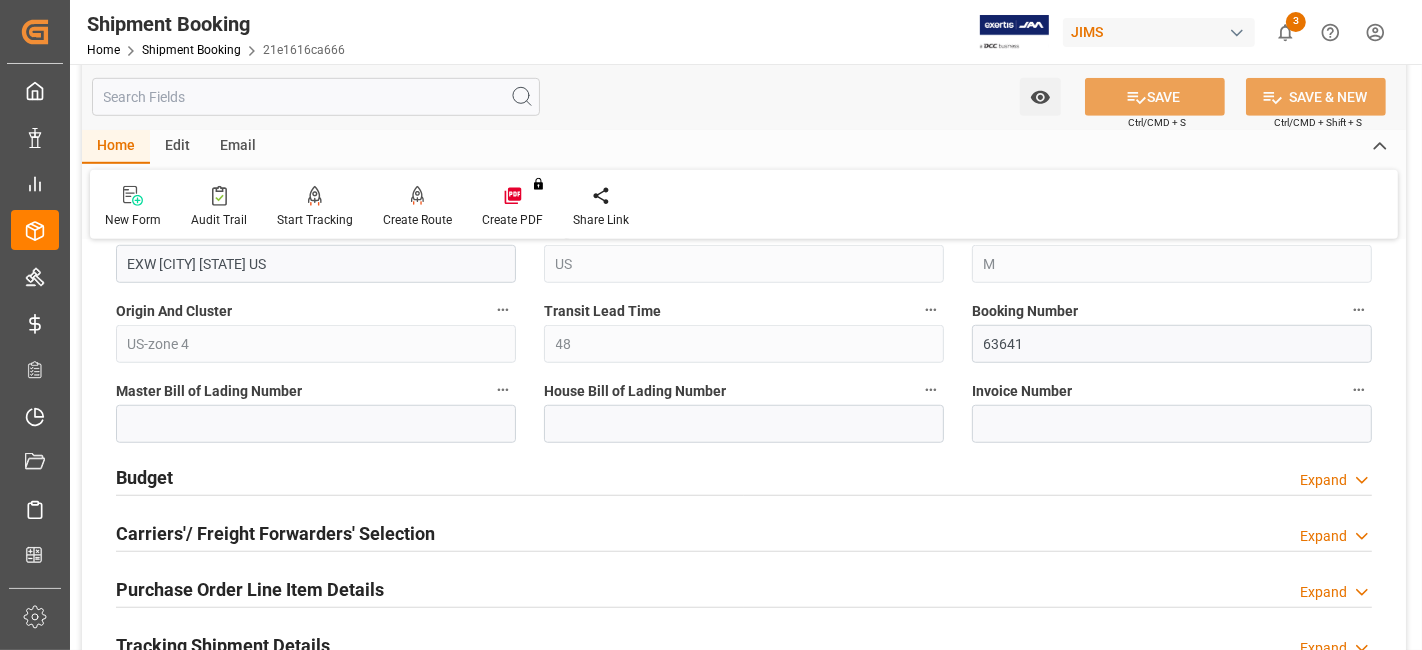 scroll, scrollTop: 1266, scrollLeft: 0, axis: vertical 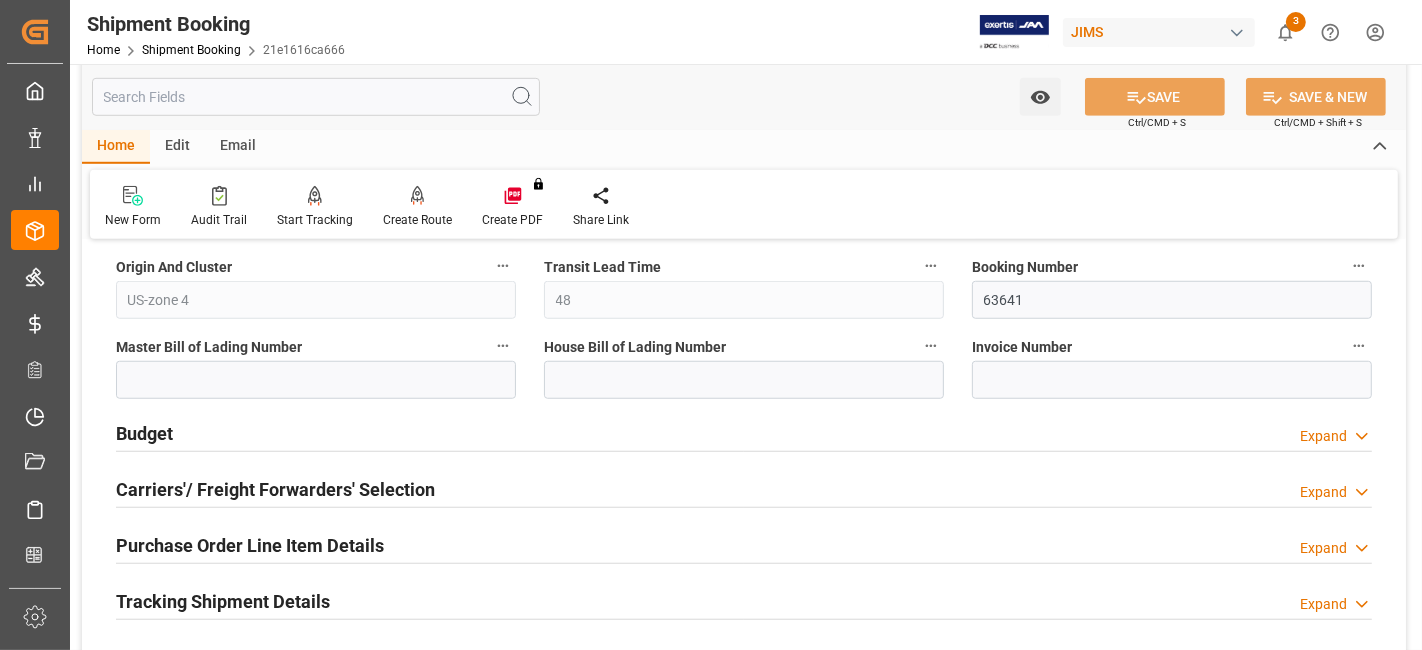 click on "Budget Expand" at bounding box center [744, 432] 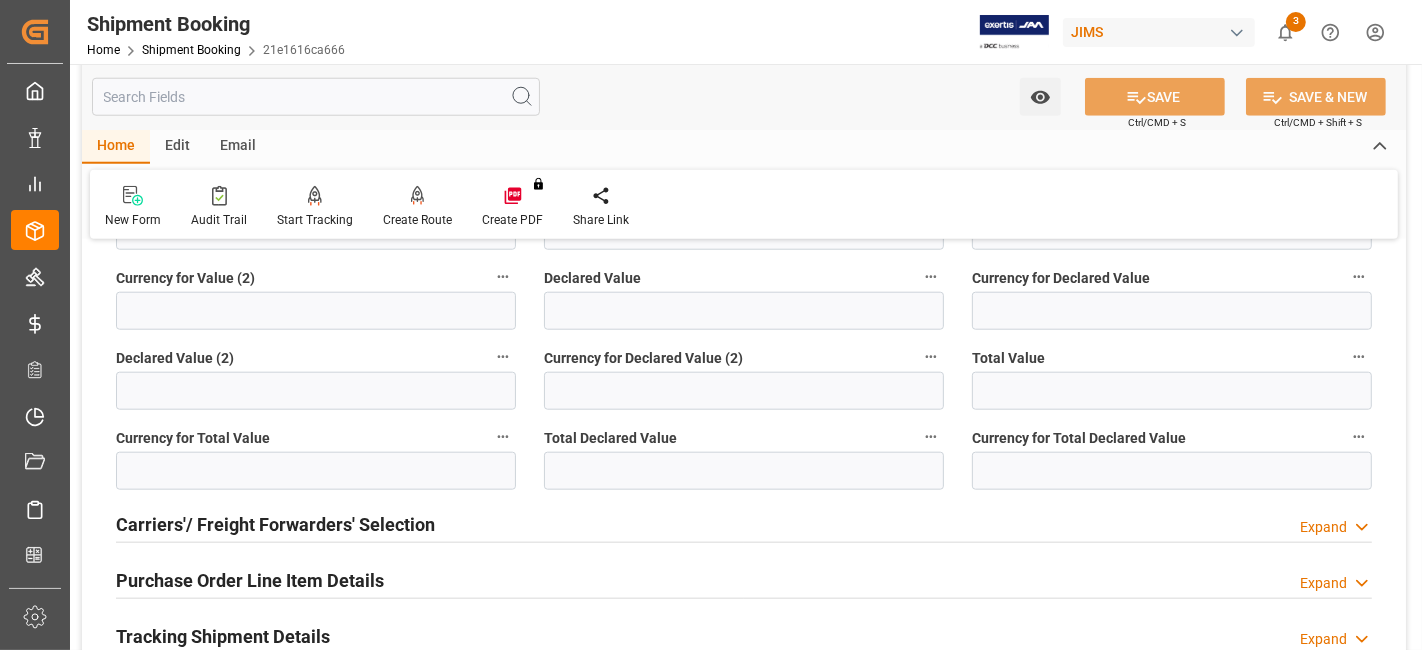 click on "Carriers'/ Freight Forwarders' Selection" at bounding box center [275, 523] 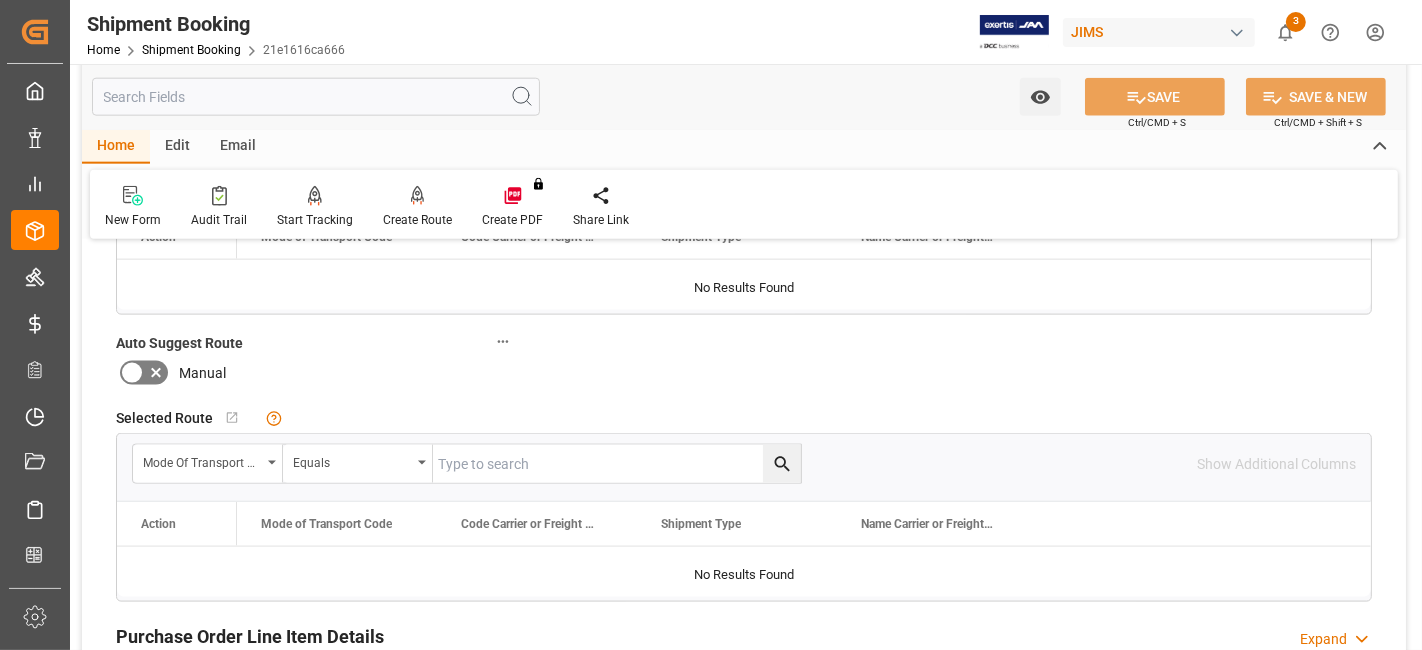 scroll, scrollTop: 2266, scrollLeft: 0, axis: vertical 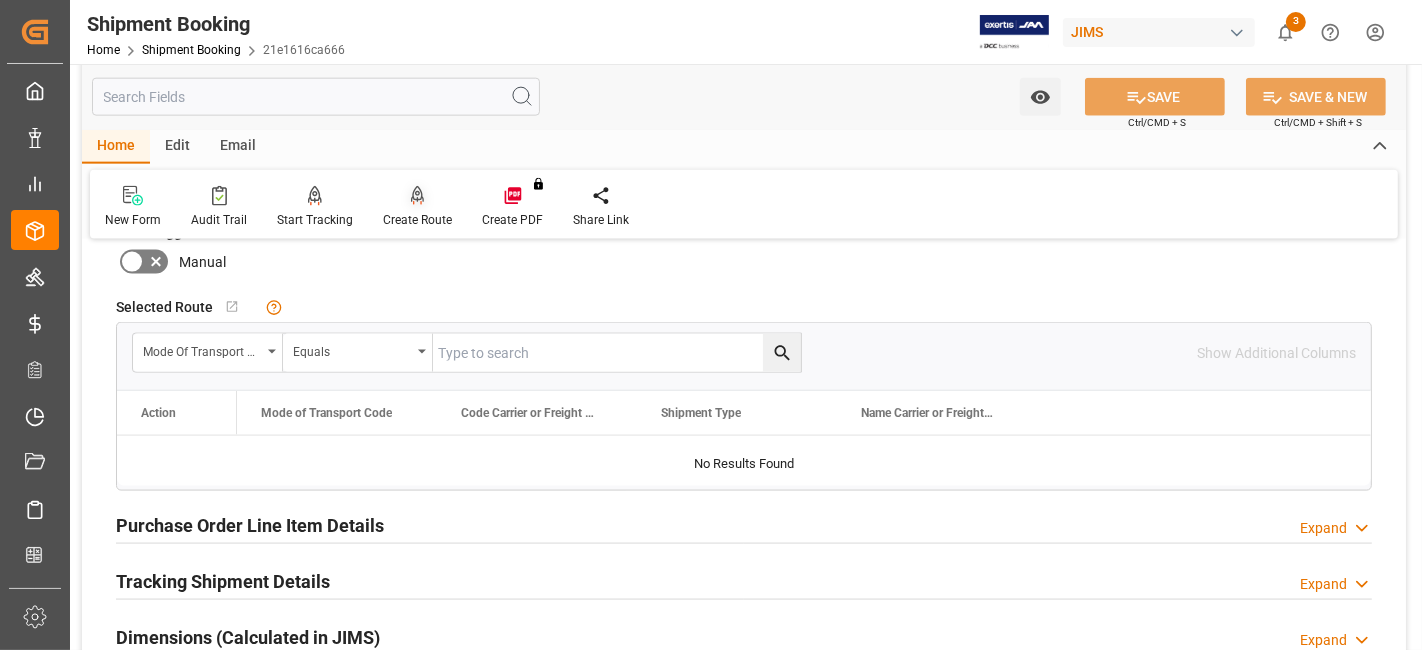 click on "Create Route" at bounding box center [417, 220] 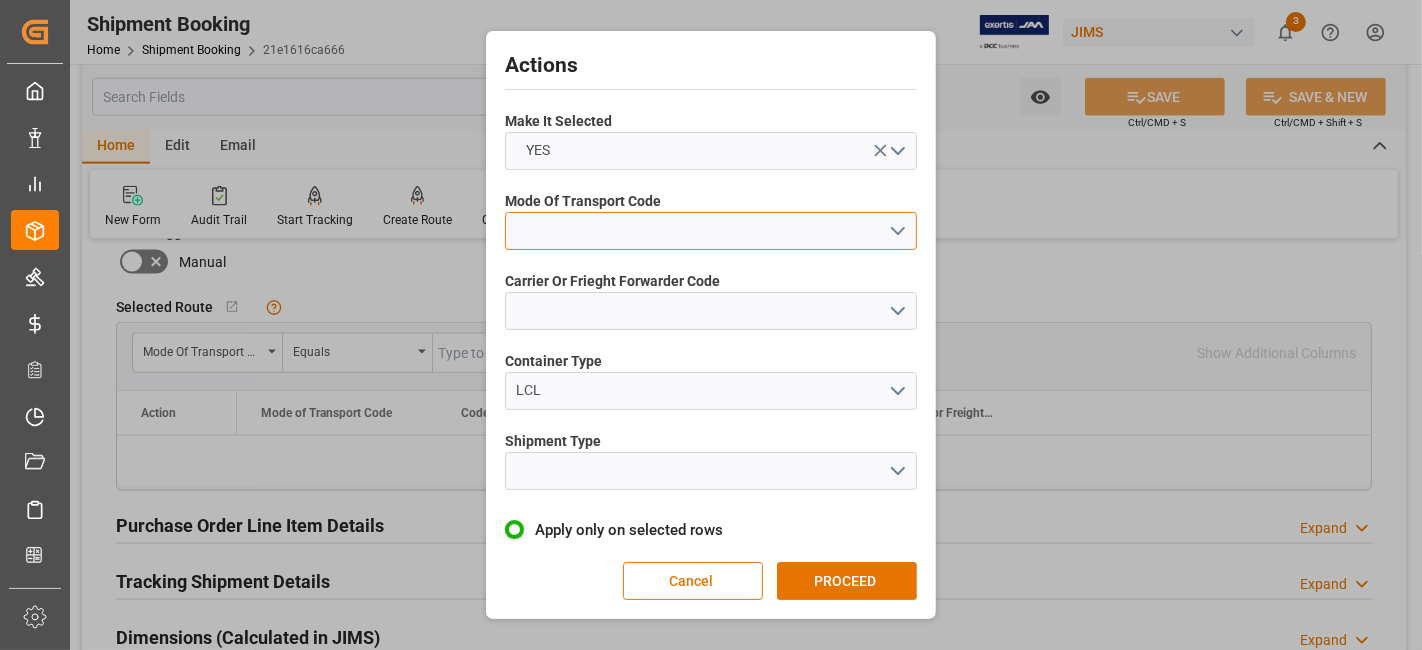 click at bounding box center [711, 231] 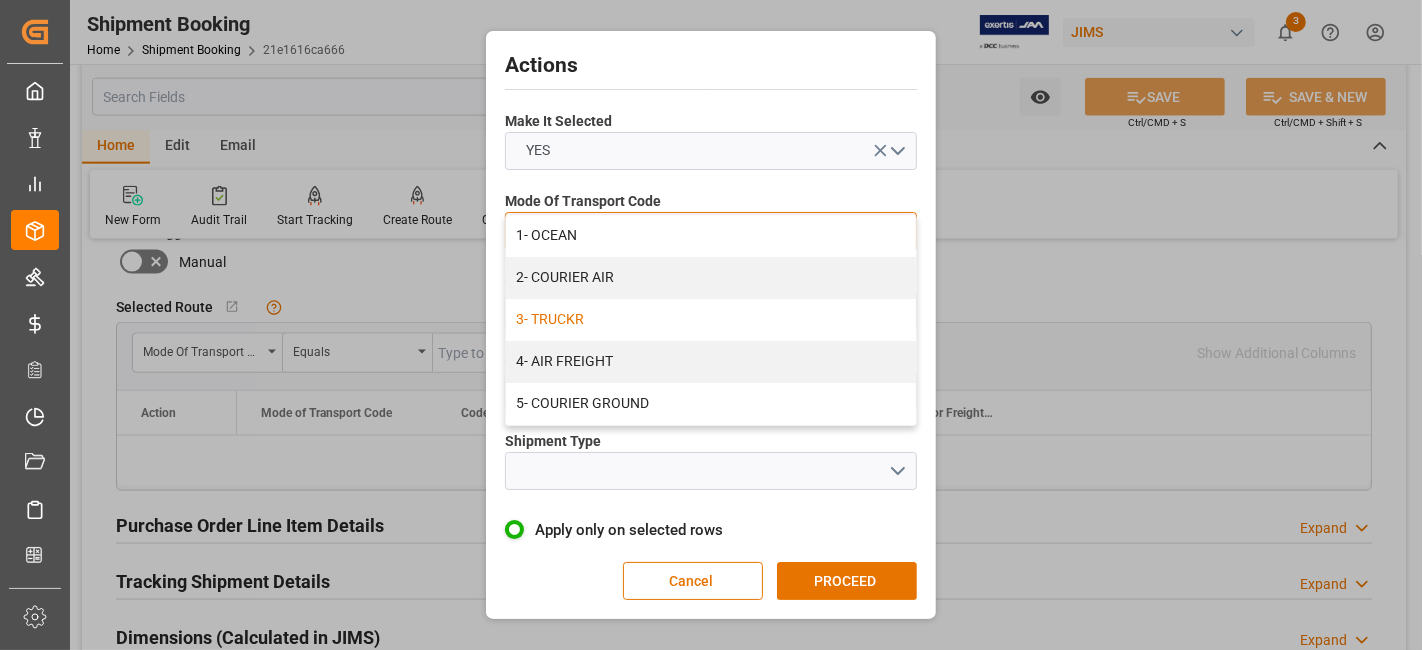 click on "3- TRUCKR" at bounding box center [711, 320] 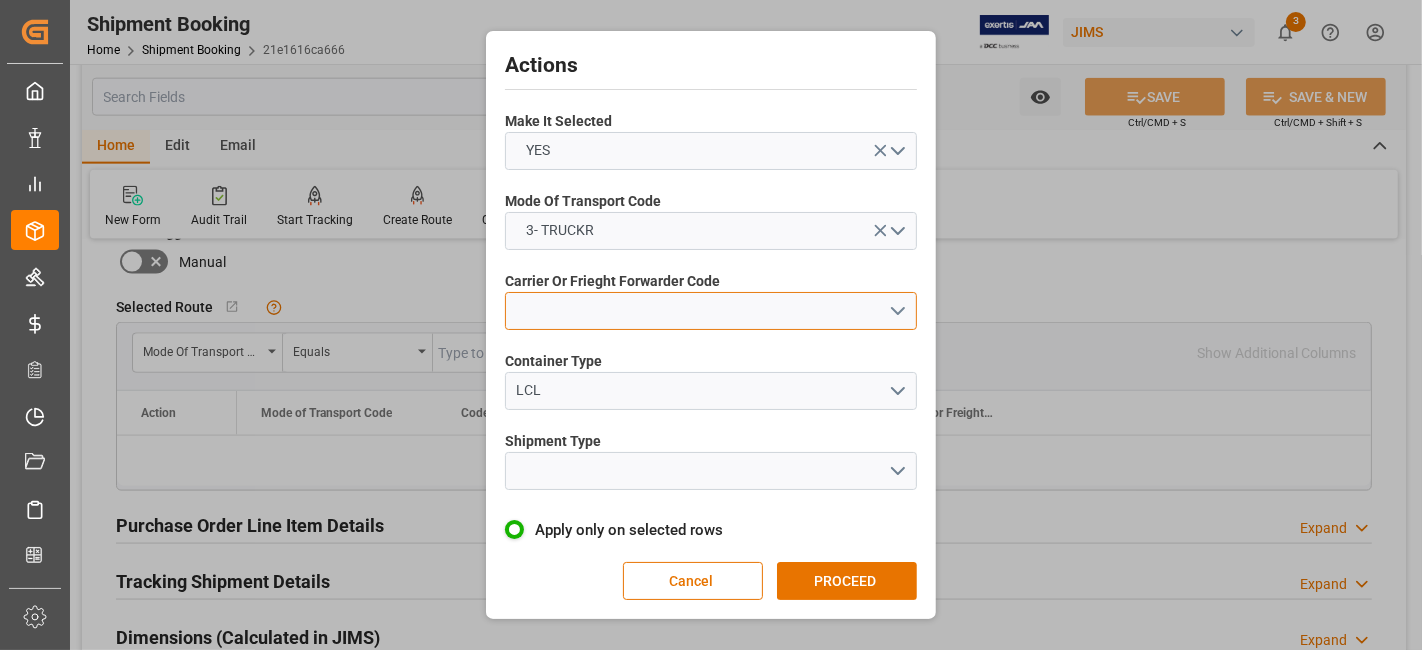 click at bounding box center [711, 311] 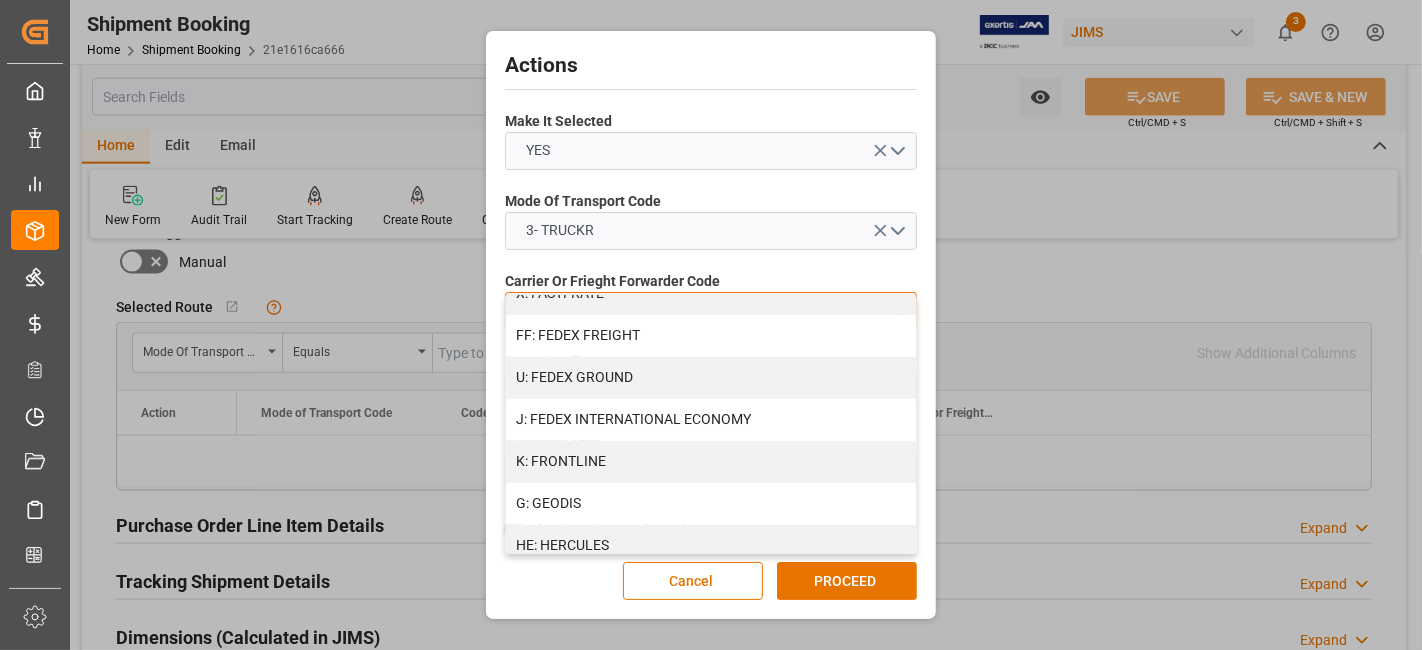 scroll, scrollTop: 572, scrollLeft: 0, axis: vertical 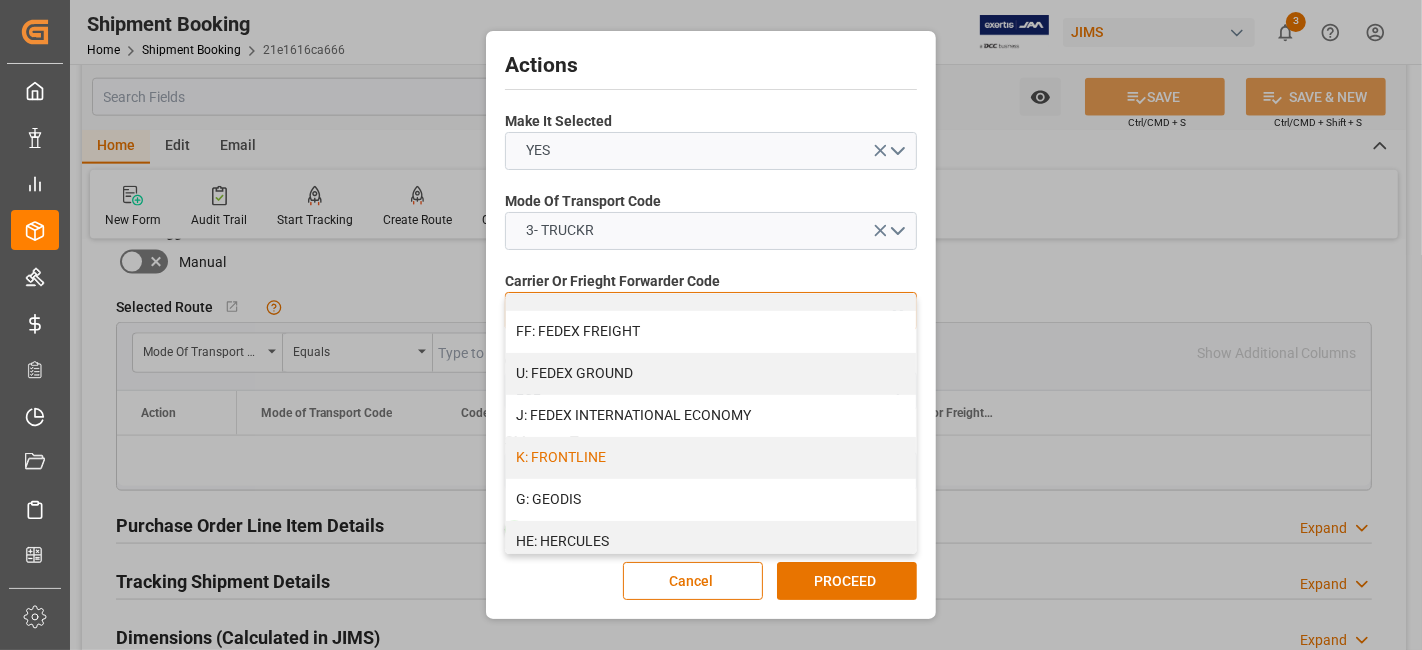 click on "K: FRONTLINE" at bounding box center (711, 458) 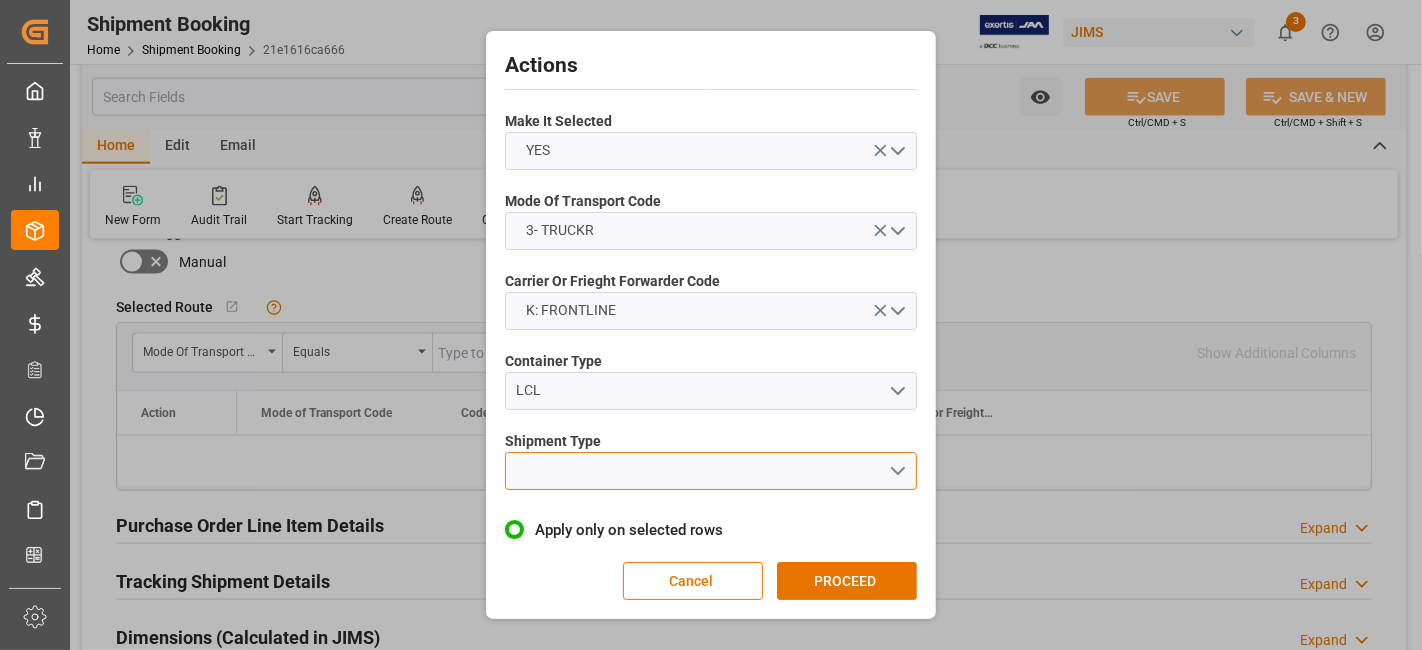 click at bounding box center (711, 471) 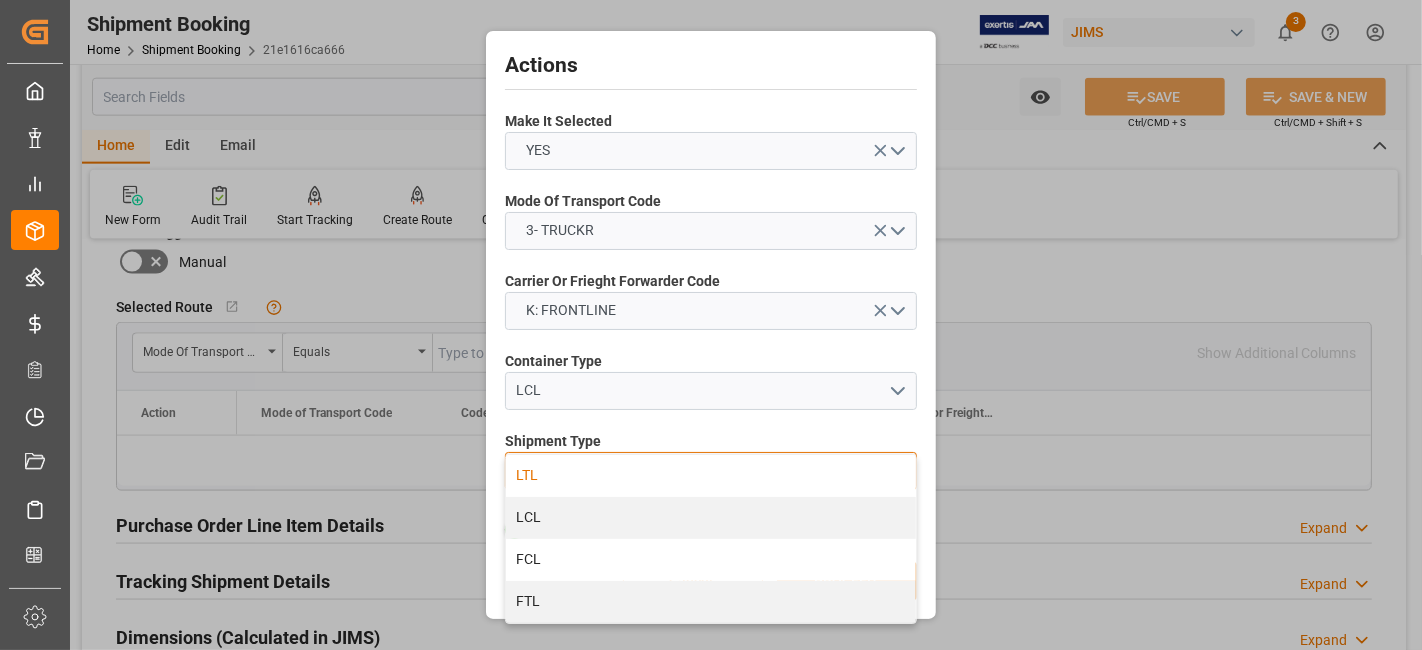 click on "LTL" at bounding box center (711, 476) 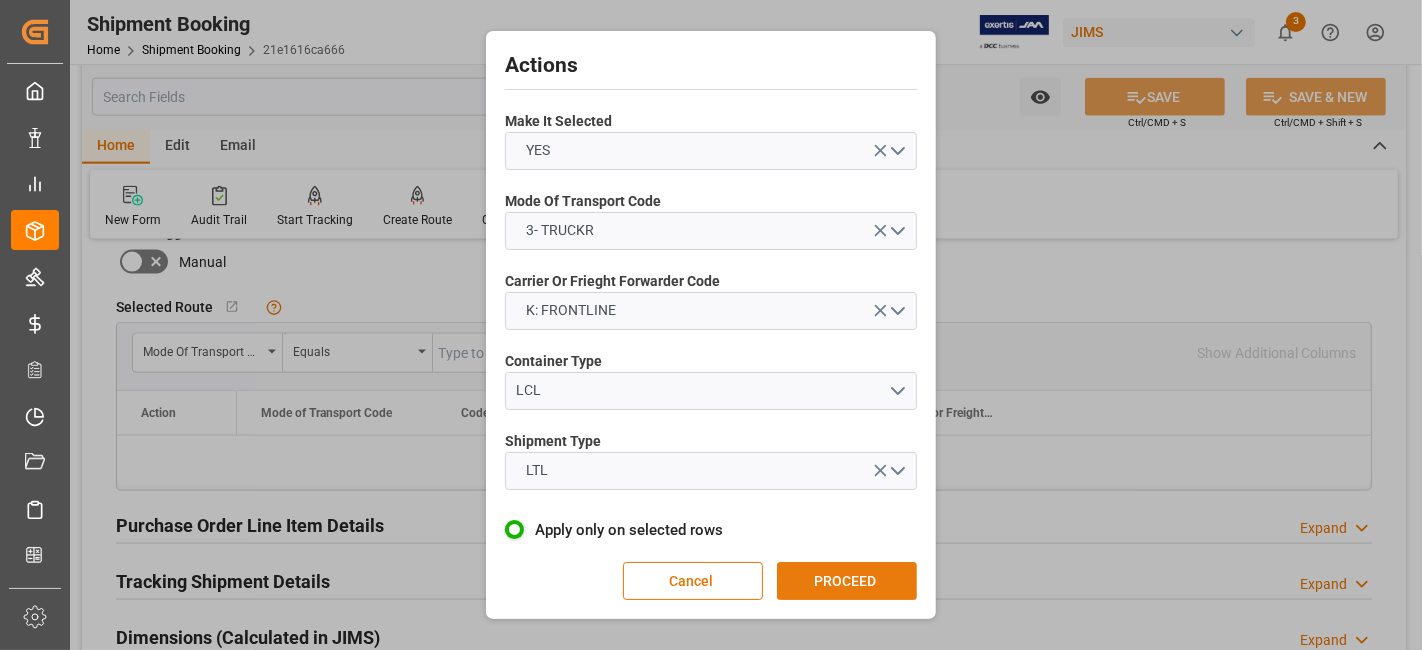click on "PROCEED" at bounding box center [847, 581] 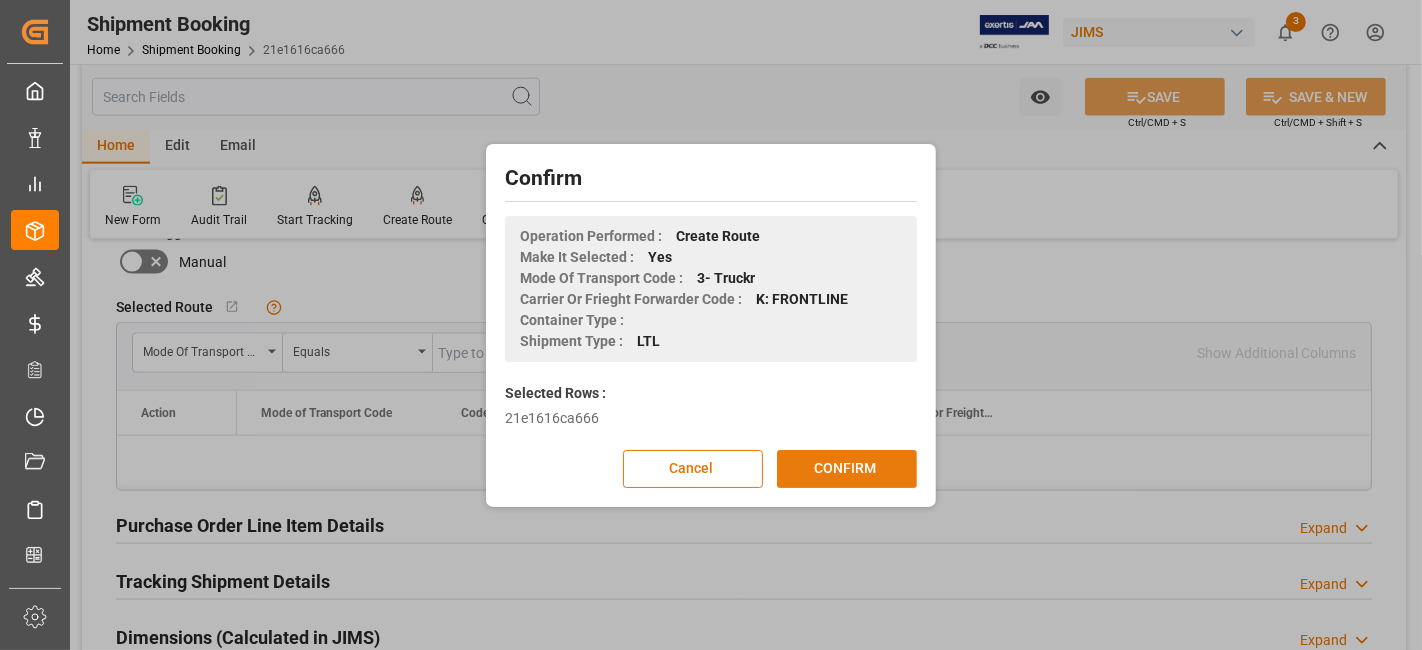 click on "CONFIRM" at bounding box center [847, 469] 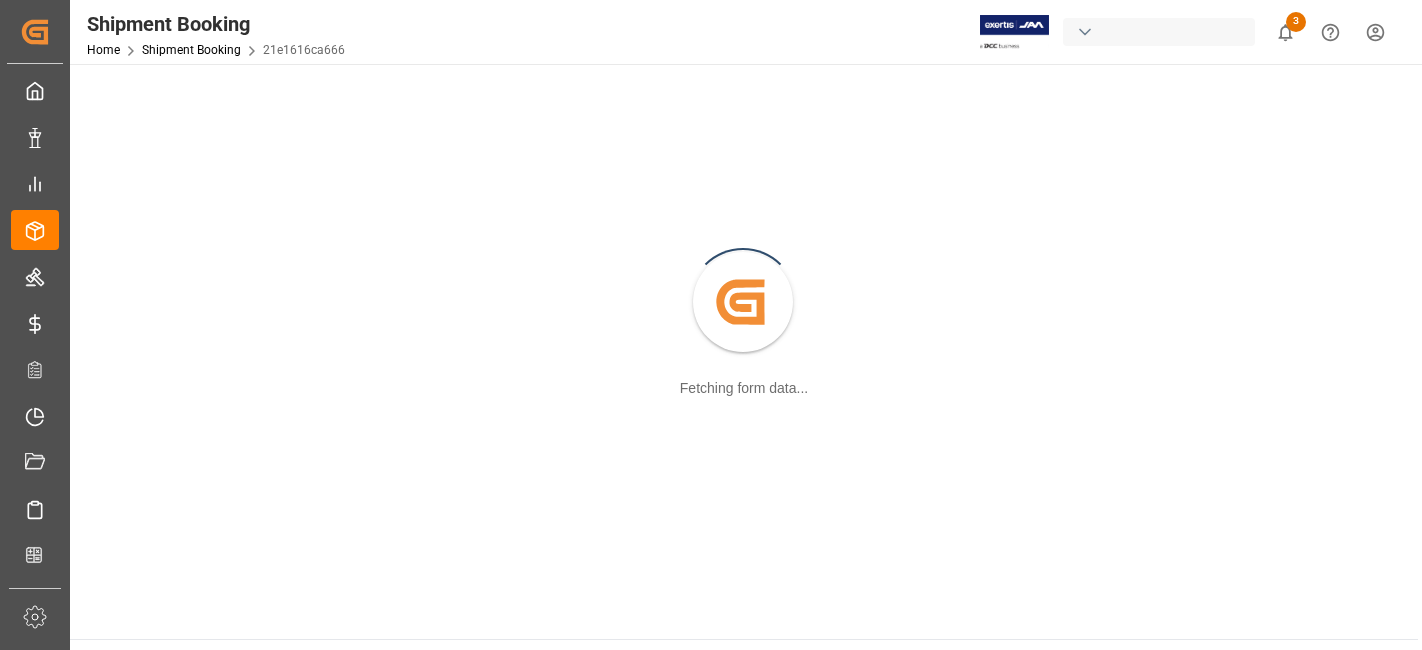 scroll, scrollTop: 0, scrollLeft: 0, axis: both 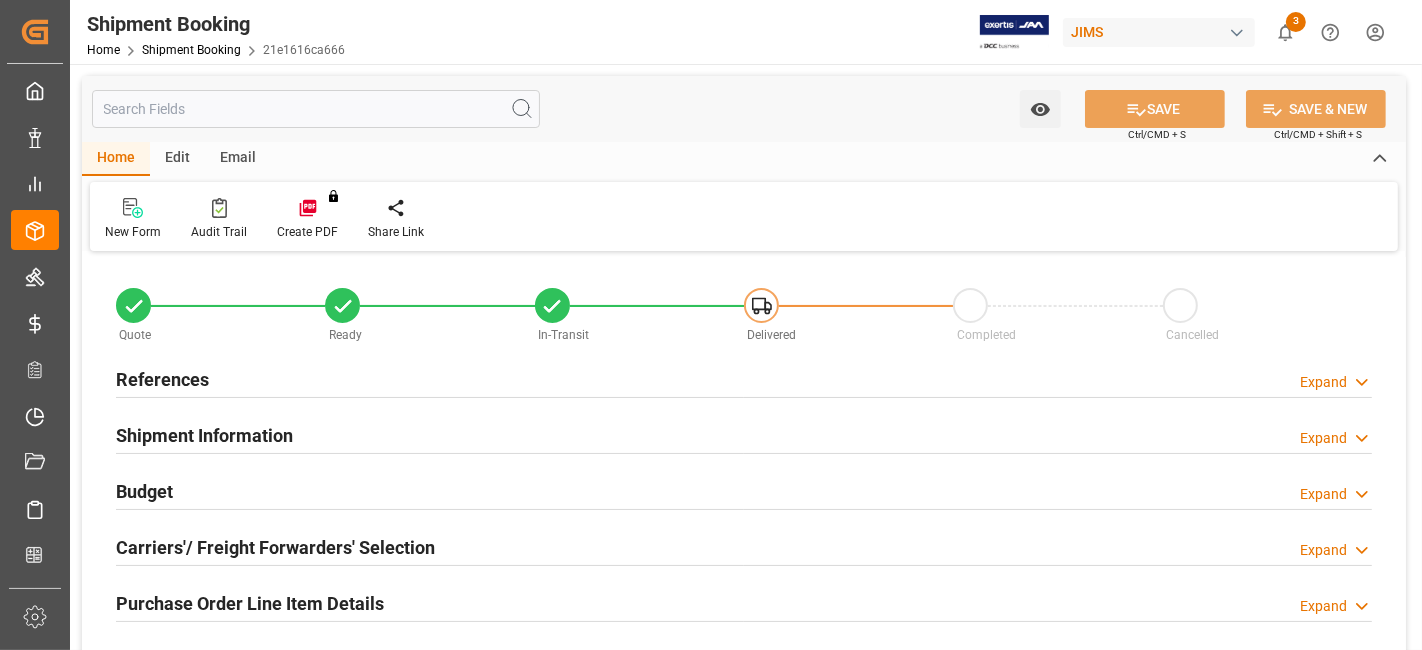 type on "29.1987" 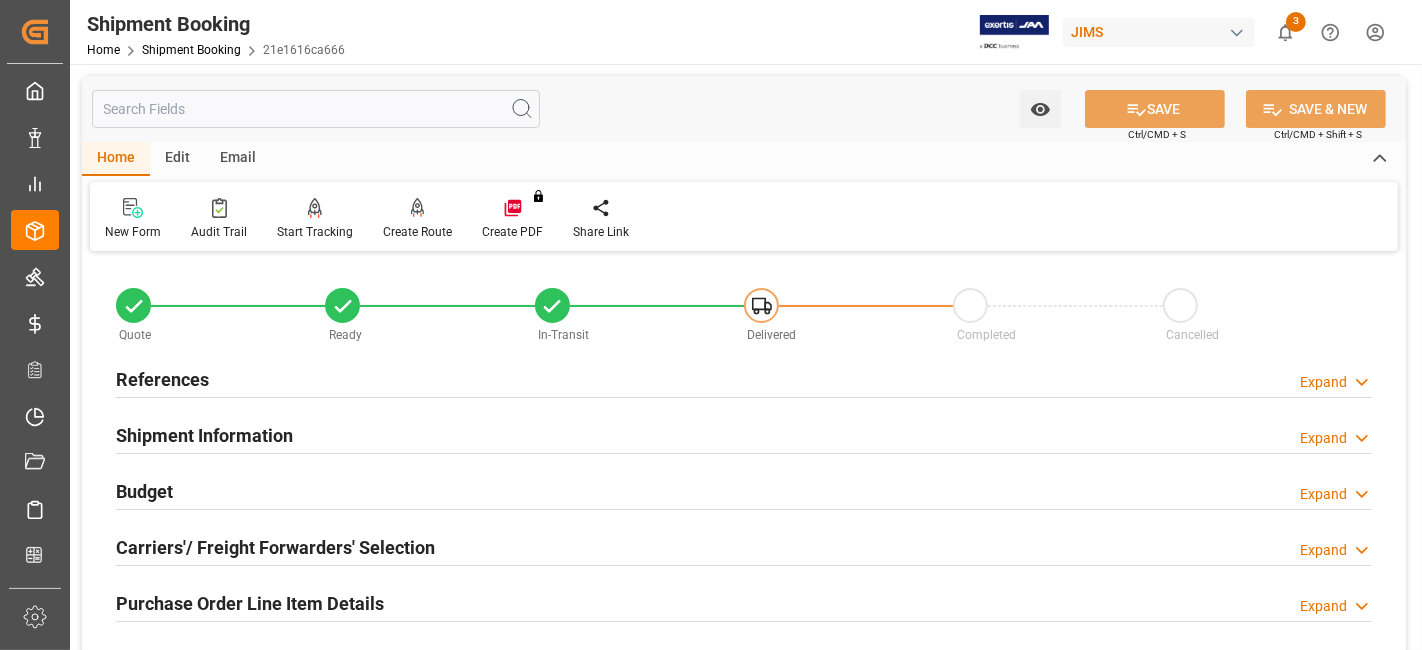 click on "Budget Expand" at bounding box center [744, 490] 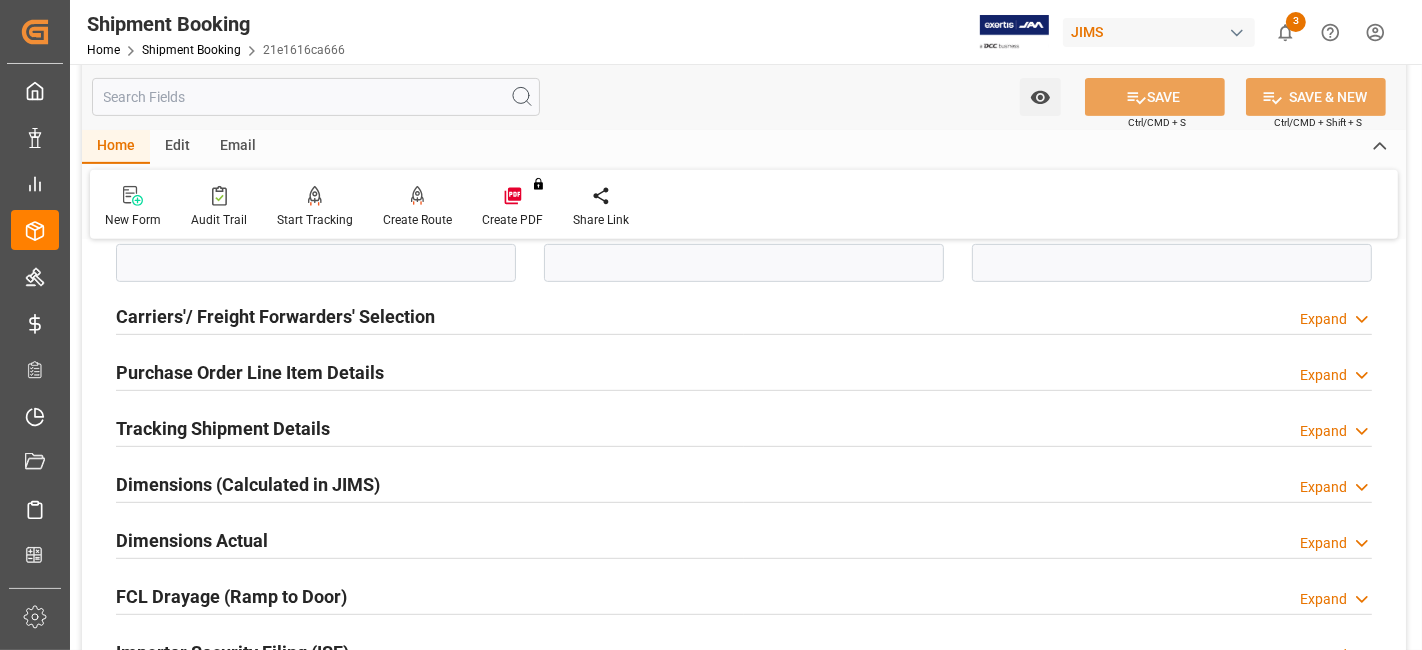 scroll, scrollTop: 755, scrollLeft: 0, axis: vertical 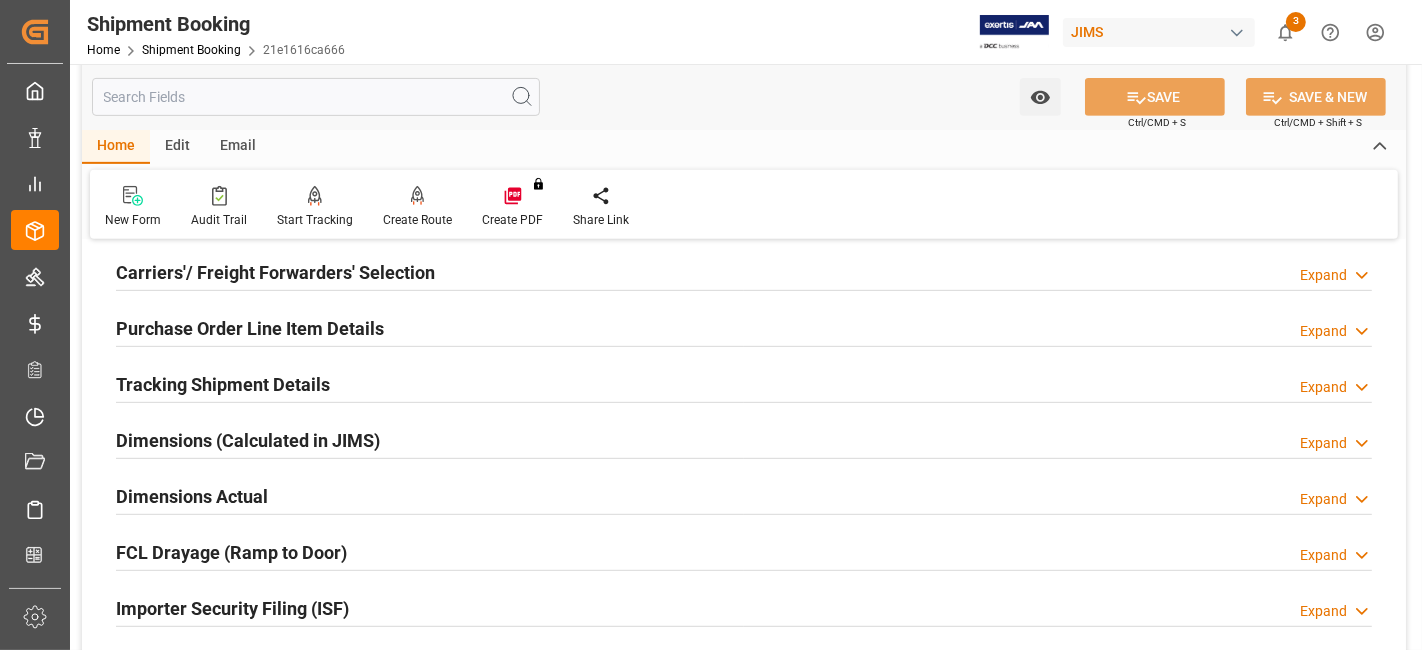 click on "Purchase Order Line Item Details" at bounding box center [250, 327] 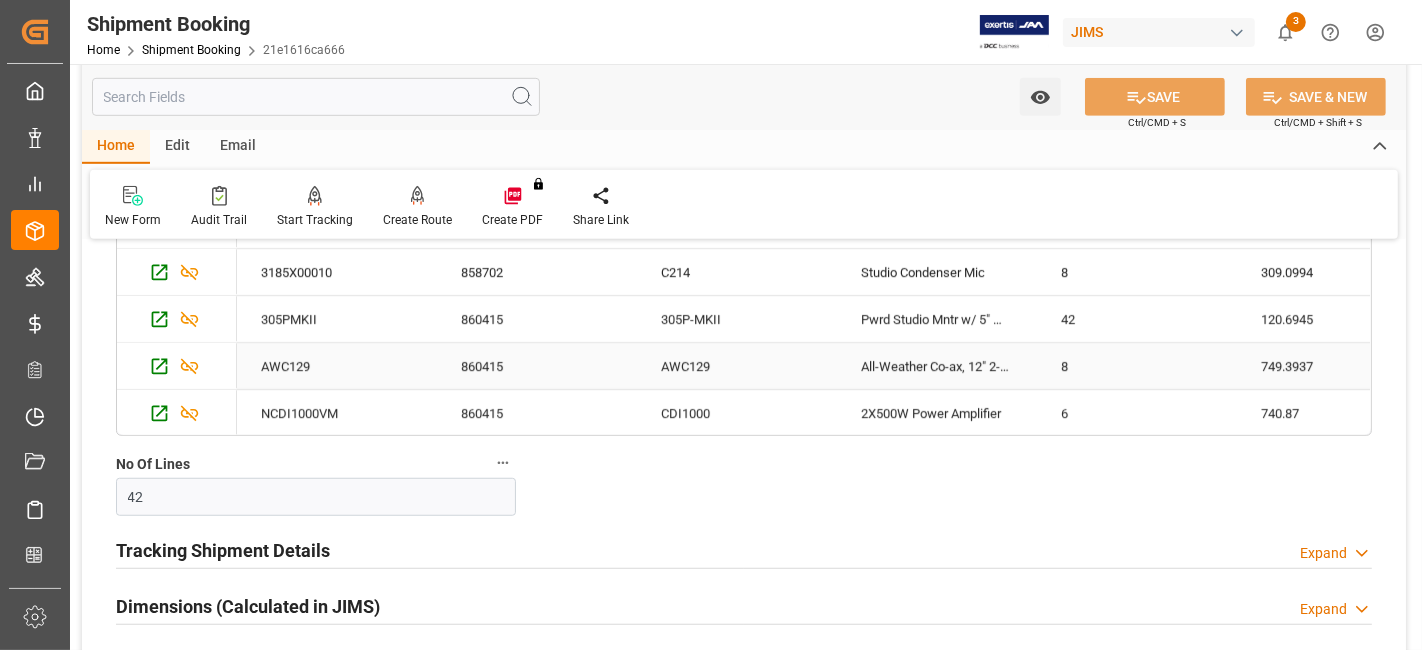 scroll, scrollTop: 1333, scrollLeft: 0, axis: vertical 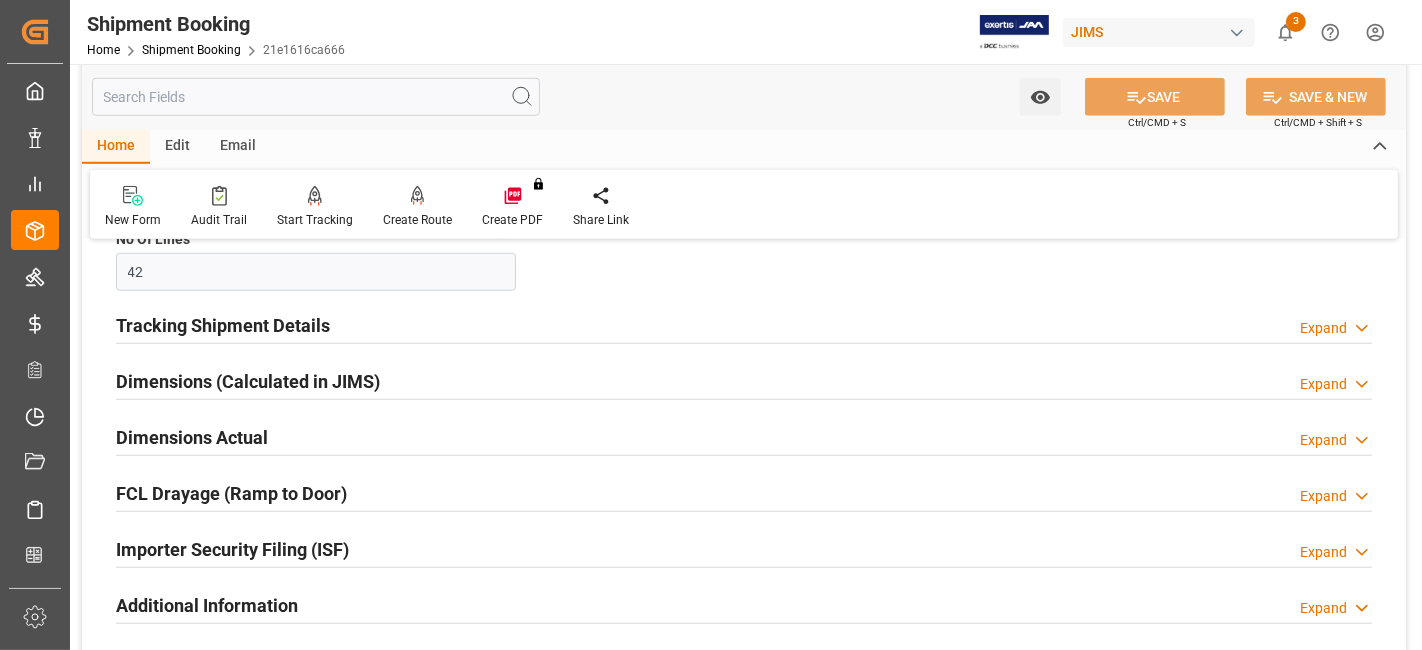 click on "Dimensions Actual" at bounding box center (192, 437) 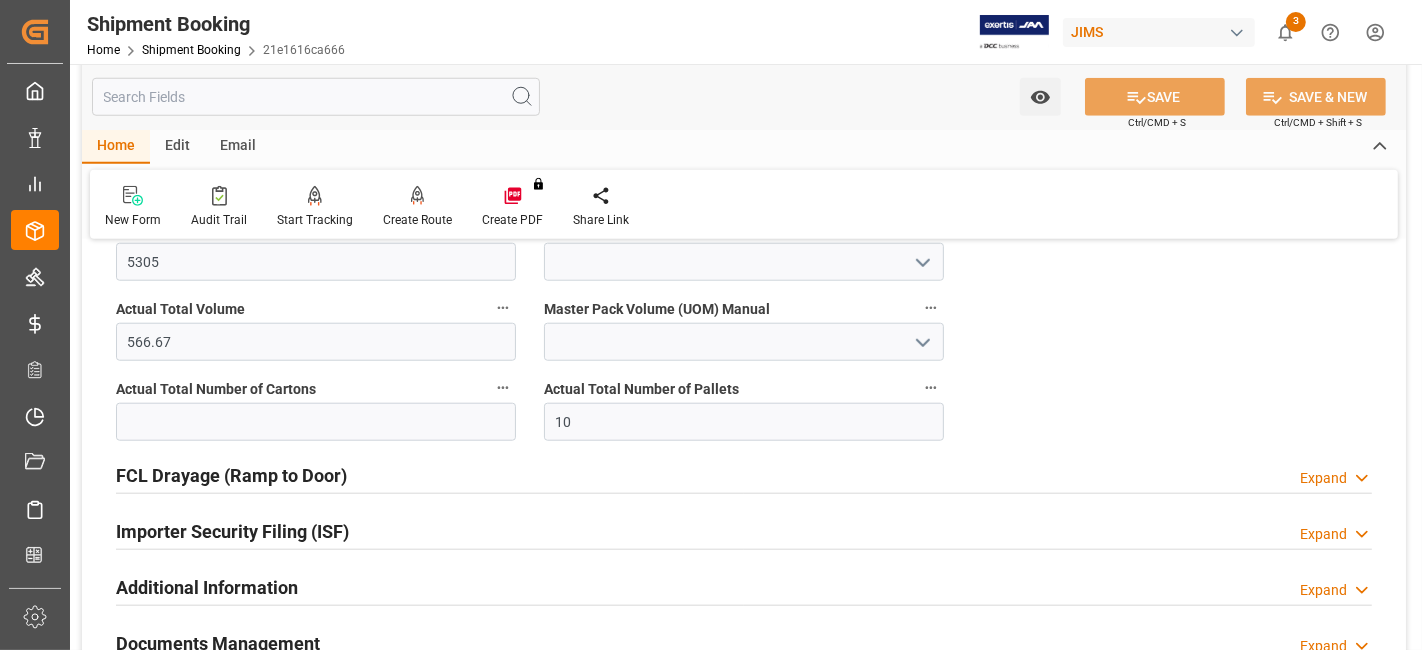 scroll, scrollTop: 1822, scrollLeft: 0, axis: vertical 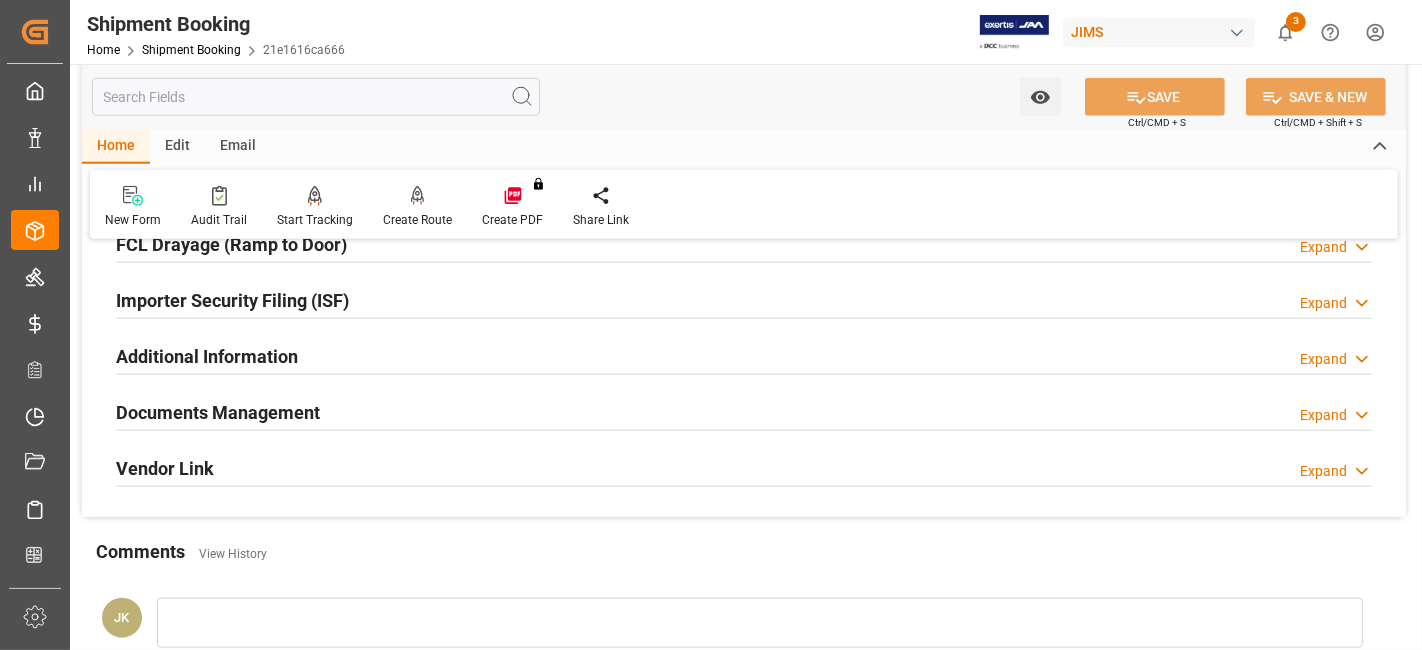 click on "Documents Management" at bounding box center (218, 412) 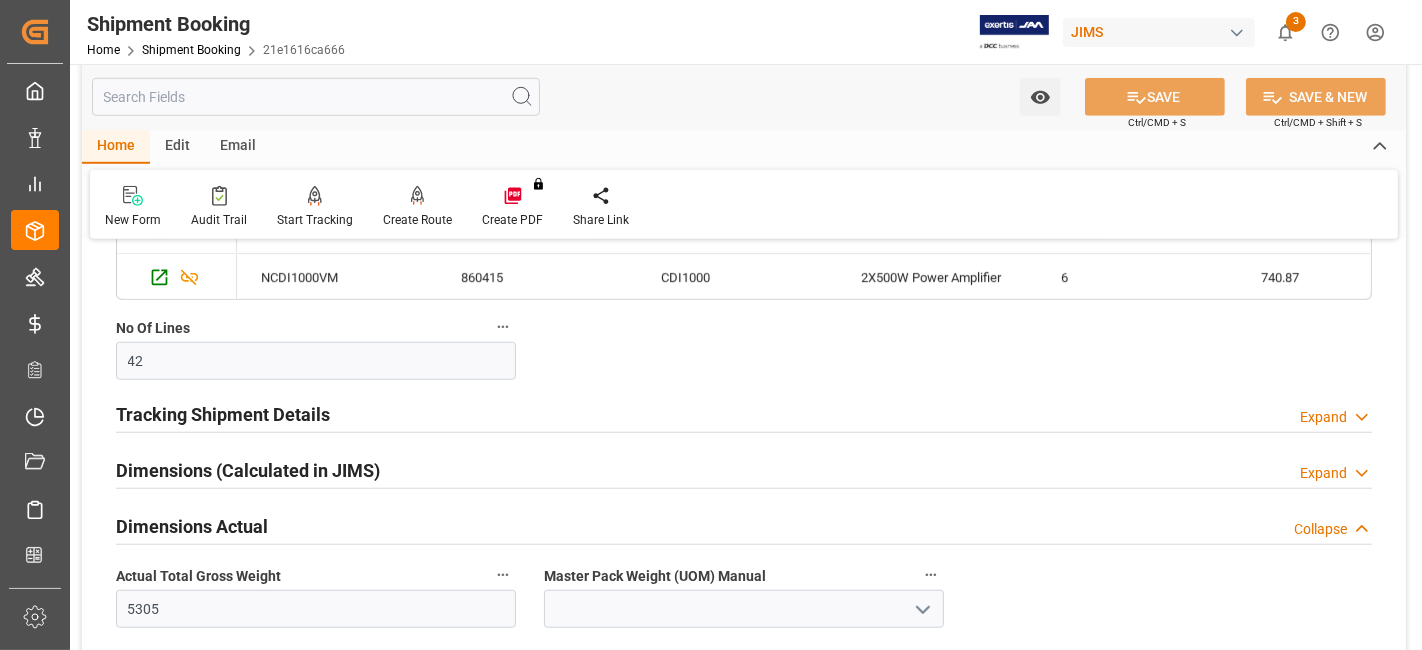 scroll, scrollTop: 1200, scrollLeft: 0, axis: vertical 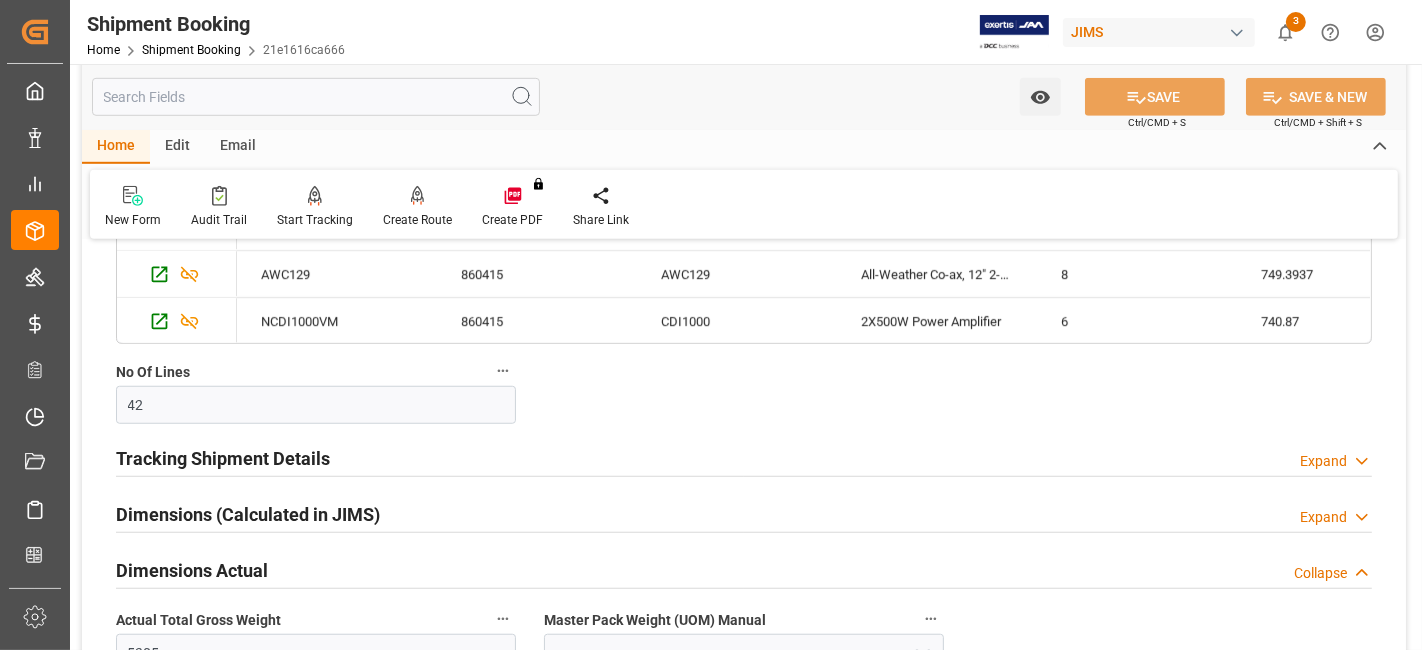 click on "Tracking Shipment Details" at bounding box center (223, 458) 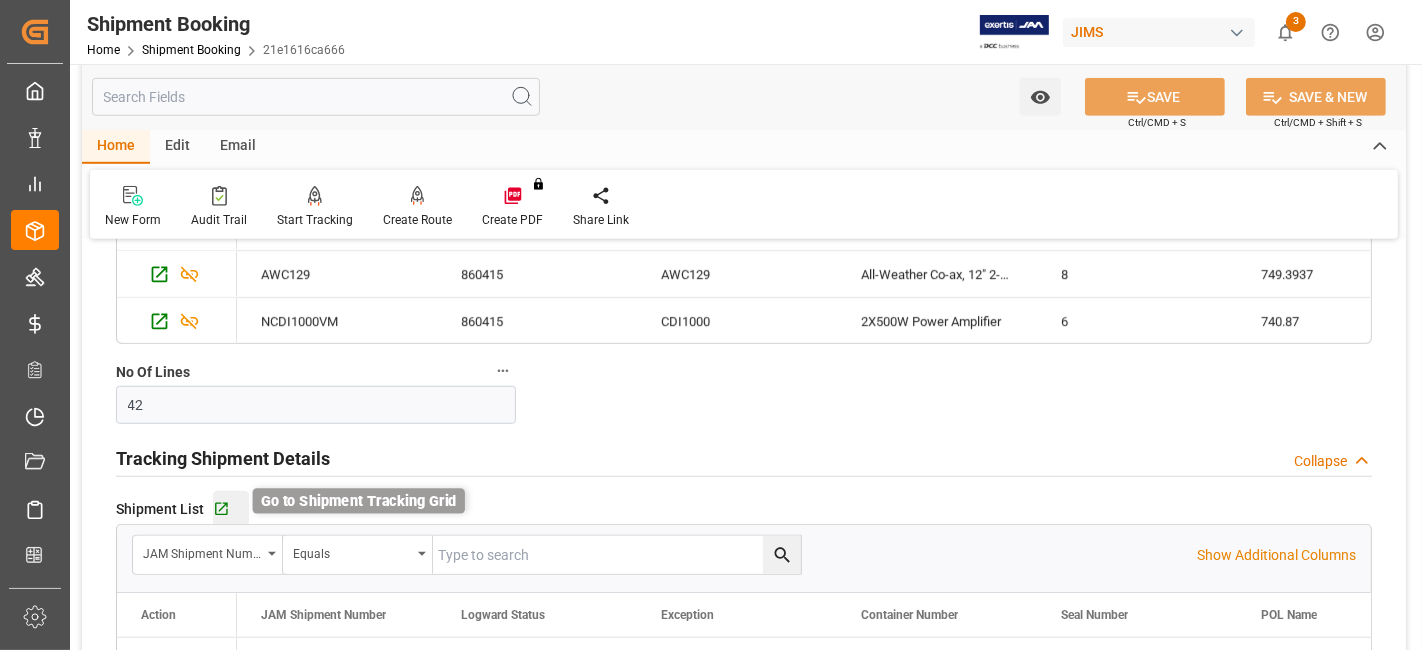 click 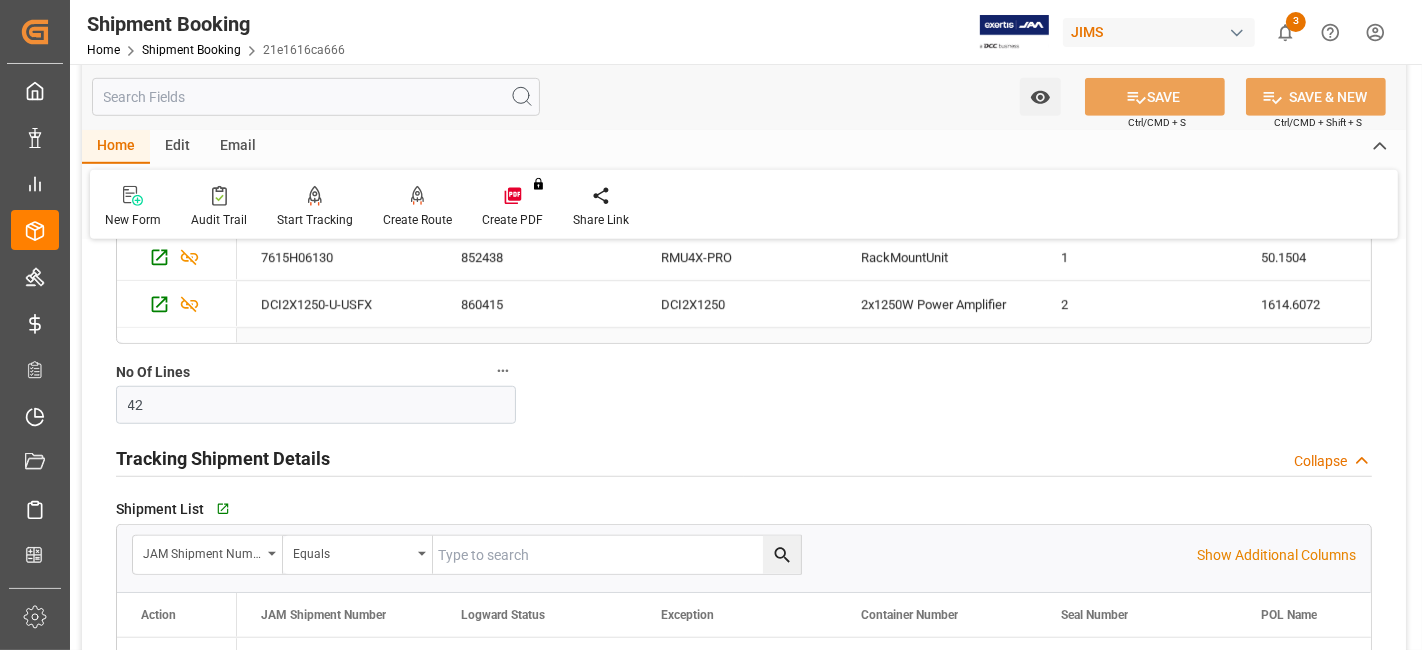 scroll, scrollTop: 222, scrollLeft: 0, axis: vertical 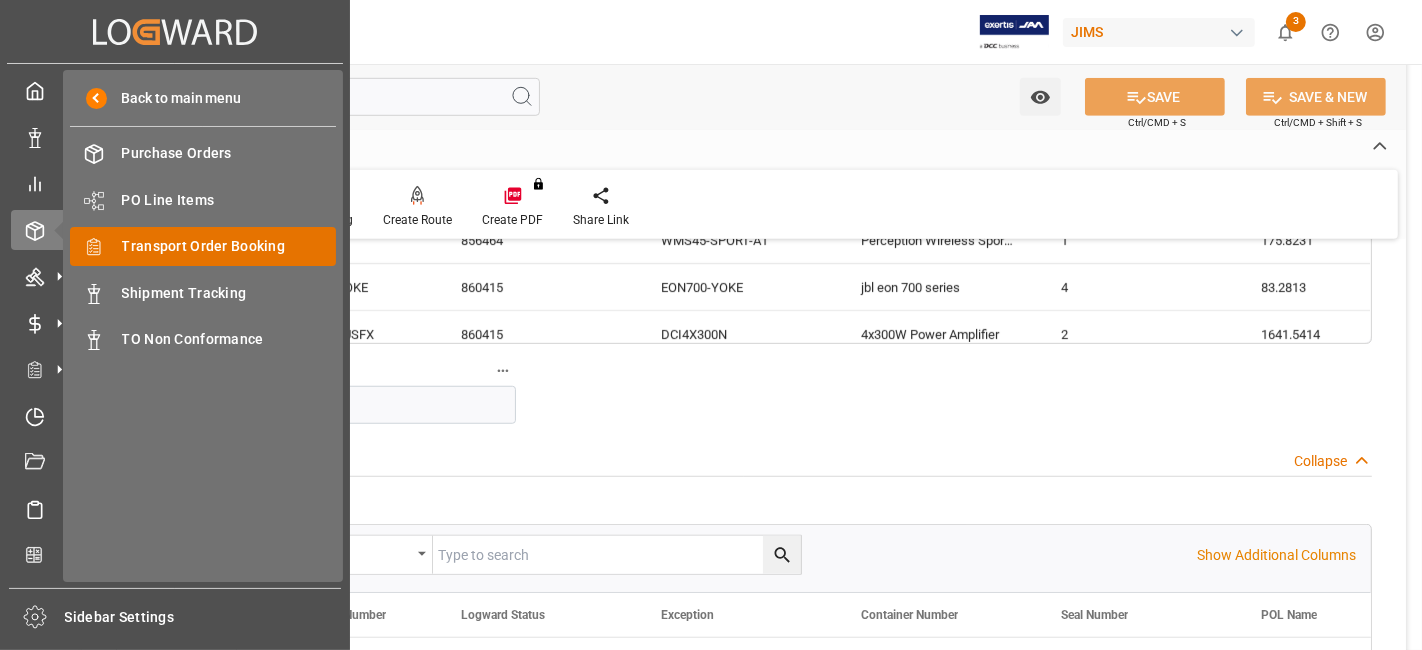 click on "Transport Order Booking" at bounding box center (229, 246) 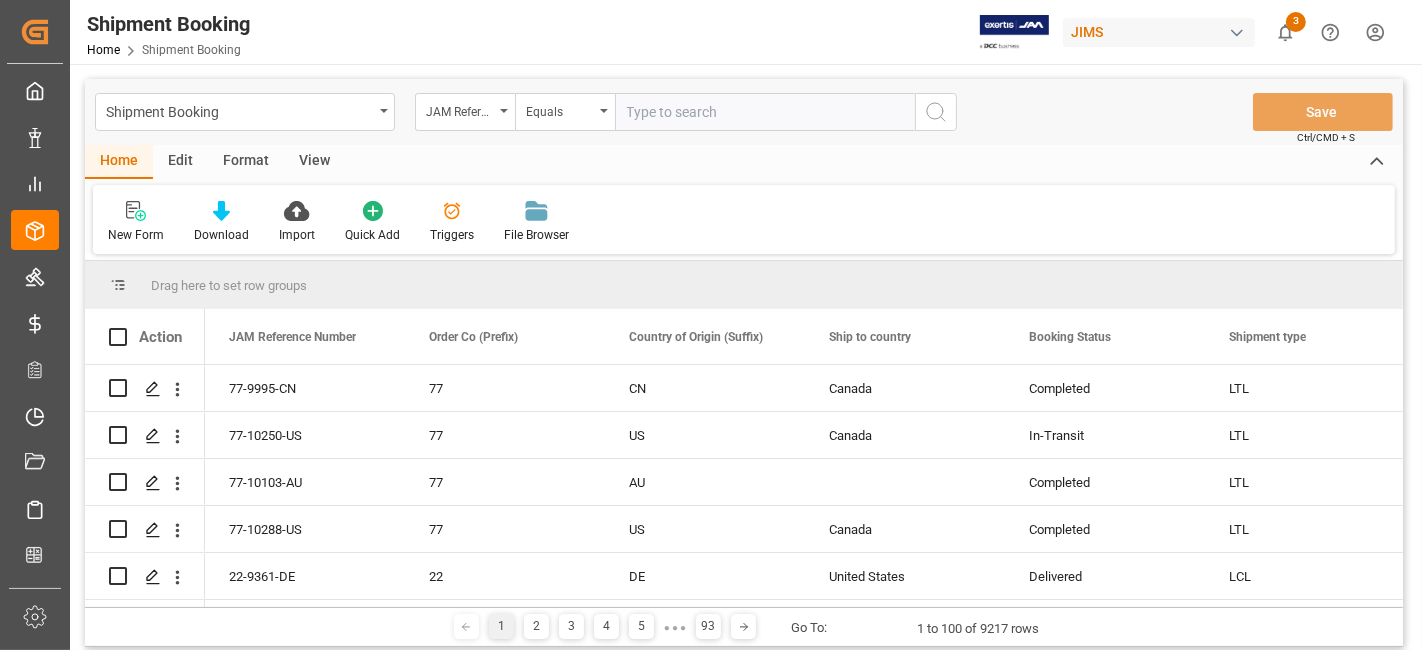 click at bounding box center [765, 112] 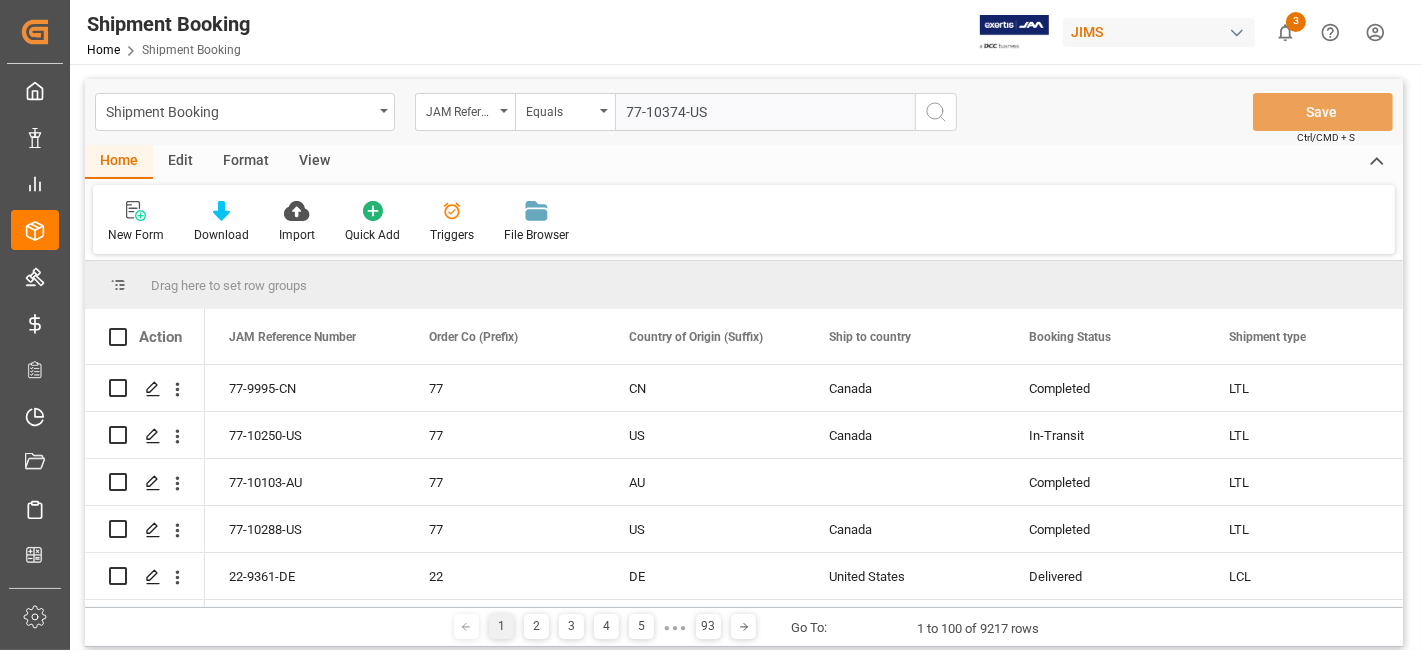 type on "77-10374-US" 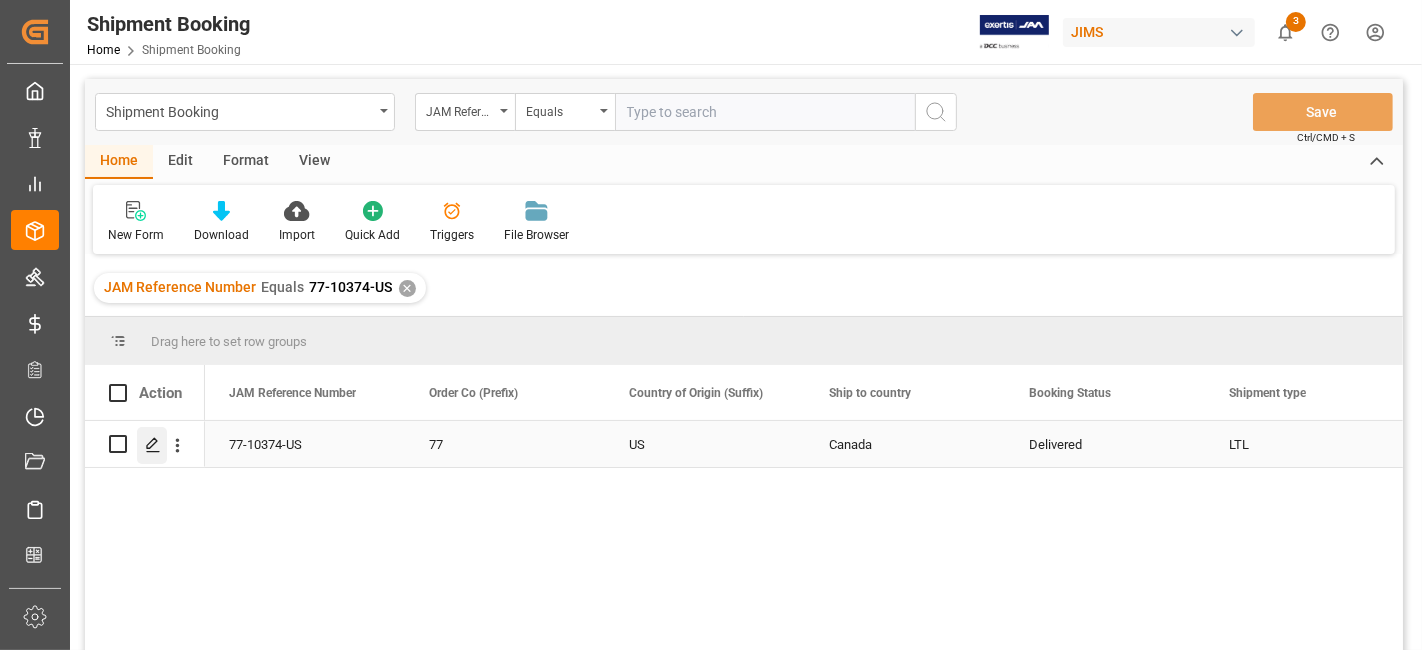 click at bounding box center [152, 445] 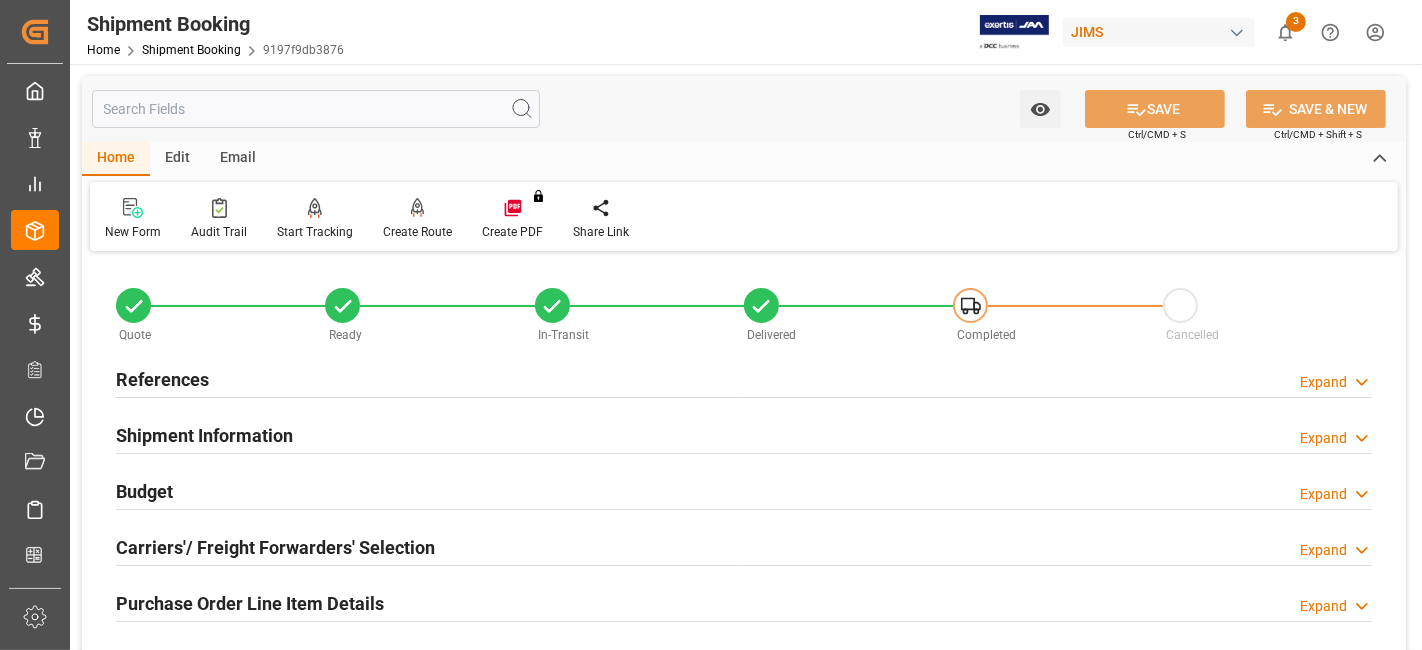 click on "Budget Expand" at bounding box center [744, 490] 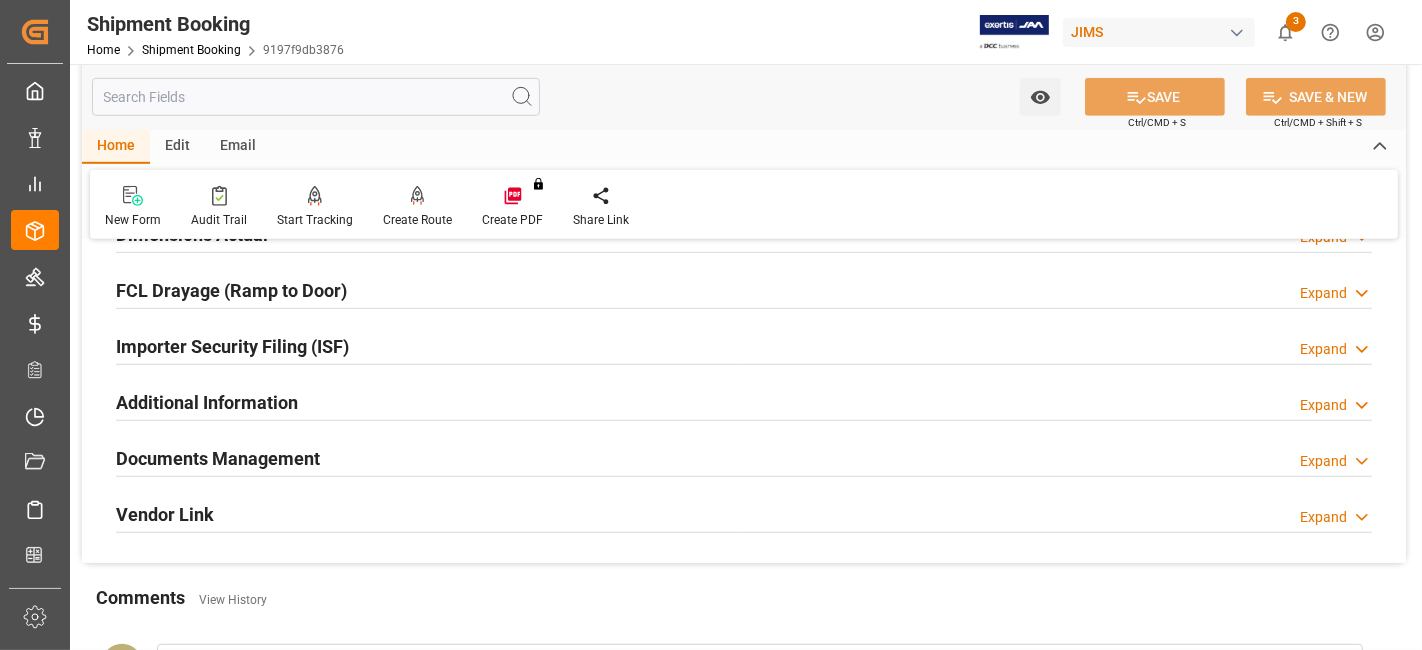 scroll, scrollTop: 1022, scrollLeft: 0, axis: vertical 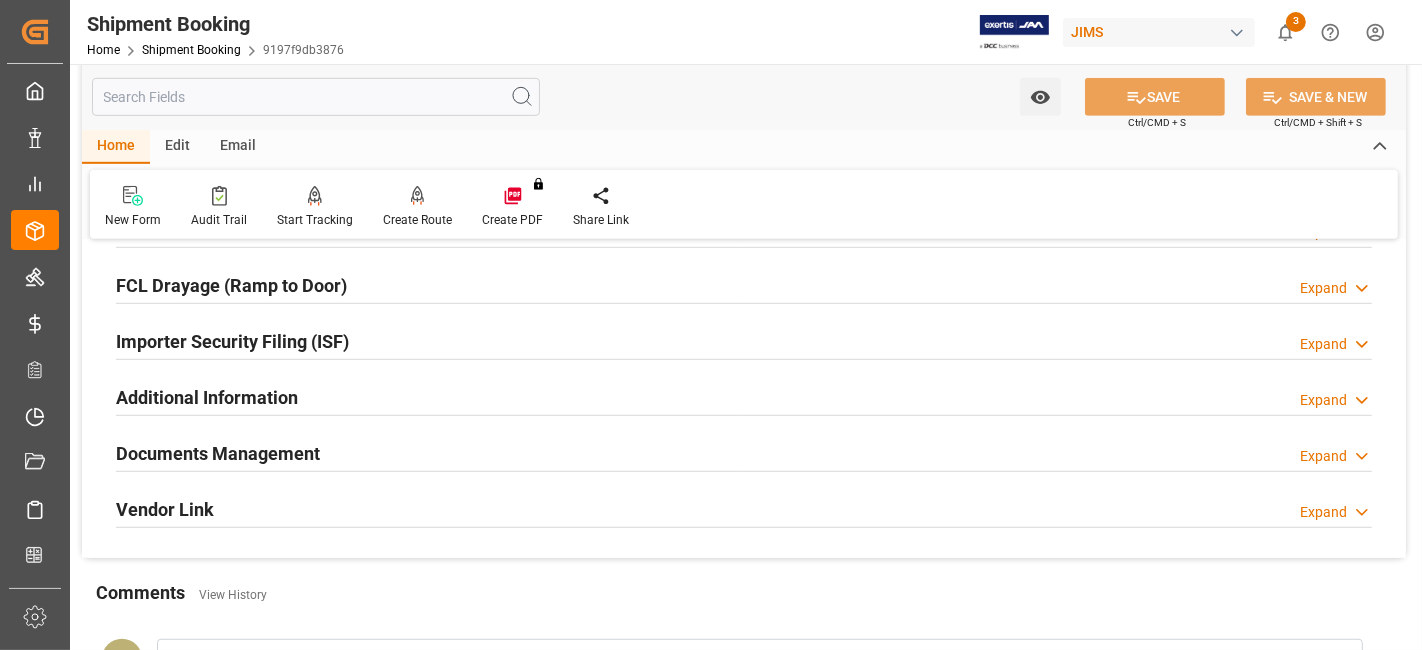 click on "Documents Management" at bounding box center [218, 453] 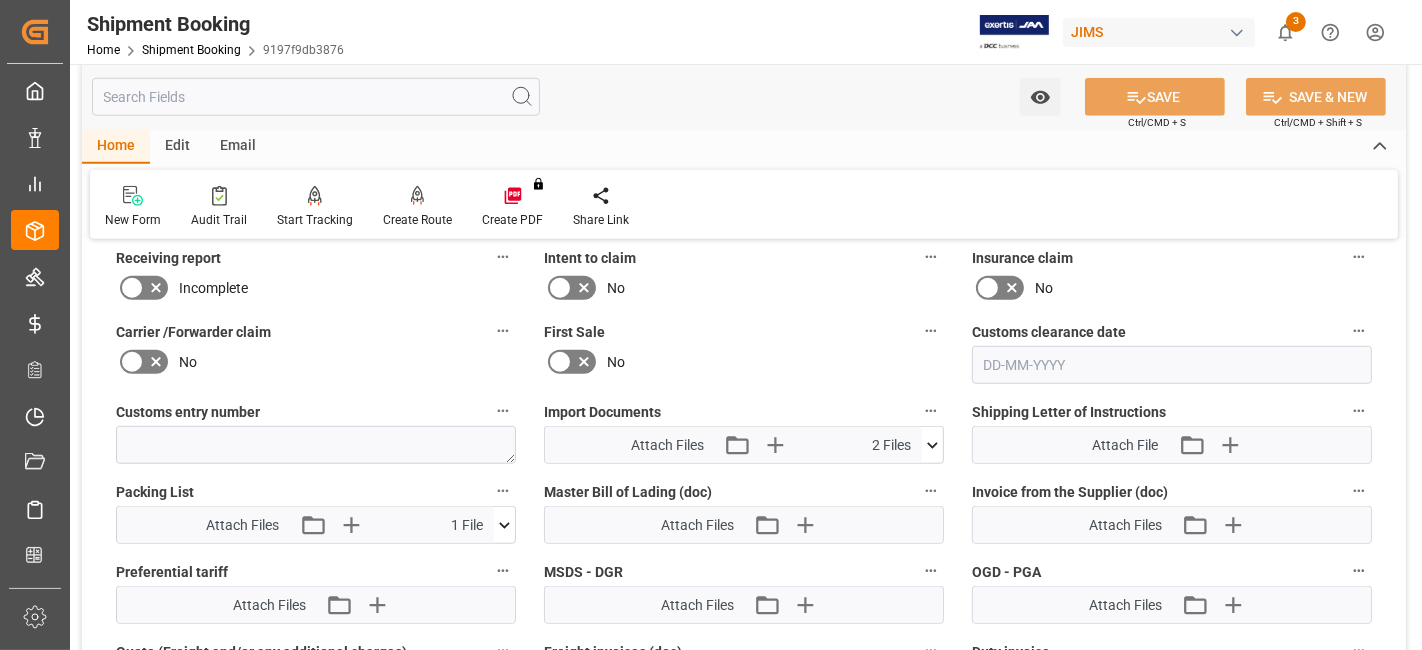 scroll, scrollTop: 1460, scrollLeft: 0, axis: vertical 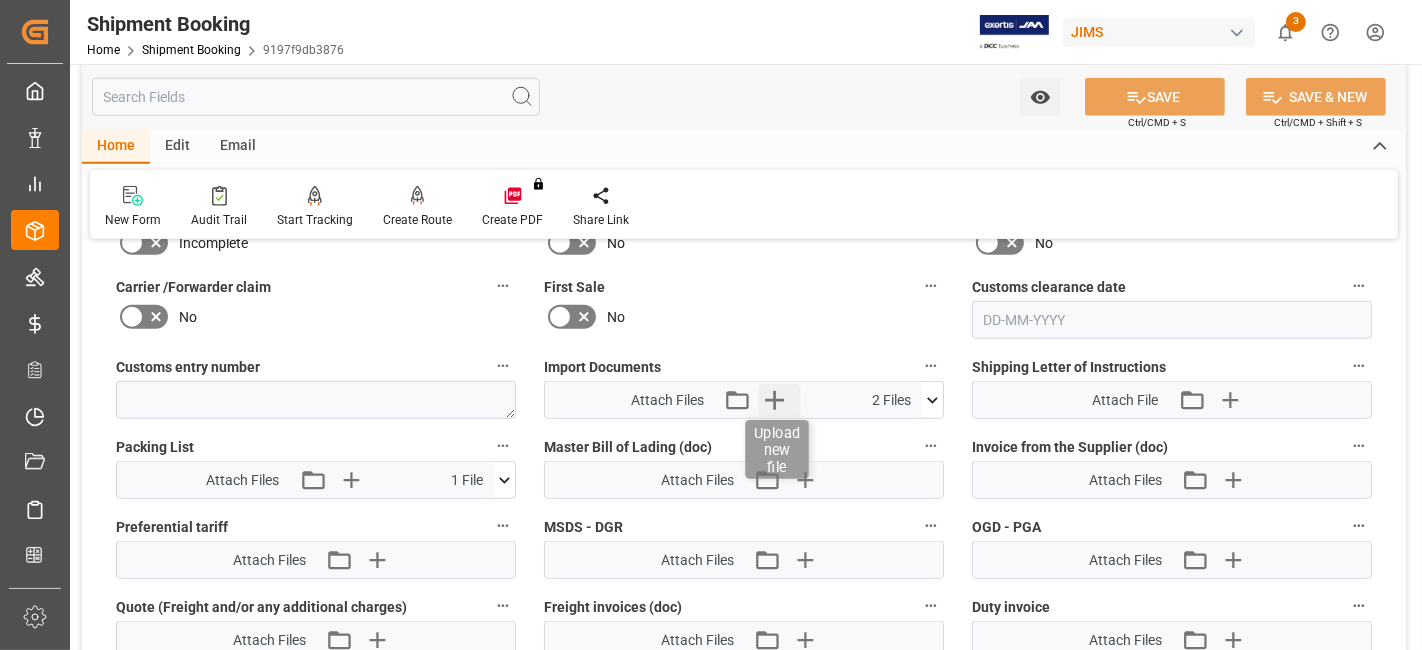 click 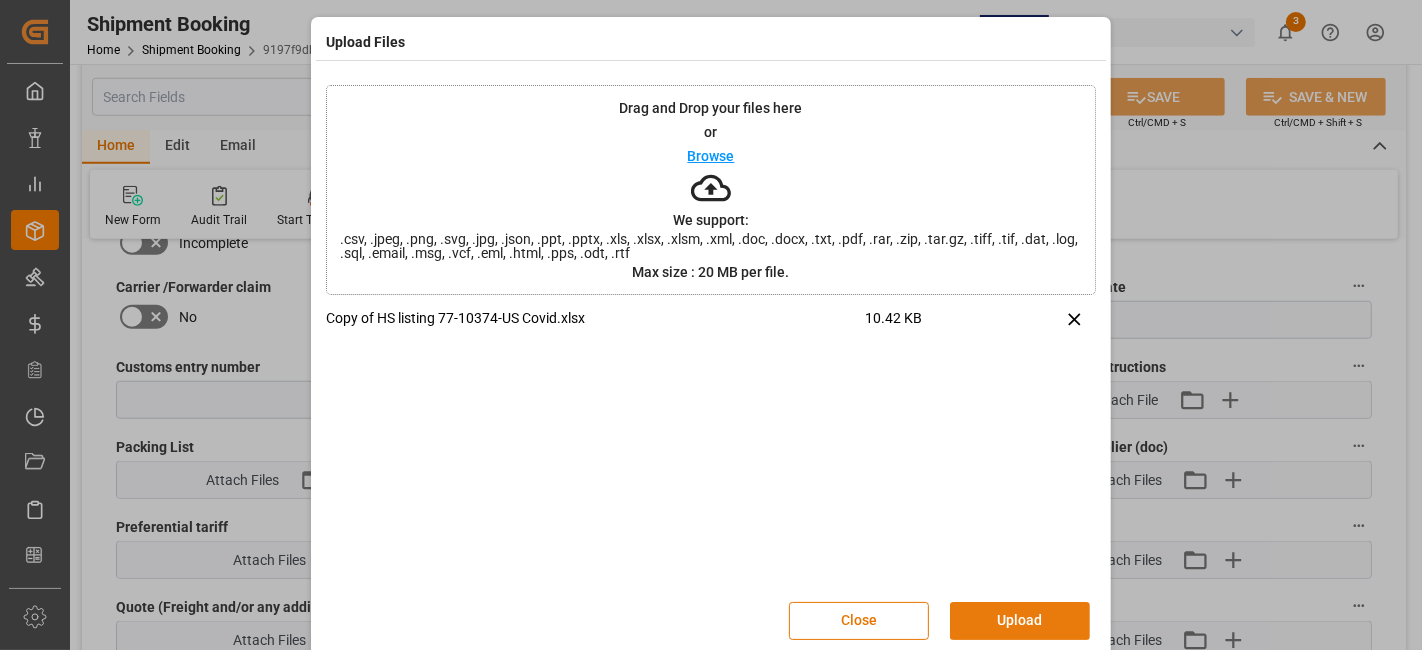 click on "Upload" at bounding box center [1020, 621] 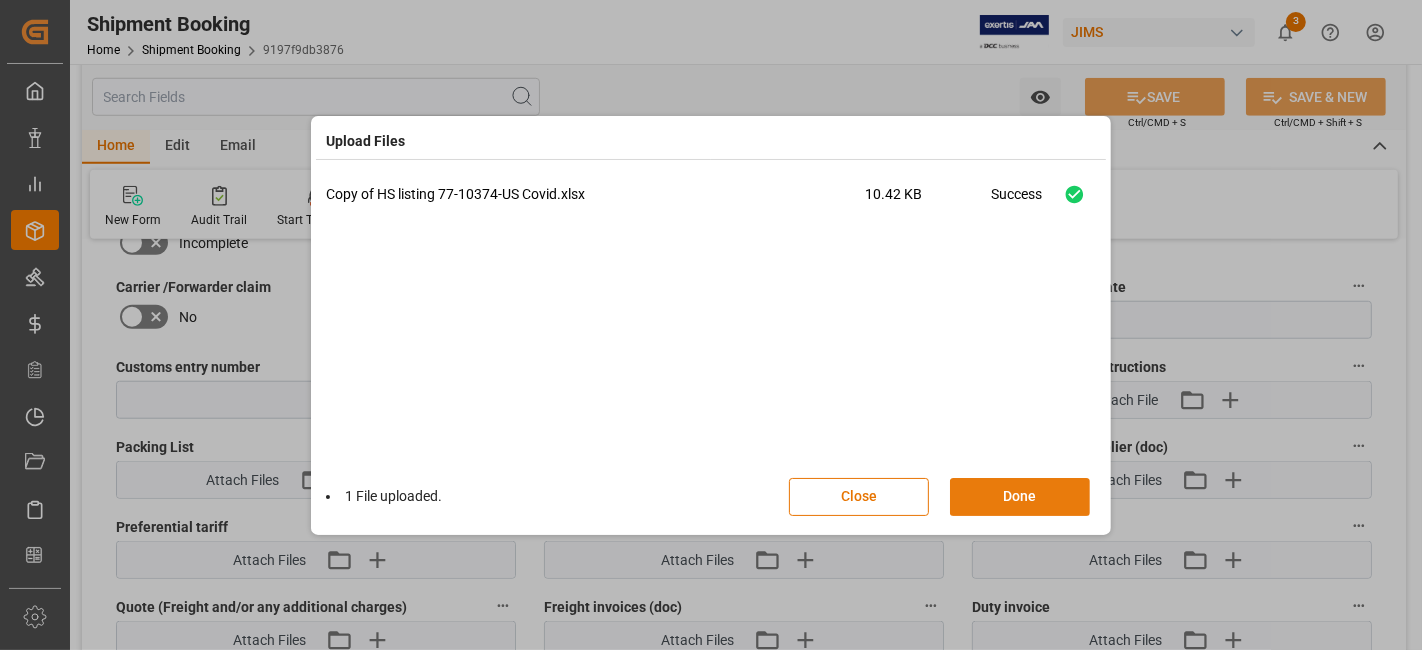 click on "Done" at bounding box center [1020, 497] 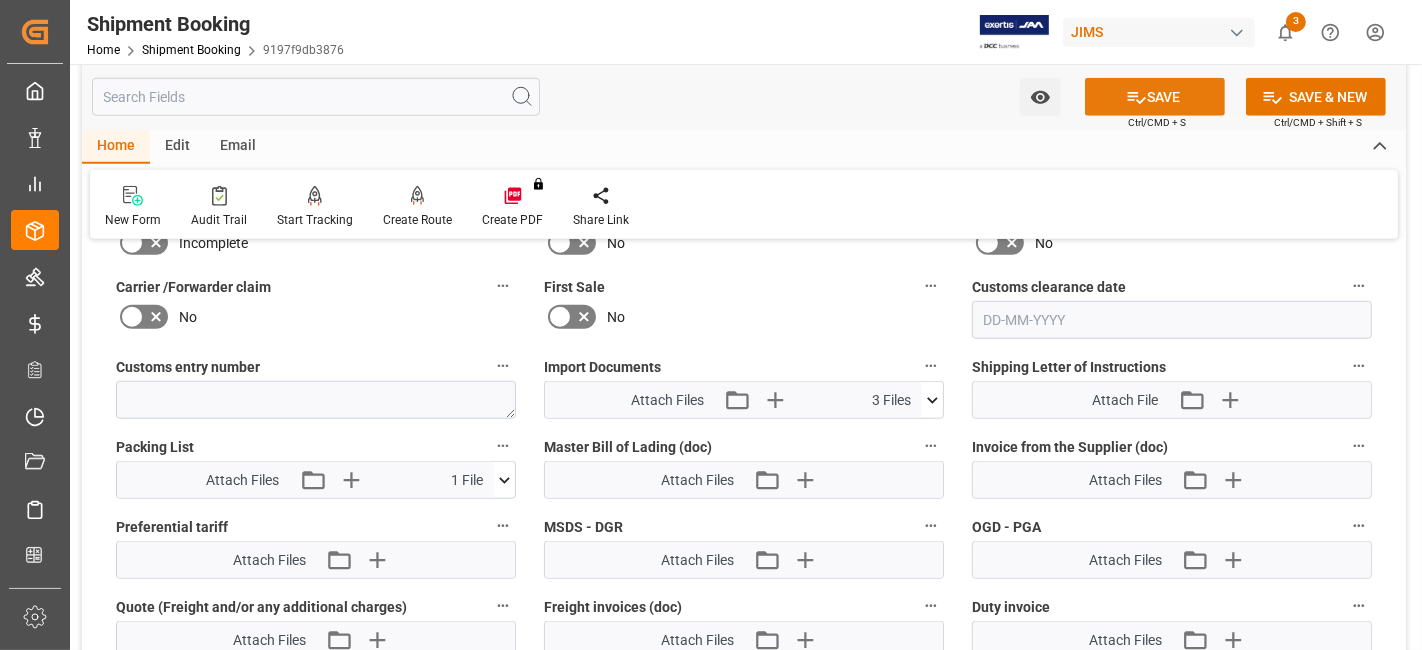 click on "SAVE" at bounding box center [1155, 97] 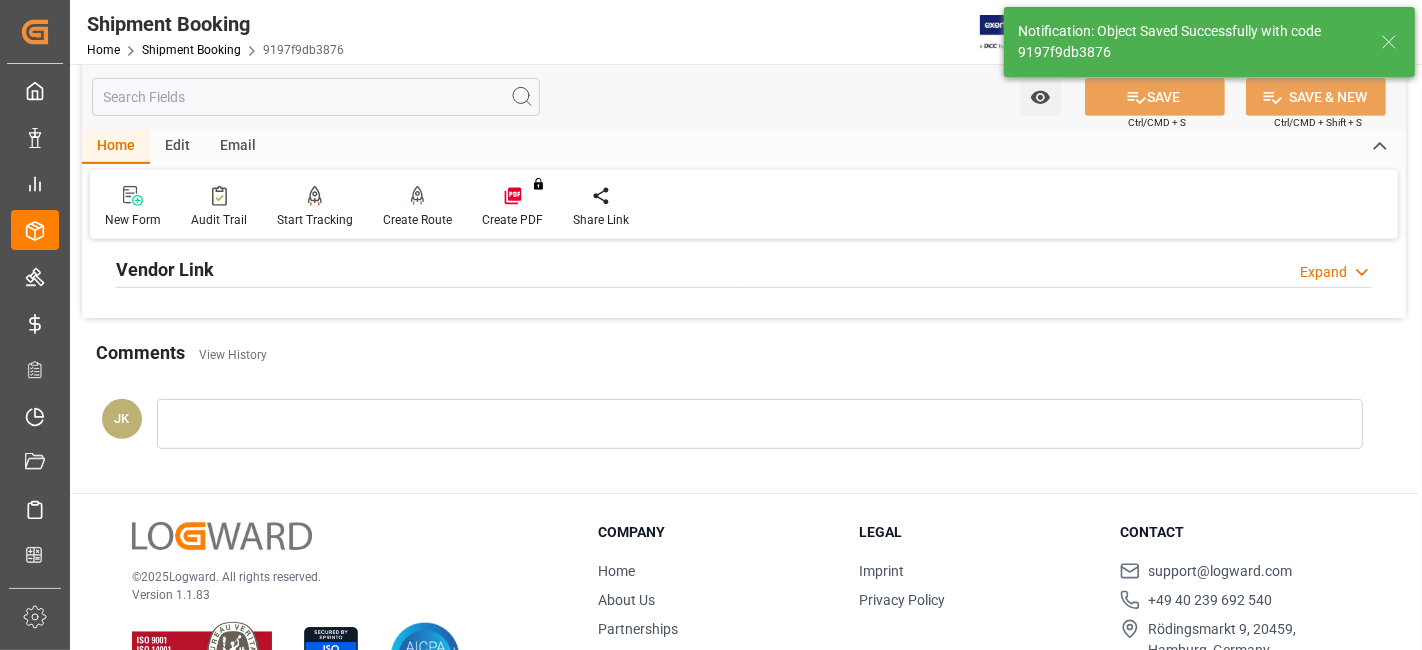scroll, scrollTop: 735, scrollLeft: 0, axis: vertical 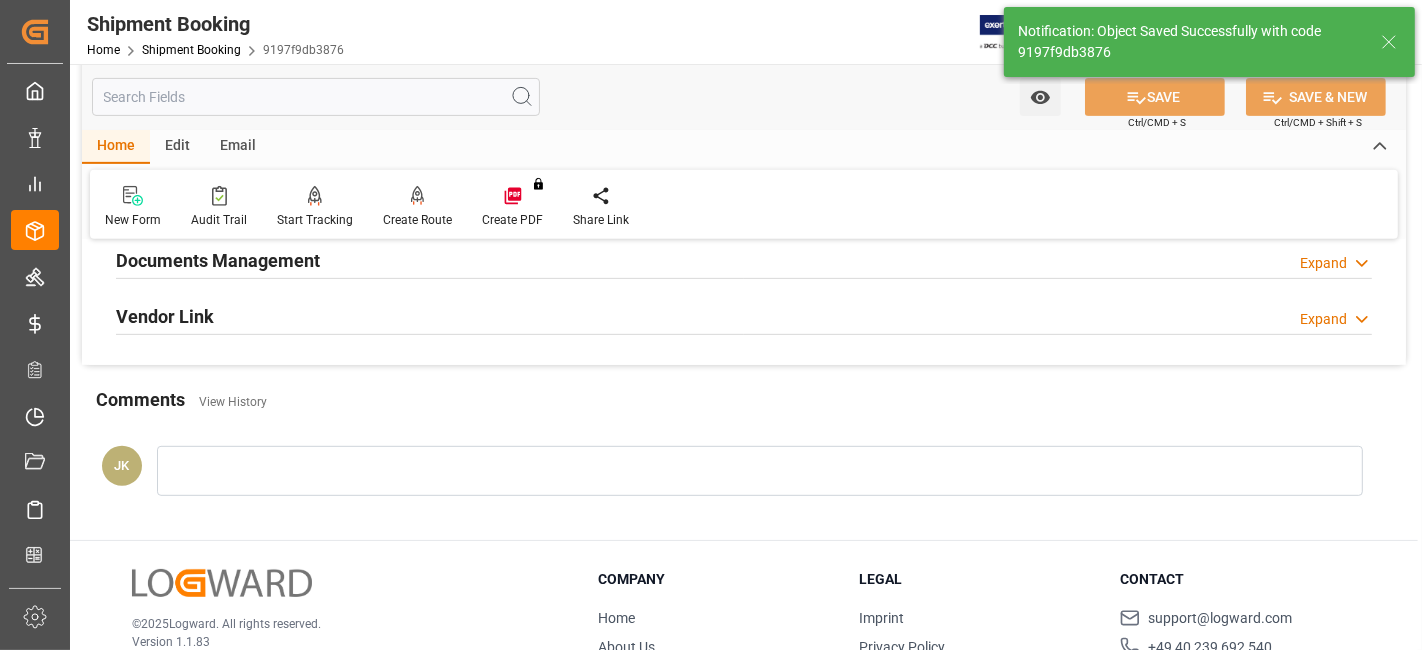 click on "Documents Management Expand" at bounding box center (744, 259) 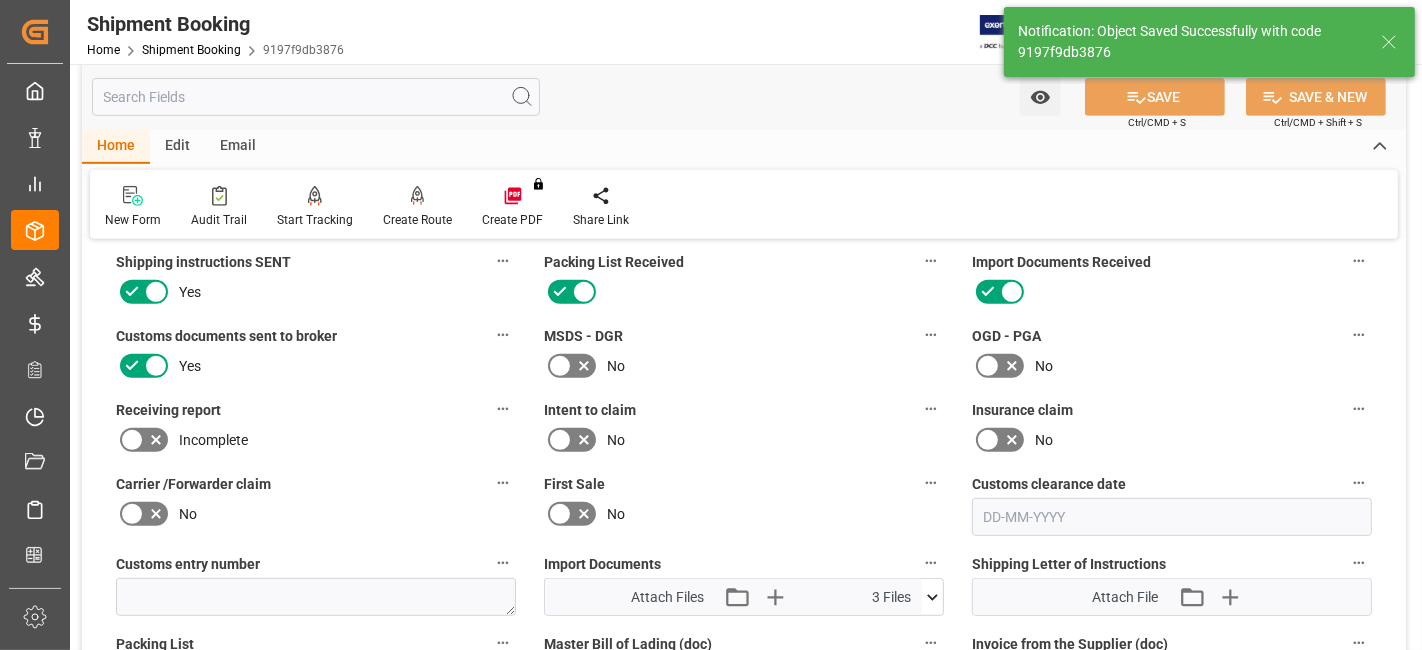 scroll, scrollTop: 735, scrollLeft: 0, axis: vertical 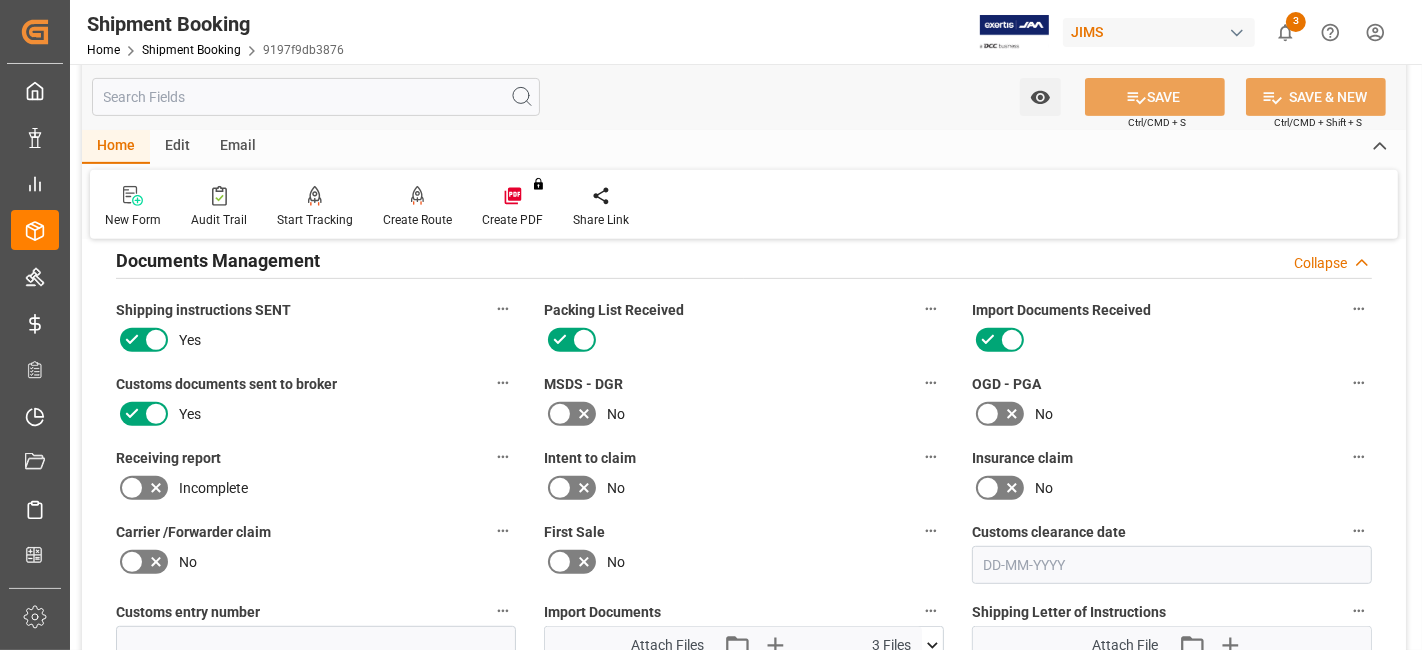 click 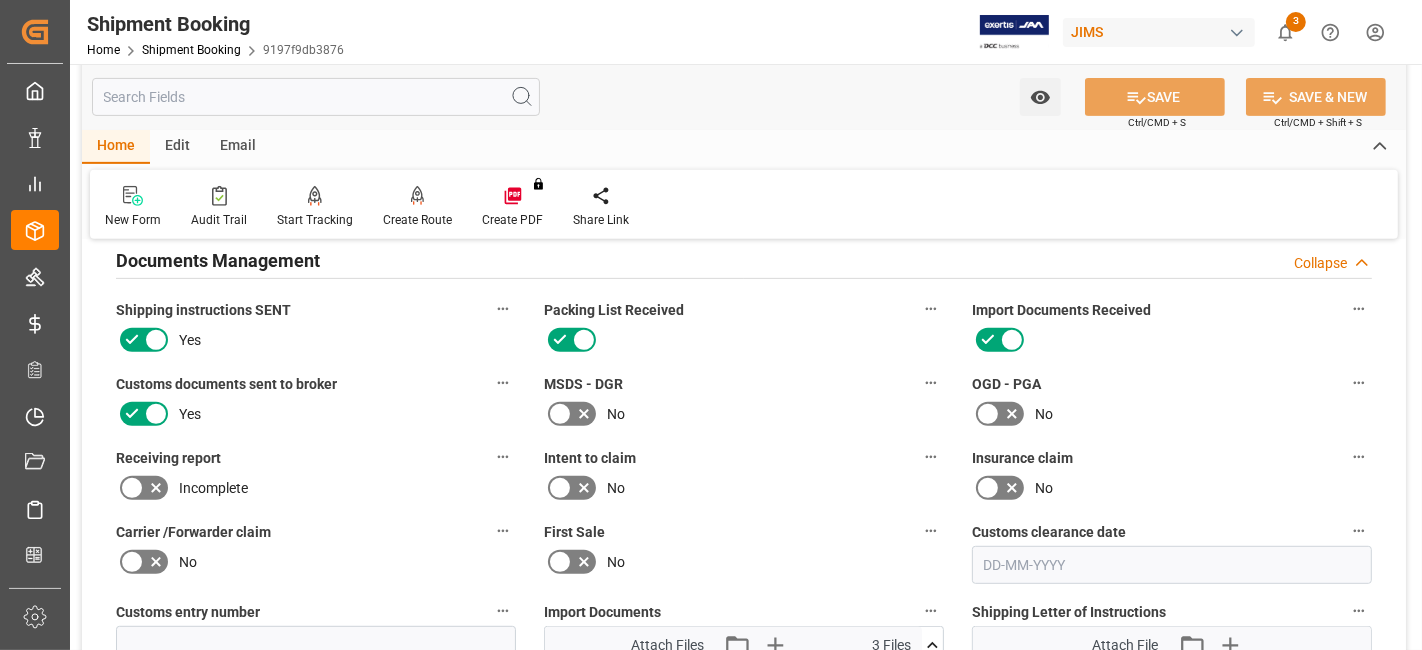 type 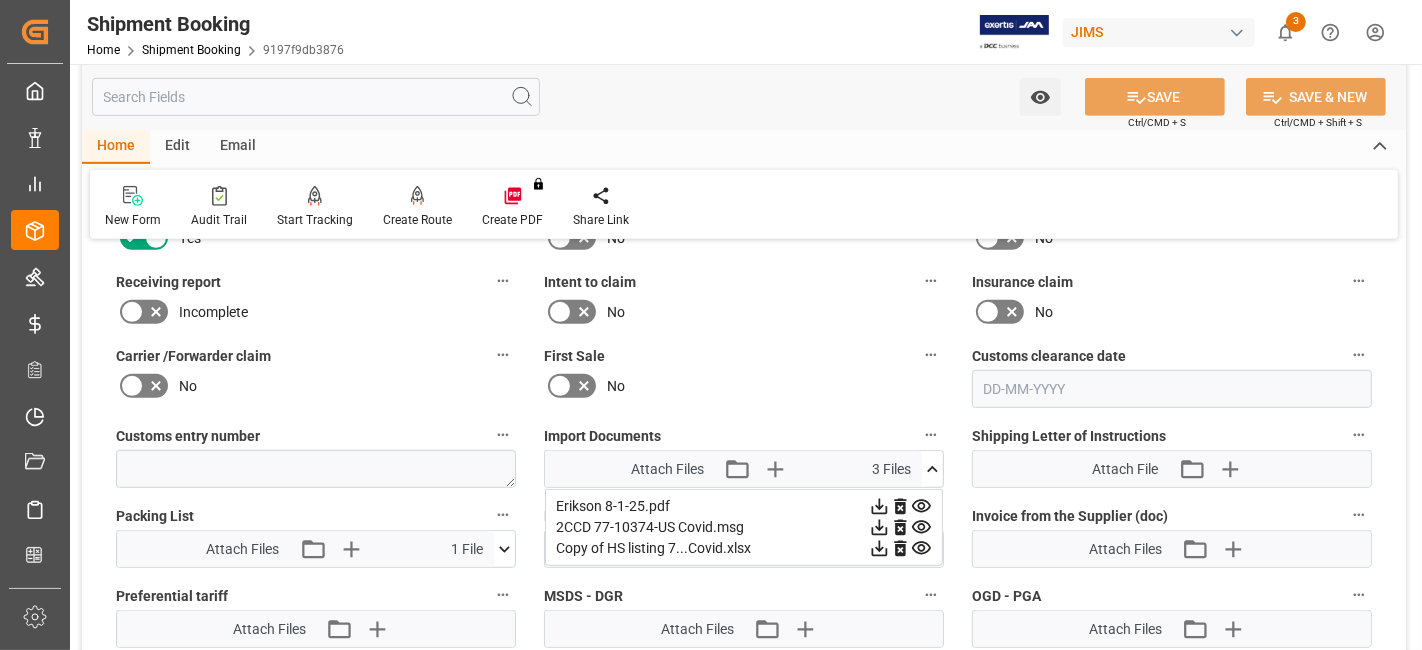 scroll, scrollTop: 913, scrollLeft: 0, axis: vertical 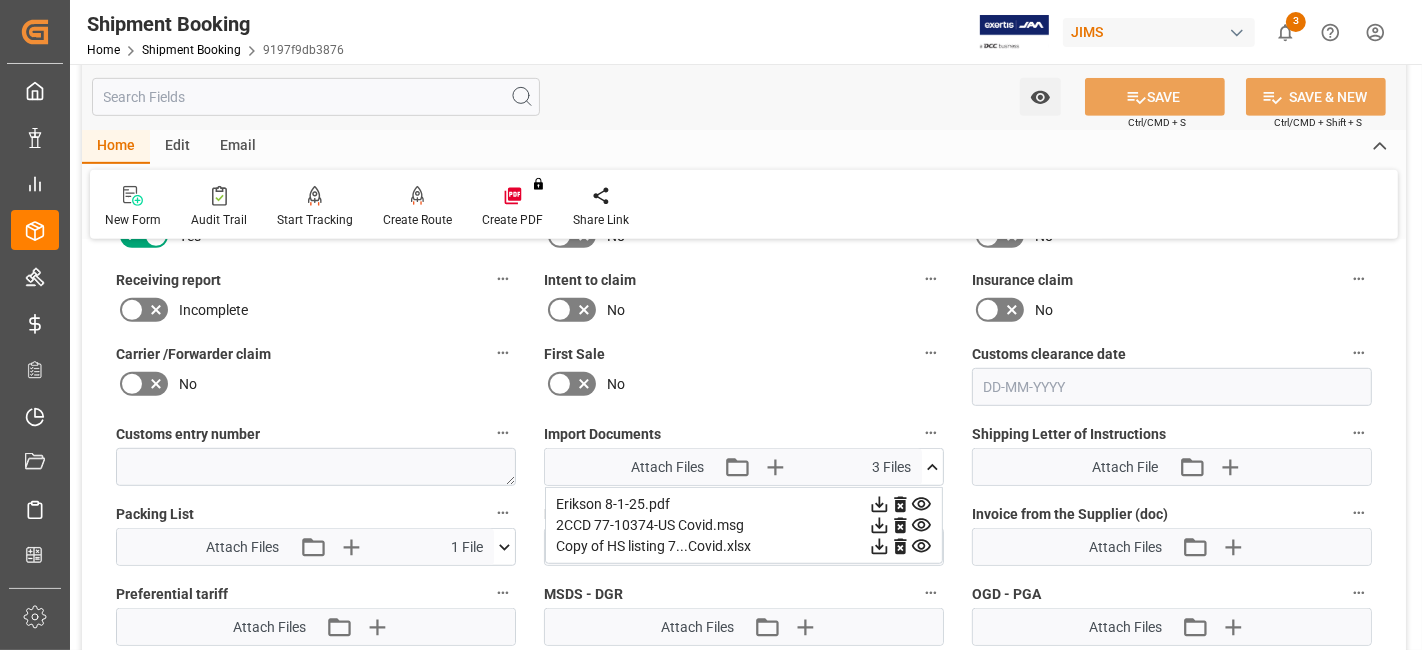 click on "No" at bounding box center (316, 384) 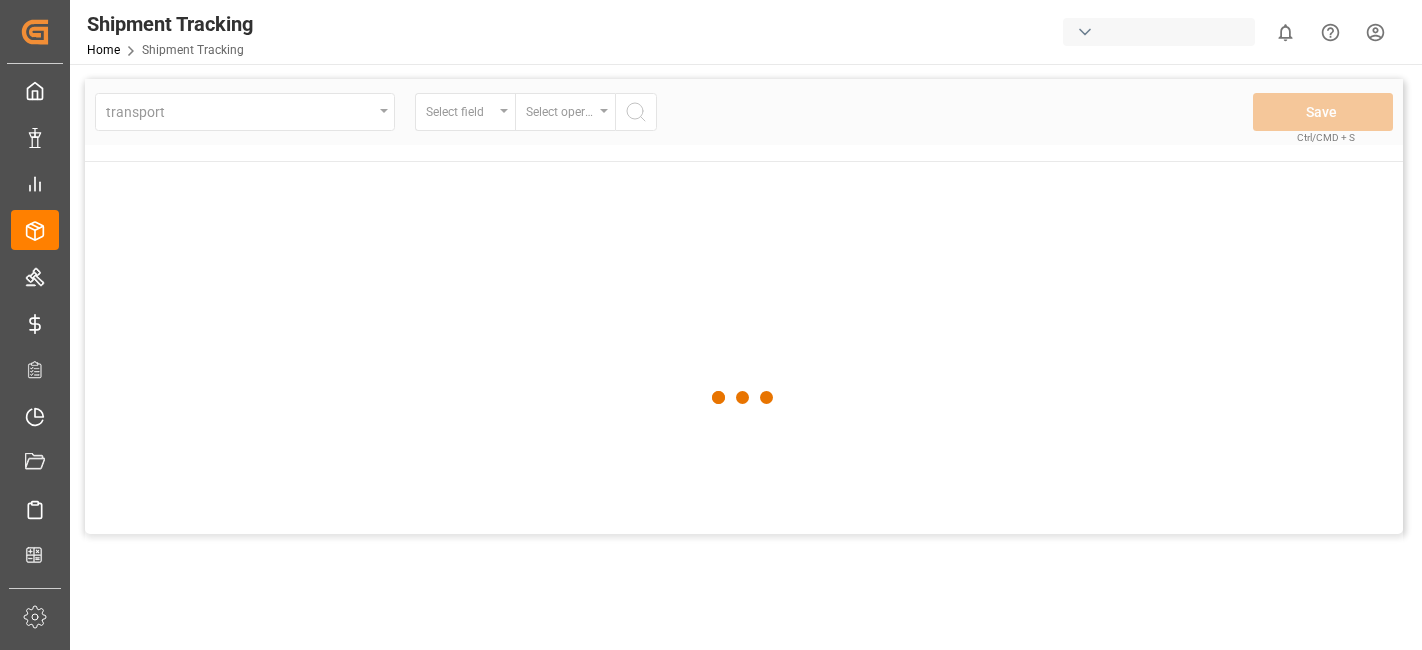 scroll, scrollTop: 0, scrollLeft: 0, axis: both 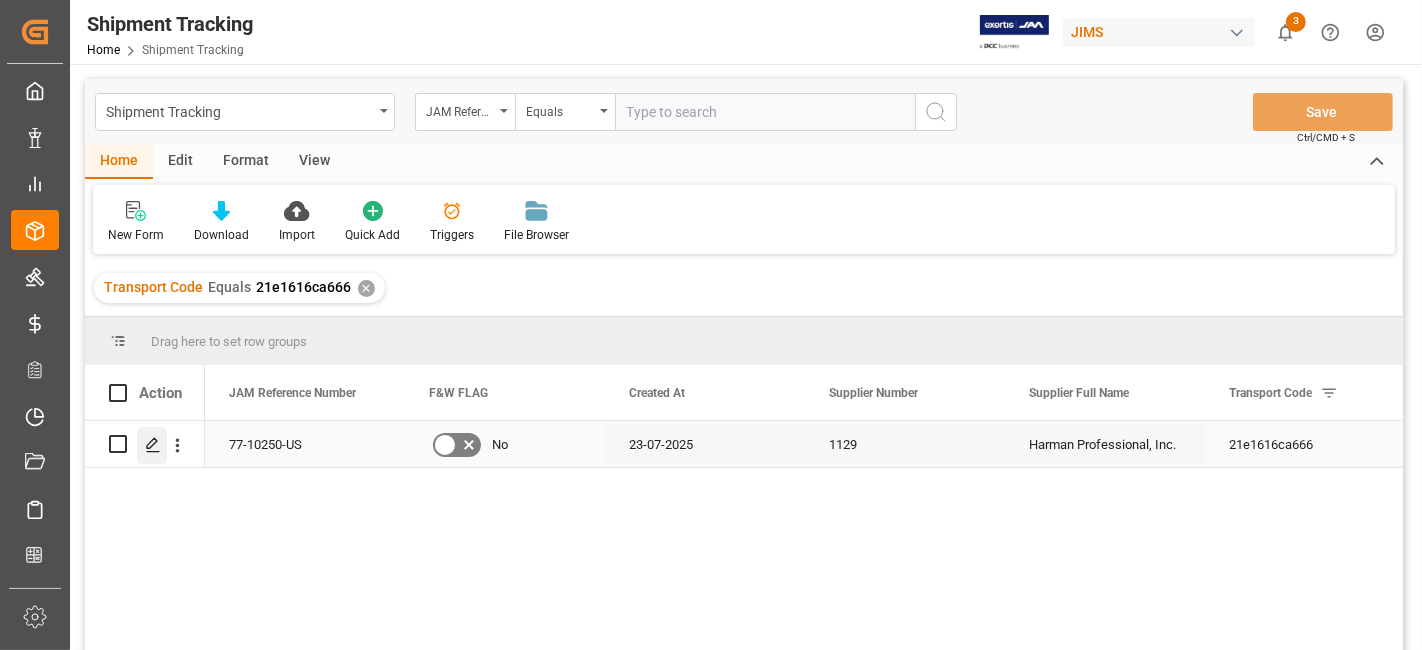 click 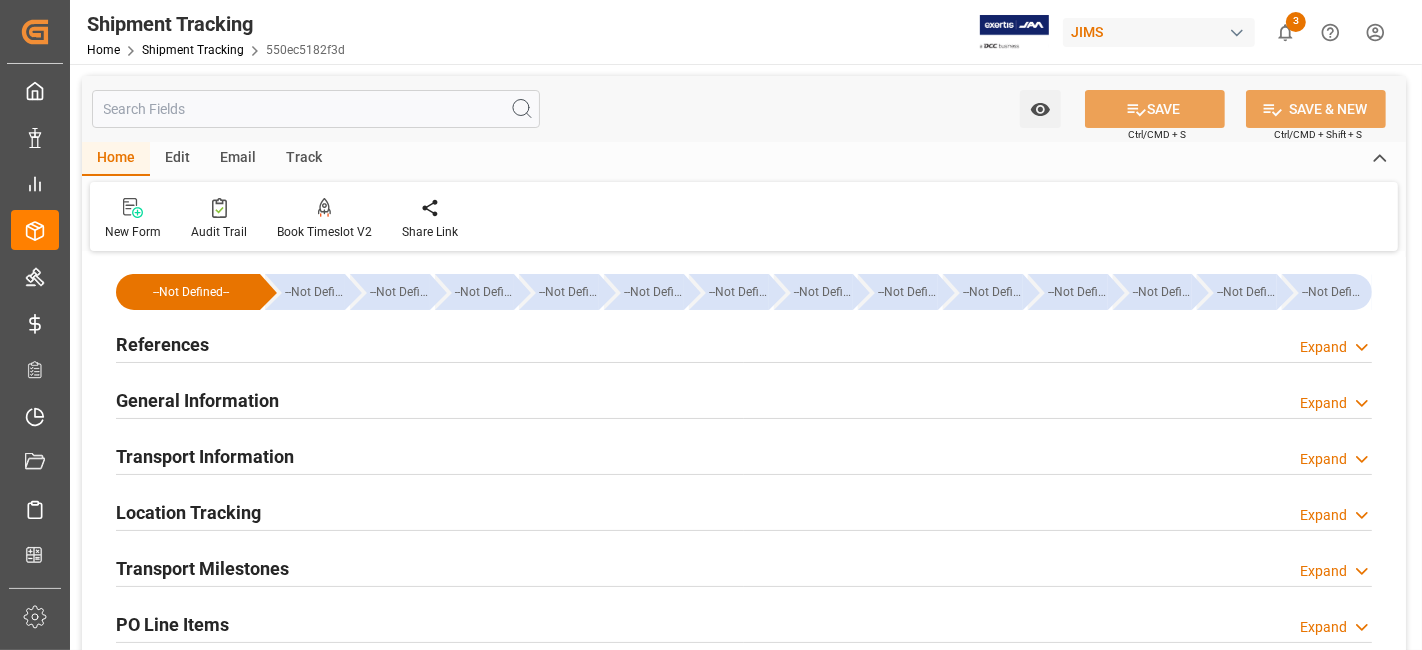 type on "23-07-2025" 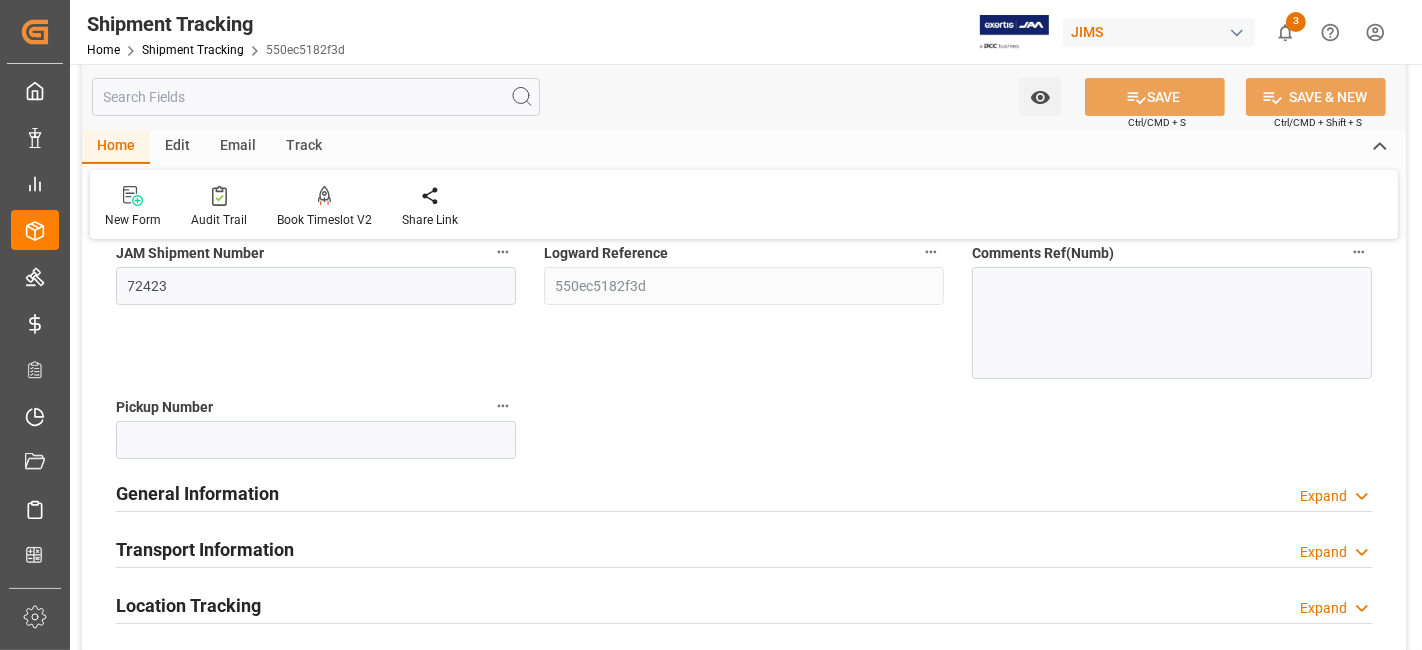 scroll, scrollTop: 311, scrollLeft: 0, axis: vertical 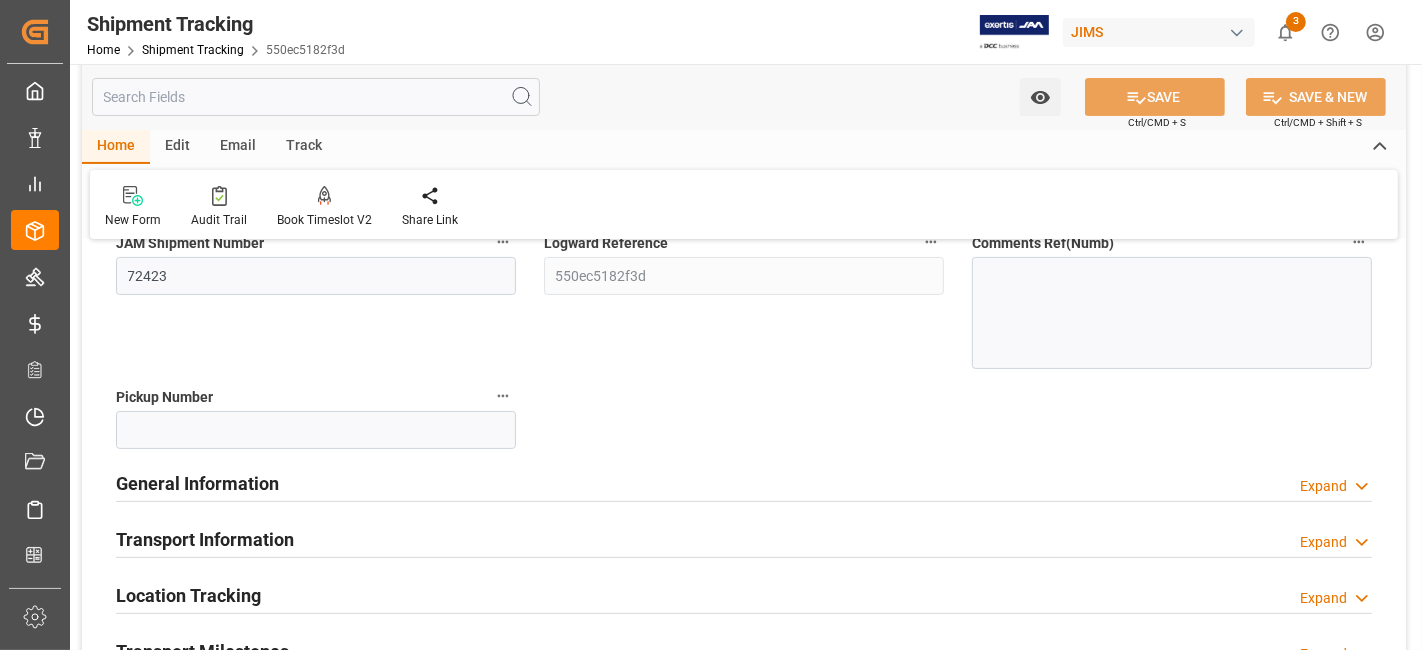 click on "General Information" at bounding box center [197, 483] 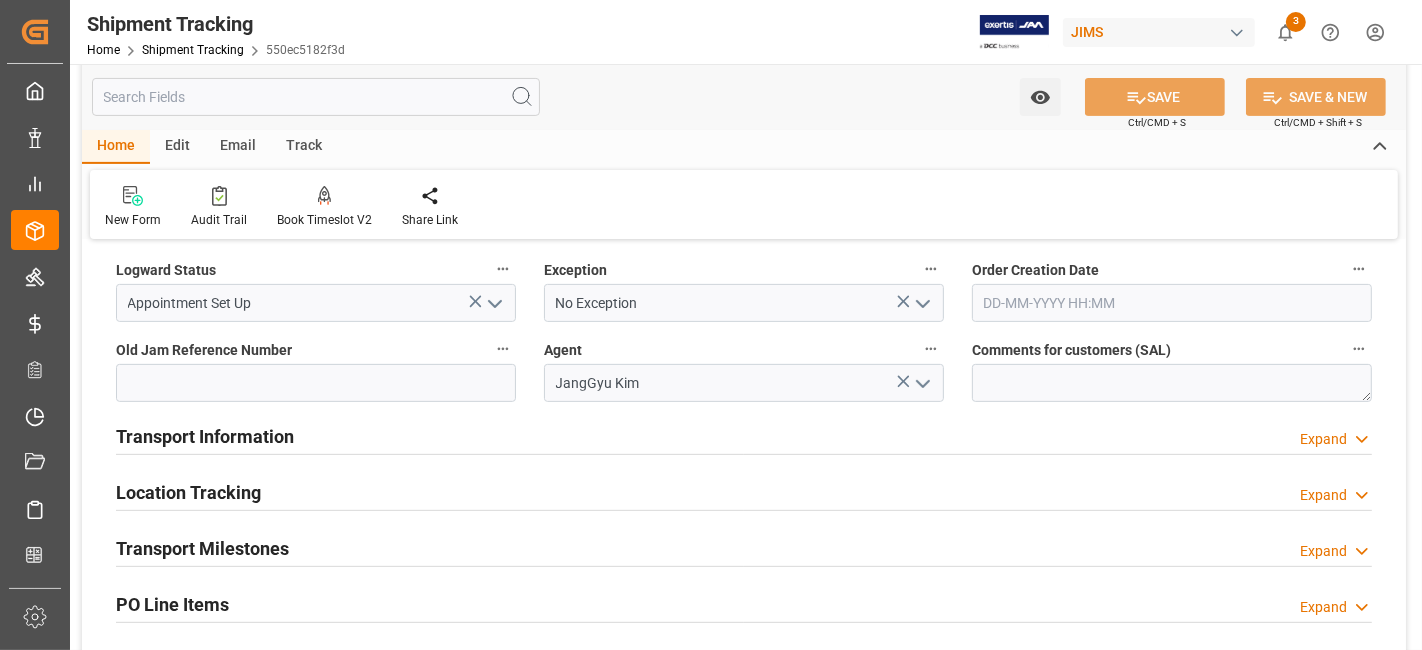 scroll, scrollTop: 577, scrollLeft: 0, axis: vertical 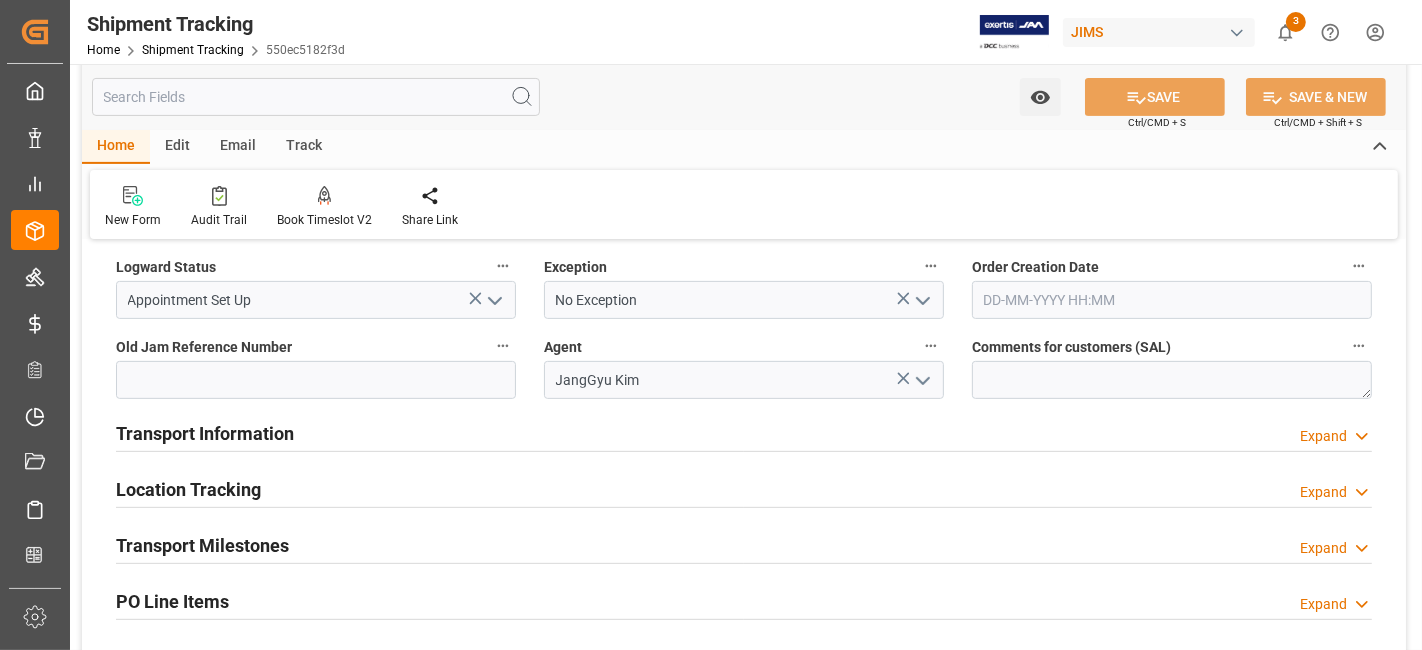click on "Transport Information Expand" at bounding box center [744, 432] 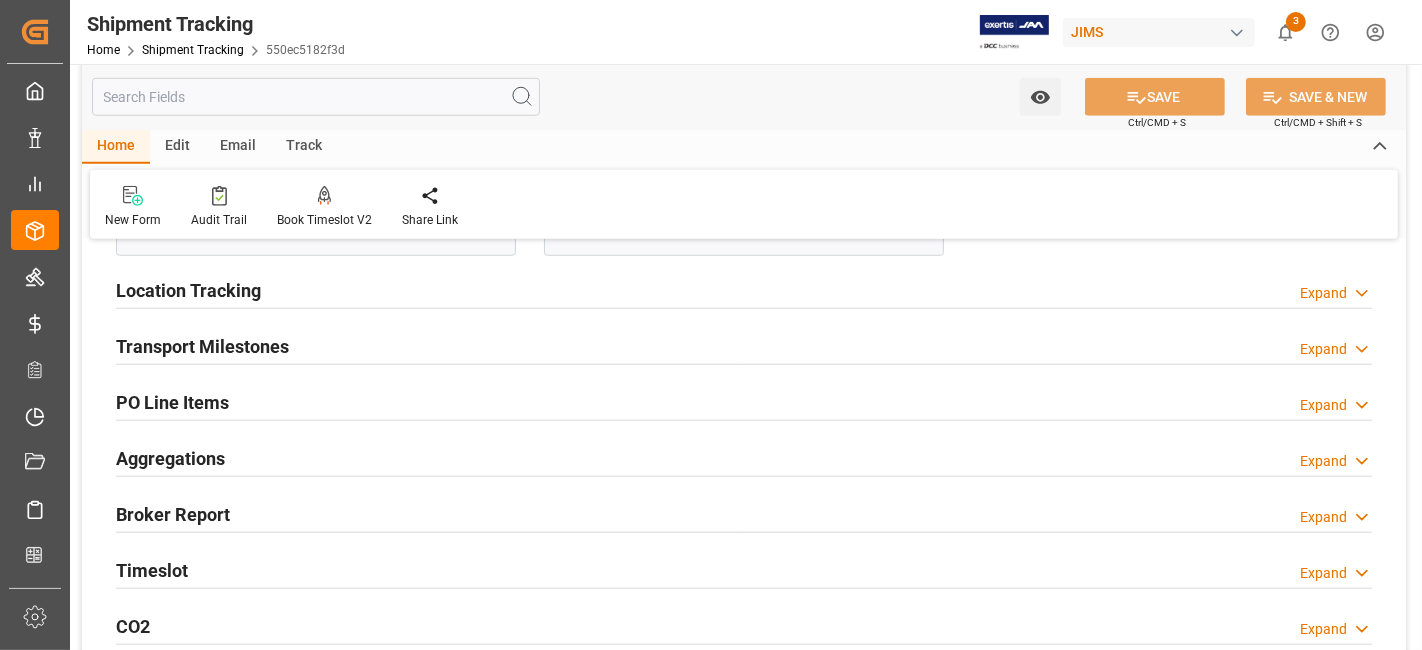 scroll, scrollTop: 1491, scrollLeft: 0, axis: vertical 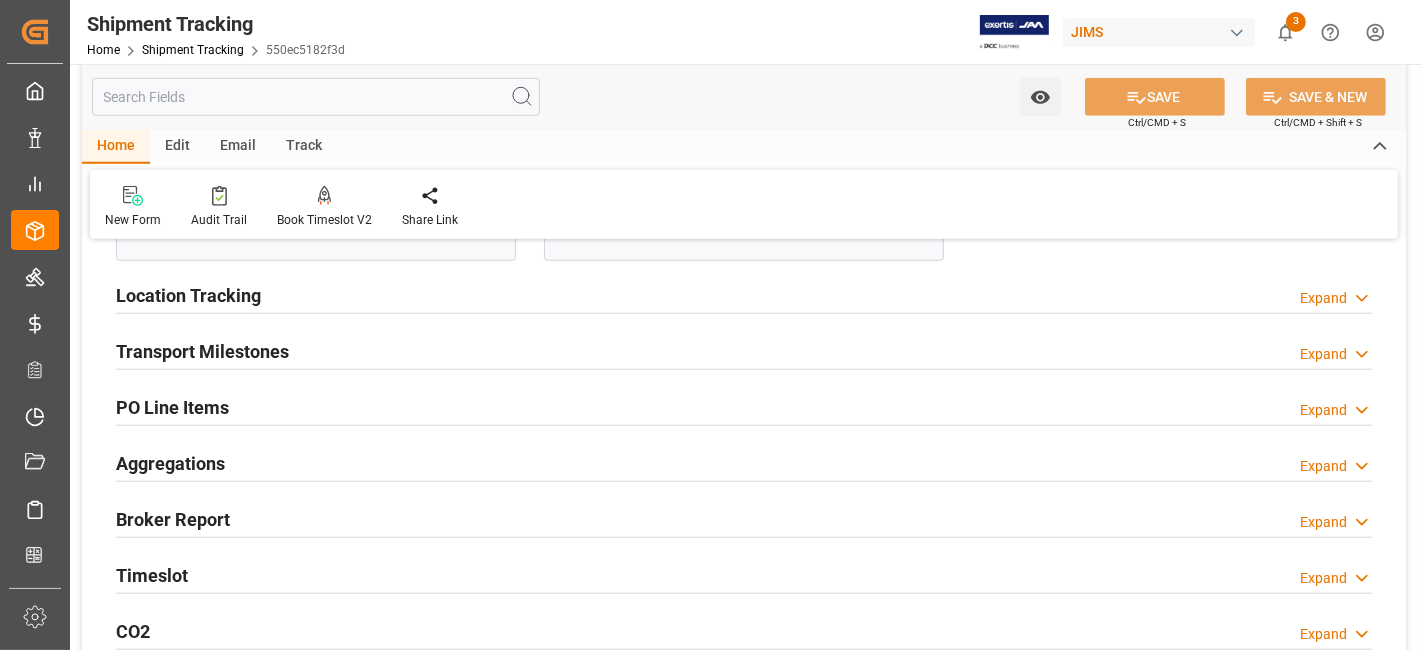 click on "Transport Milestones Expand" at bounding box center (744, 350) 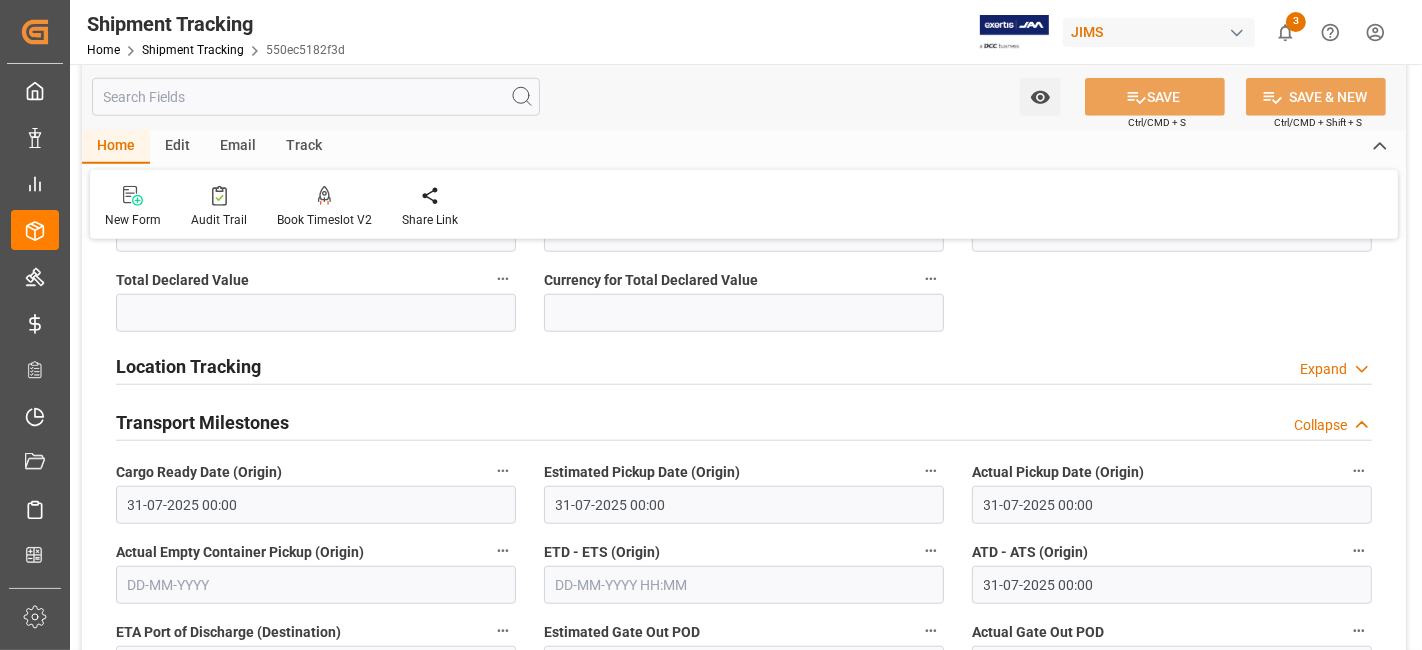 scroll, scrollTop: 1425, scrollLeft: 0, axis: vertical 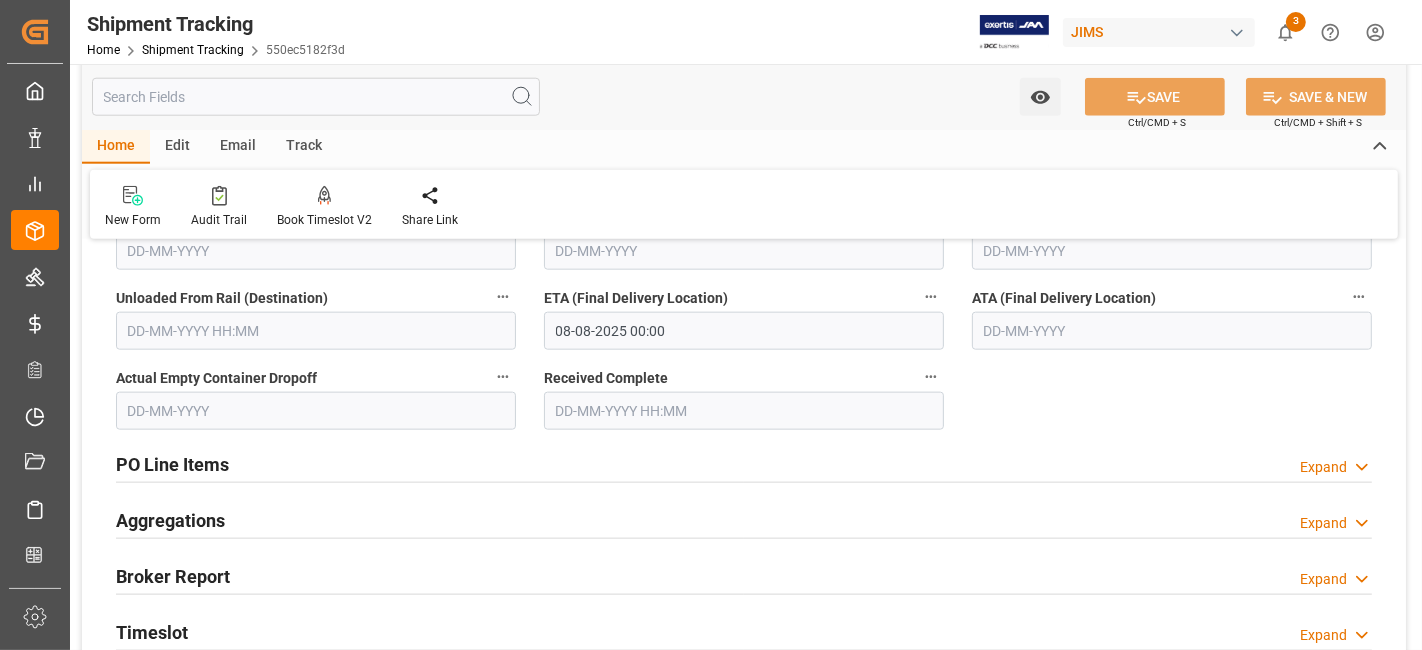 click on "Aggregations Expand" at bounding box center (744, 519) 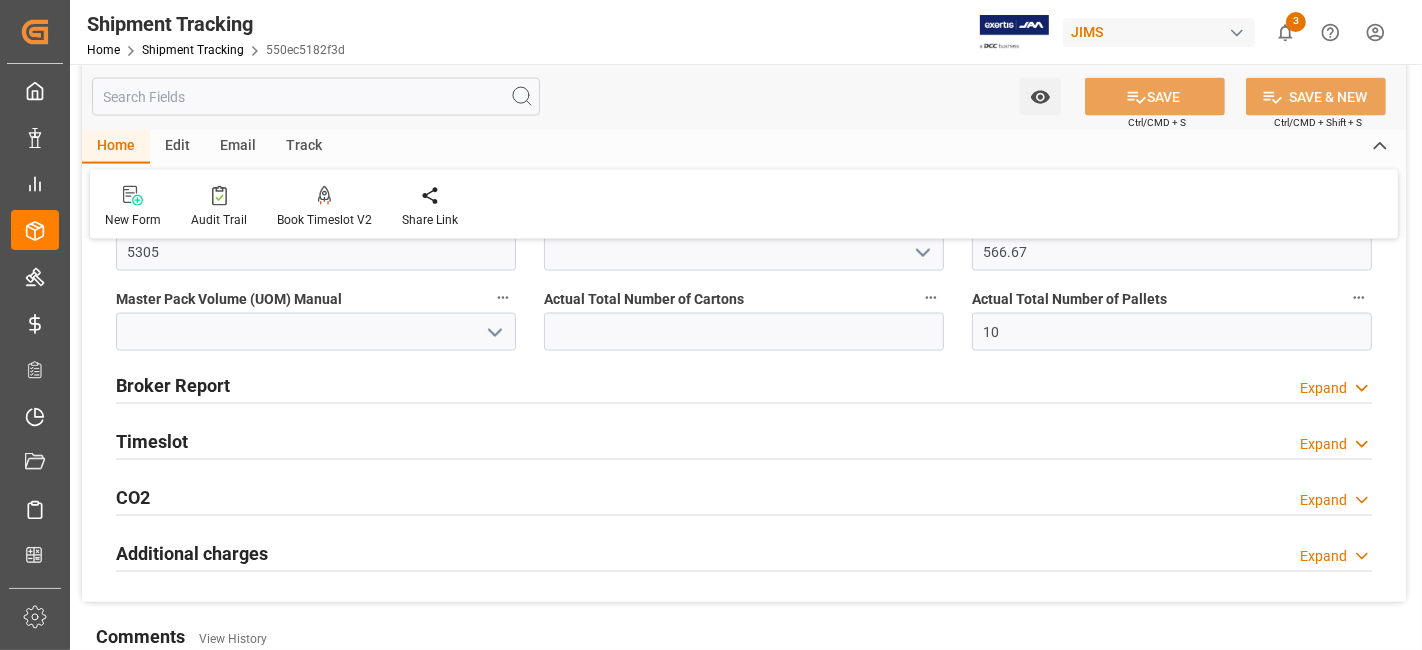 scroll, scrollTop: 2580, scrollLeft: 0, axis: vertical 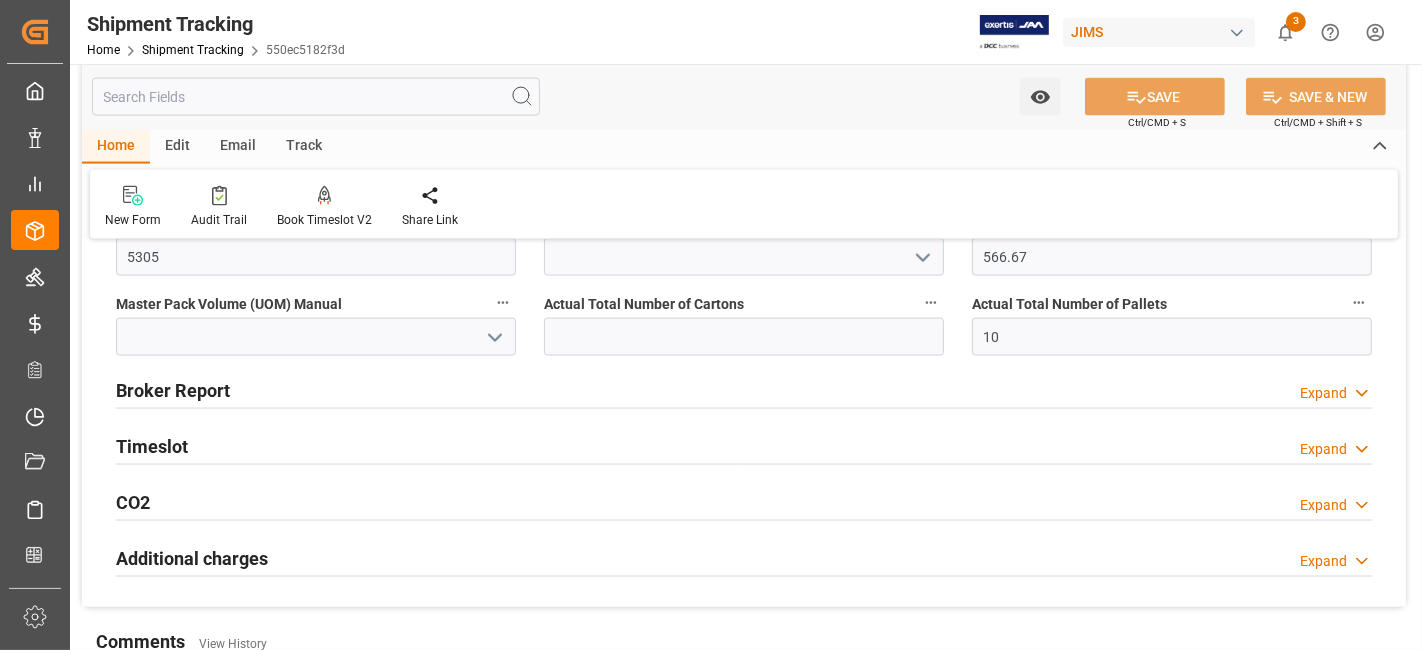 click on "Timeslot Expand" at bounding box center (744, 445) 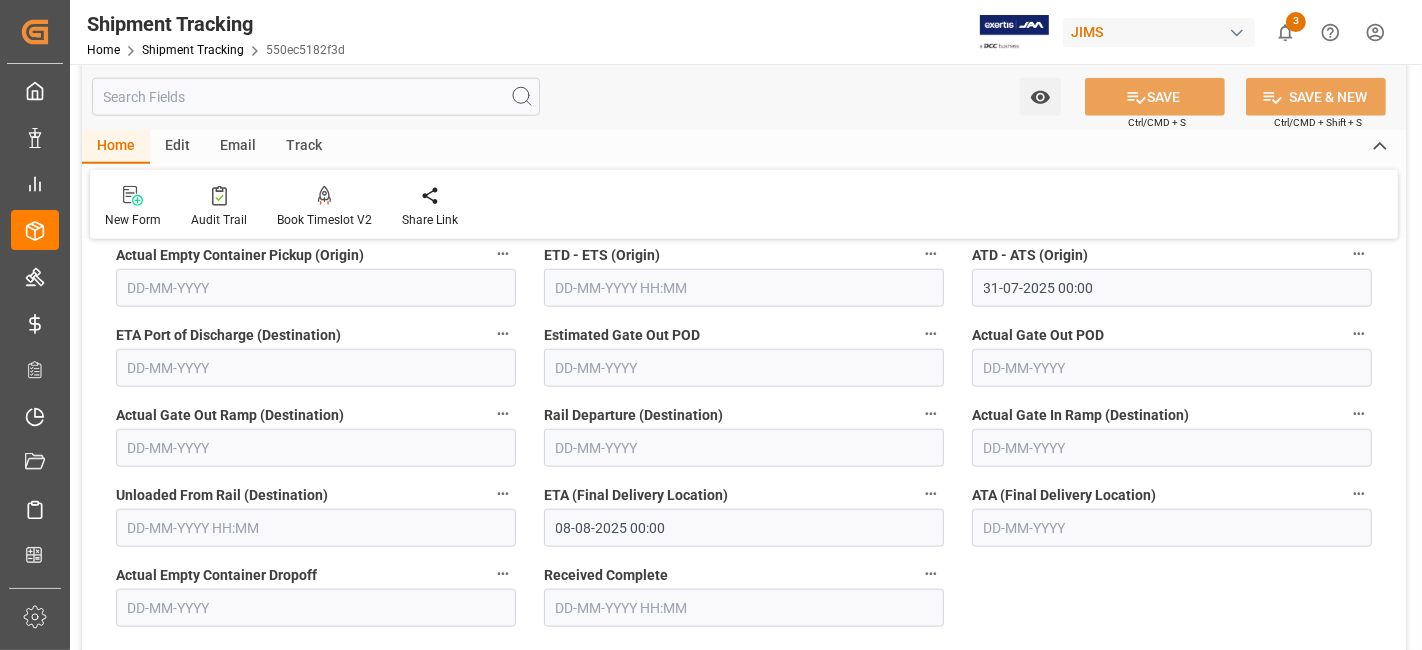scroll, scrollTop: 1647, scrollLeft: 0, axis: vertical 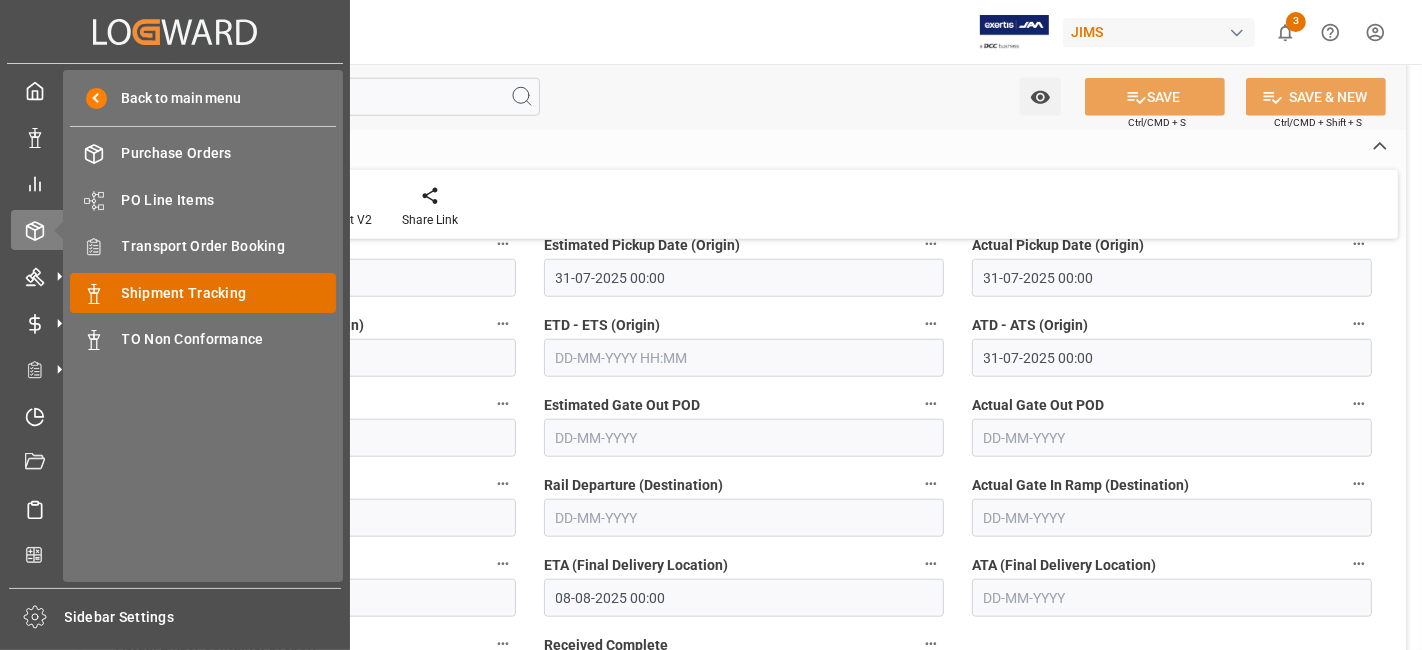 click on "Shipment Tracking" at bounding box center (229, 293) 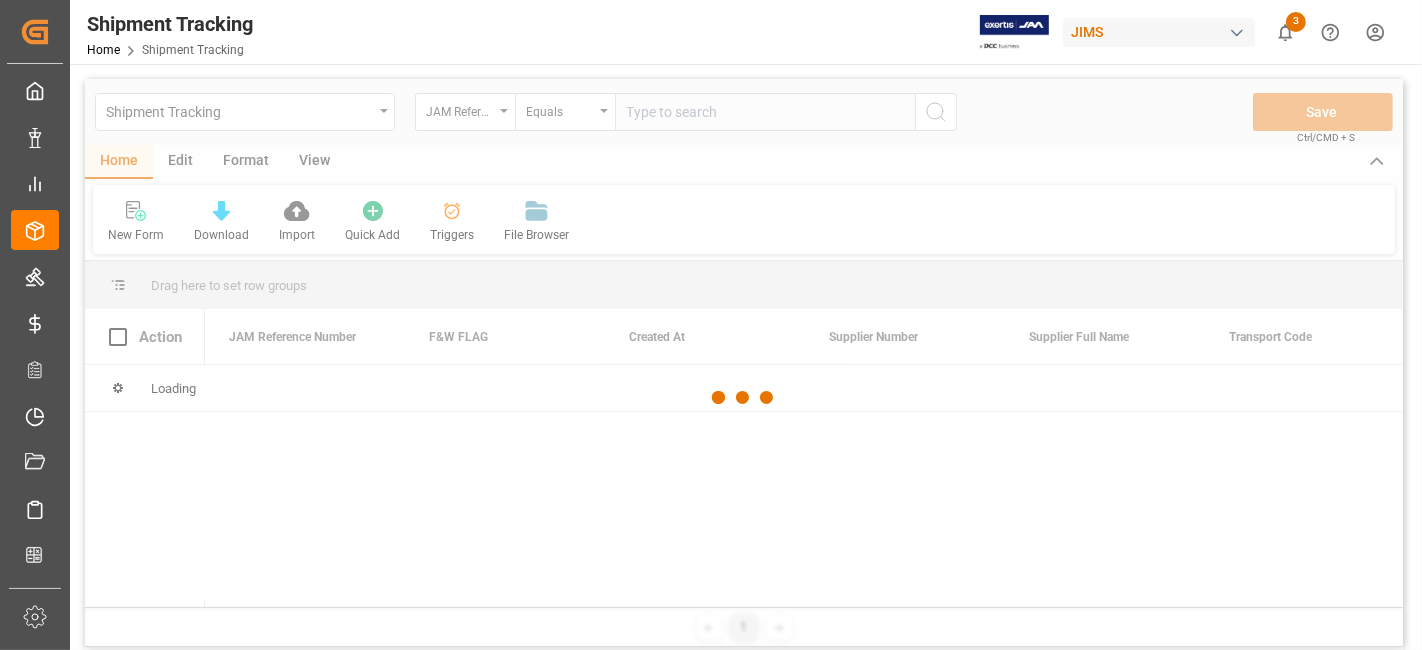 click at bounding box center [744, 398] 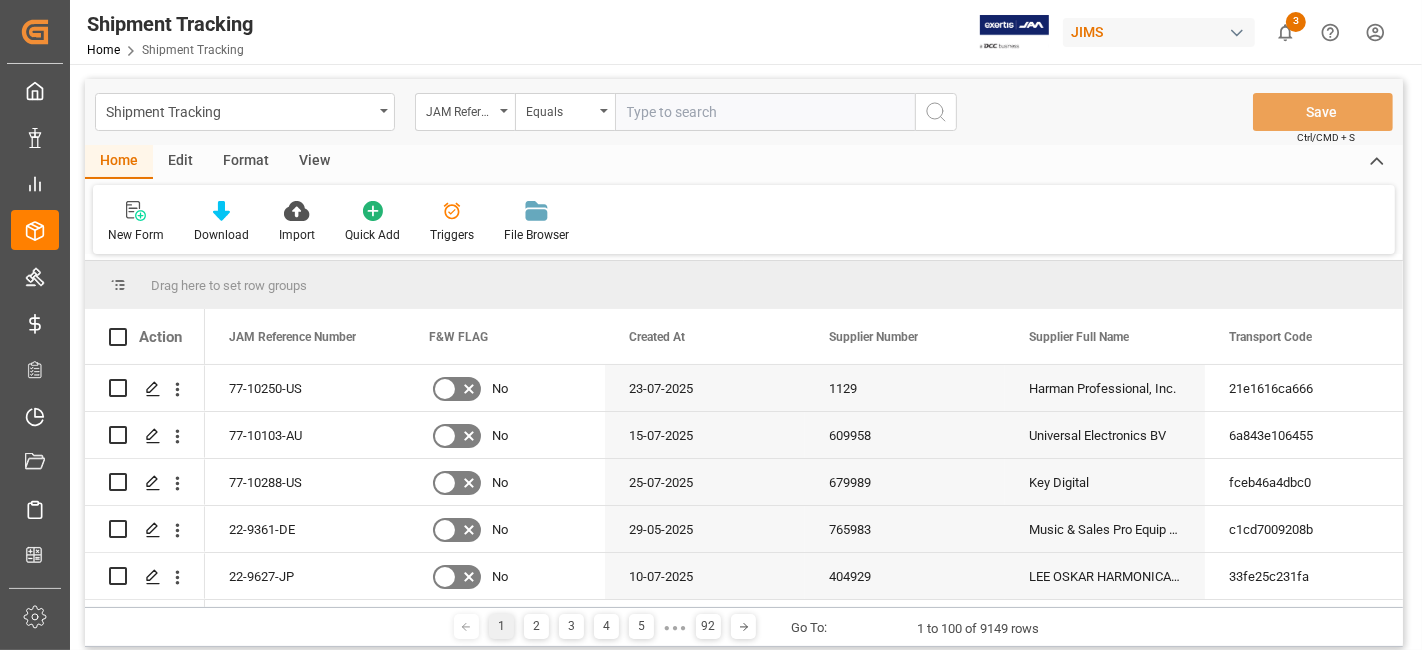 click at bounding box center [765, 112] 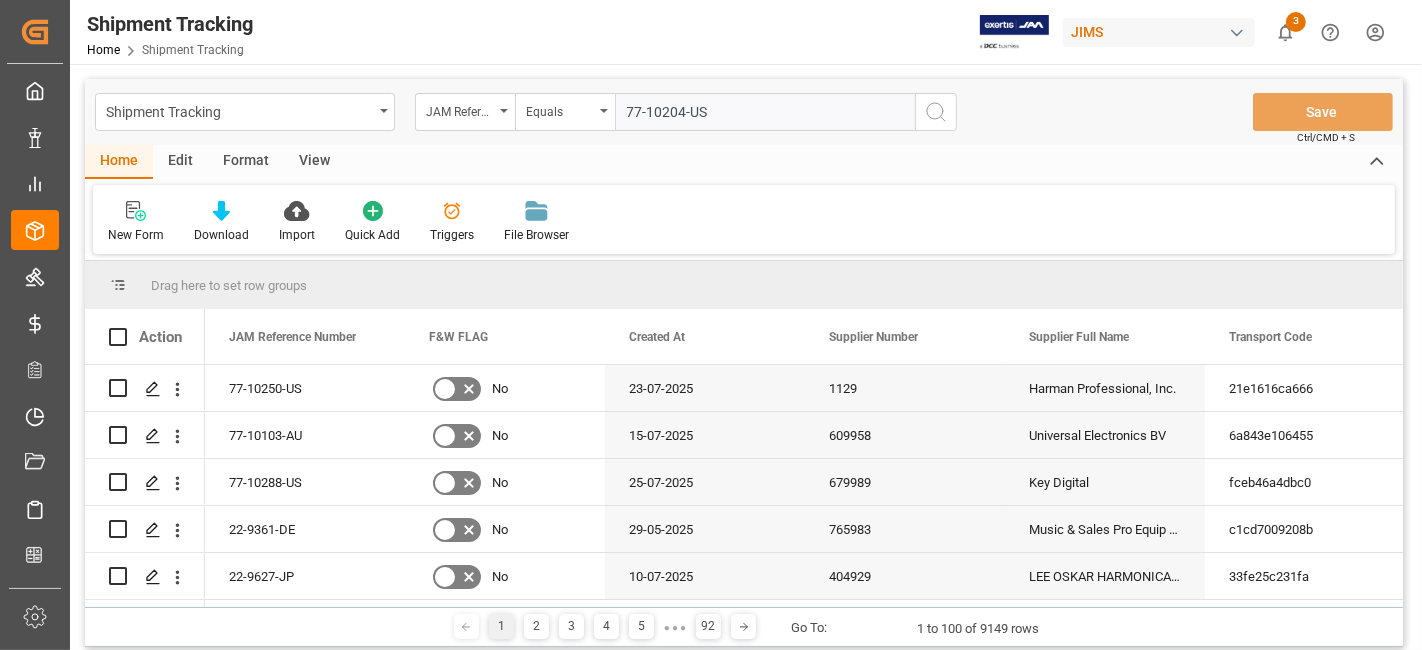type on "77-10204-US" 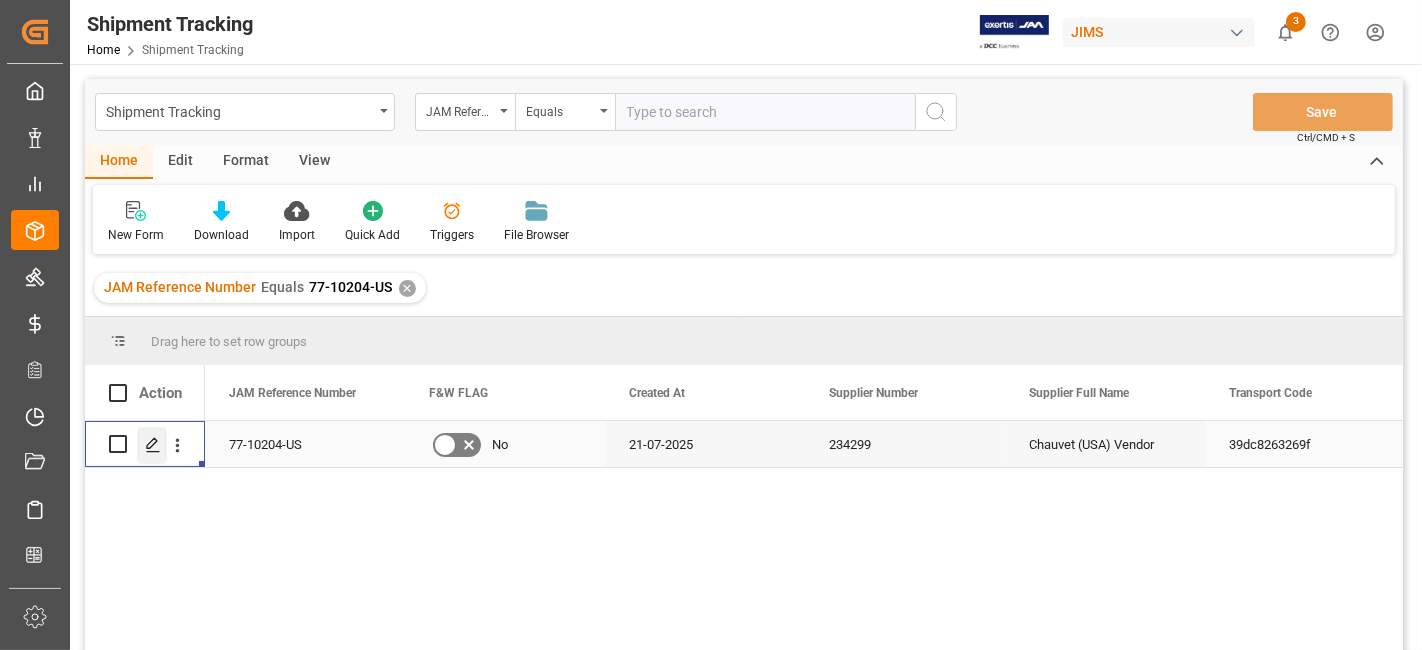click at bounding box center (152, 445) 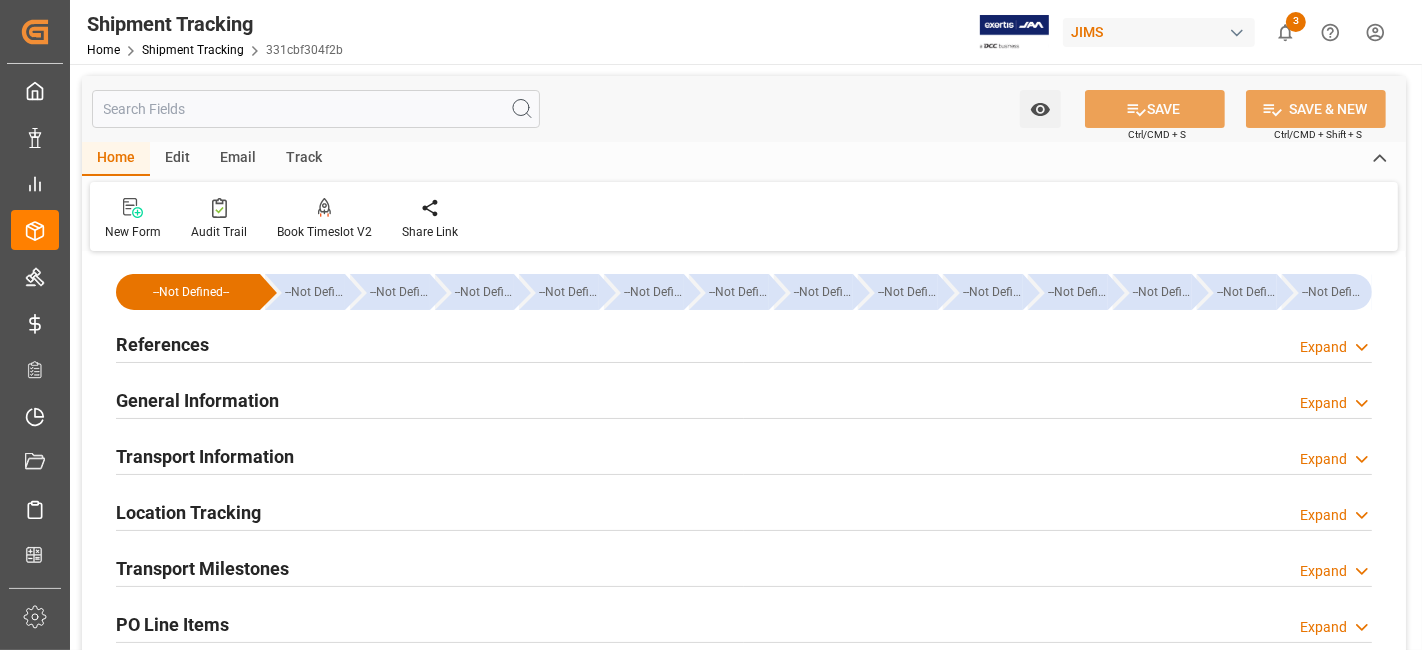 drag, startPoint x: 247, startPoint y: 331, endPoint x: 271, endPoint y: 392, distance: 65.551506 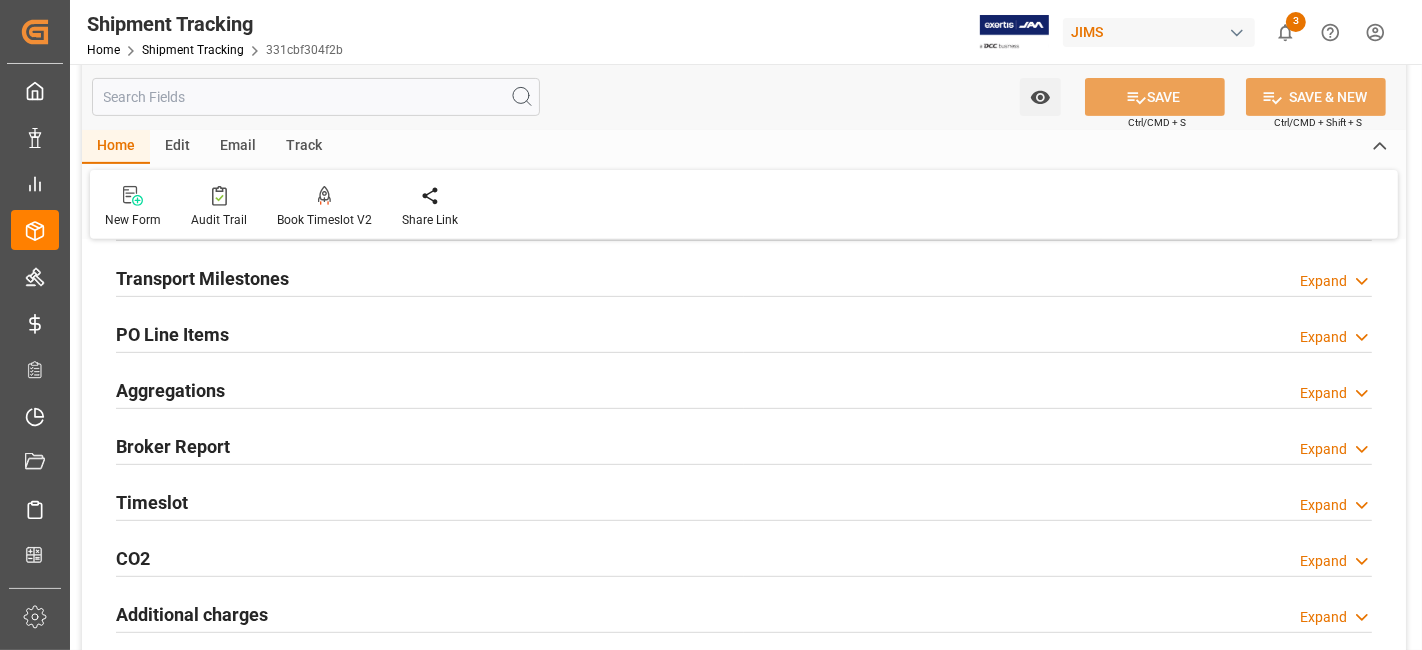 scroll, scrollTop: 688, scrollLeft: 0, axis: vertical 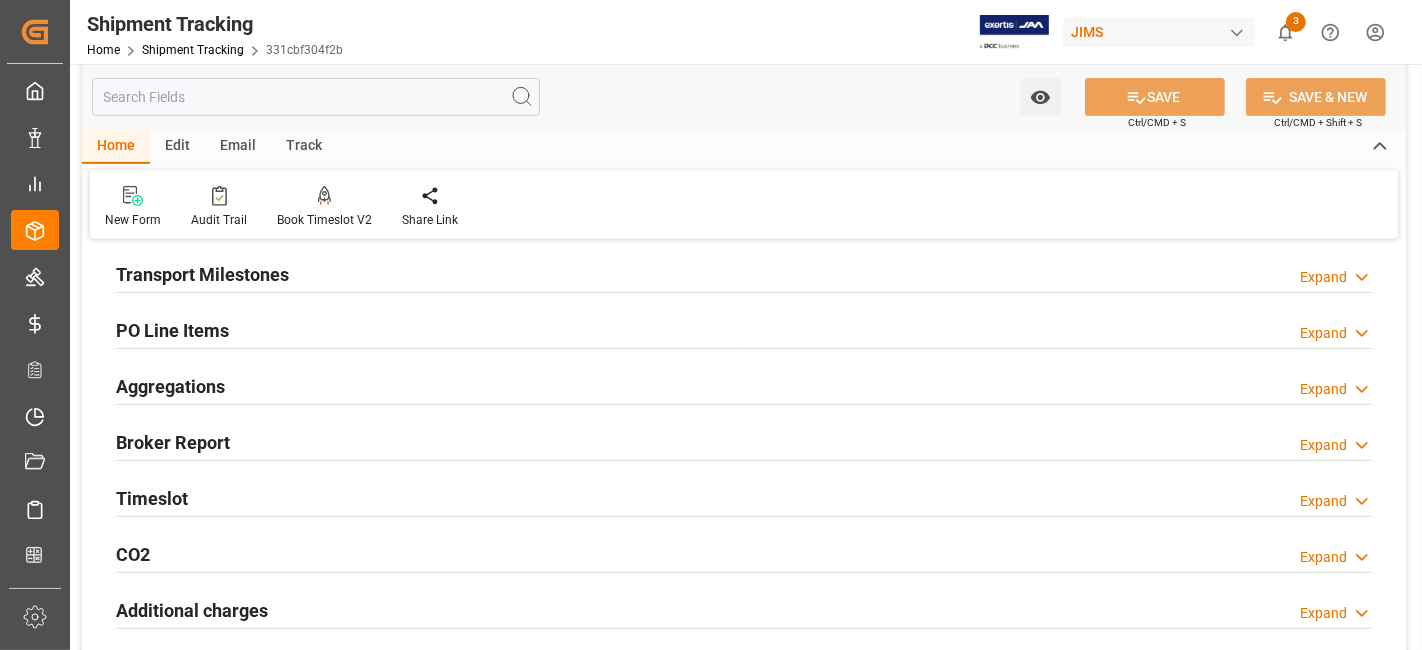 click on "Transport Milestones" at bounding box center (202, 274) 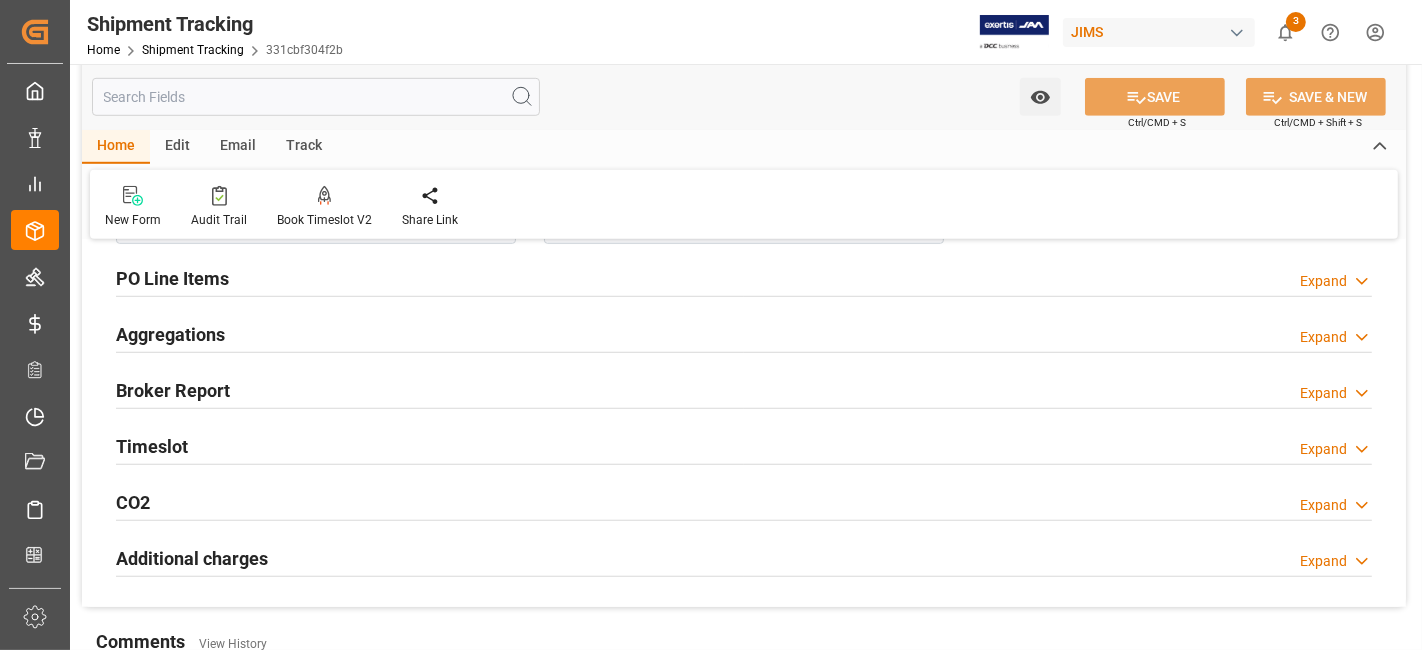 scroll, scrollTop: 1222, scrollLeft: 0, axis: vertical 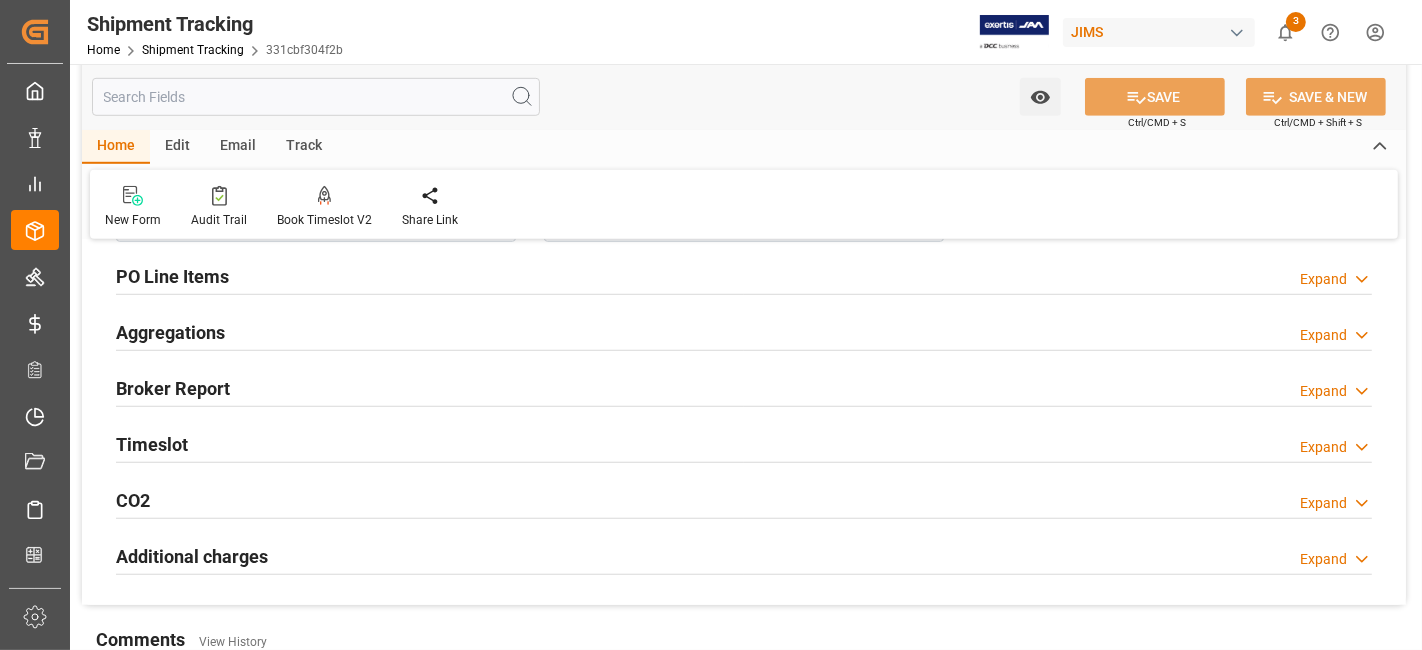 click on "Timeslot Expand" at bounding box center (744, 443) 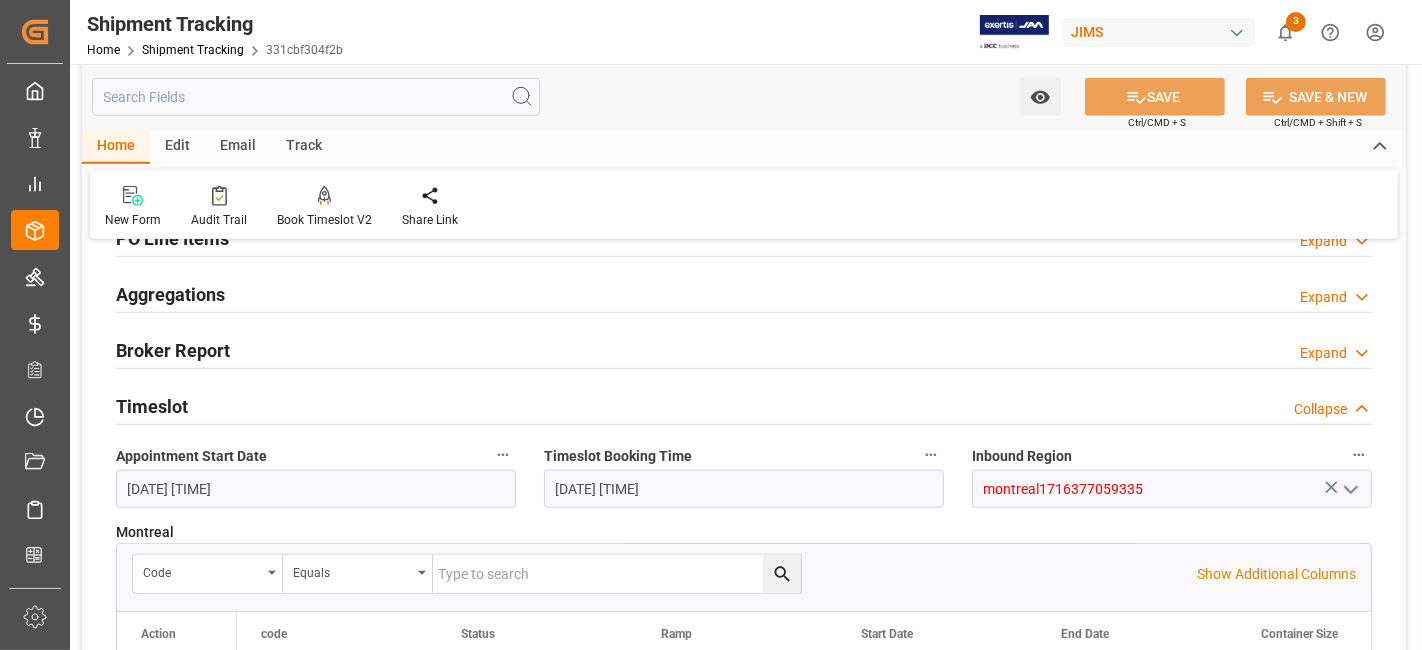 scroll, scrollTop: 1266, scrollLeft: 0, axis: vertical 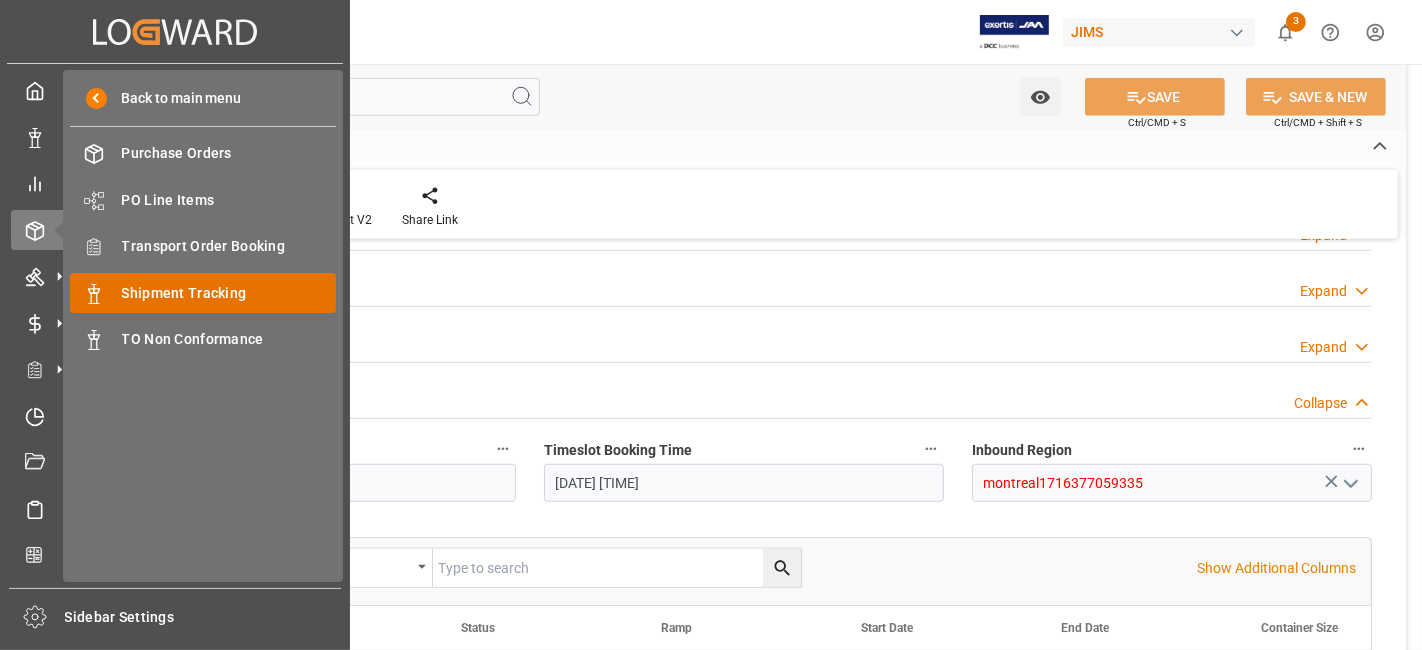 click on "Shipment Tracking" at bounding box center [229, 293] 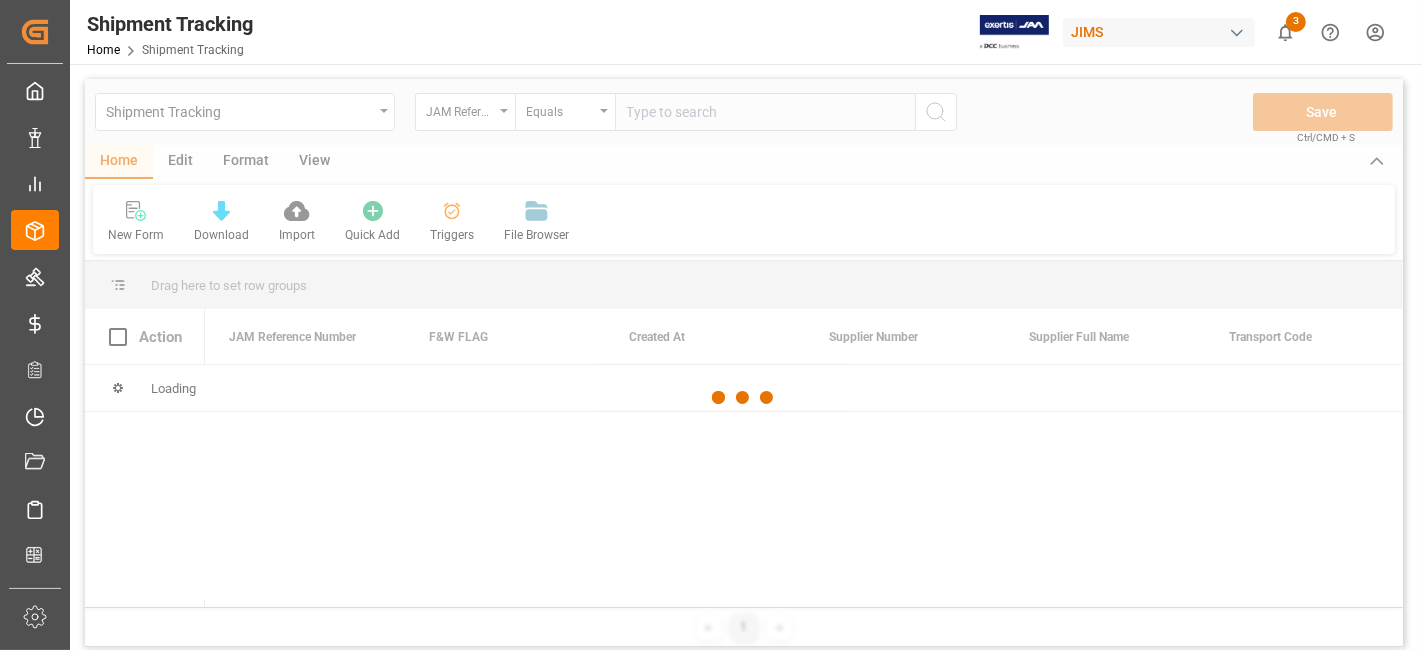 click at bounding box center [744, 398] 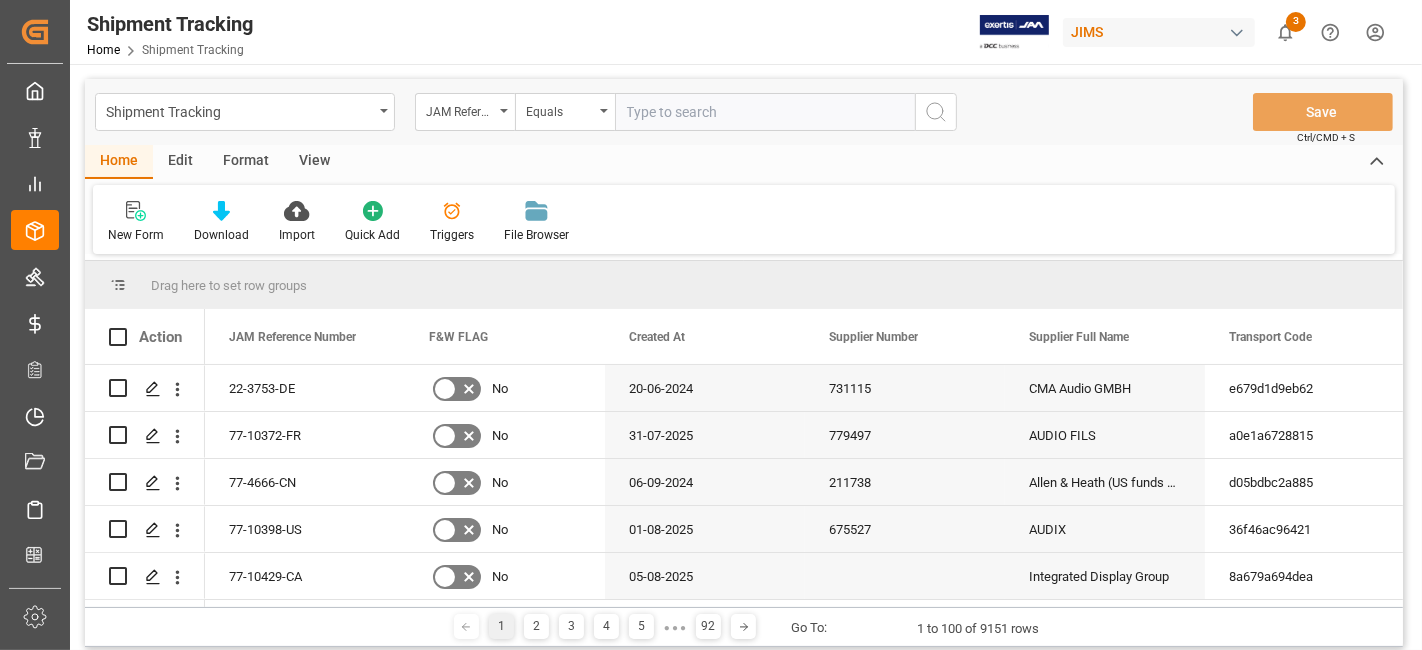 click at bounding box center (765, 112) 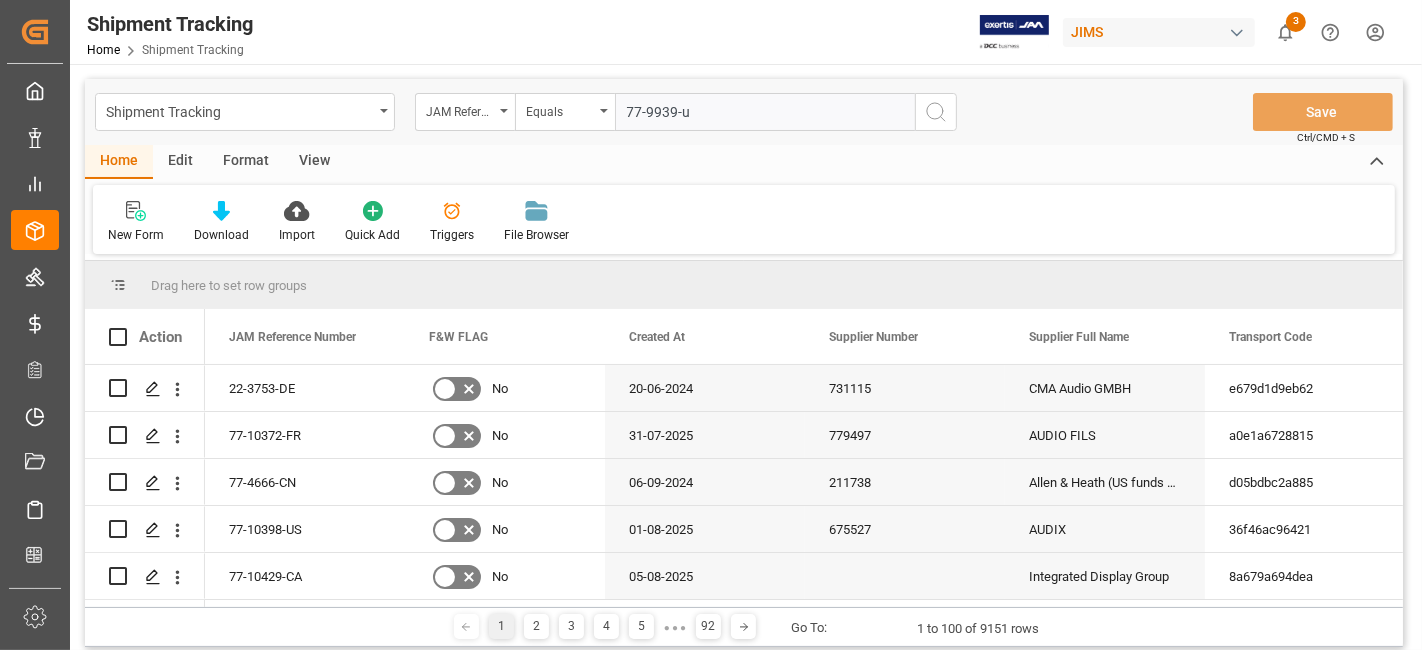 type on "77-9939-us" 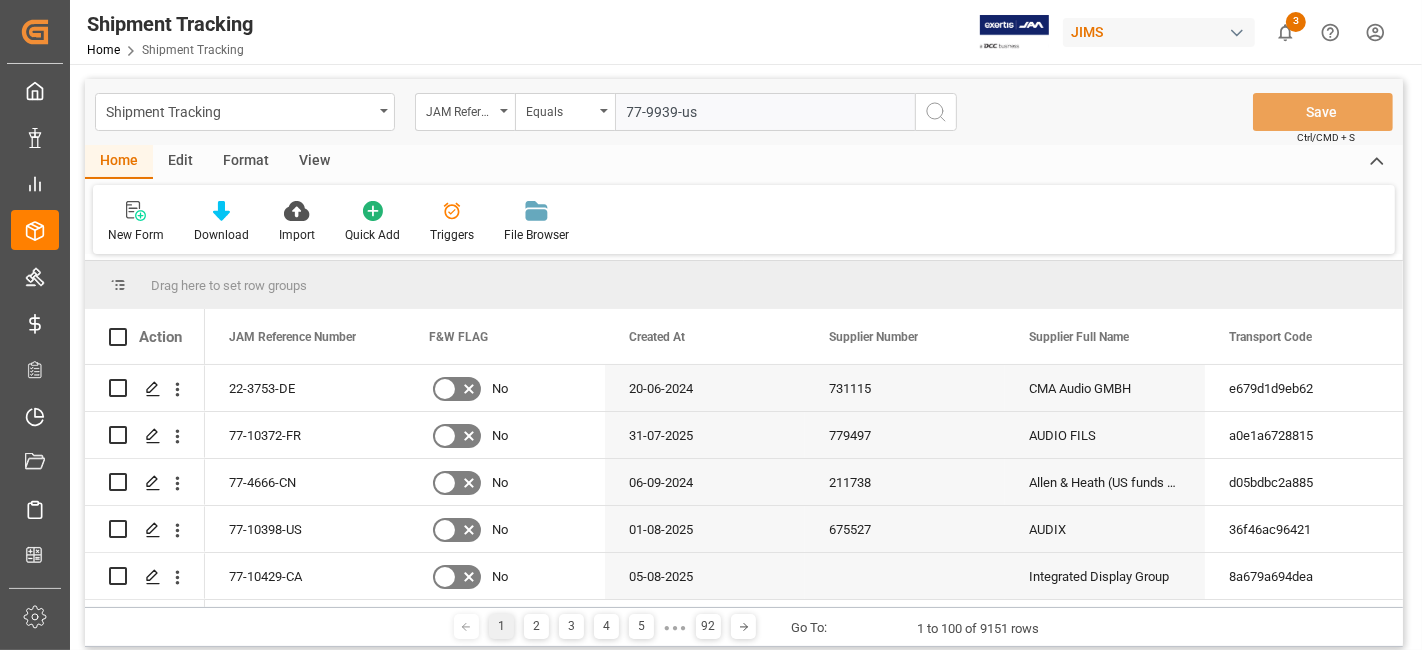 type 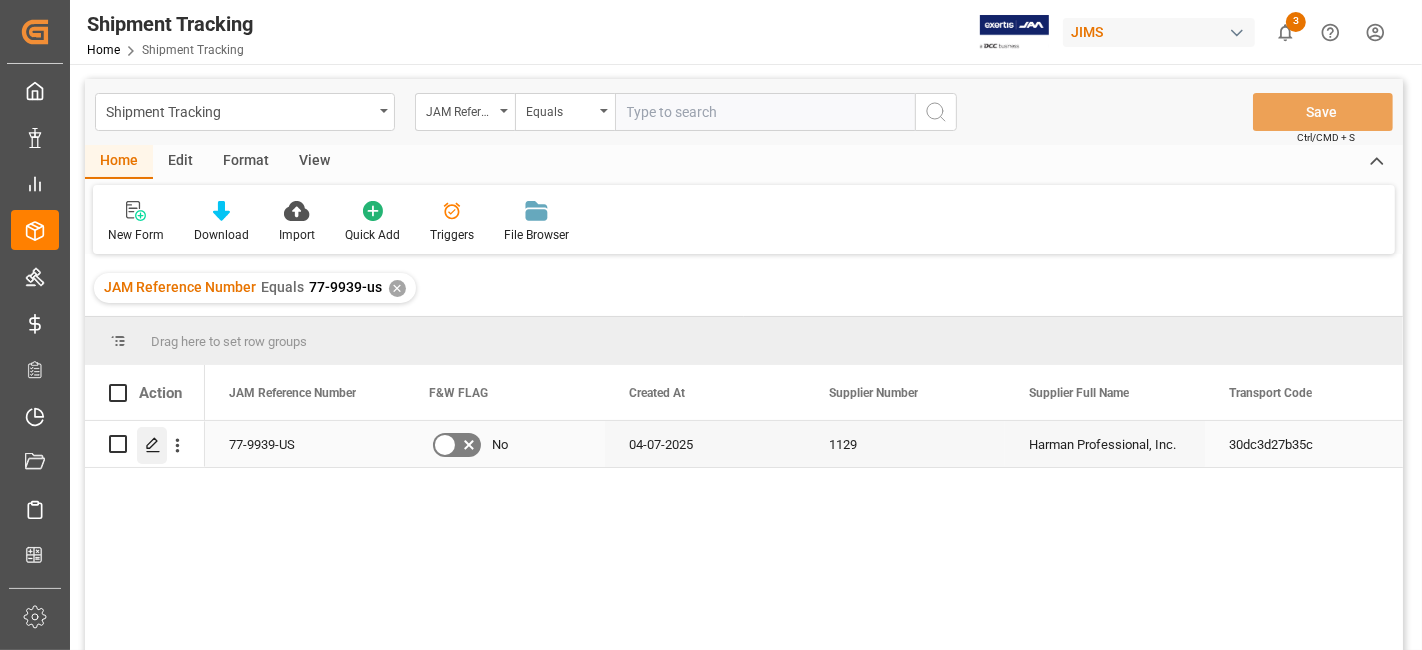 click 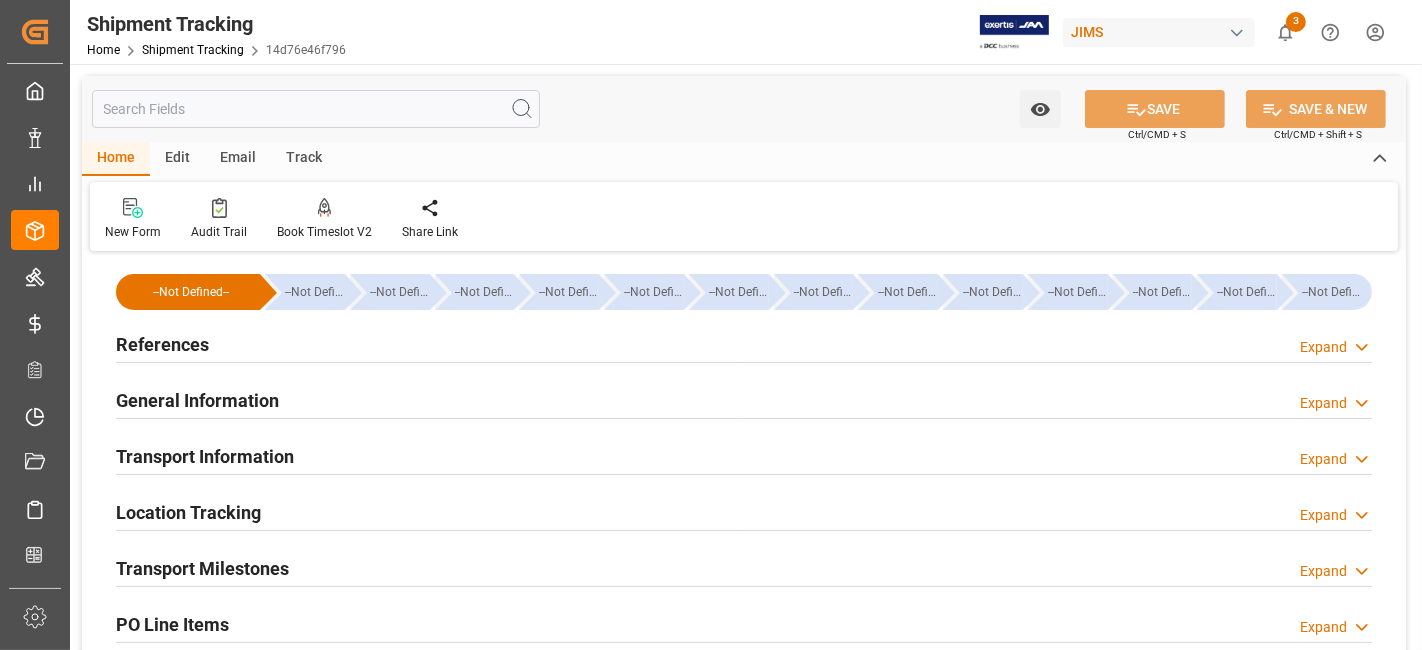 click on "References Expand" at bounding box center (744, 343) 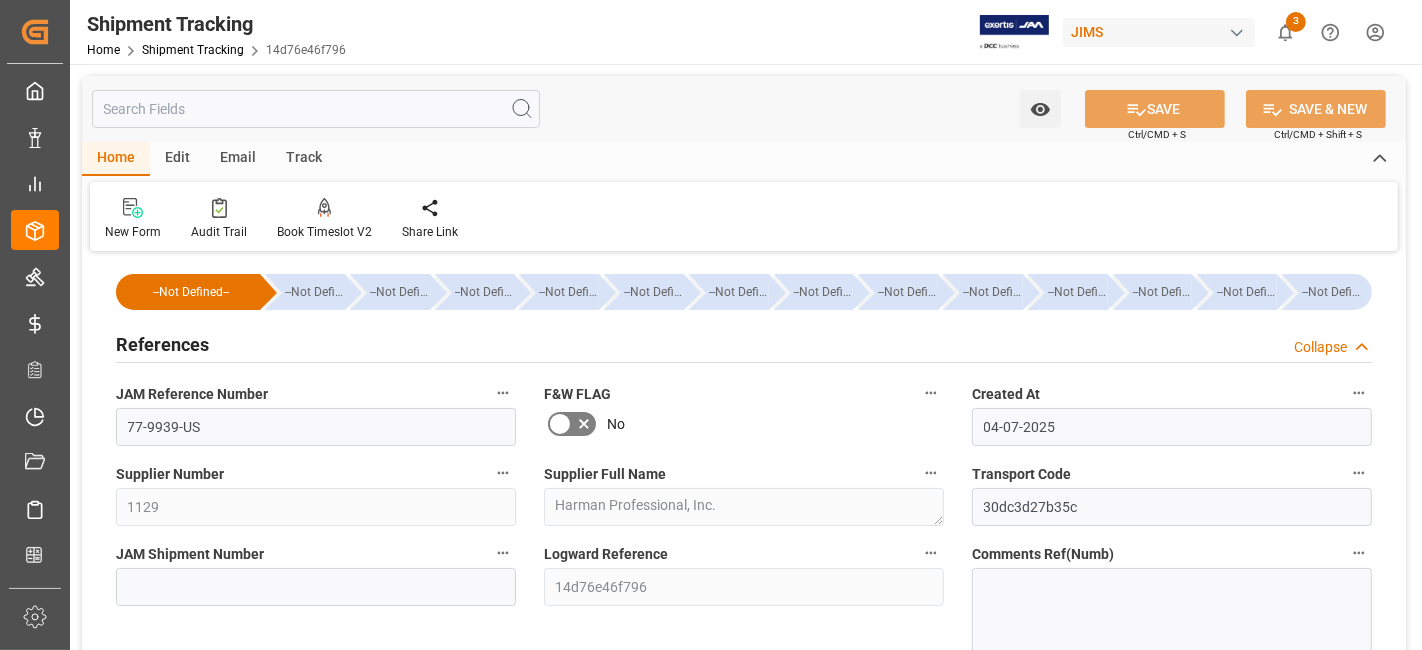 click on "References Collapse" at bounding box center [744, 343] 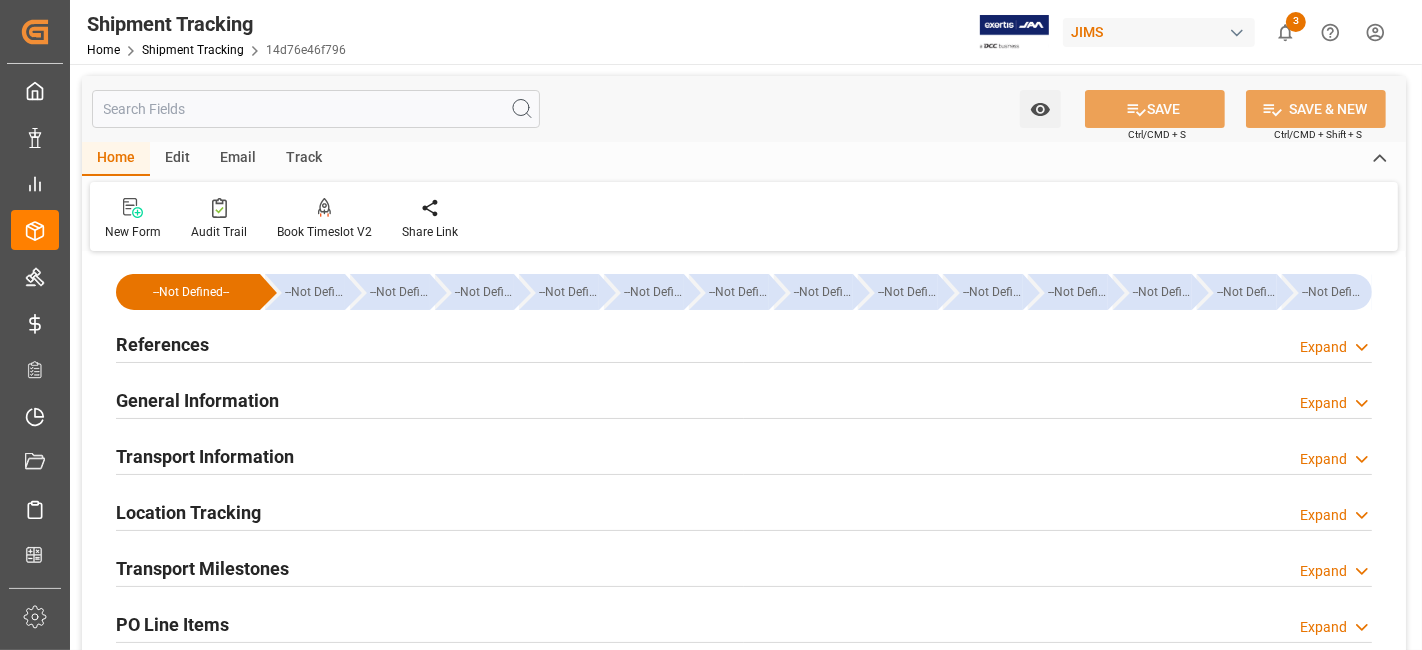 click on "References Expand" at bounding box center [744, 343] 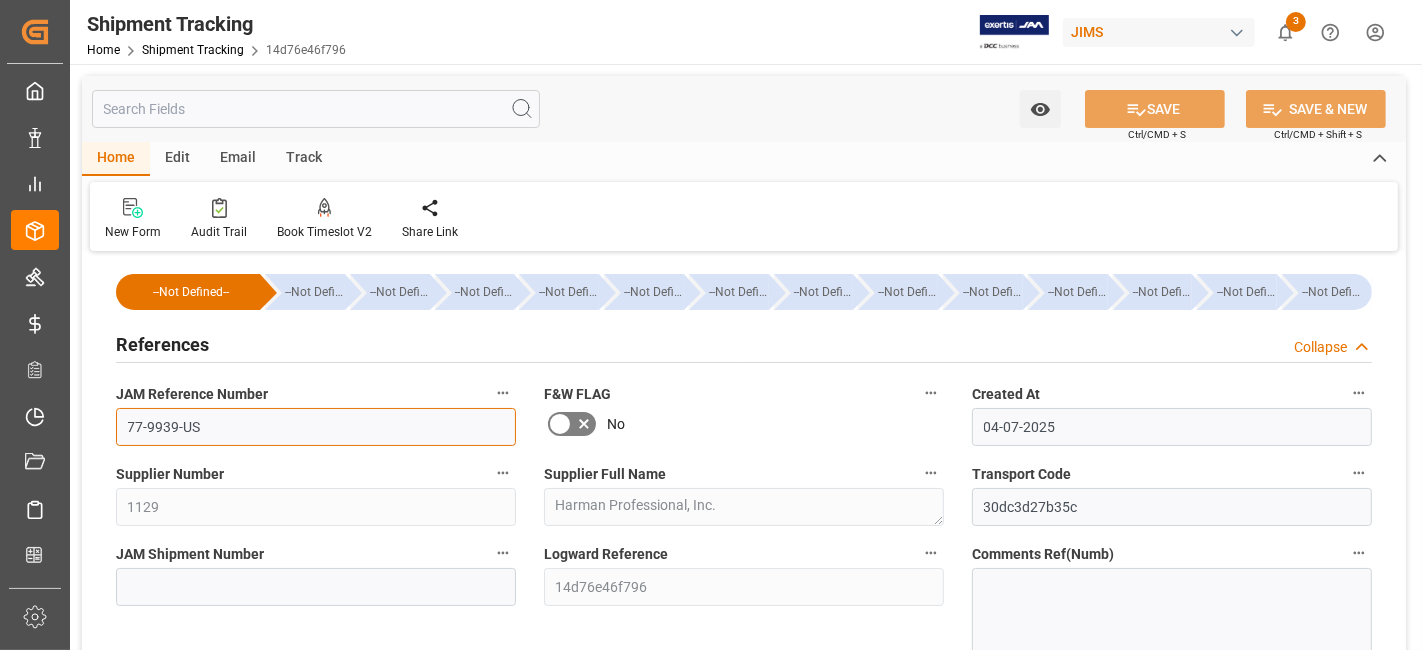 drag, startPoint x: 220, startPoint y: 435, endPoint x: 8, endPoint y: 447, distance: 212.33936 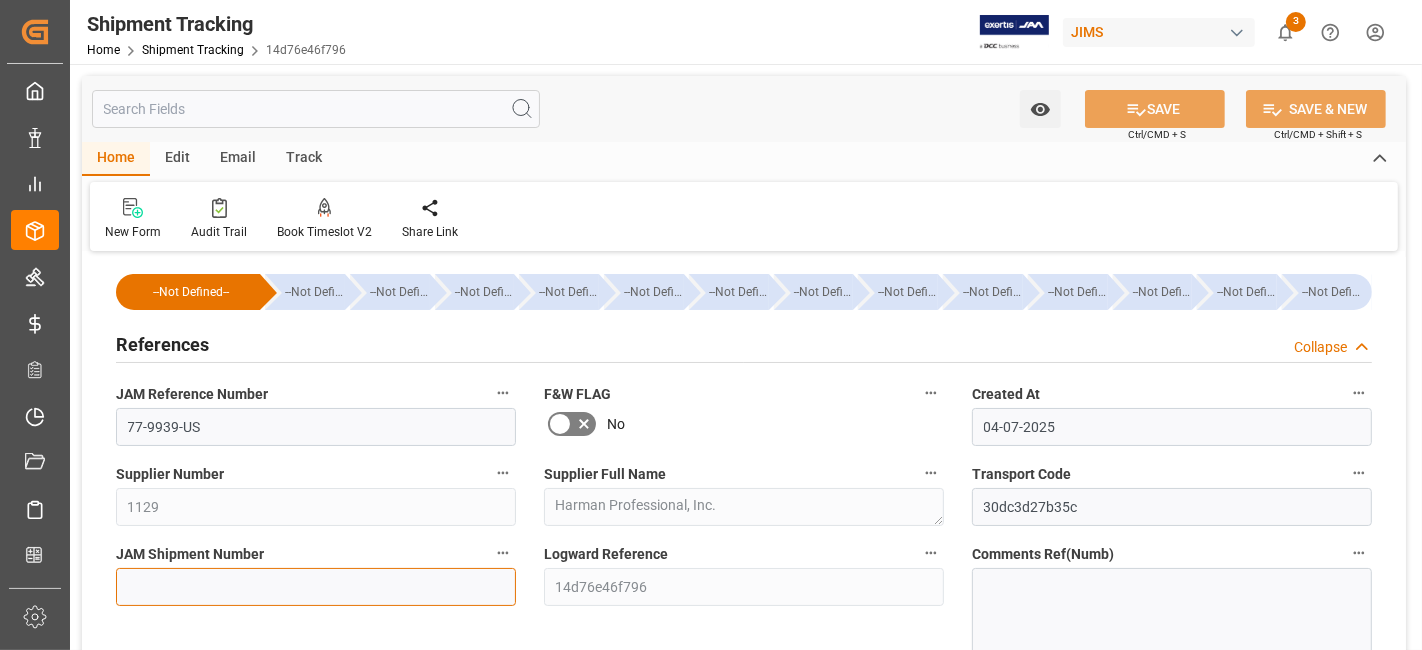 click at bounding box center (316, 587) 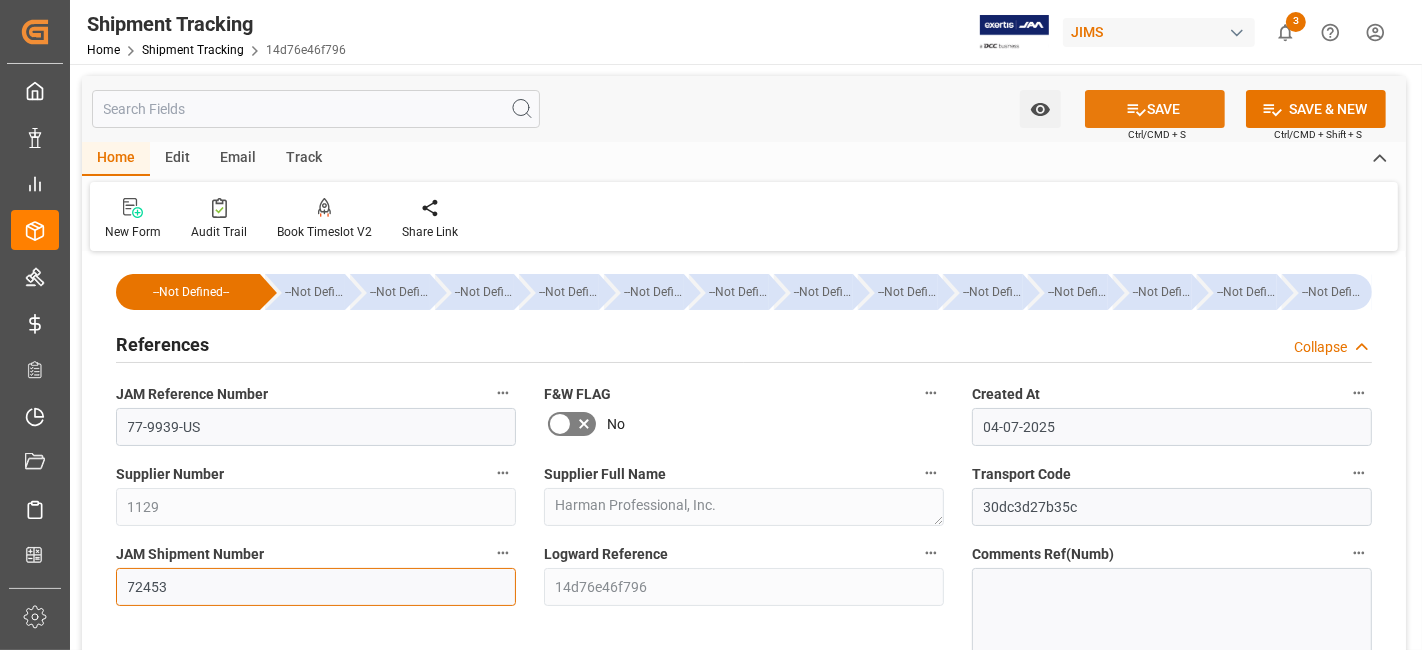 type on "72453" 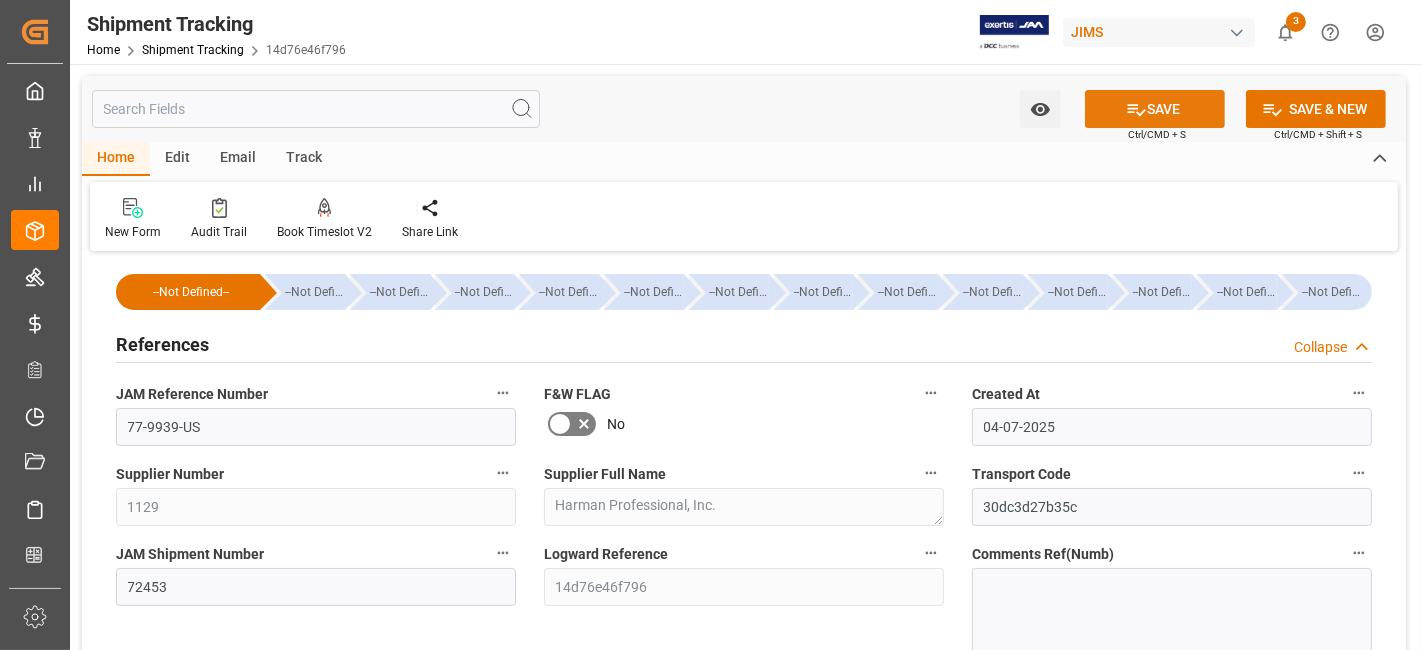 click on "SAVE" at bounding box center (1155, 109) 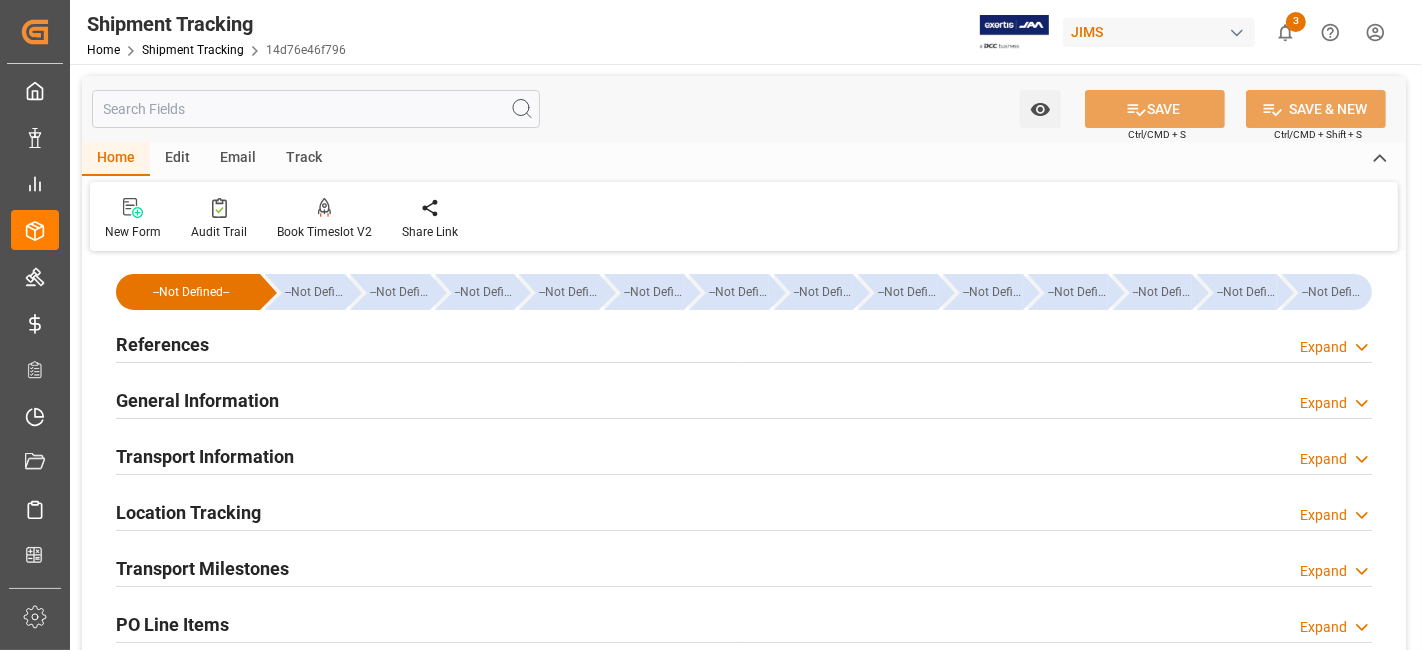 click on "References" at bounding box center [162, 344] 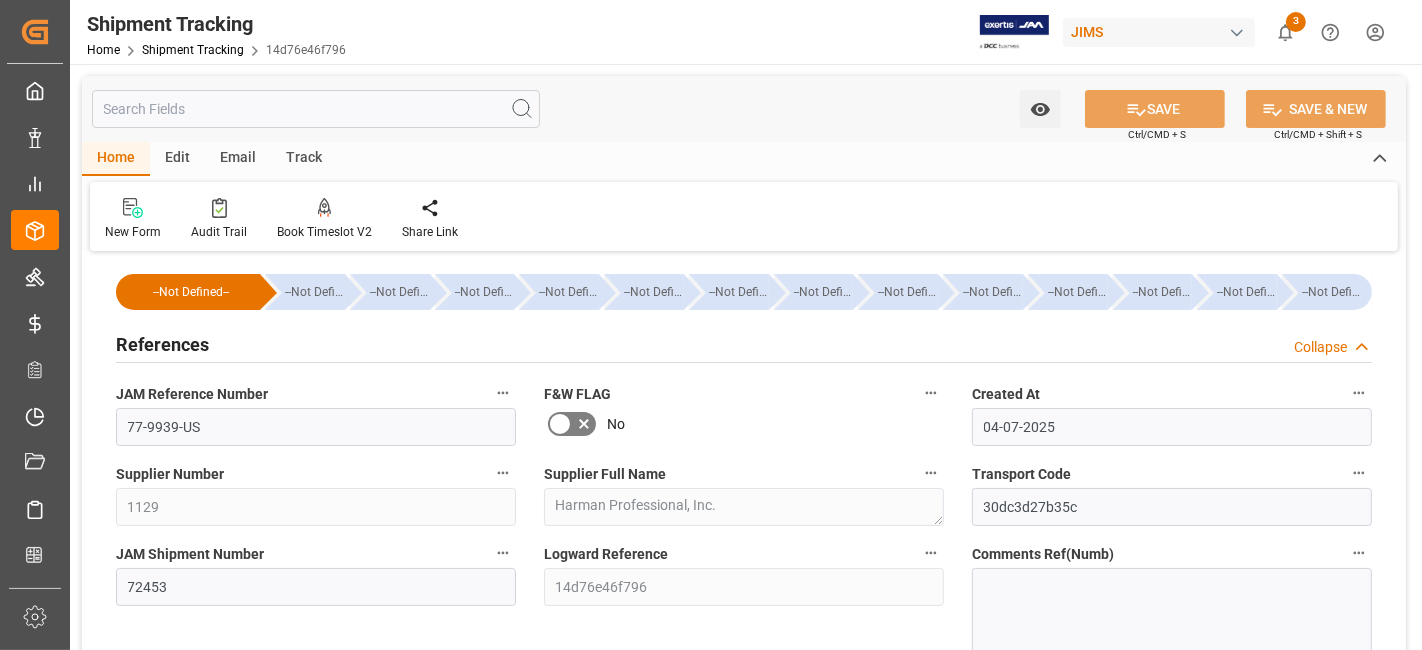 click on "References" at bounding box center [162, 344] 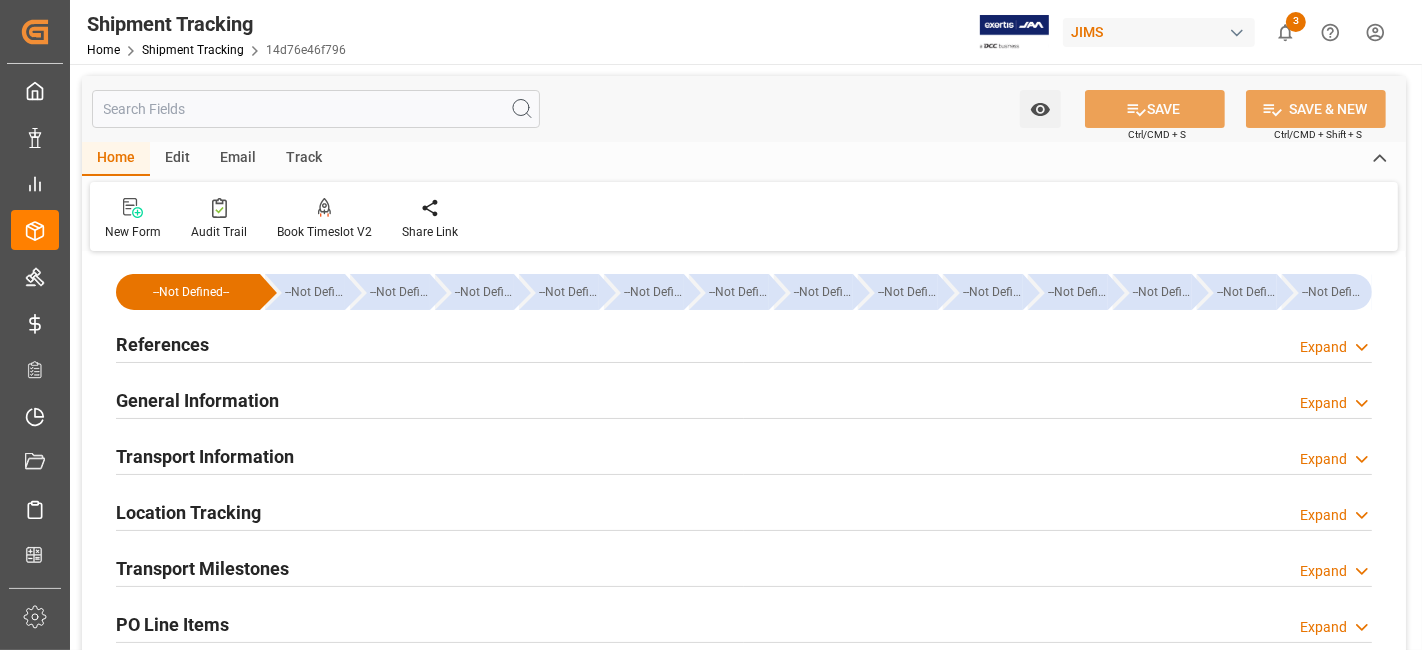 click on "Transport Milestones" at bounding box center [202, 568] 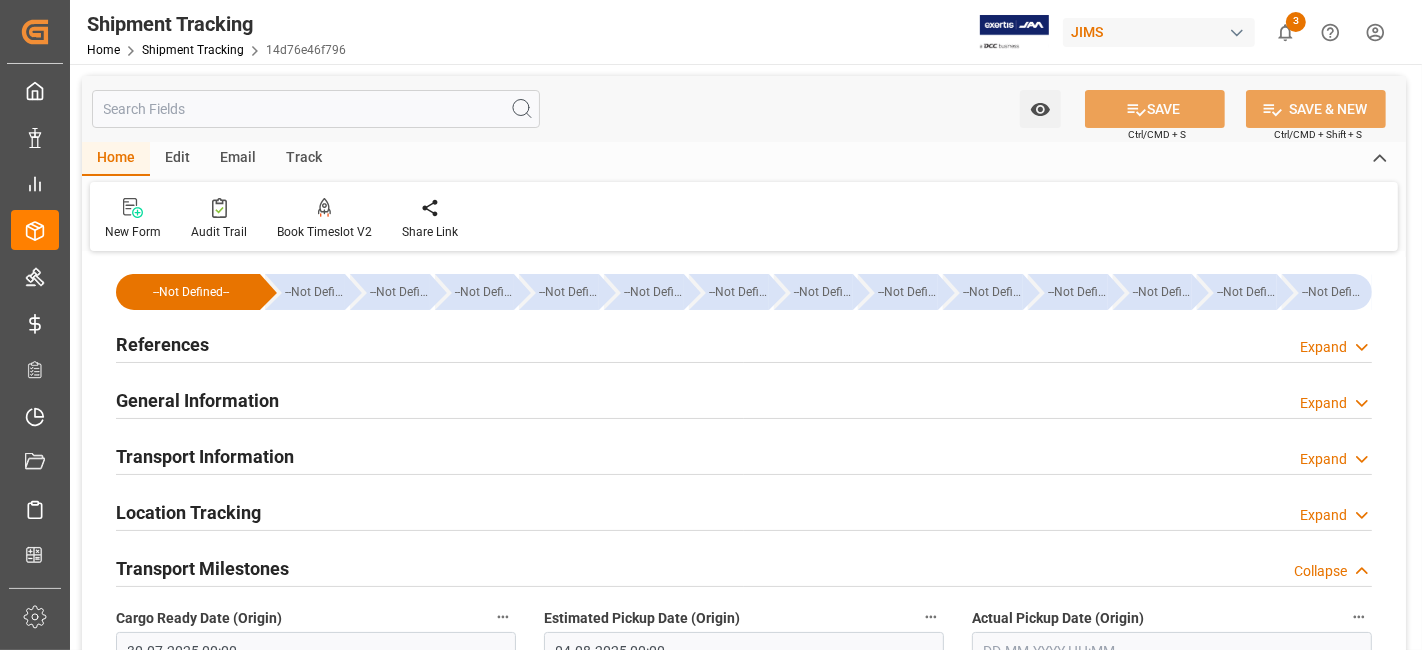 click on "Location Tracking Expand" at bounding box center [744, 513] 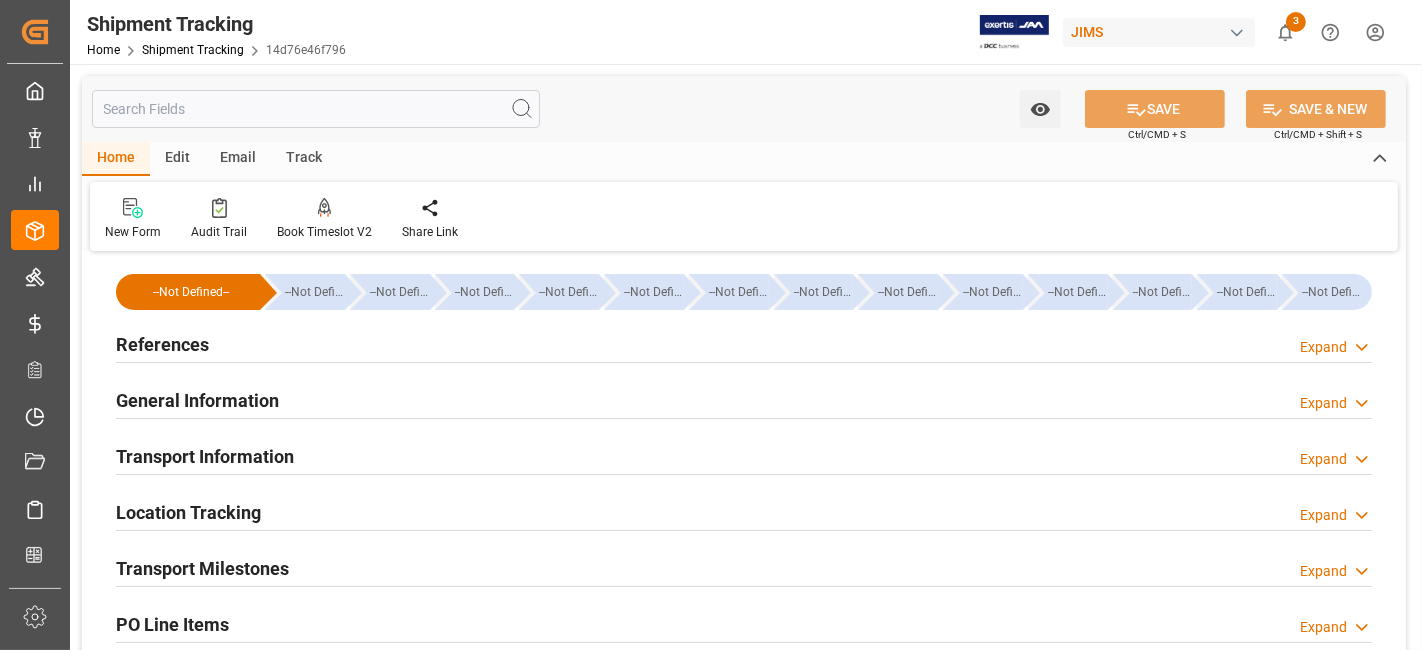 click on "Transport Milestones Expand" at bounding box center (744, 567) 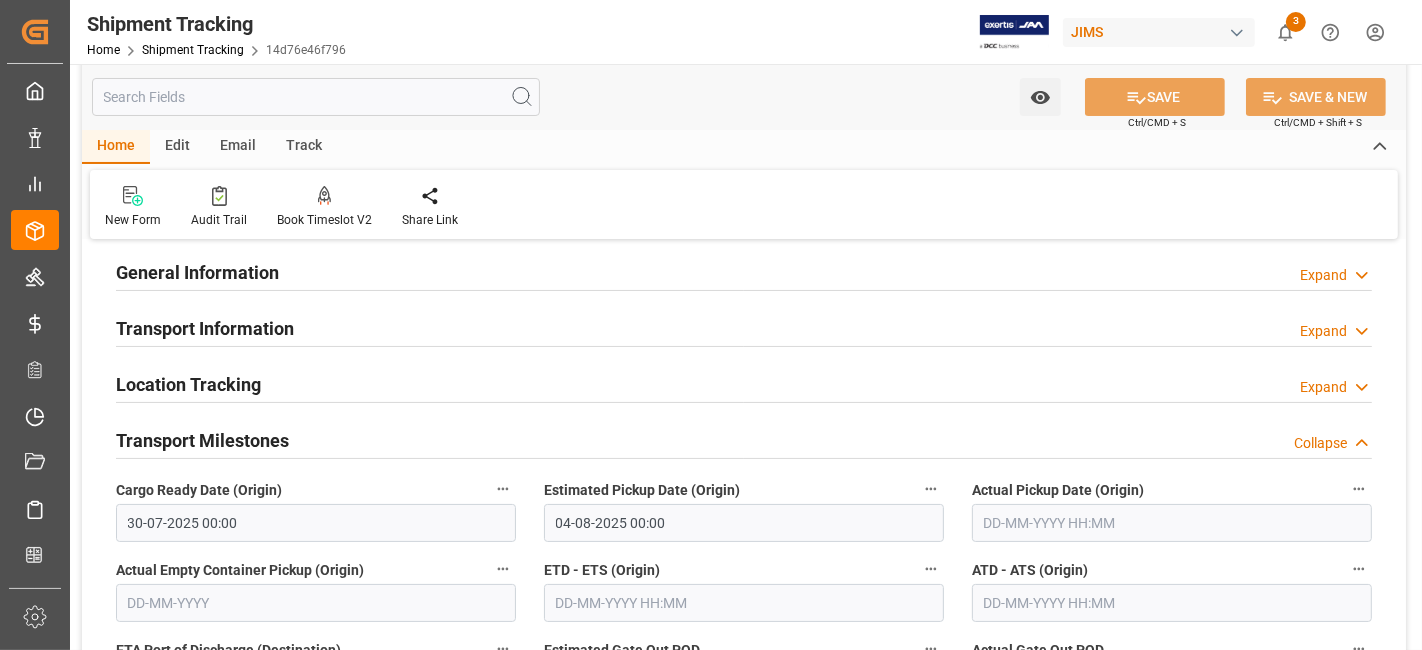 scroll, scrollTop: 133, scrollLeft: 0, axis: vertical 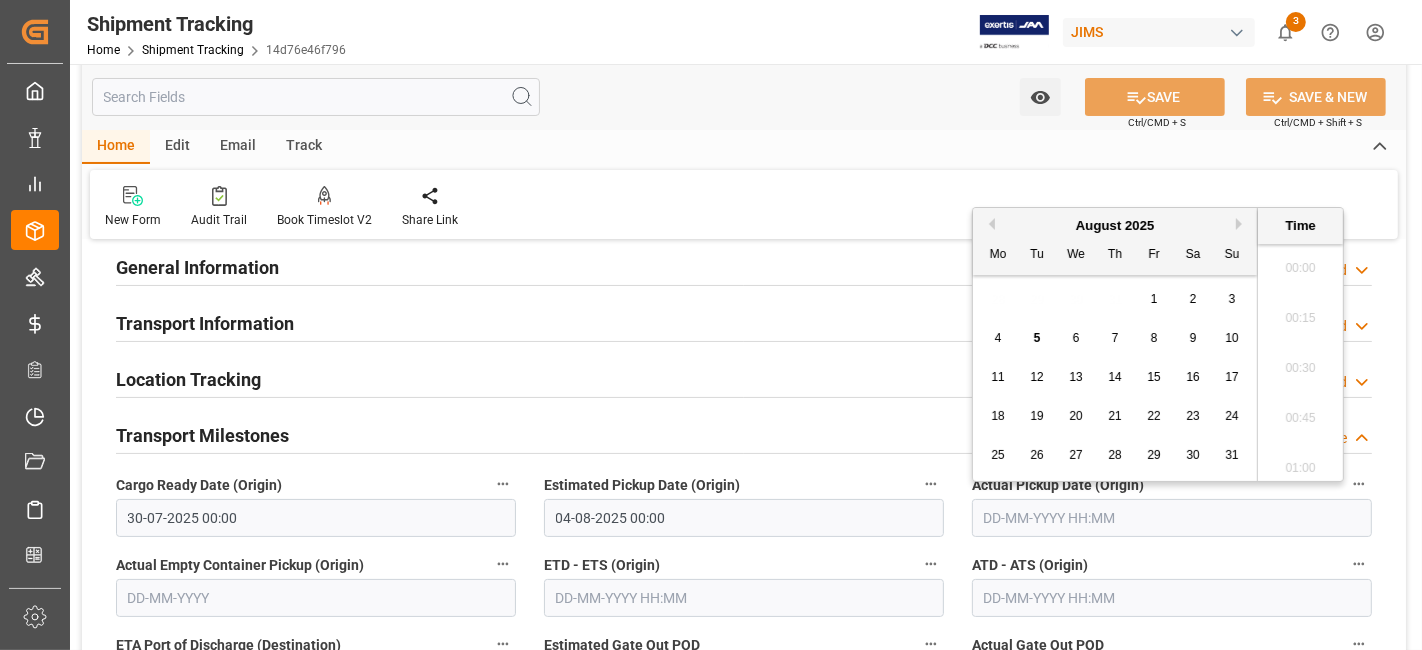 click at bounding box center [1172, 518] 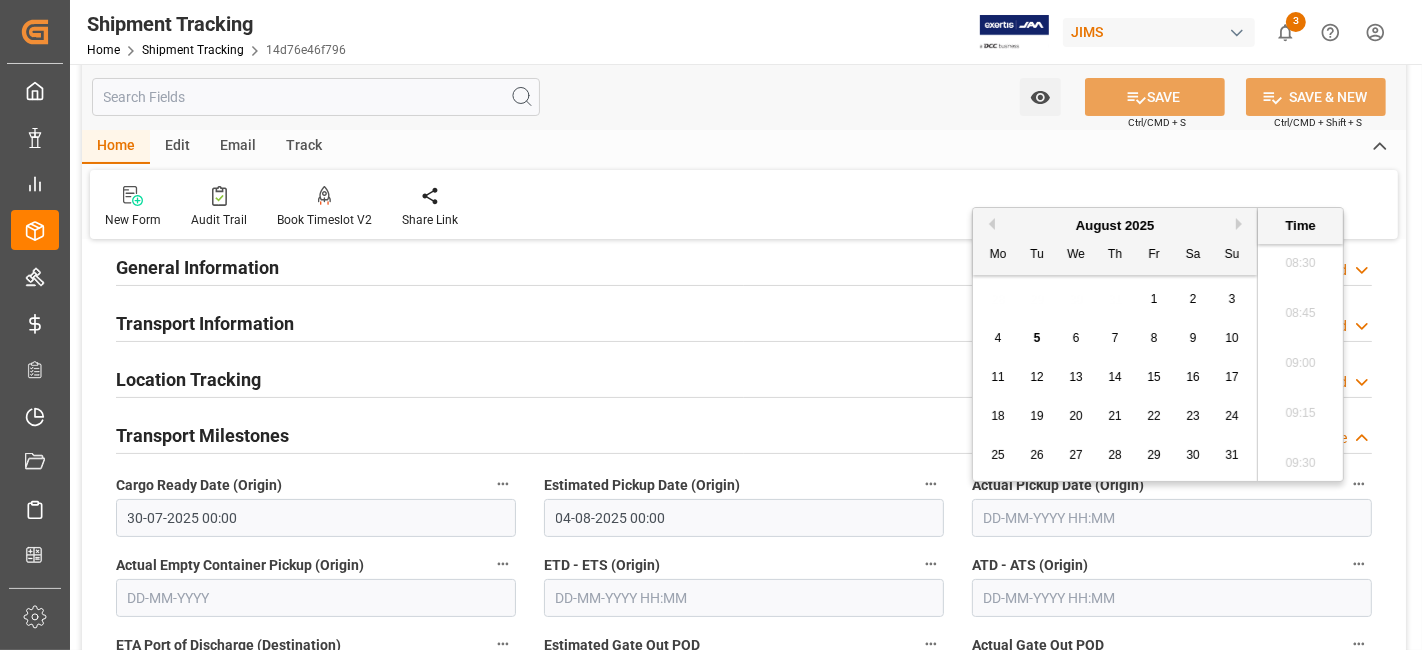 click on "4" at bounding box center [998, 339] 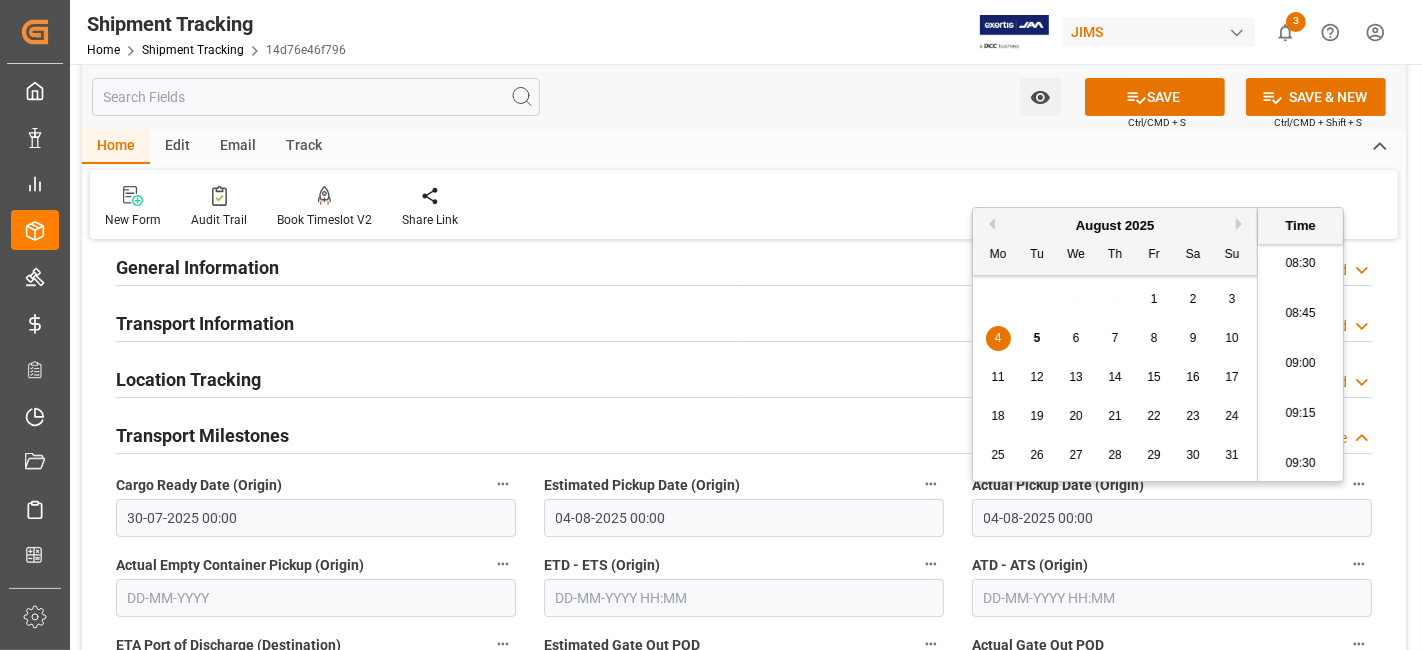 click on "Estimated Pickup Date (Origin)" at bounding box center (744, 485) 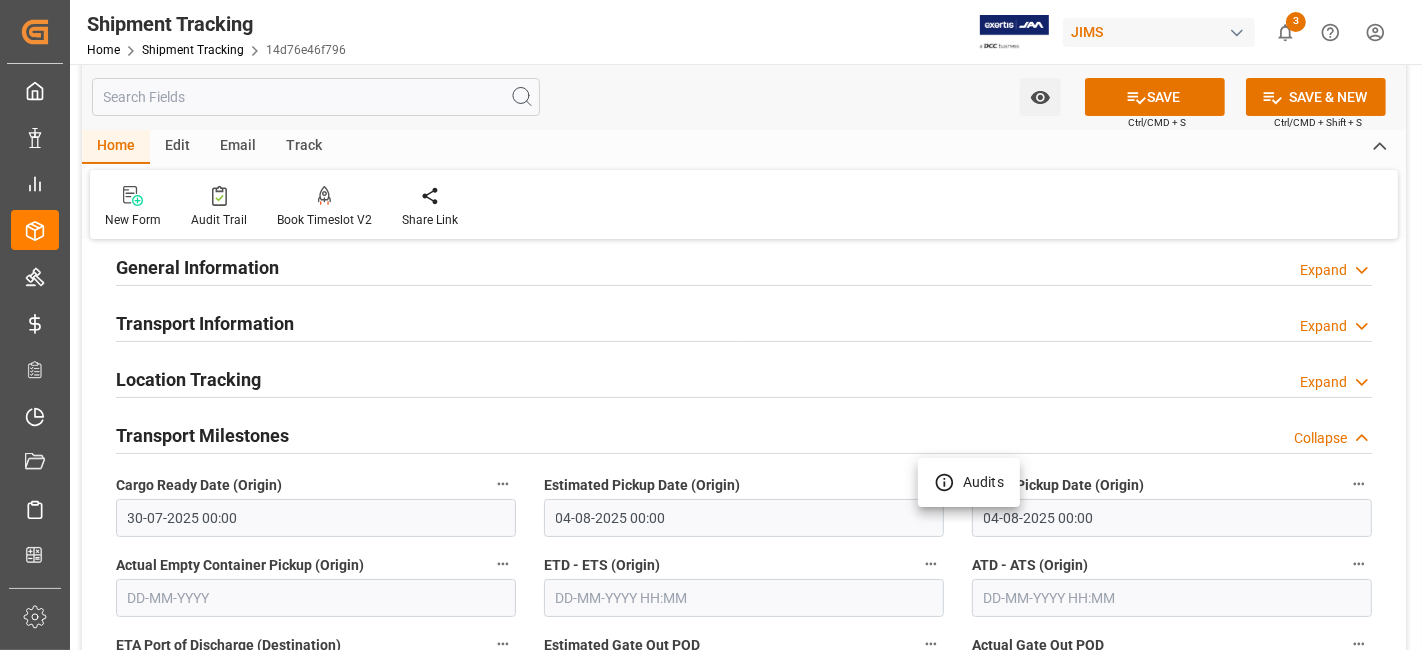 type 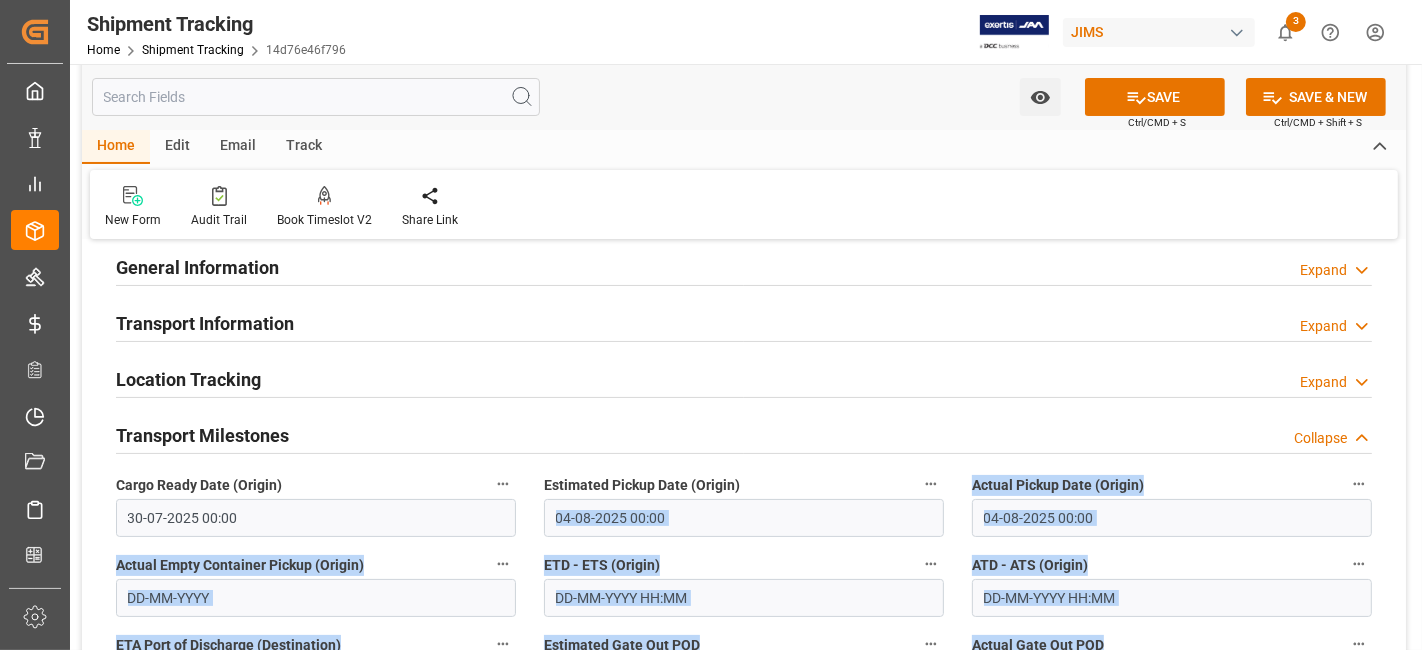 click on "ETD - ETS (Origin)" at bounding box center (744, 565) 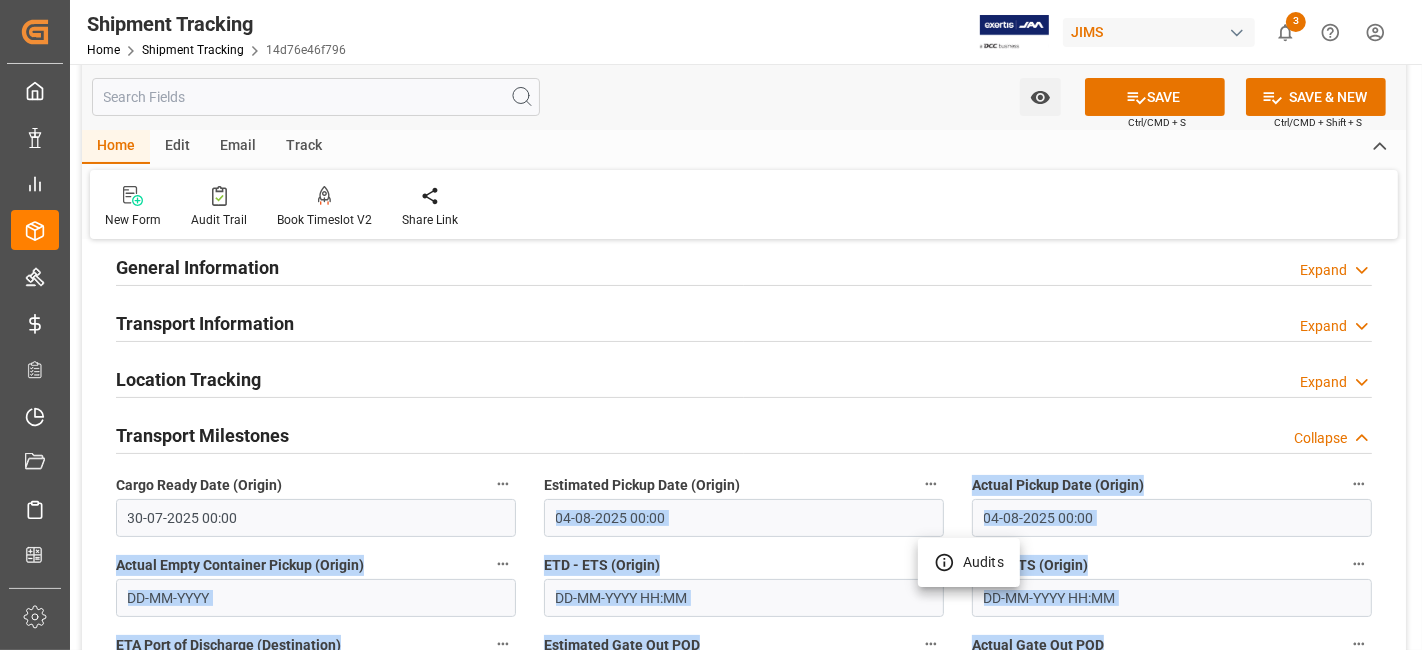 click at bounding box center [711, 325] 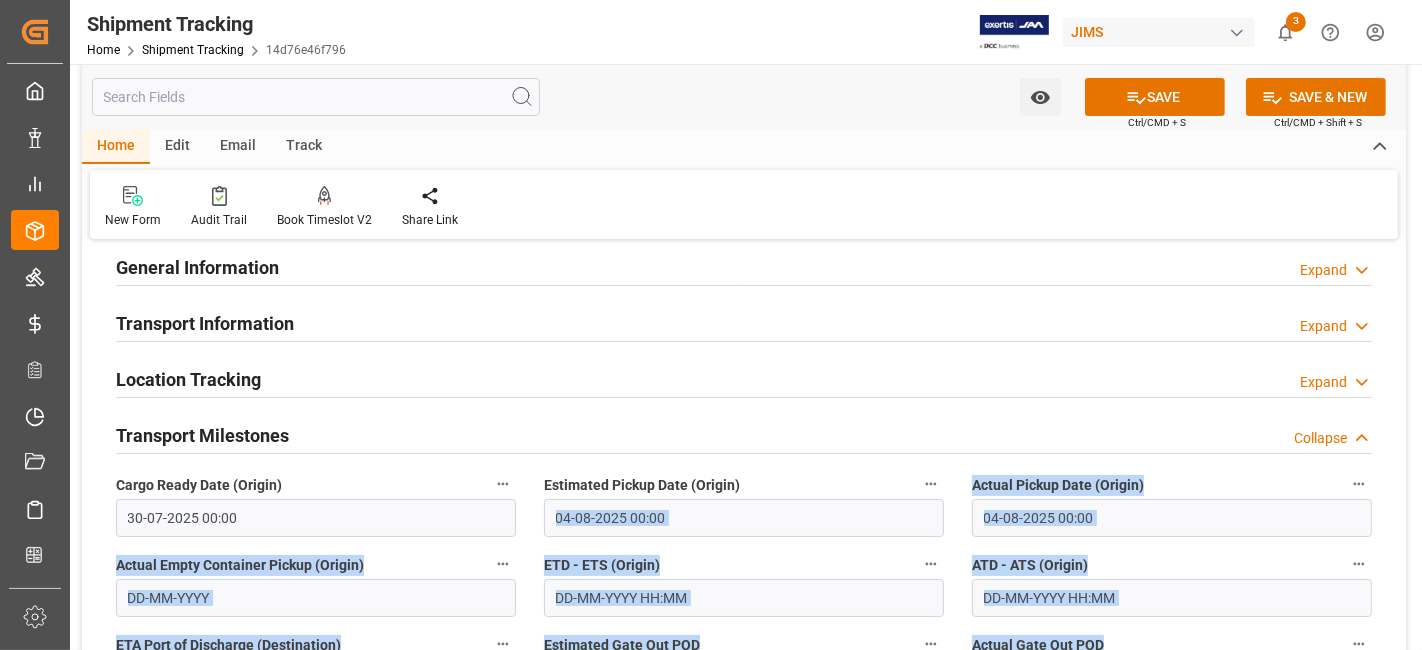 click on "ETD - ETS (Origin)" at bounding box center (744, 565) 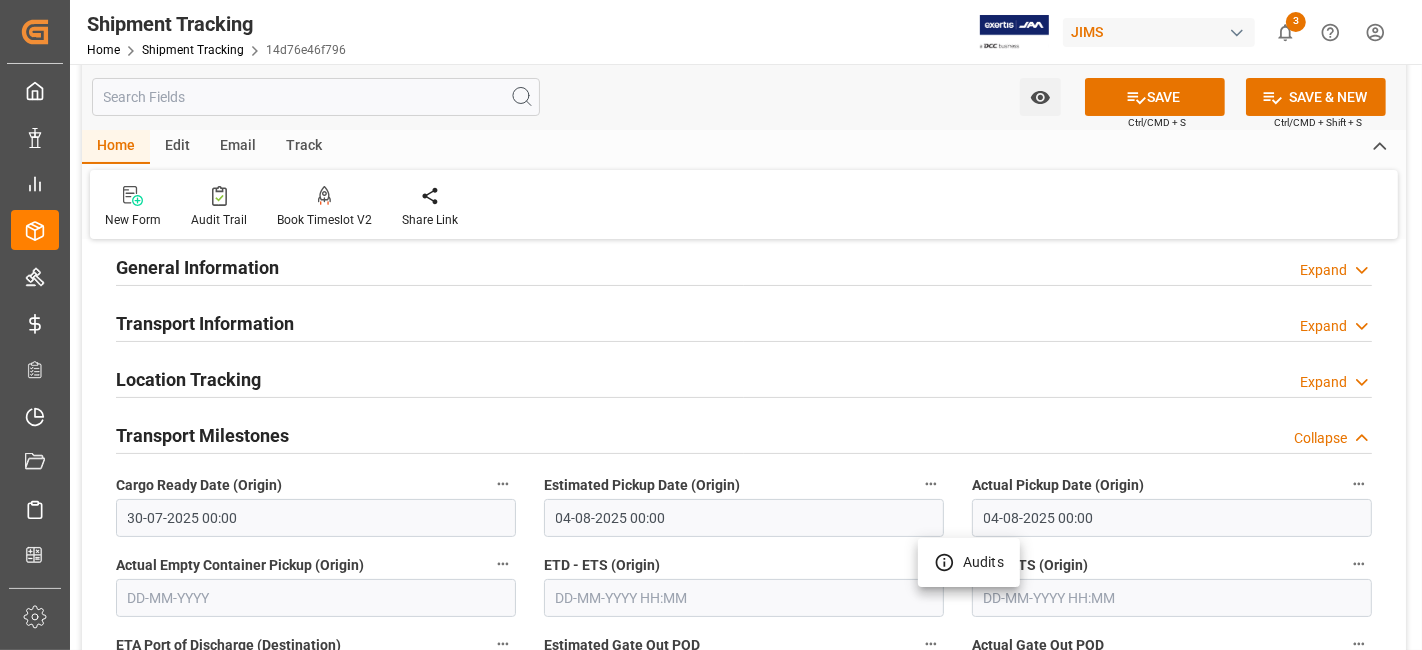 type 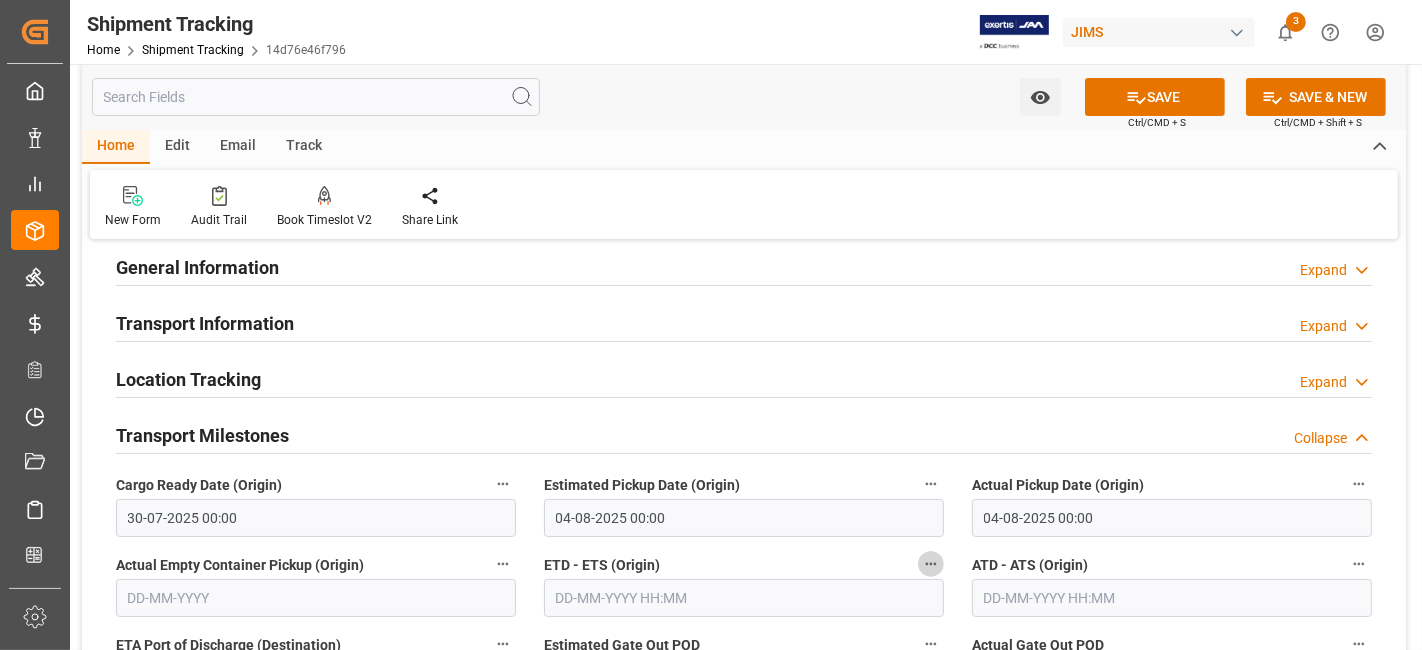 type 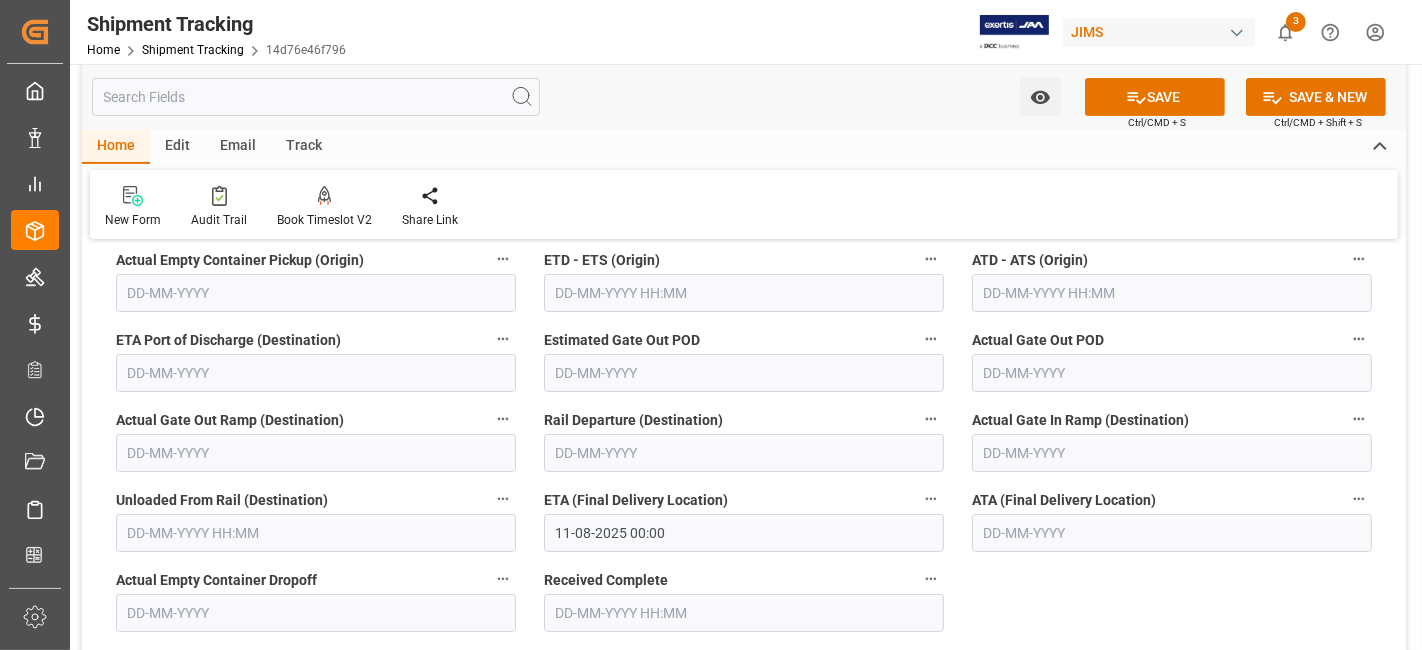 scroll, scrollTop: 444, scrollLeft: 0, axis: vertical 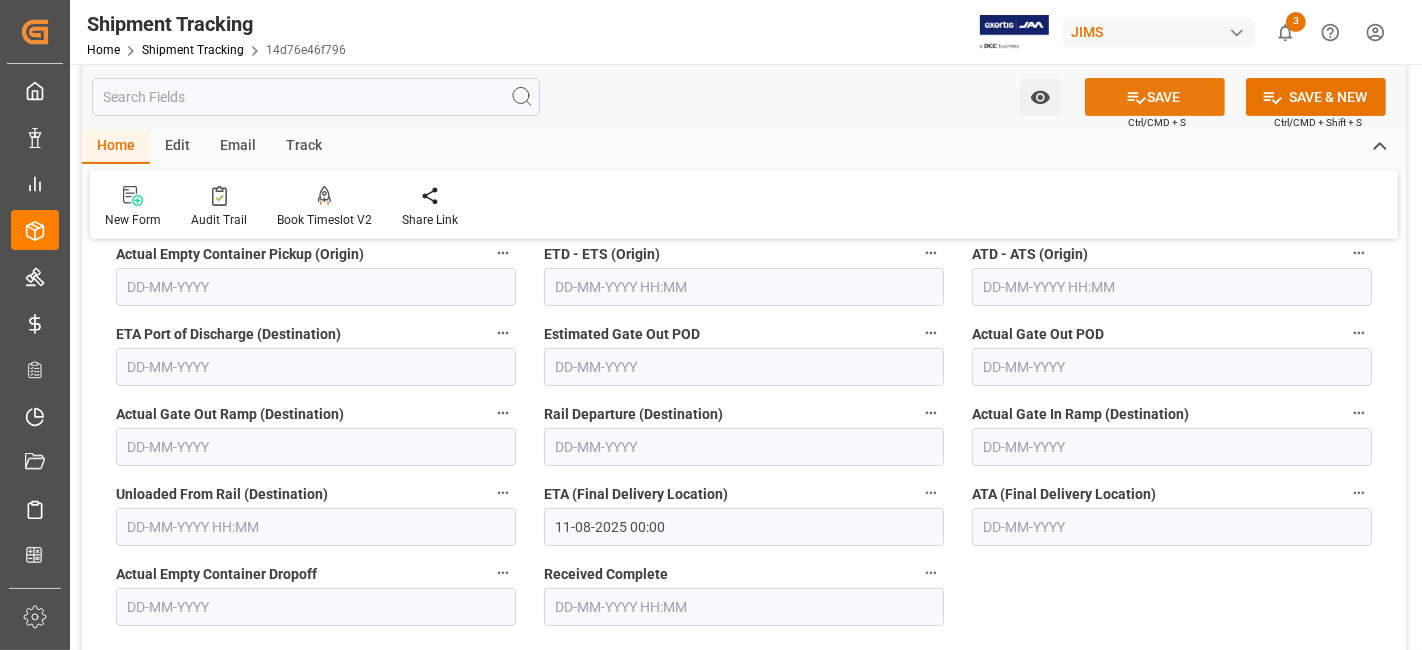click on "SAVE" at bounding box center (1155, 97) 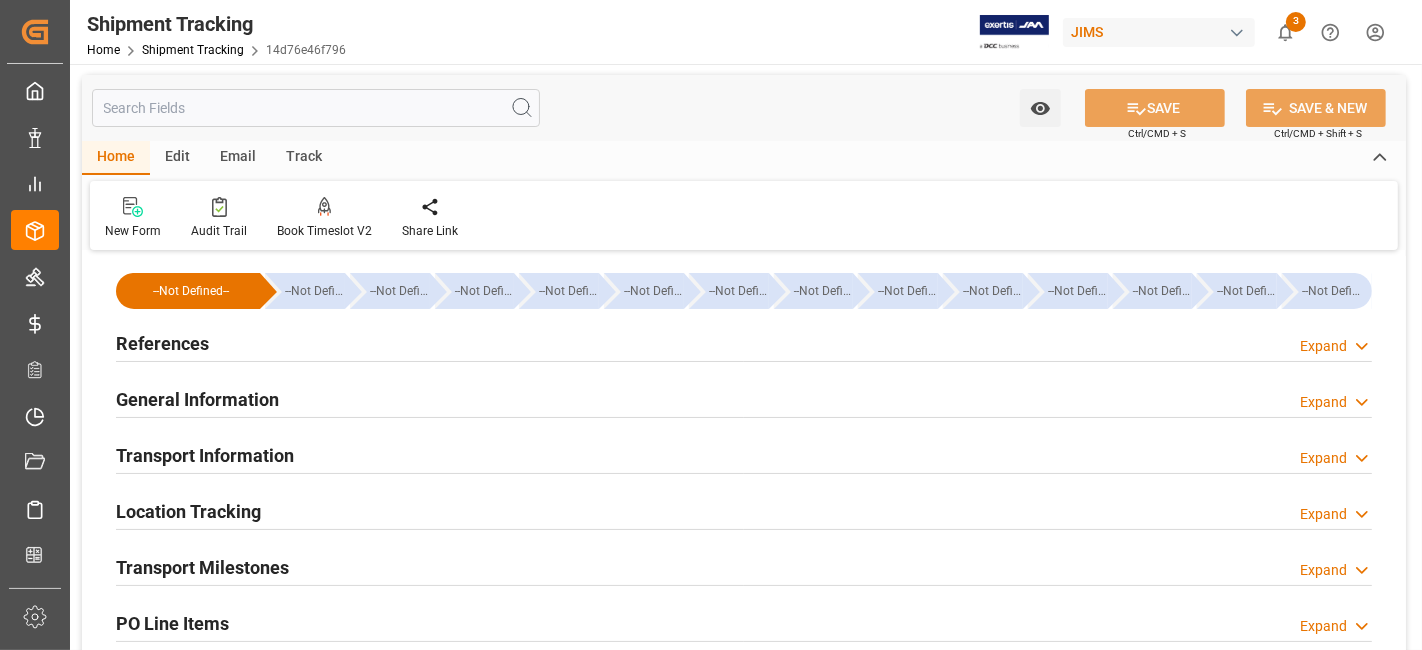 scroll, scrollTop: 0, scrollLeft: 0, axis: both 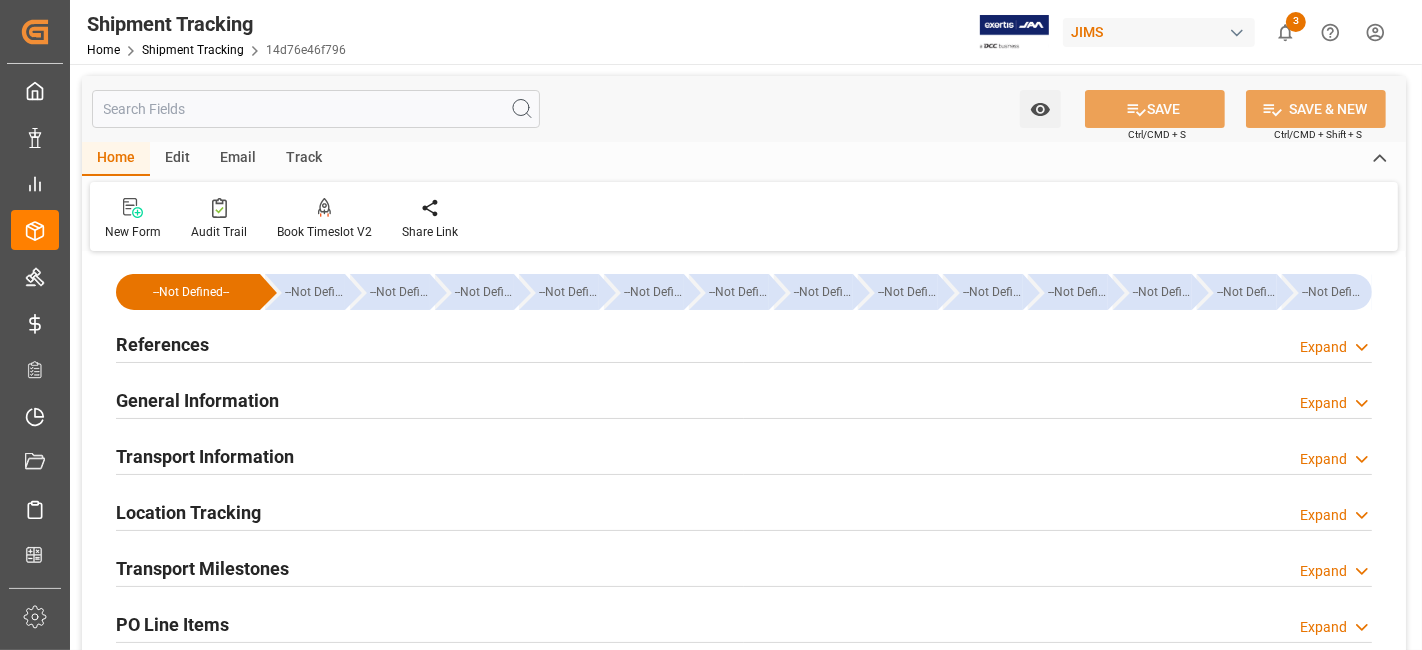 click on "References Expand" at bounding box center [744, 343] 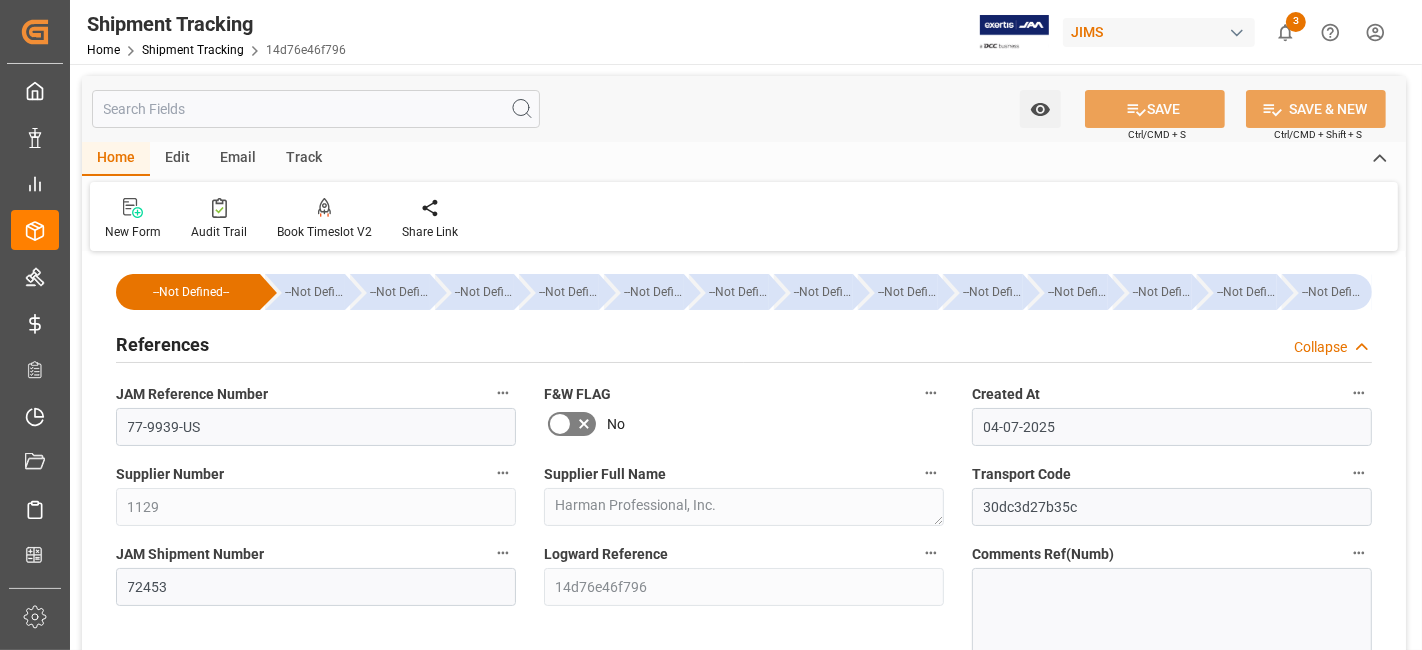 click on "References Collapse" at bounding box center [744, 343] 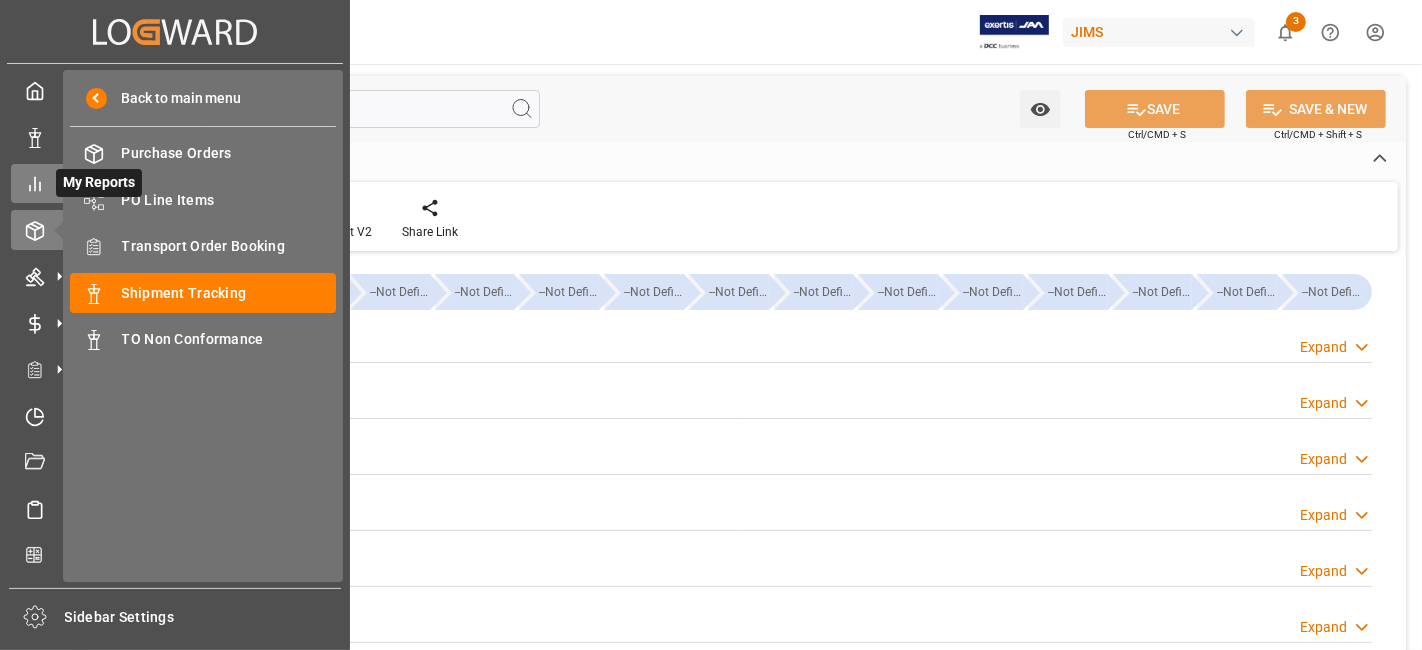 click 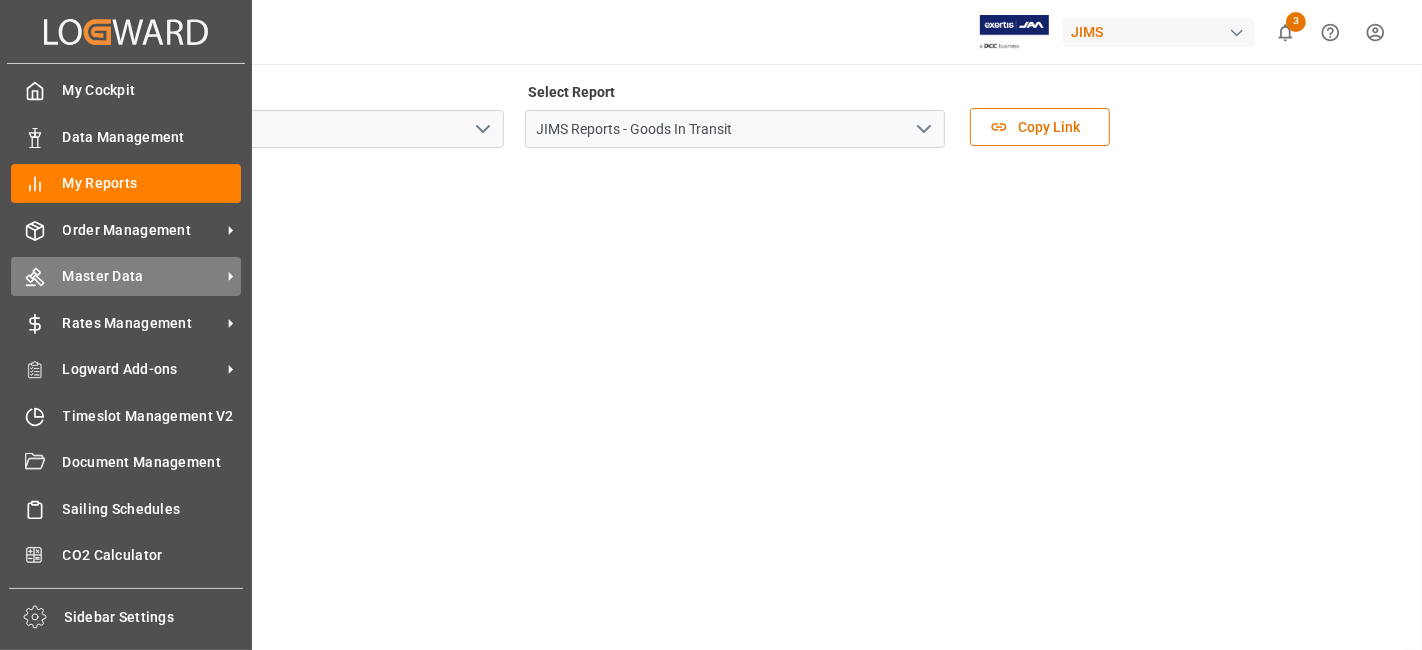 click on "Master Data" at bounding box center (142, 276) 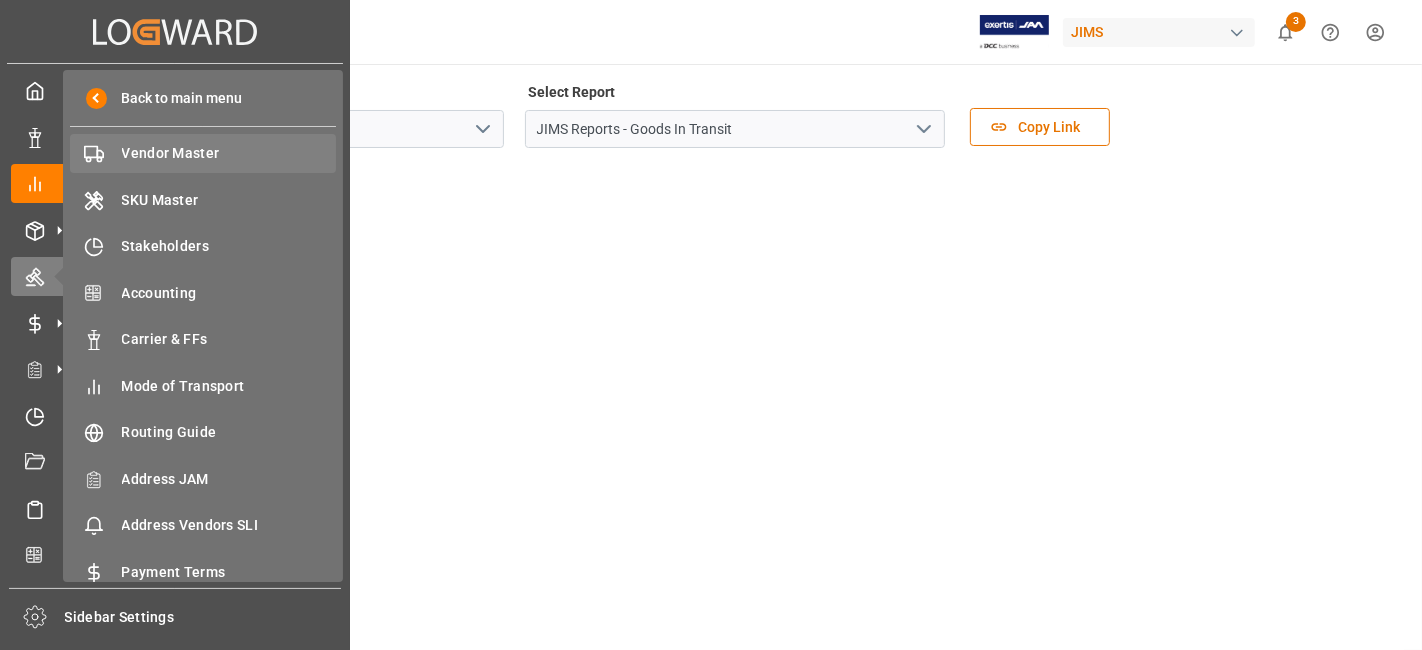 click on "Vendor Master" at bounding box center (229, 153) 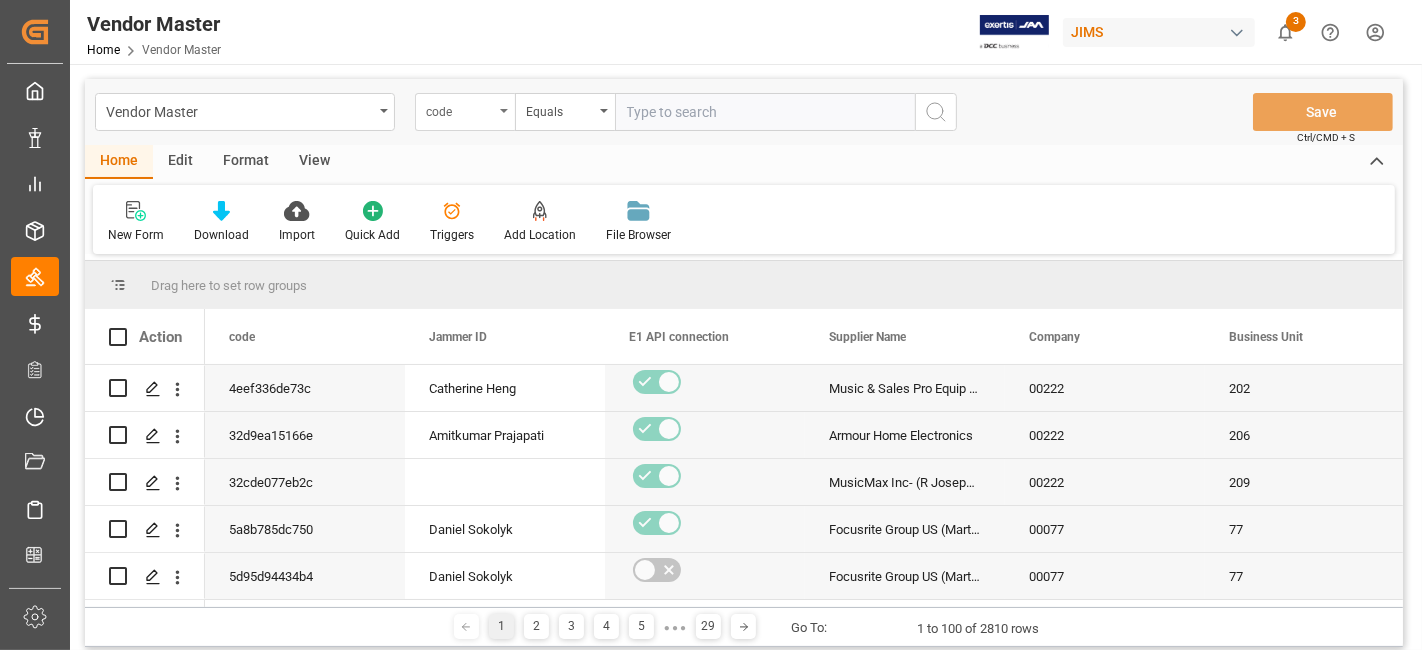 click on "code" at bounding box center [465, 112] 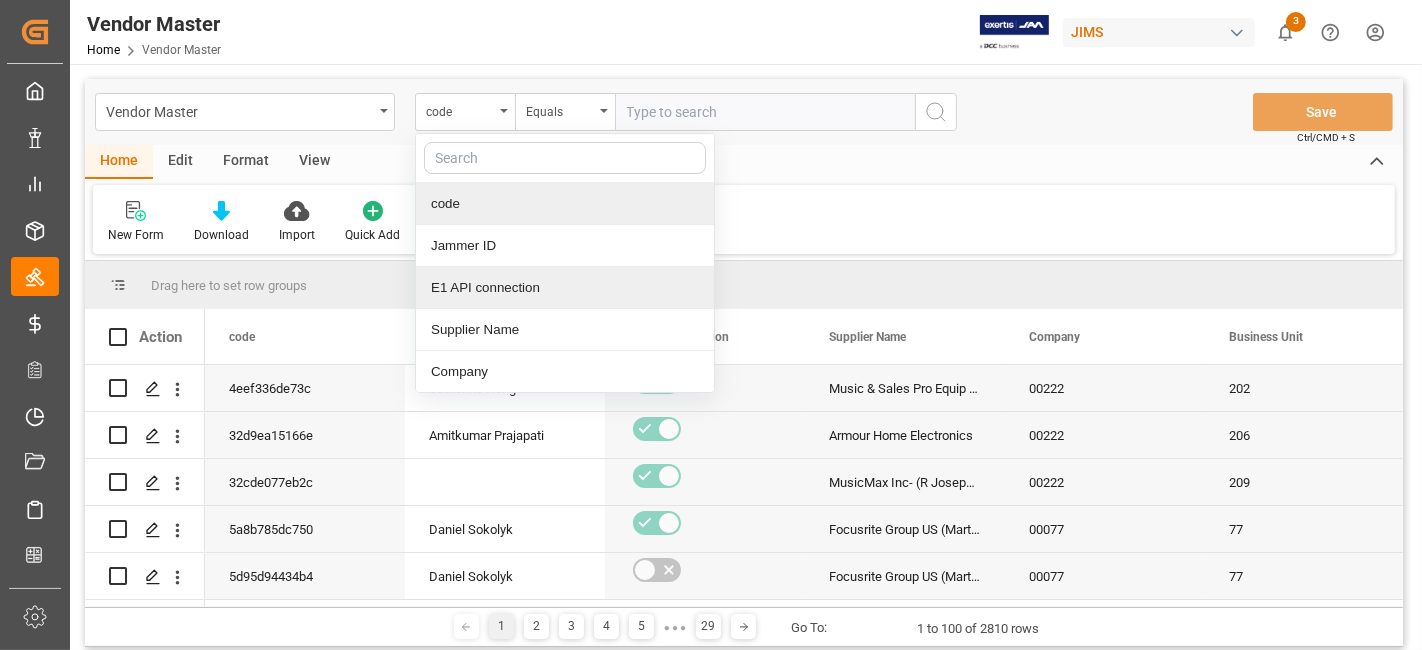 click on "E1 API connection" at bounding box center [565, 288] 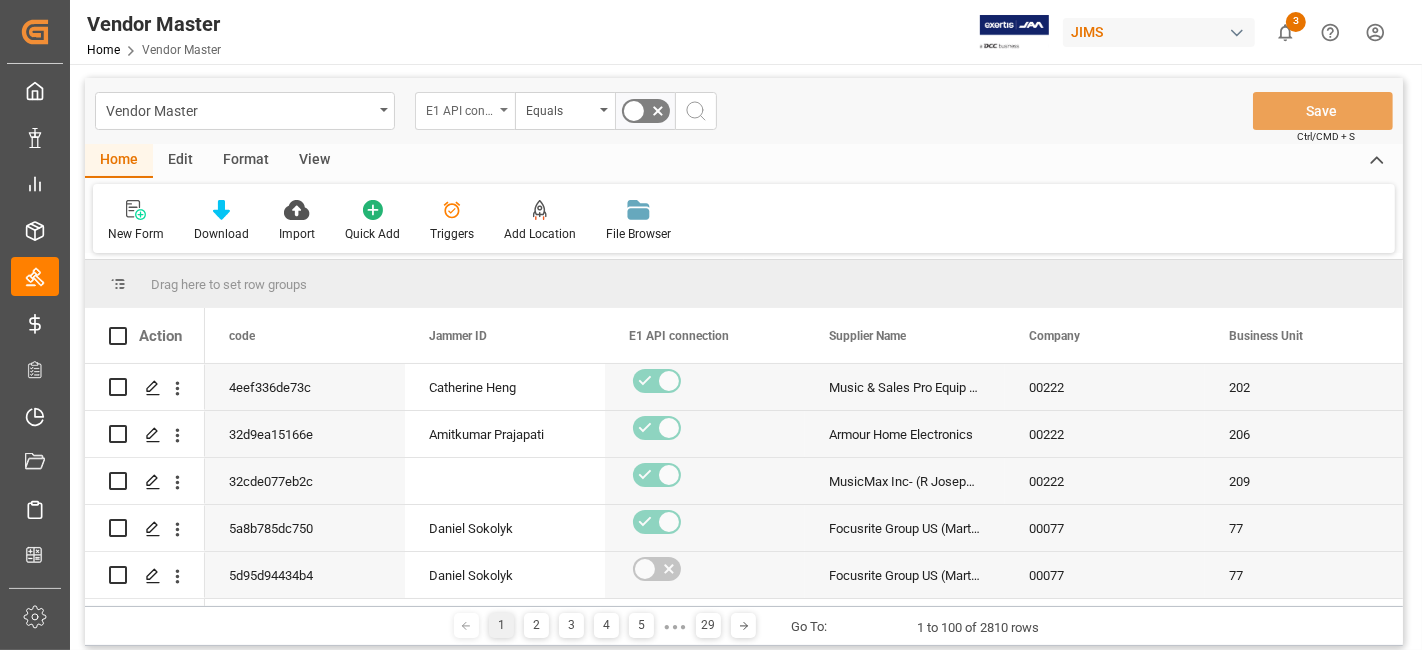 scroll, scrollTop: 0, scrollLeft: 0, axis: both 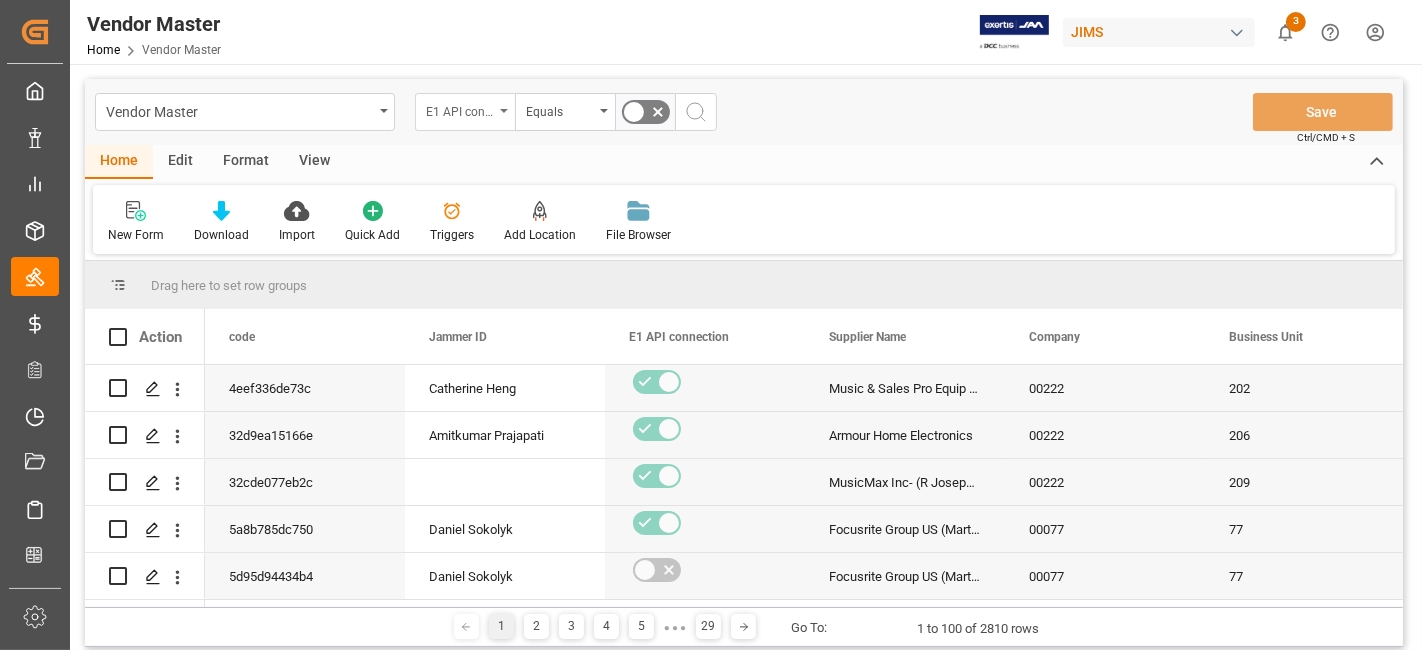 click on "E1 API connection" at bounding box center [465, 112] 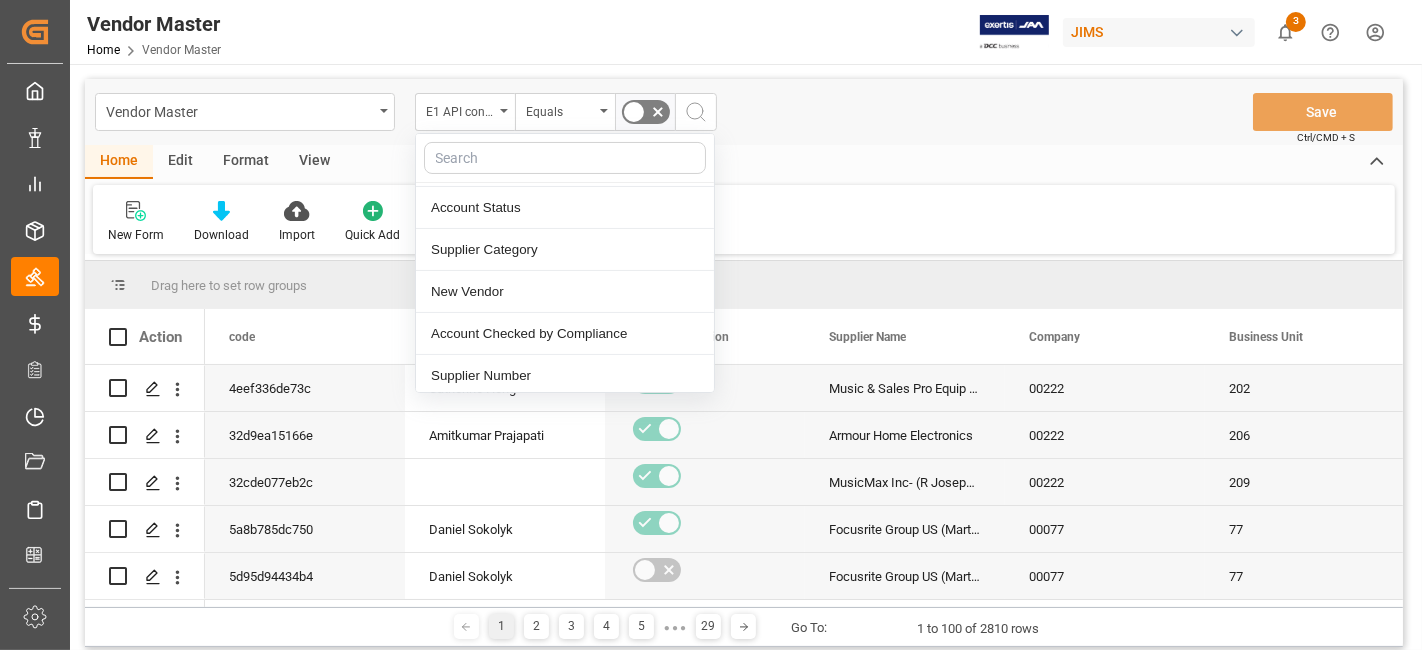 scroll, scrollTop: 291, scrollLeft: 0, axis: vertical 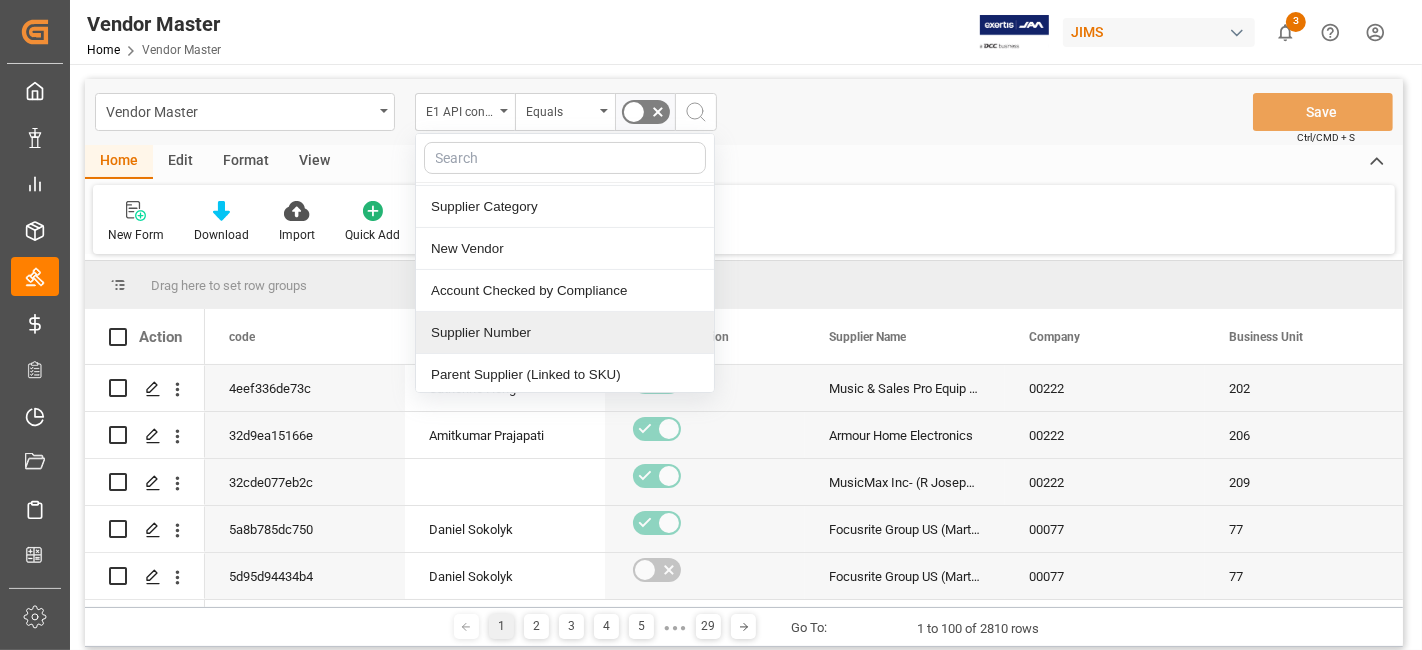 click on "Supplier Number" at bounding box center [565, 333] 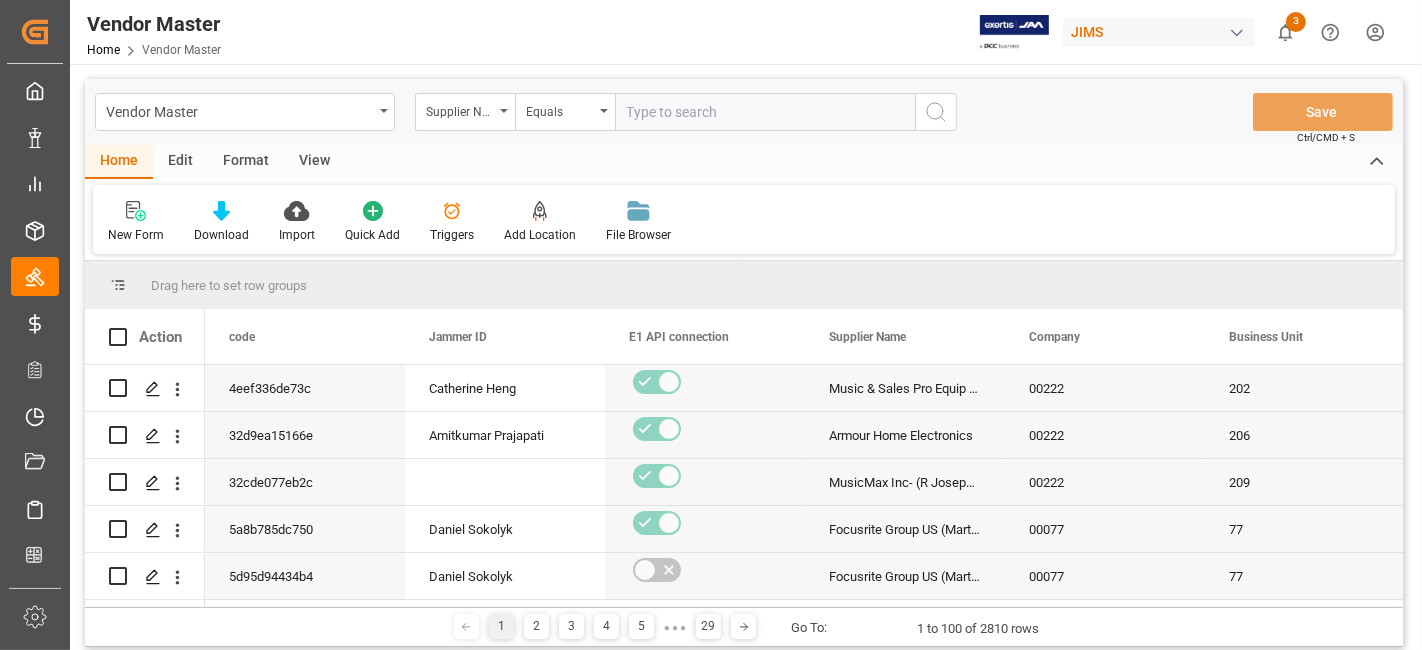 click at bounding box center [765, 112] 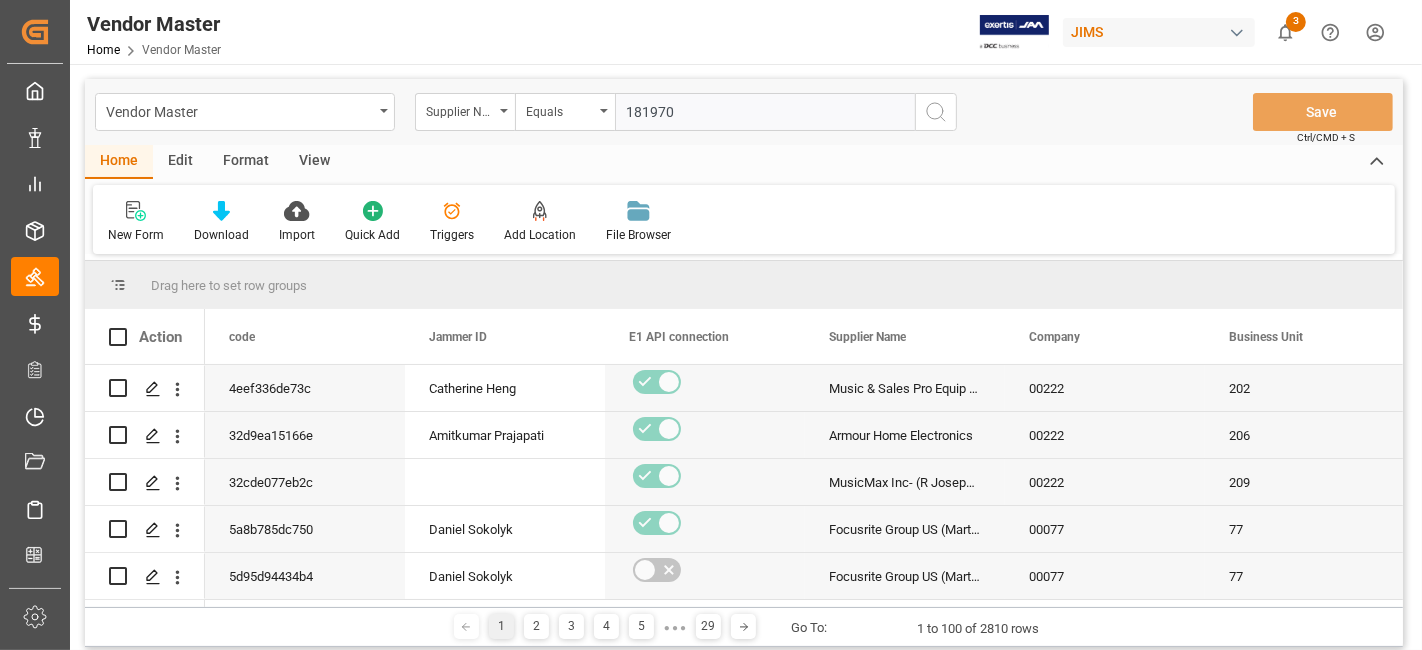 type on "181970" 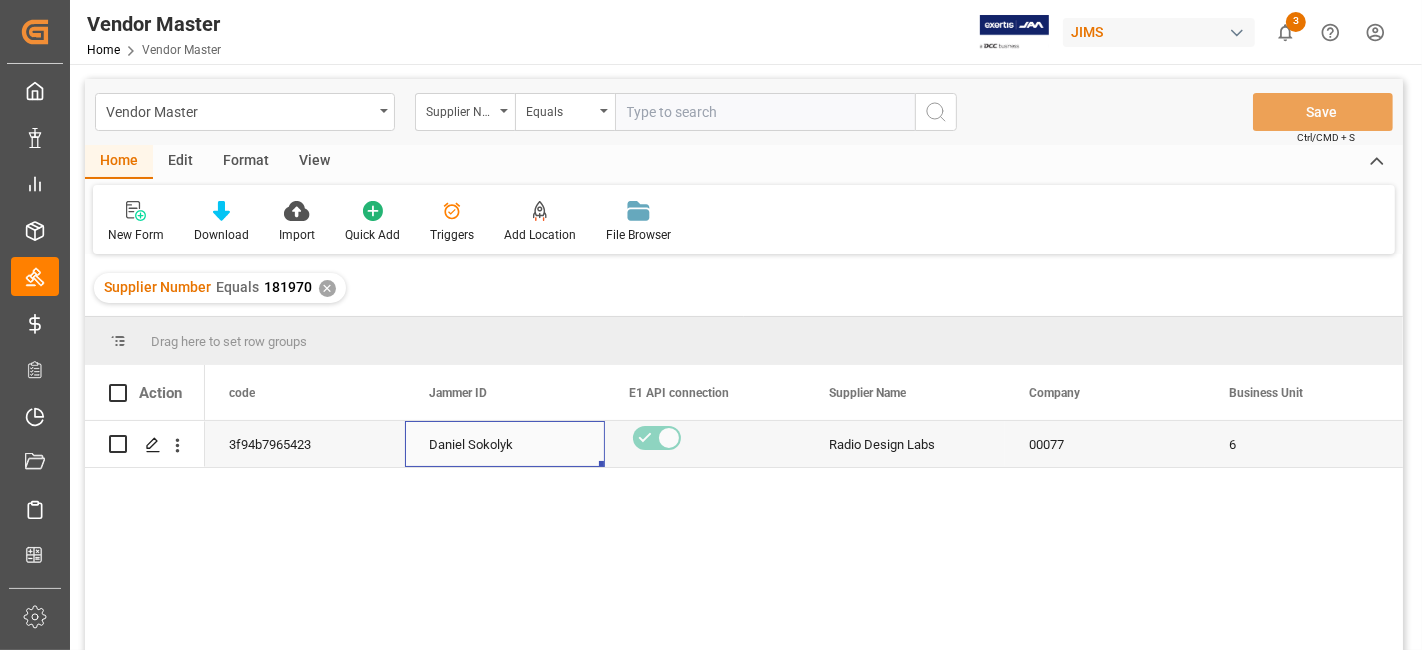 click on "Daniel Sokolyk" at bounding box center (505, 445) 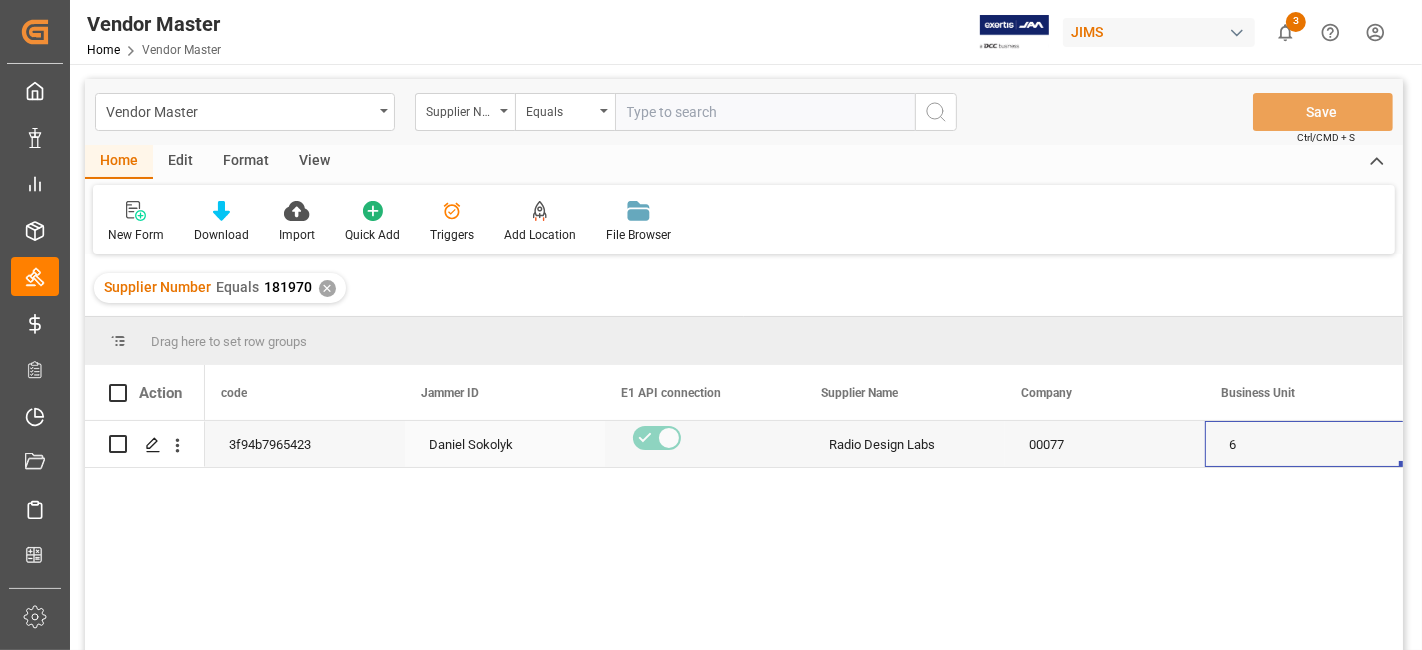 scroll, scrollTop: 0, scrollLeft: 808, axis: horizontal 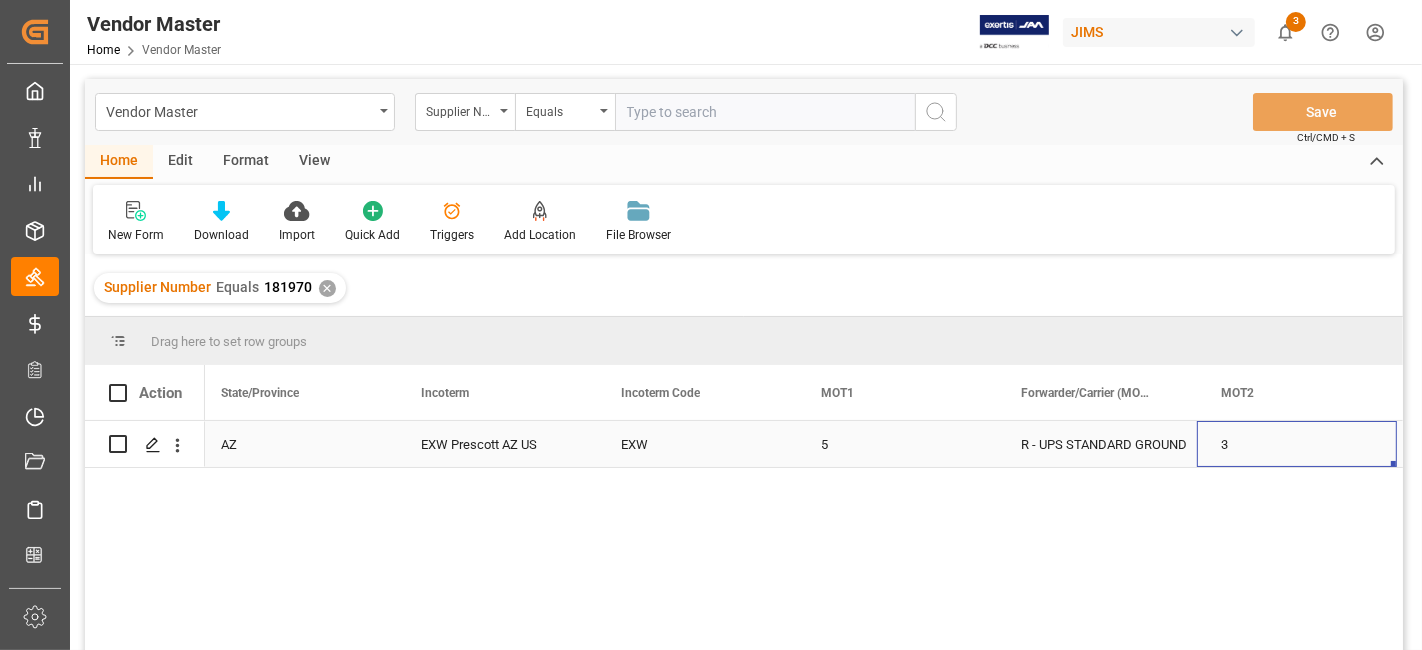 click on "EXW Prescott AZ US" at bounding box center (497, 444) 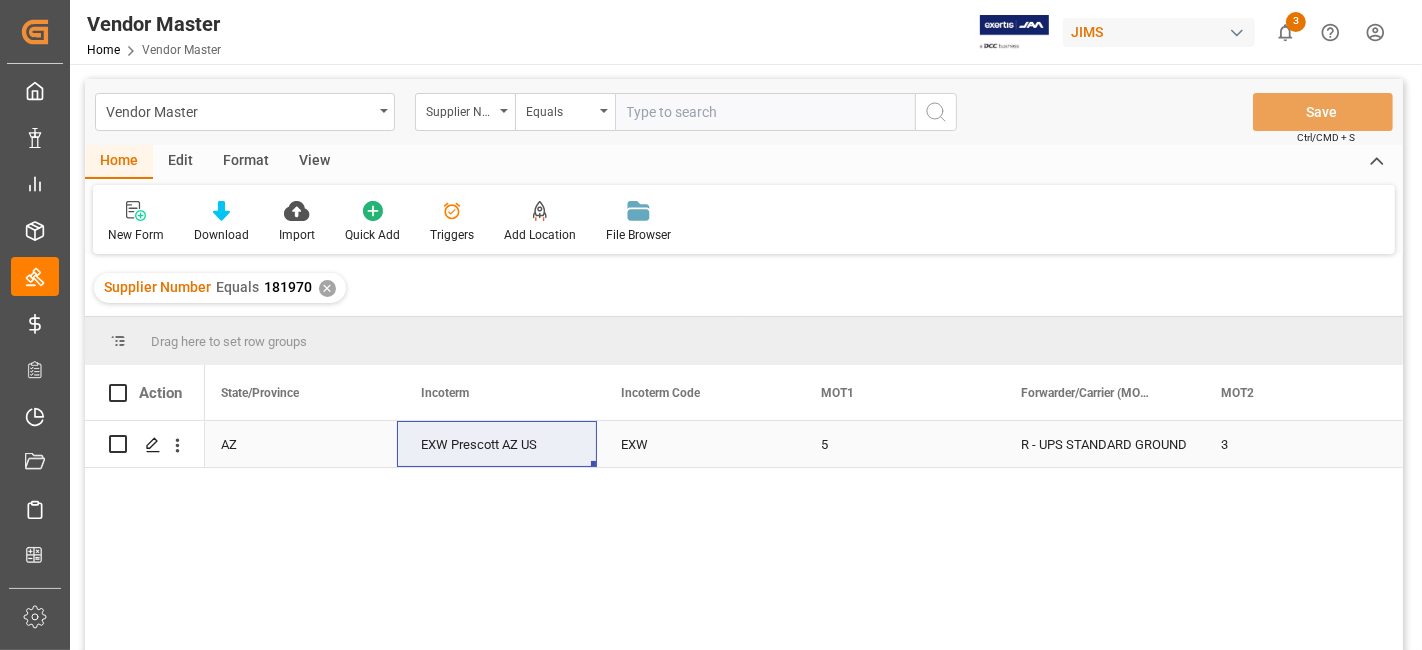 click on "EXW" at bounding box center [697, 444] 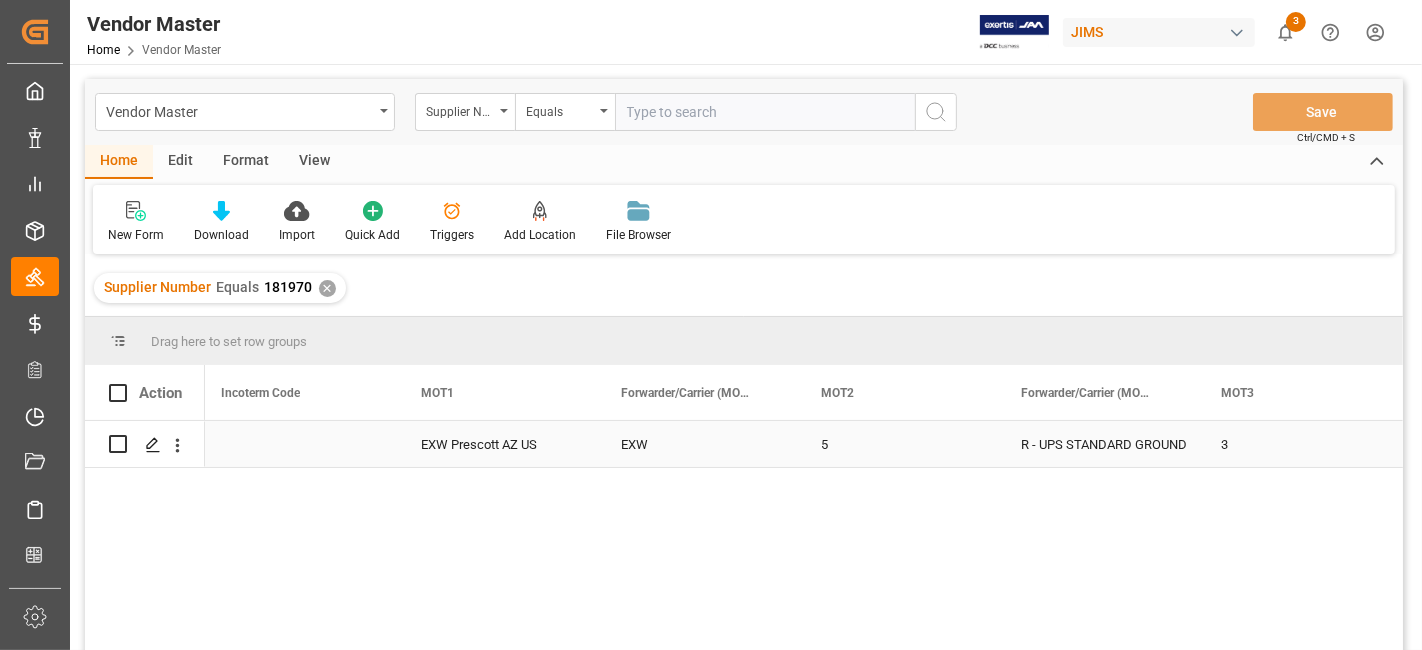 scroll, scrollTop: 0, scrollLeft: 6208, axis: horizontal 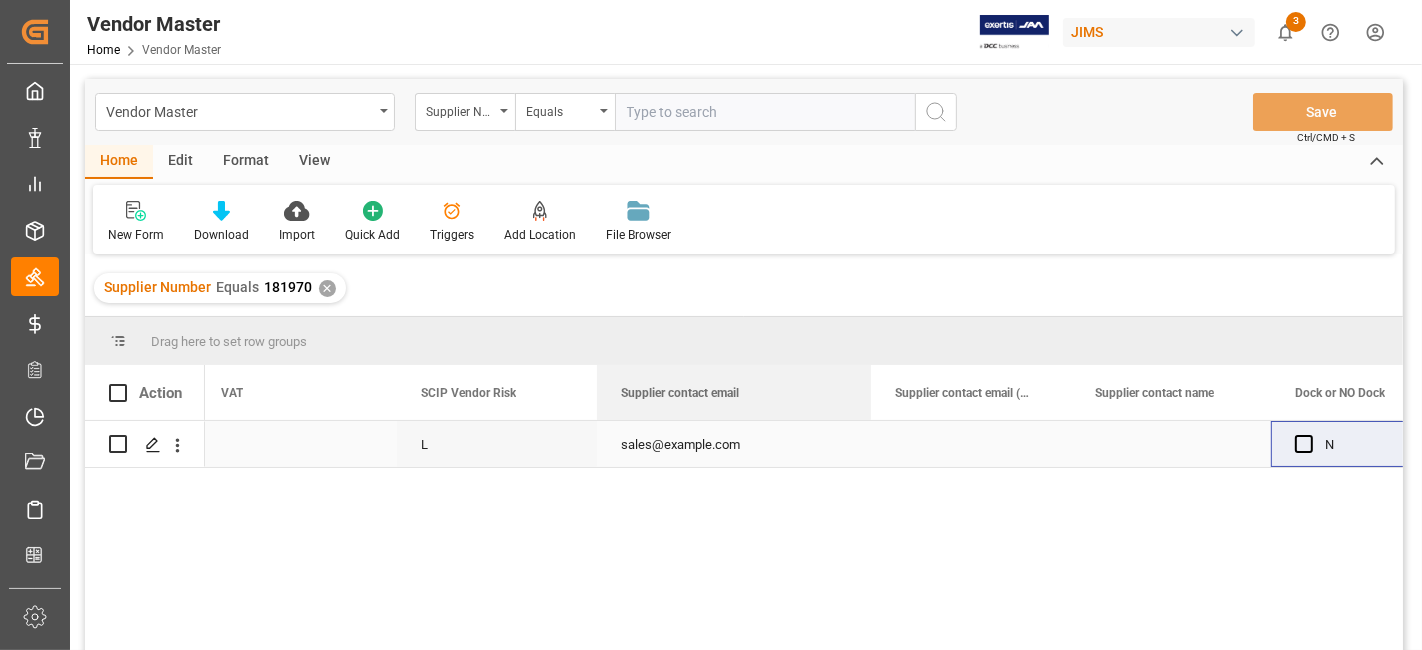 drag, startPoint x: 794, startPoint y: 390, endPoint x: 868, endPoint y: 424, distance: 81.437096 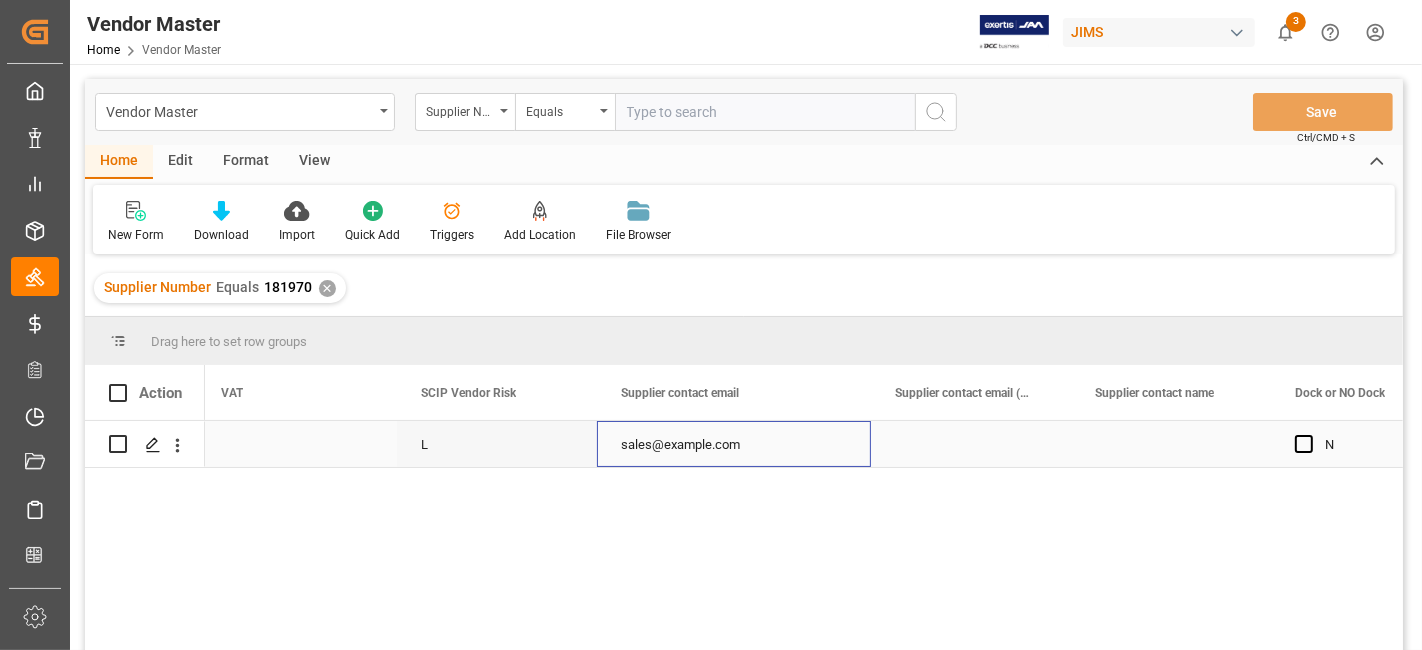 click on "sales@rdlnet.com" at bounding box center (734, 444) 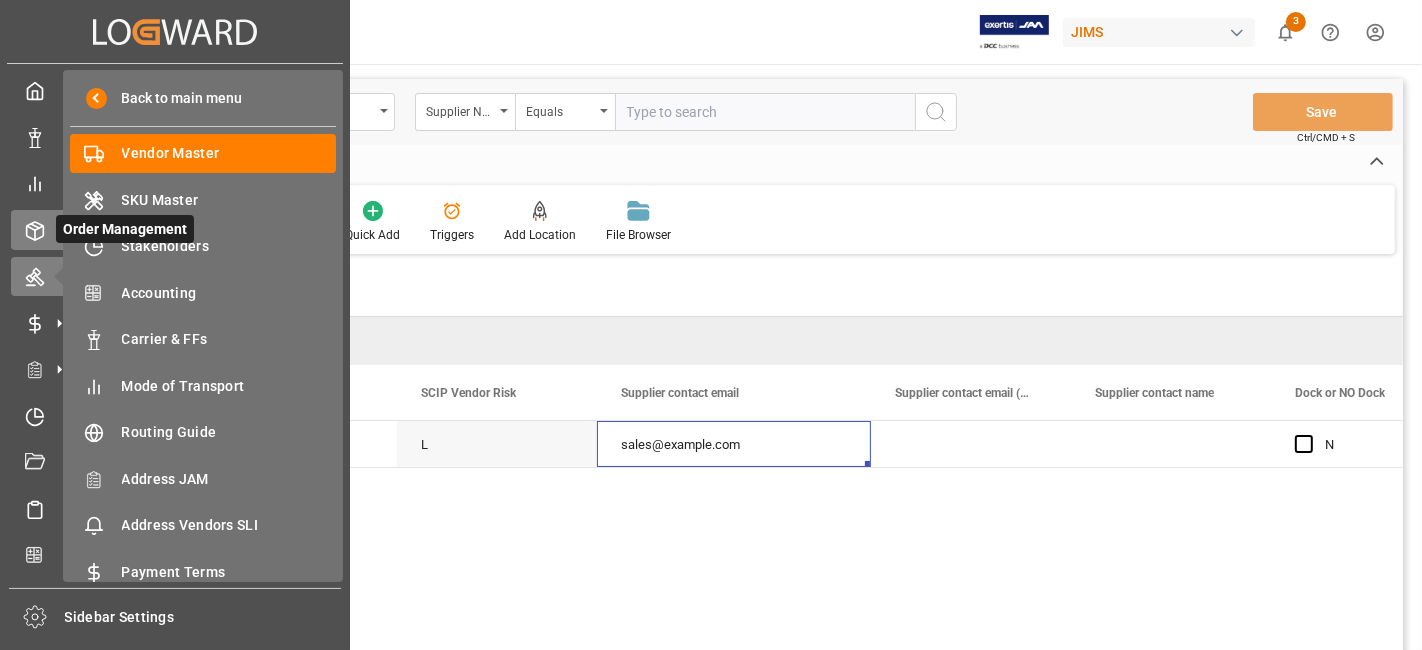 click on "Order Management Order Management" at bounding box center [175, 229] 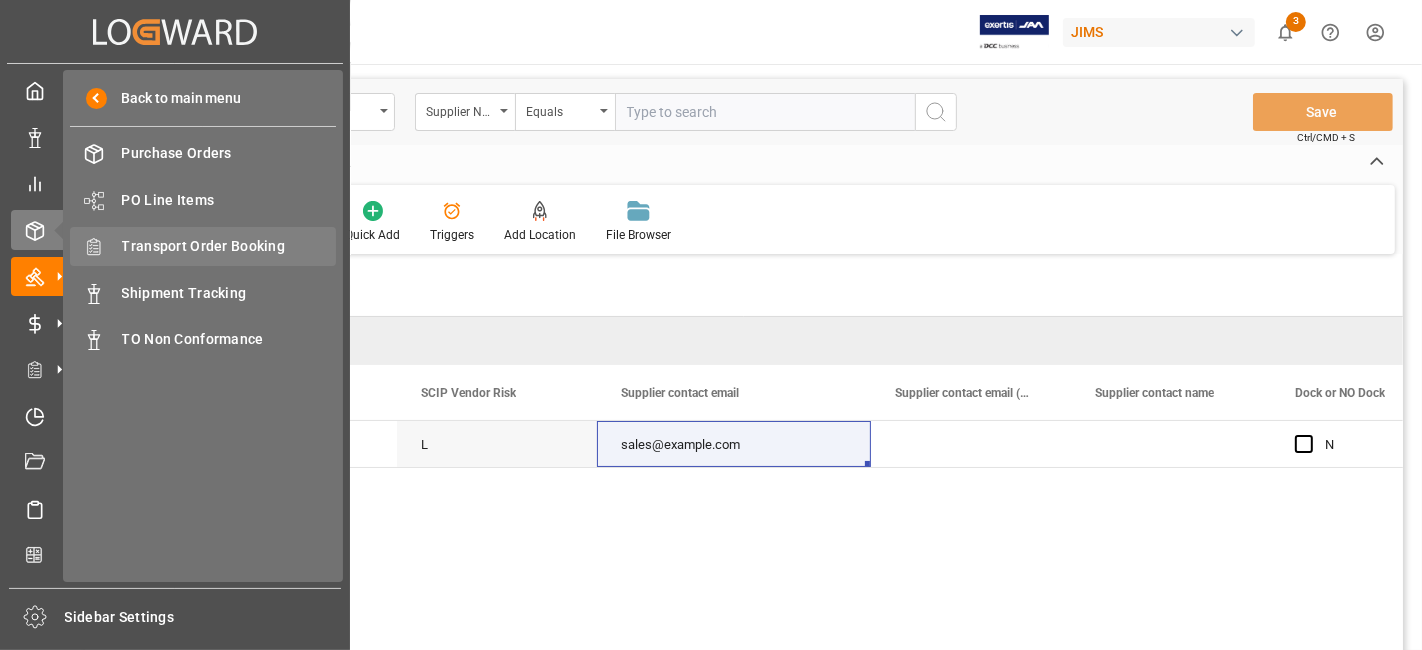 click on "Transport Order Booking" at bounding box center (229, 246) 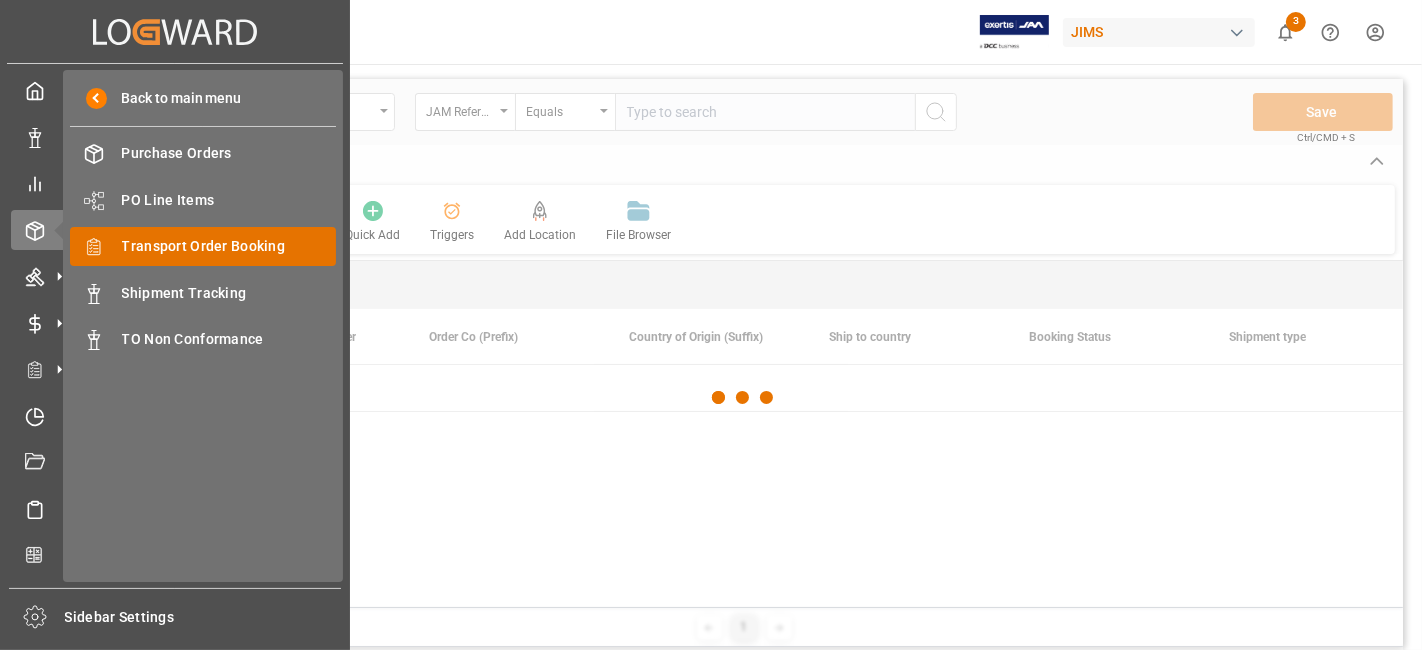 scroll, scrollTop: 0, scrollLeft: 0, axis: both 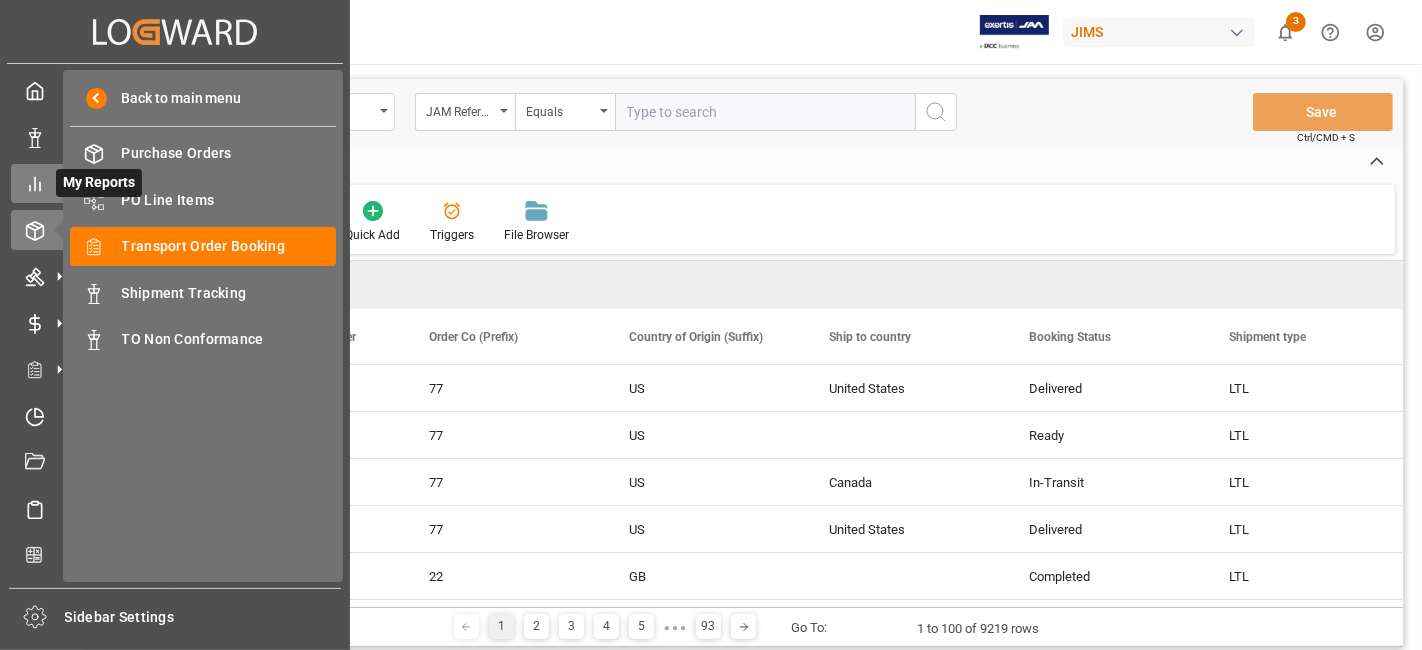 click 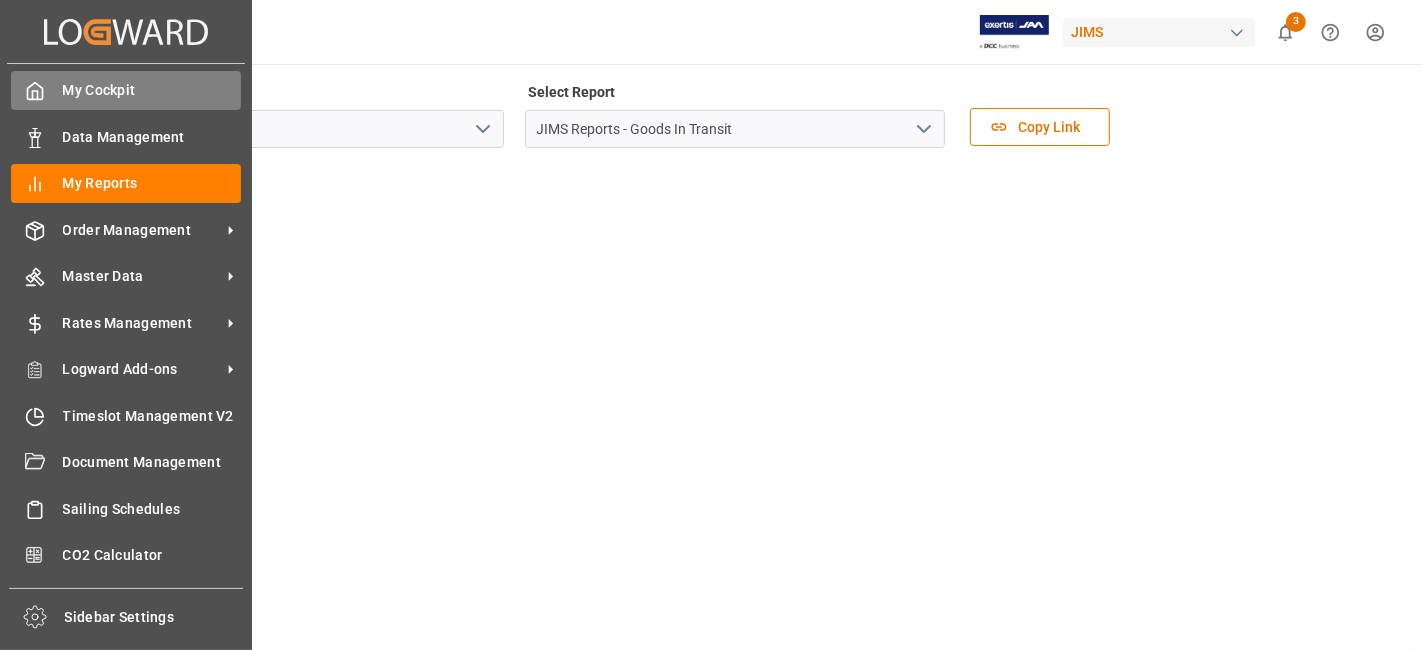 click 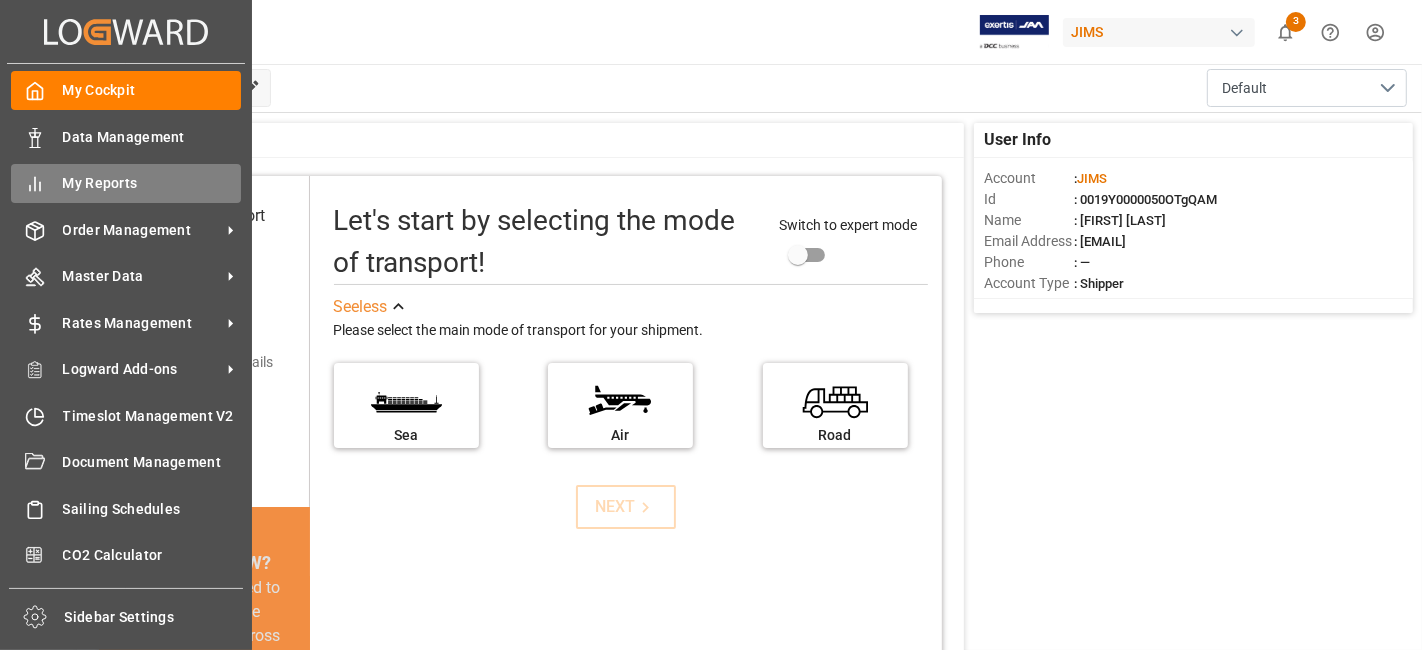 click 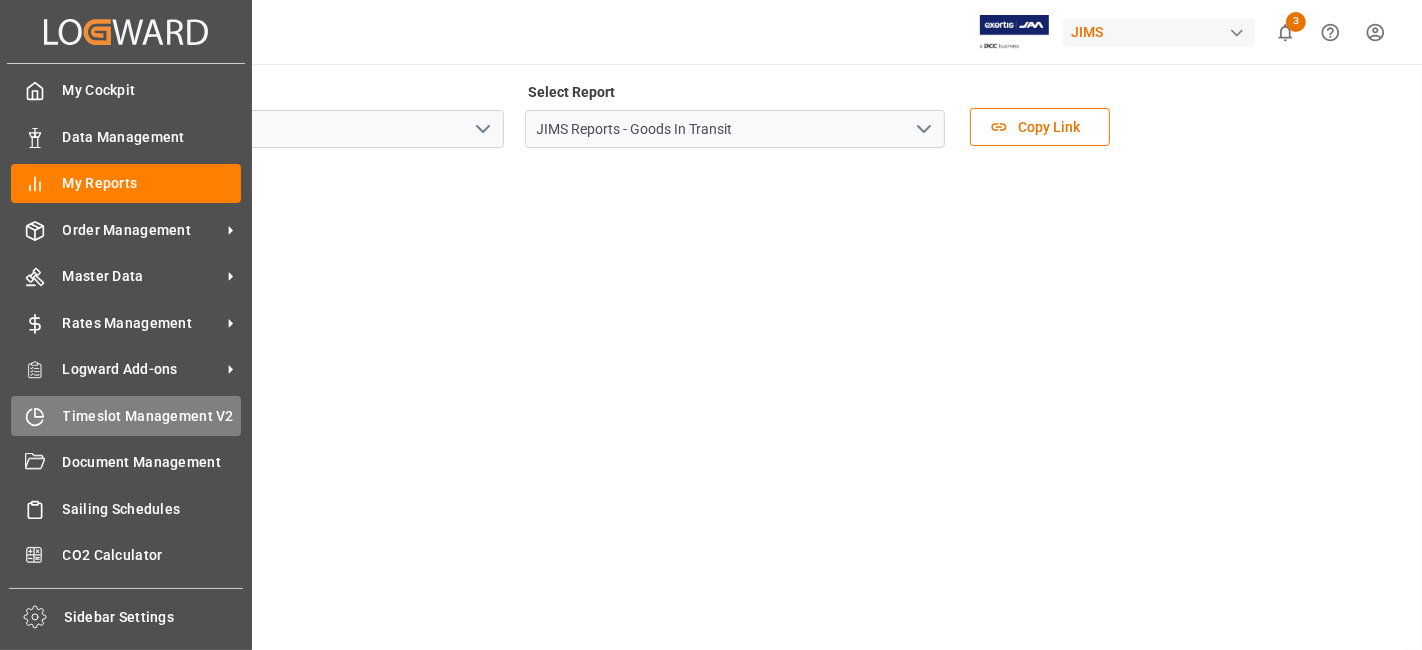 click on "Timeslot Management V2" at bounding box center (152, 416) 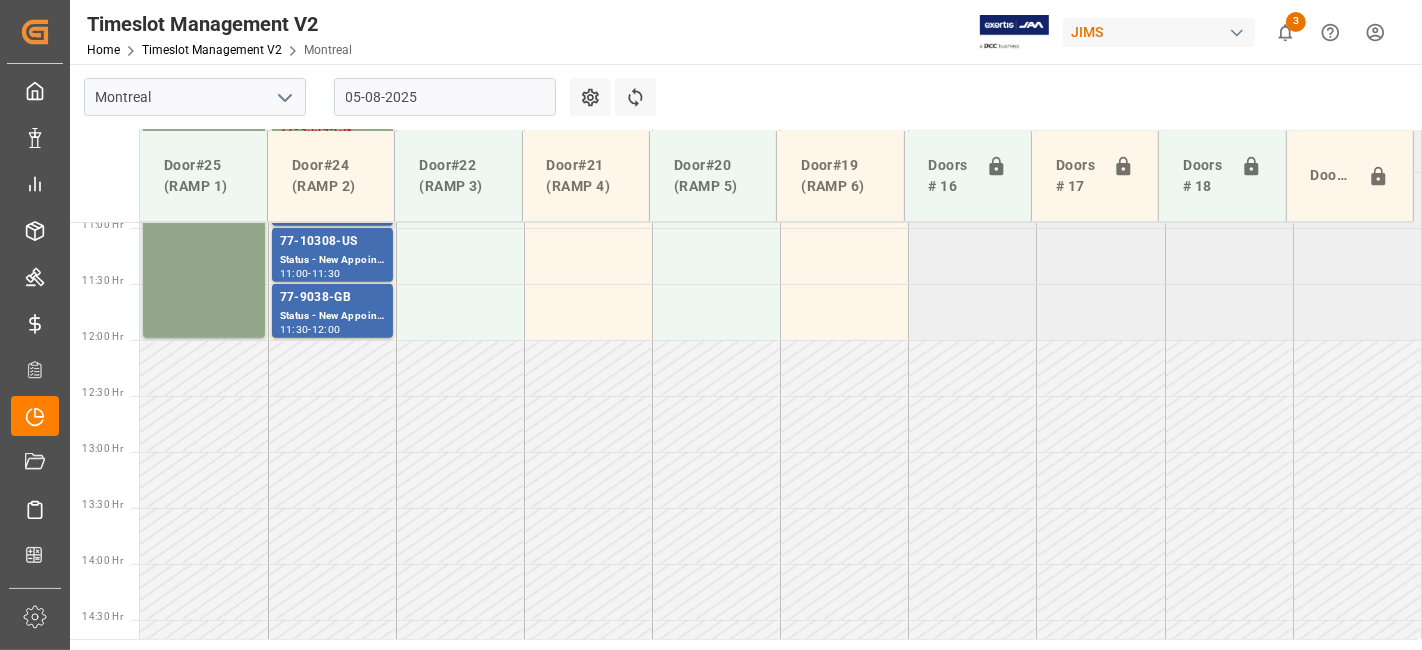 scroll, scrollTop: 1237, scrollLeft: 0, axis: vertical 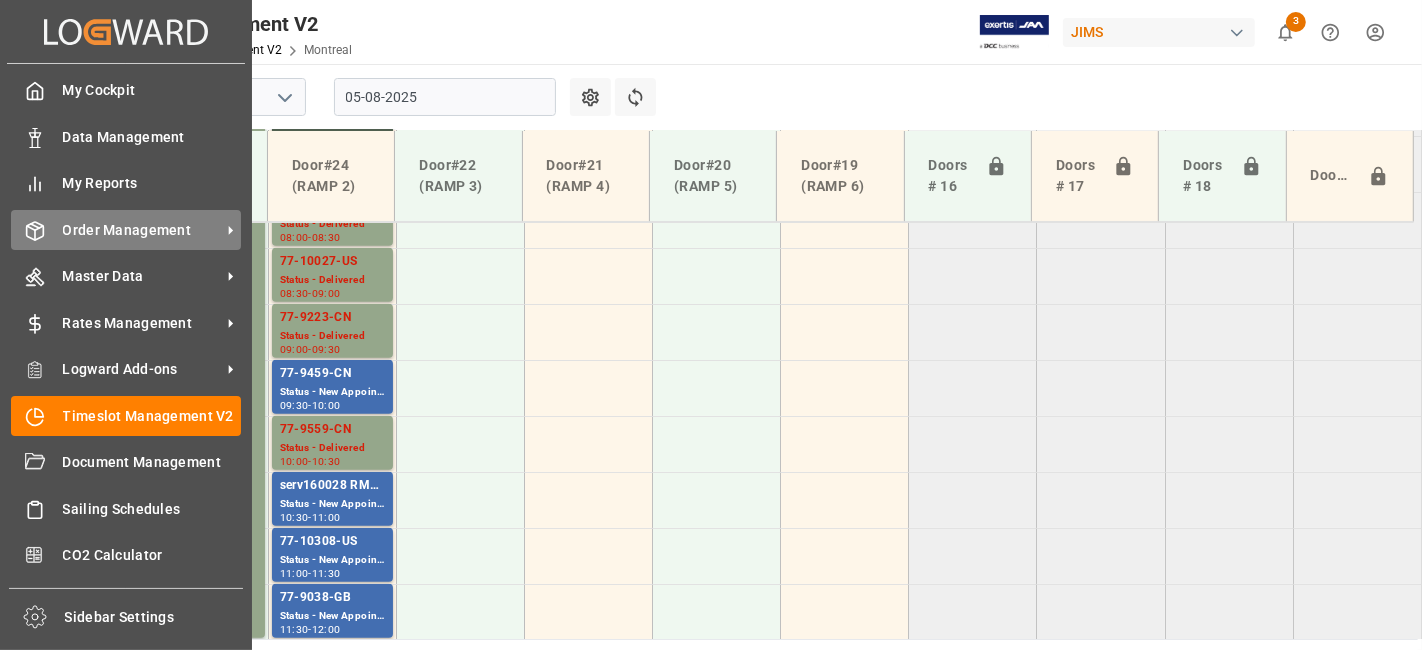 click on "Order Management" at bounding box center [142, 230] 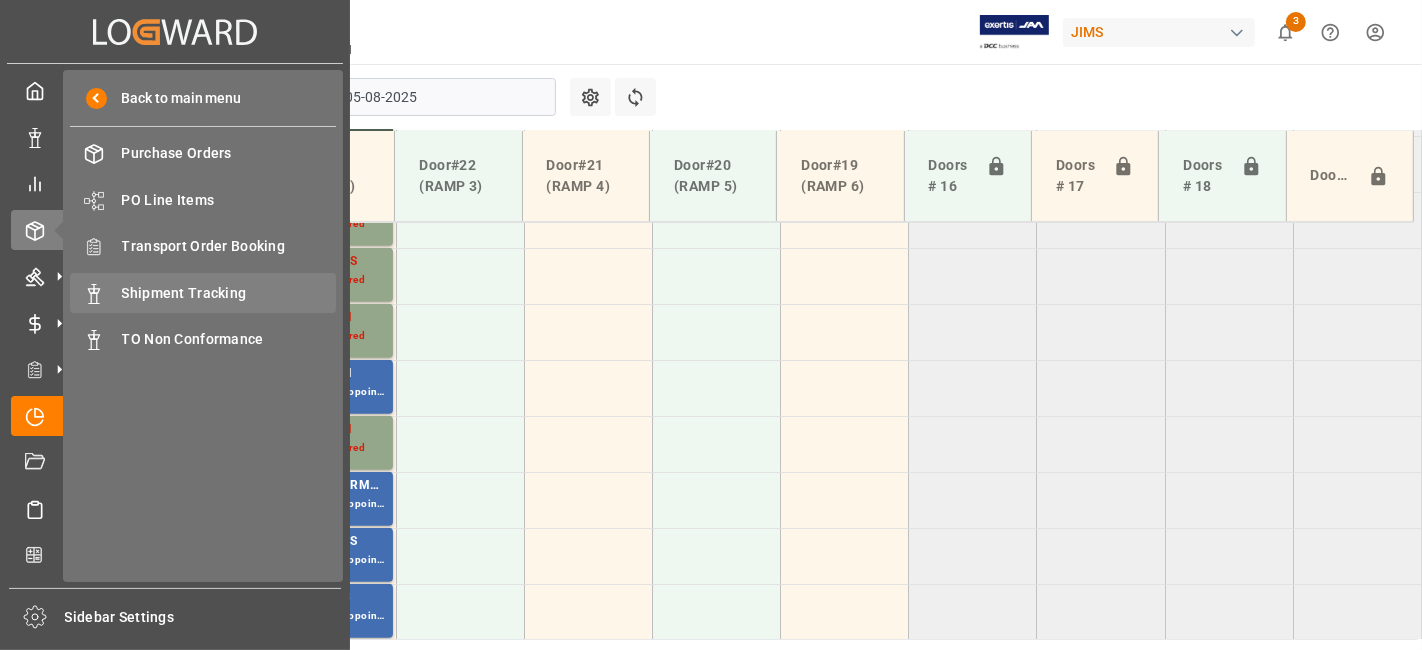 click on "Shipment Tracking" at bounding box center (229, 293) 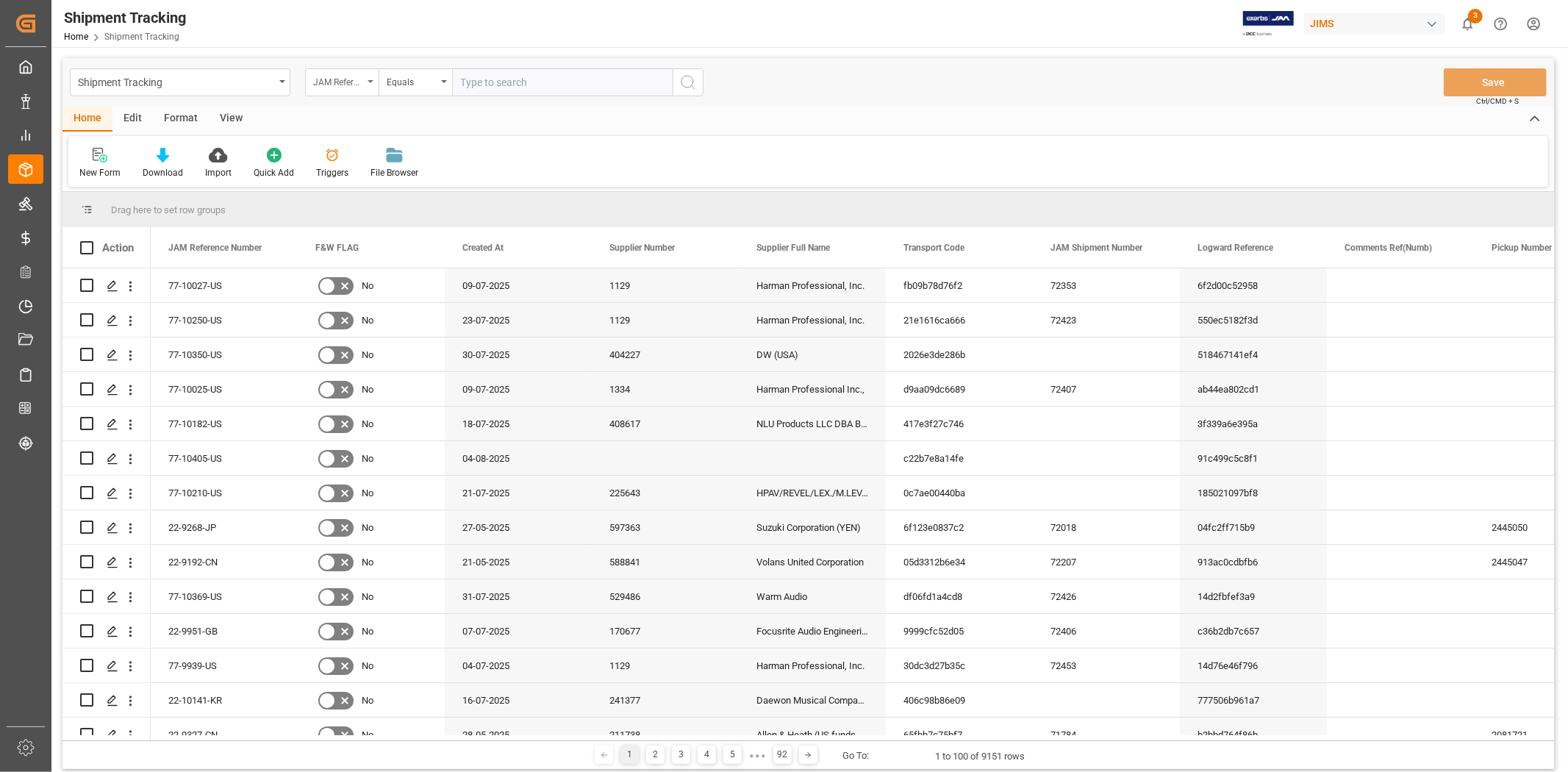 click on "JAM Reference Number" at bounding box center [342, 82] 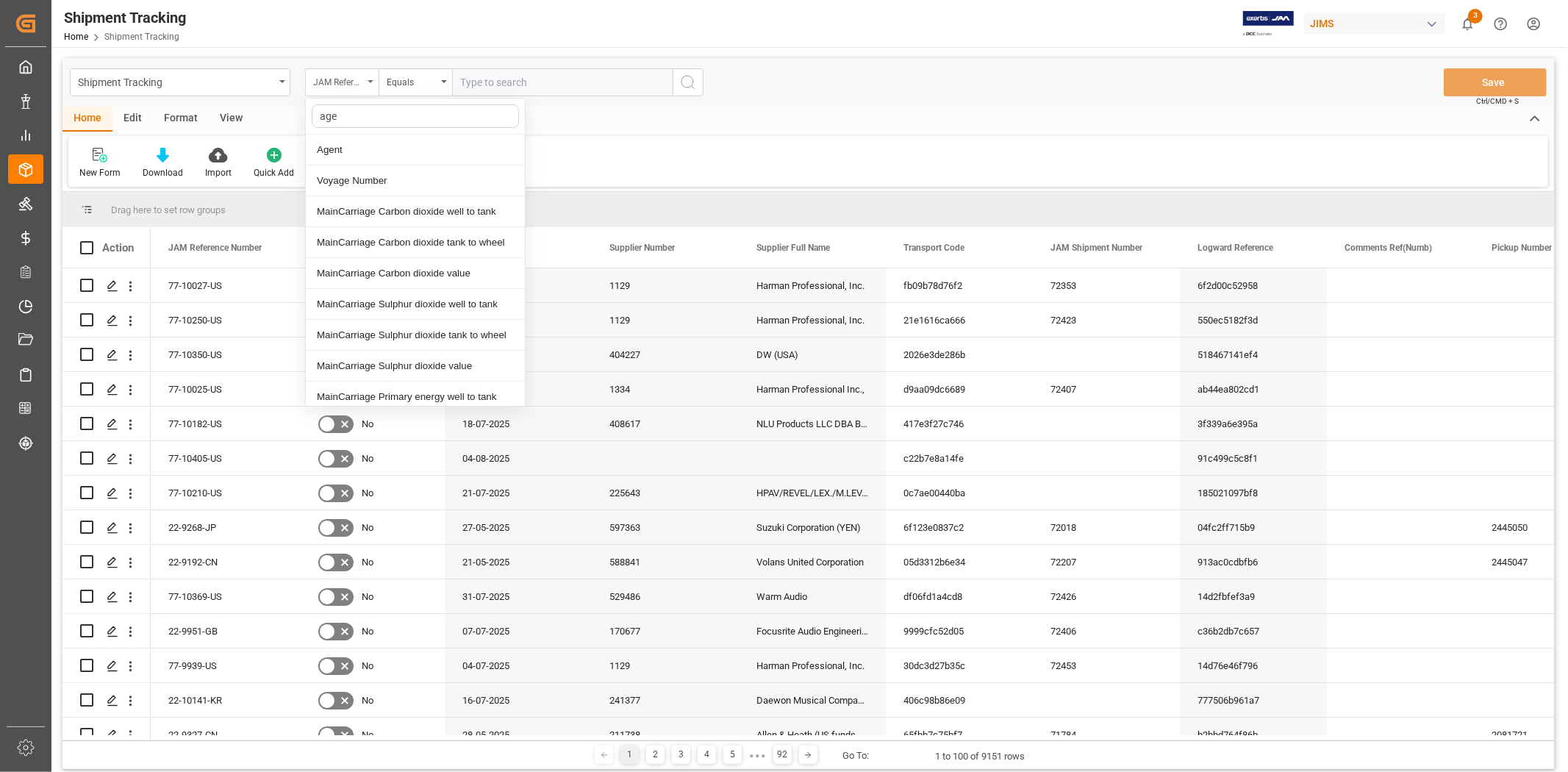 type on "agen" 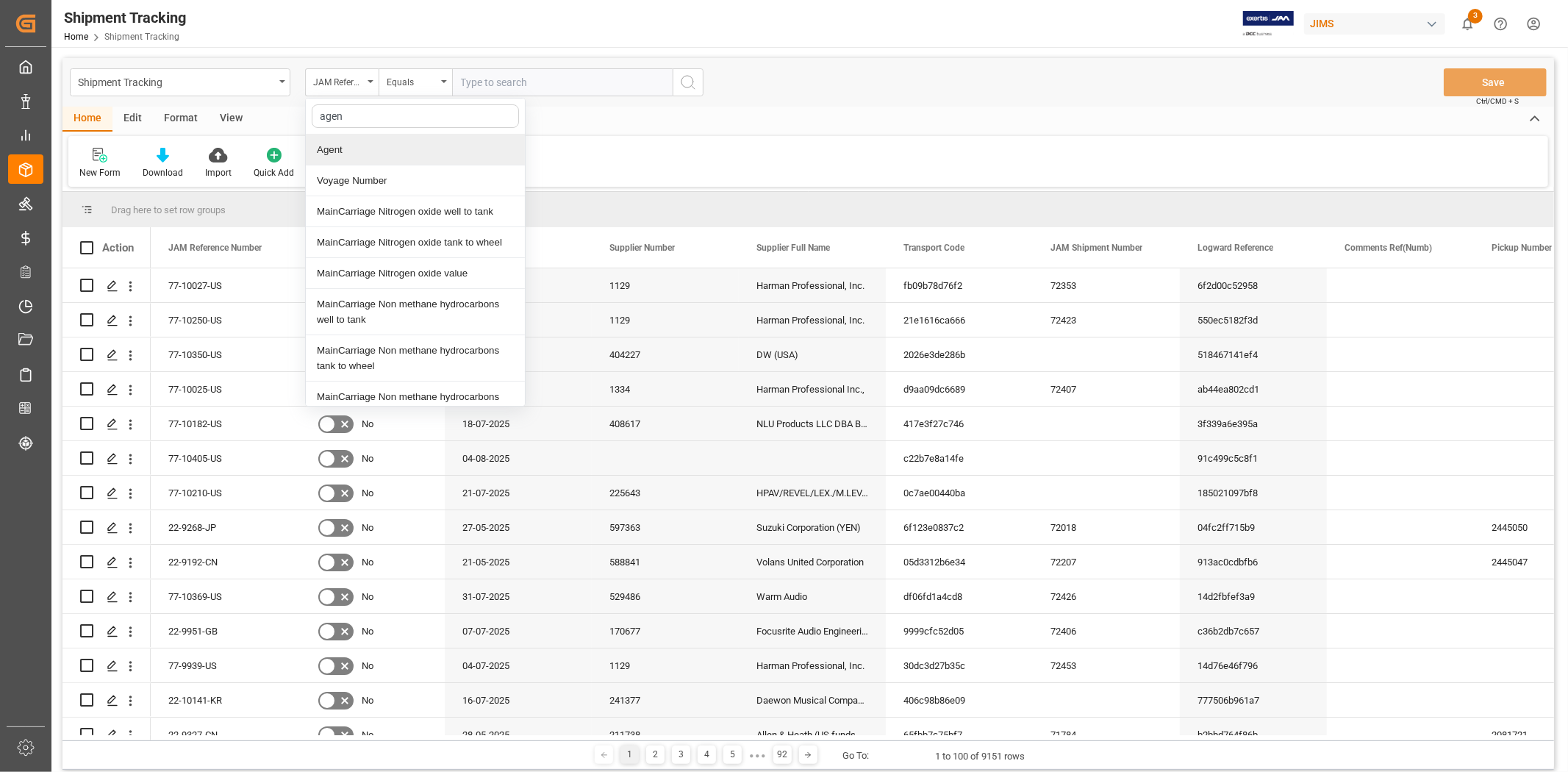click on "Agent" at bounding box center [415, 150] 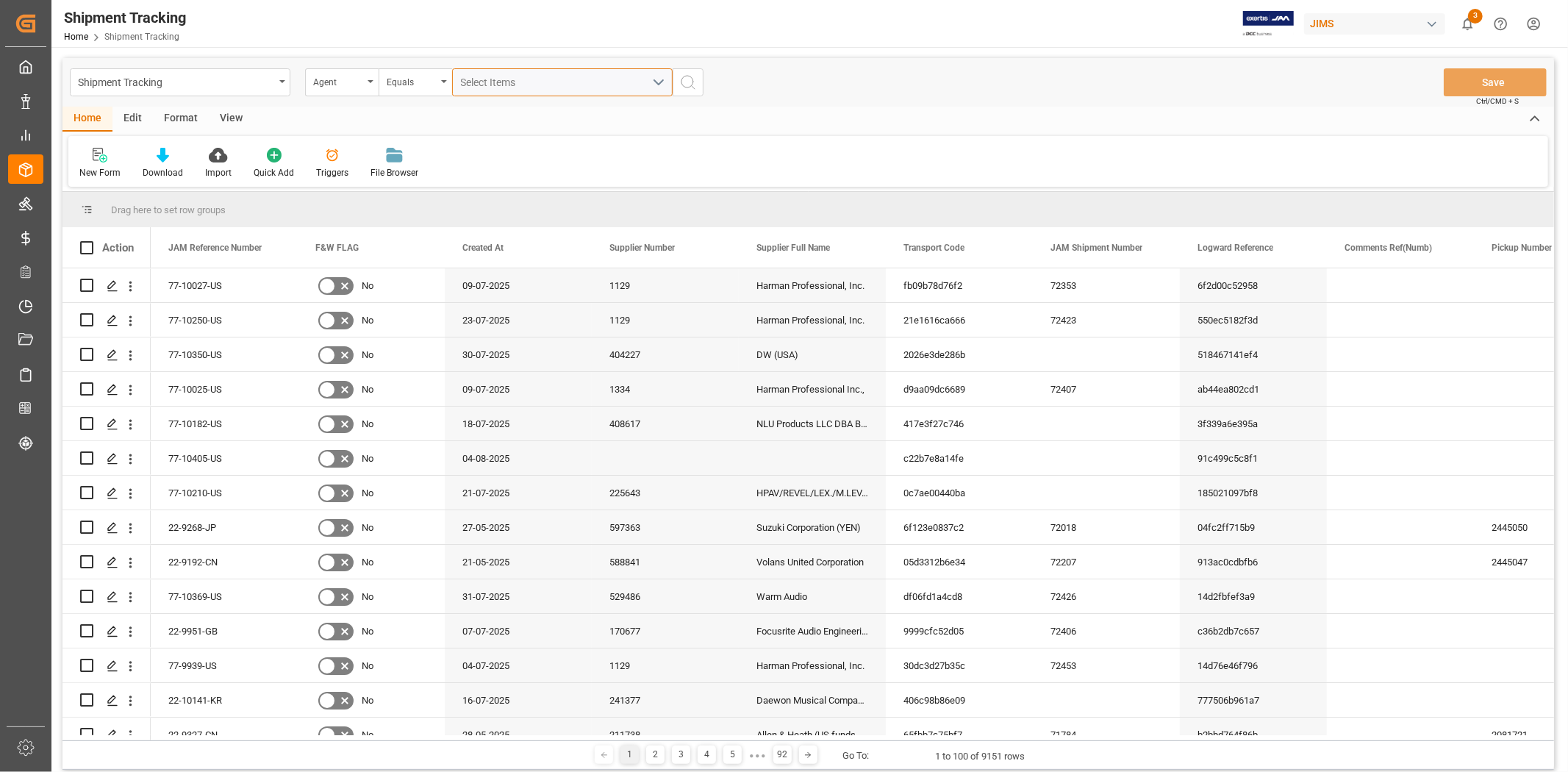 click on "Select Items" at bounding box center (556, 82) 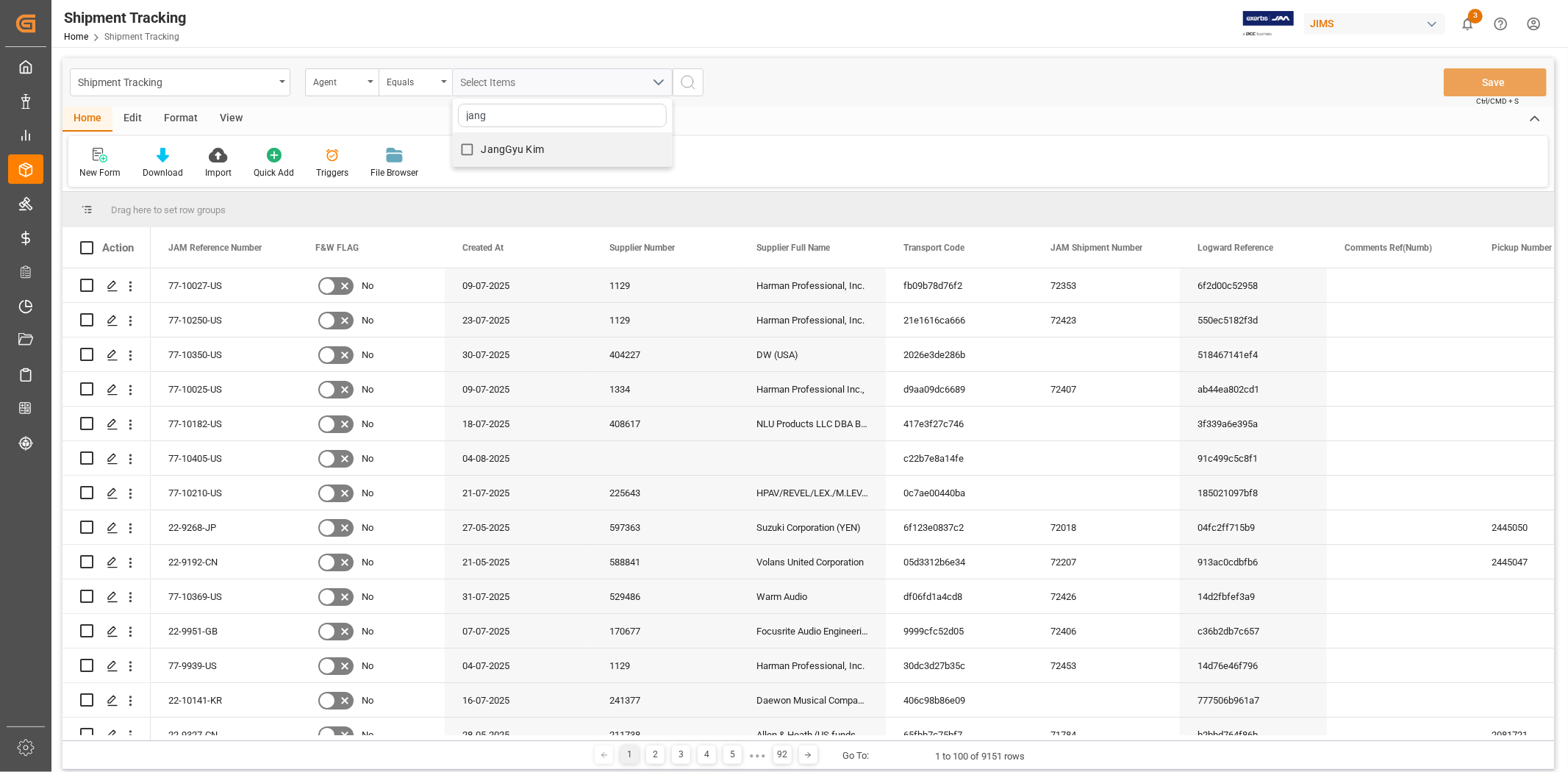 type on "jang" 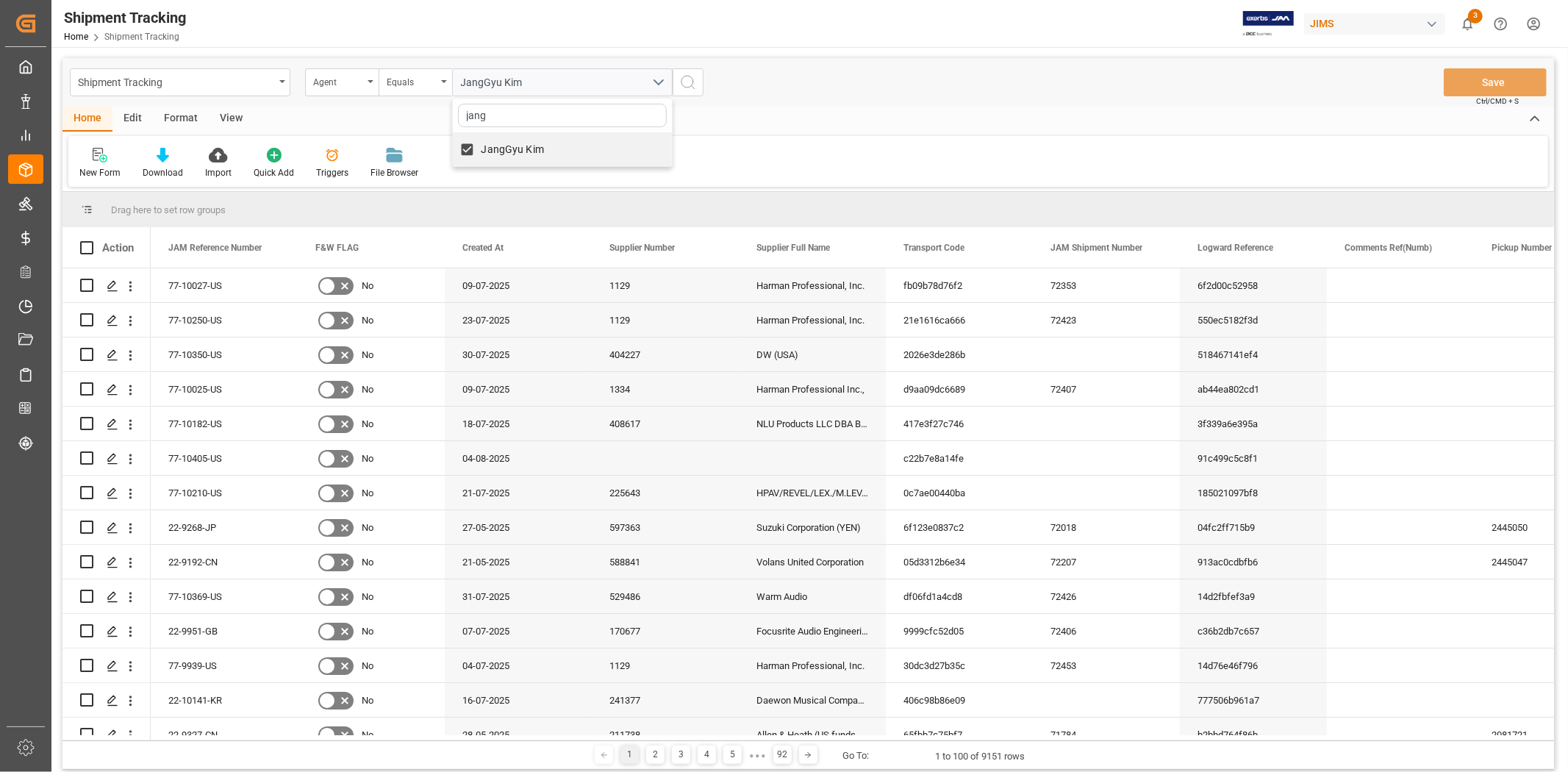click 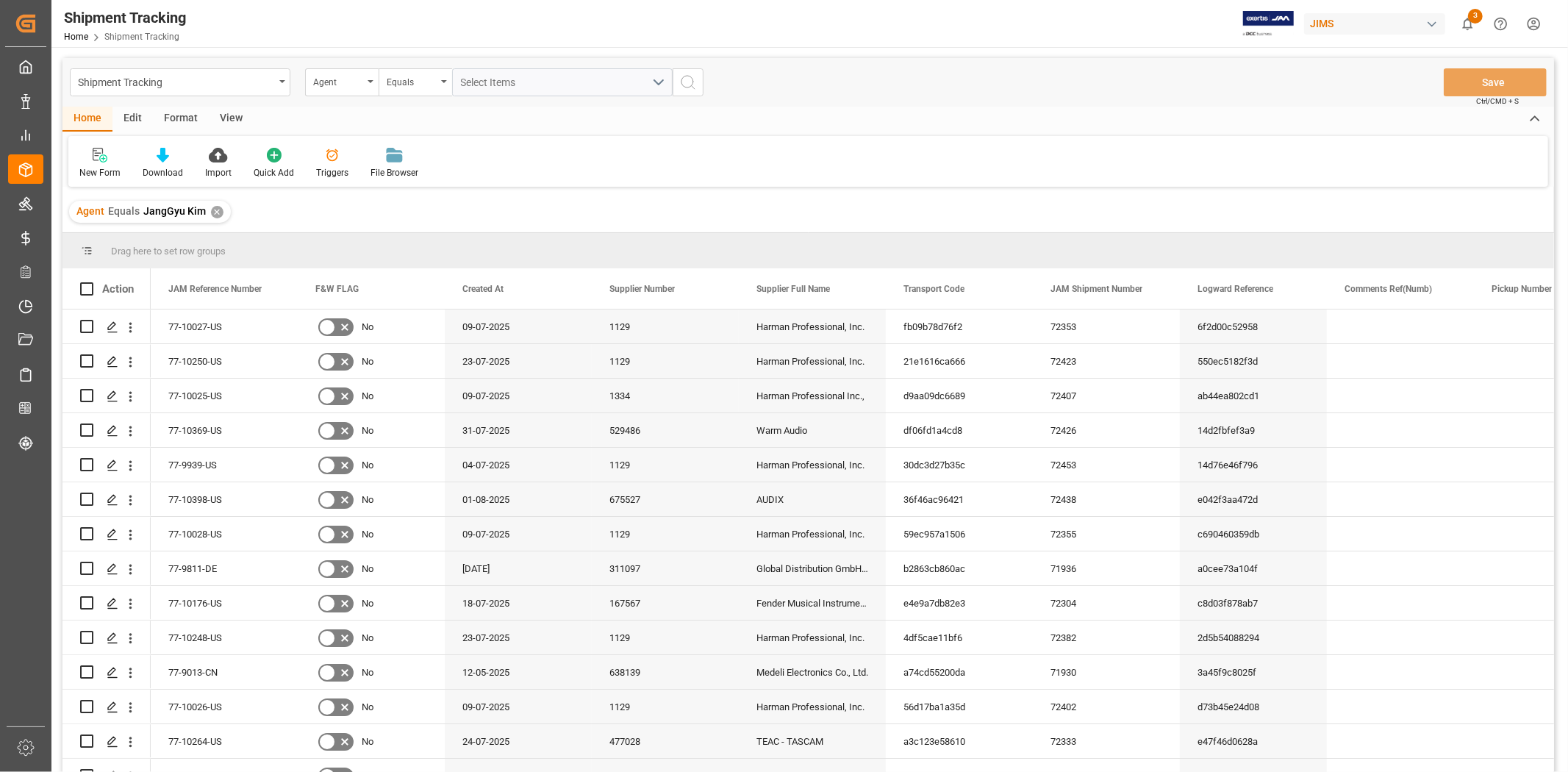 click on "View" at bounding box center (231, 119) 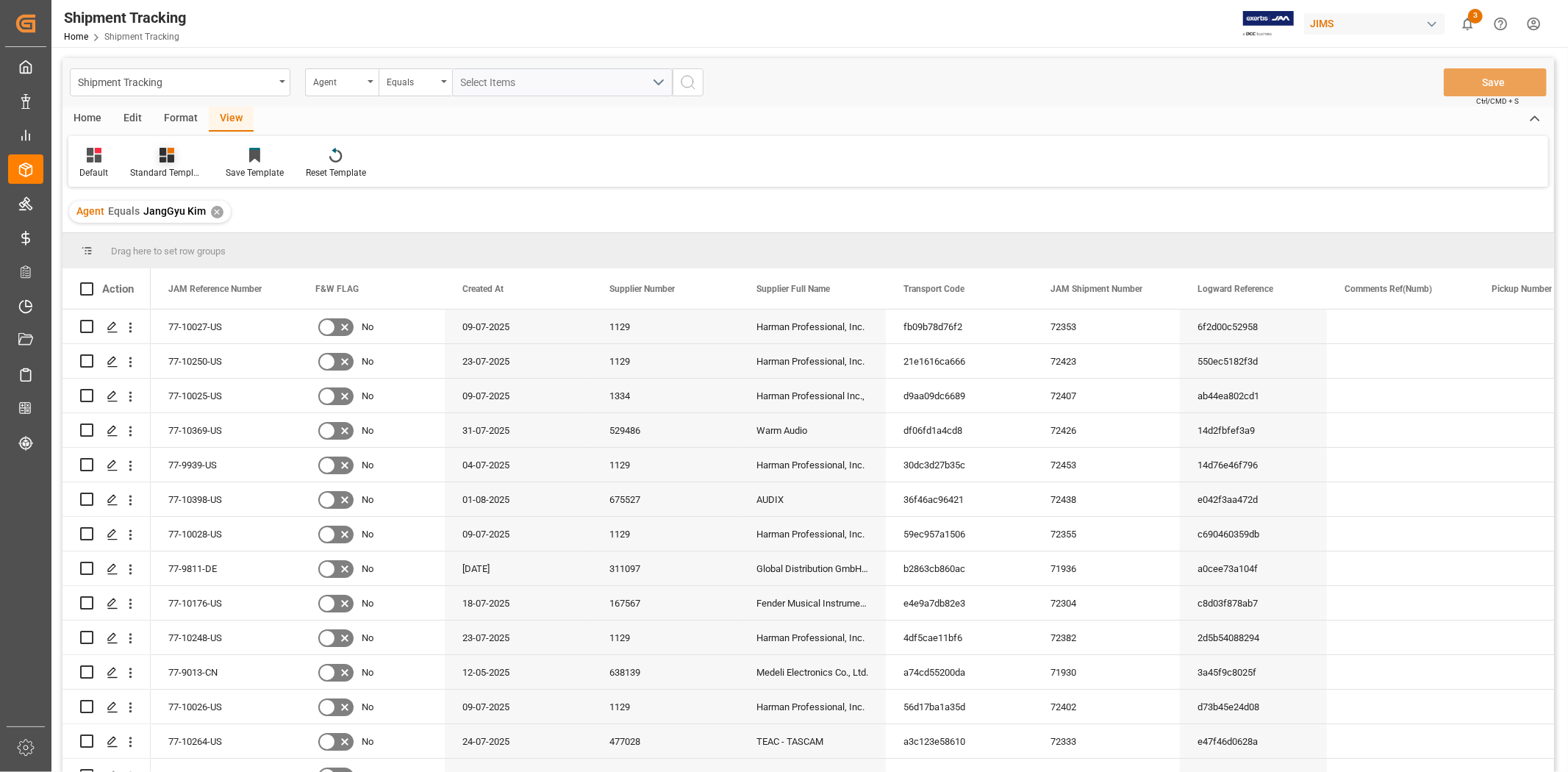 click 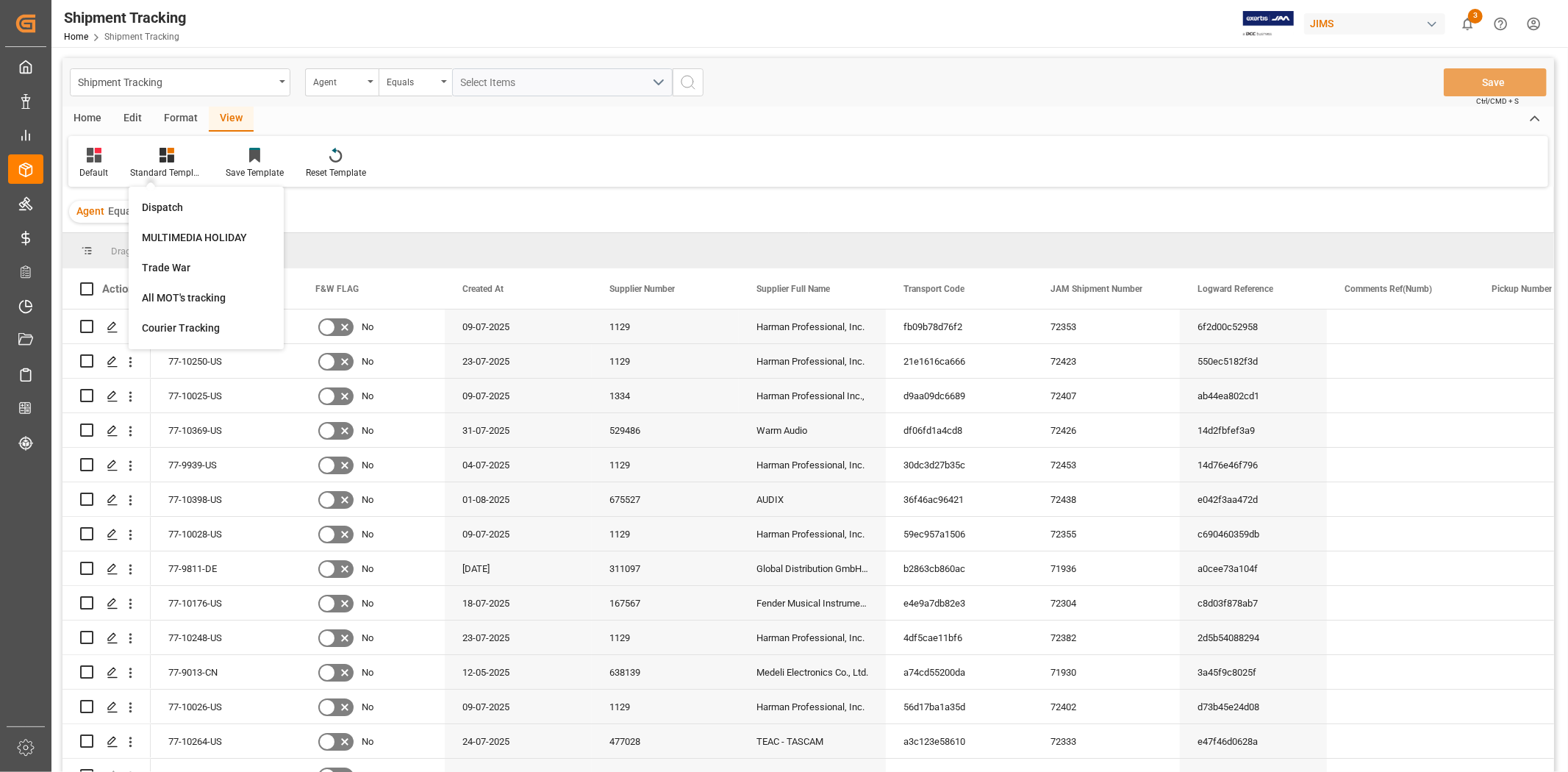 click on "Default Standard Templates Dispatch MULTIMEDIA HOLIDAY Trade War All MOT's tracking  Courier Tracking Save Template Reset Template" at bounding box center (808, 161) 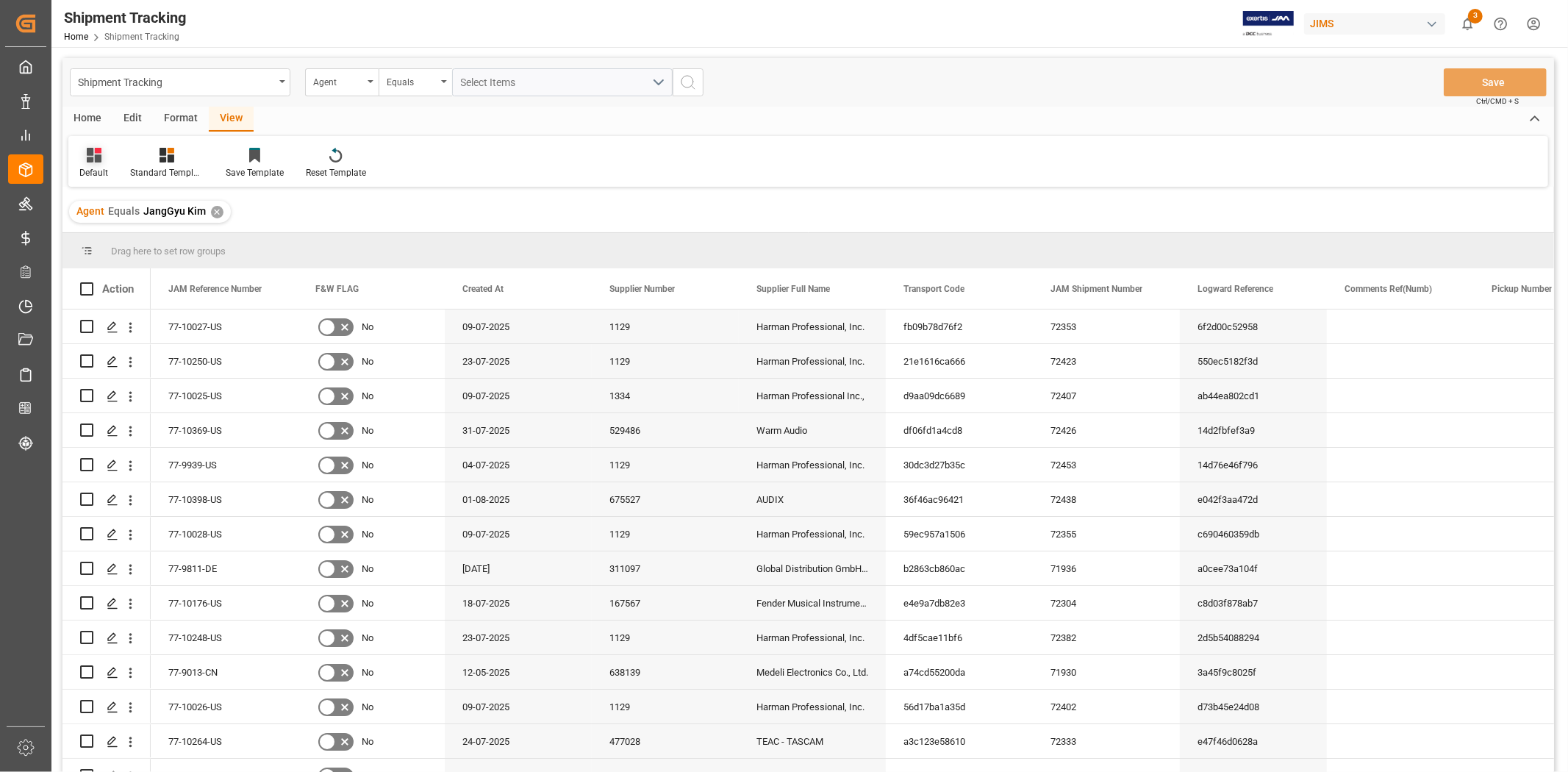 click 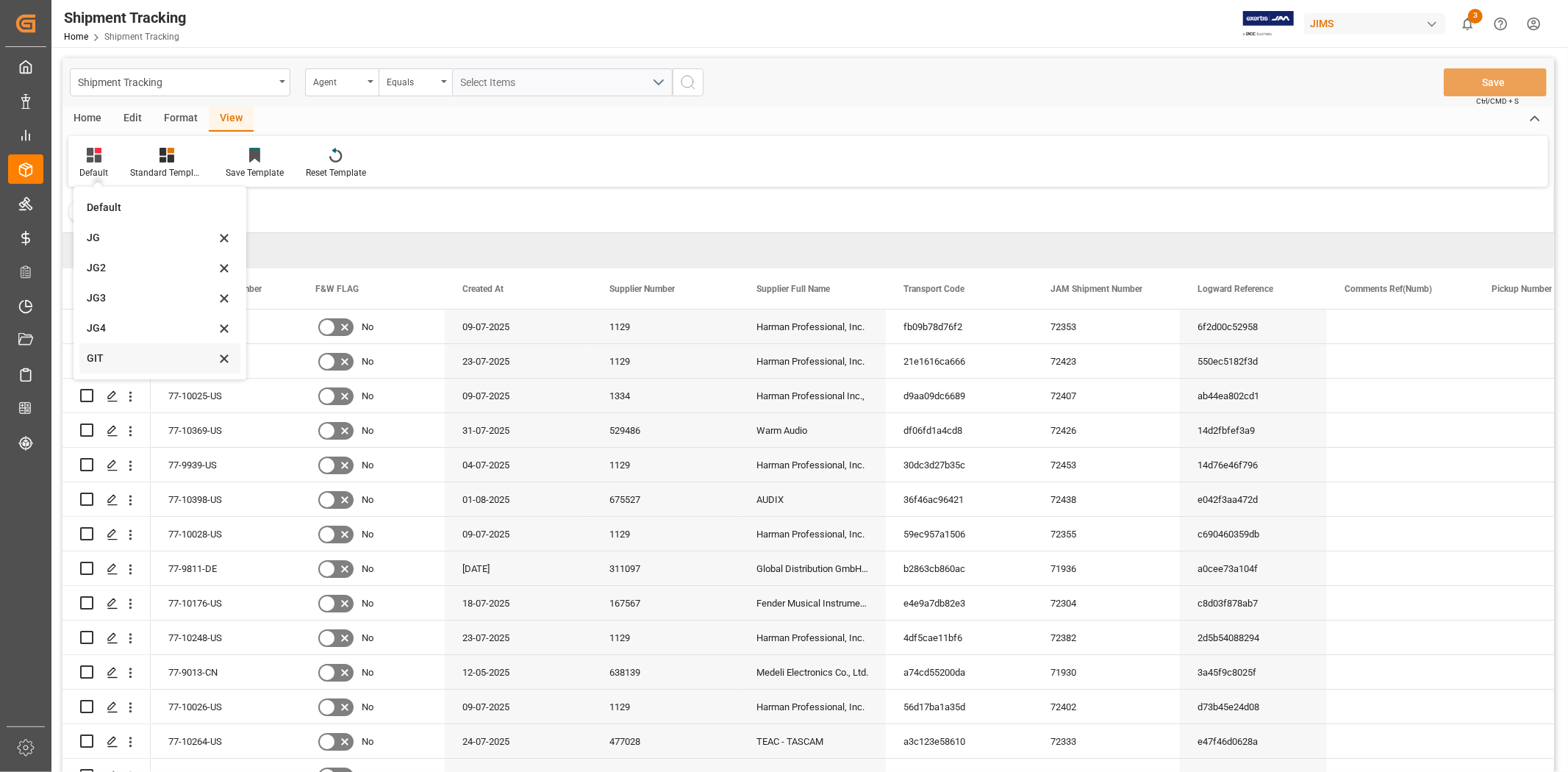 click on "GIT" at bounding box center (160, 358) 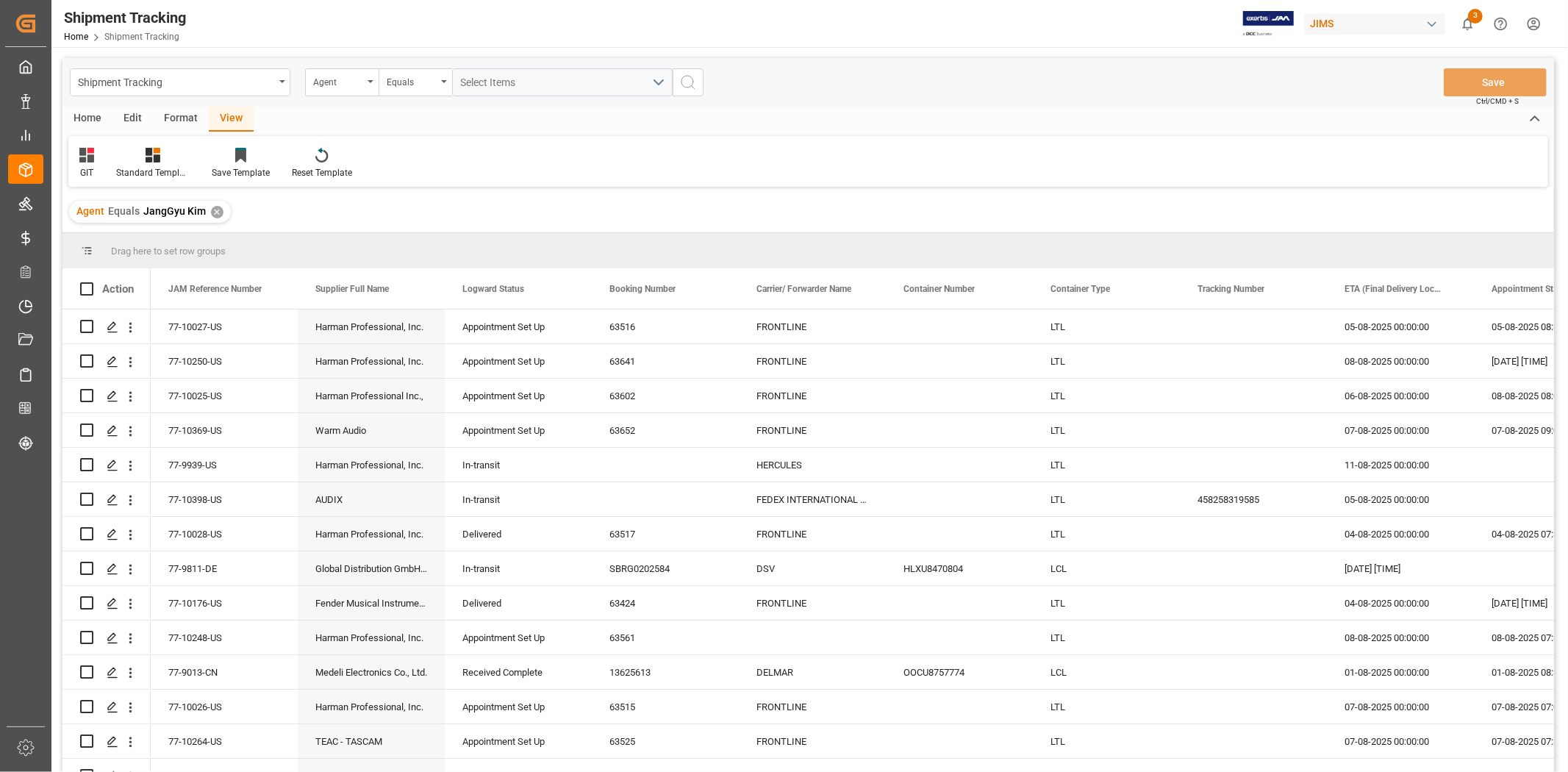 click on "GIT Standard Templates Save Template Reset Template" at bounding box center [808, 161] 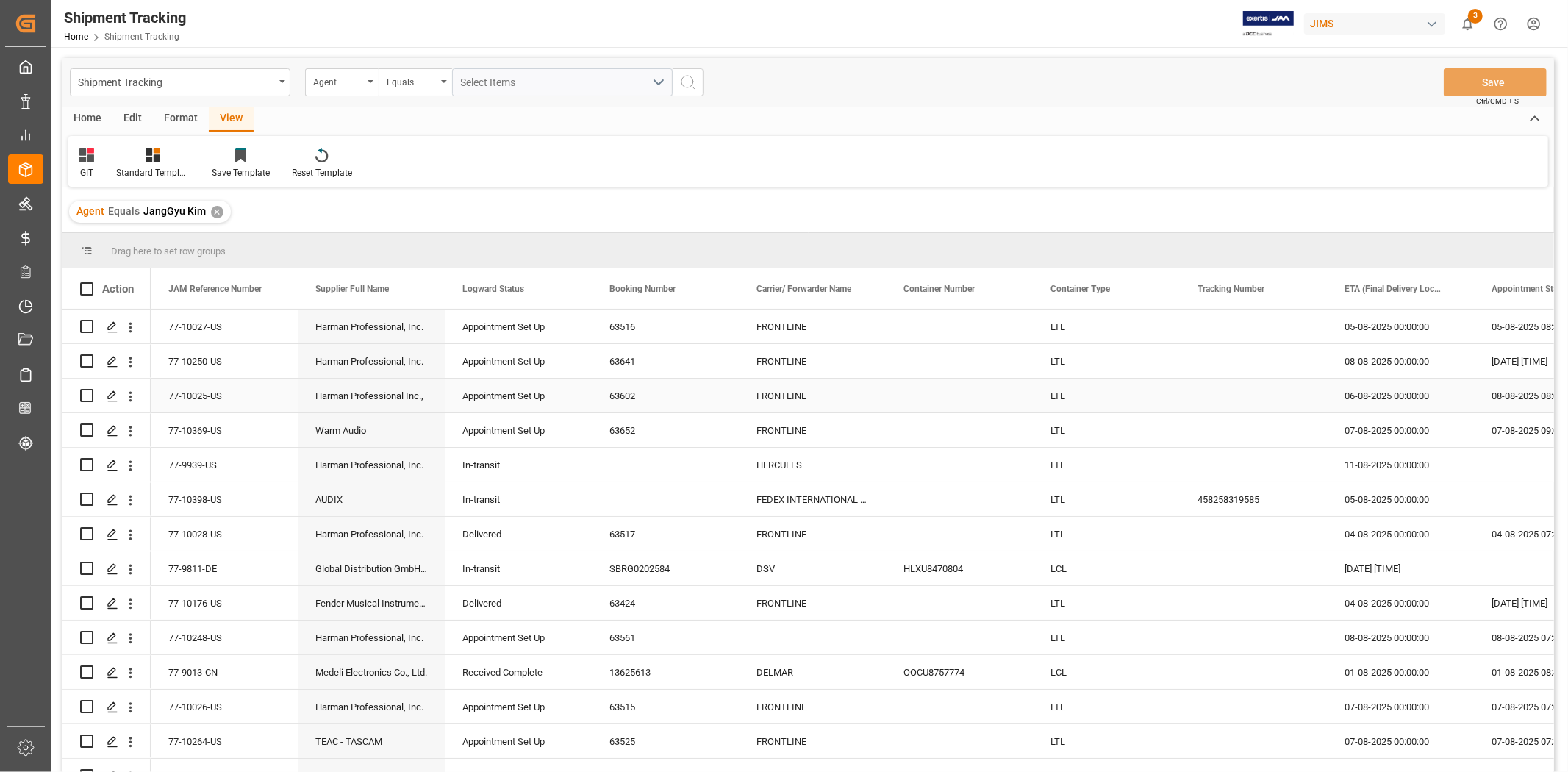 click on "06-08-2025 00:00:00" at bounding box center (1400, 396) 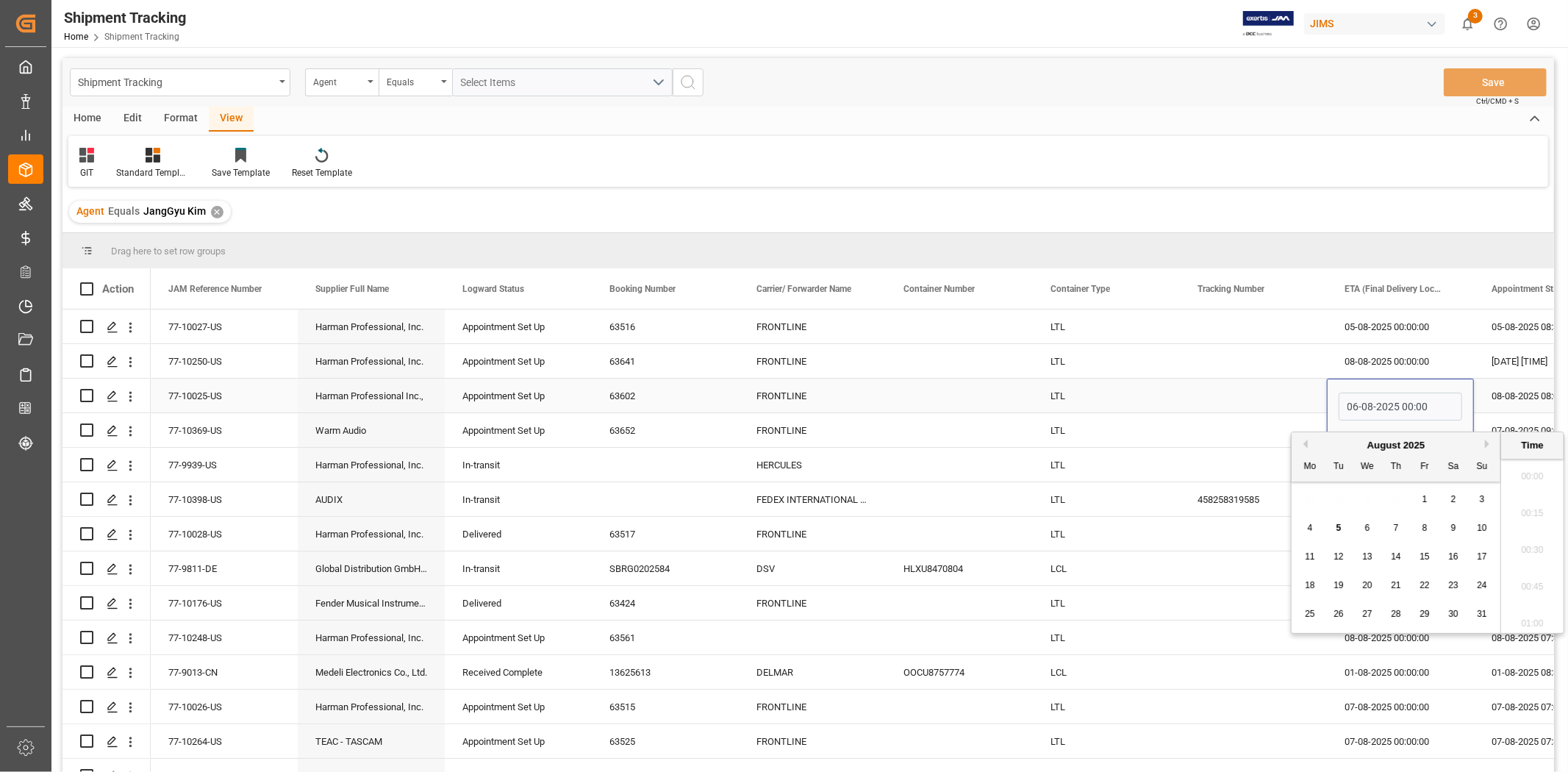 scroll, scrollTop: 1365, scrollLeft: 0, axis: vertical 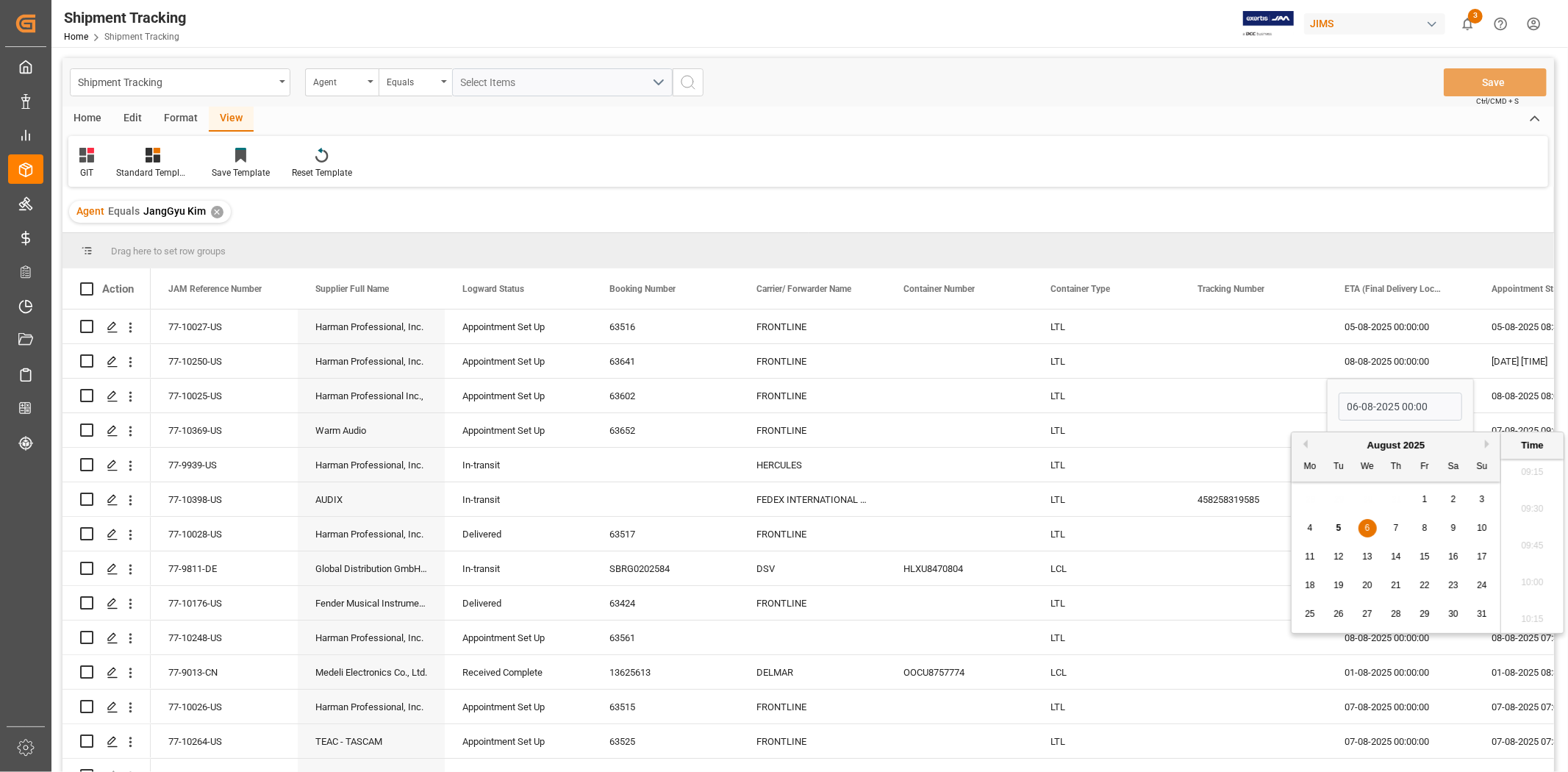 click on "8" at bounding box center [1425, 529] 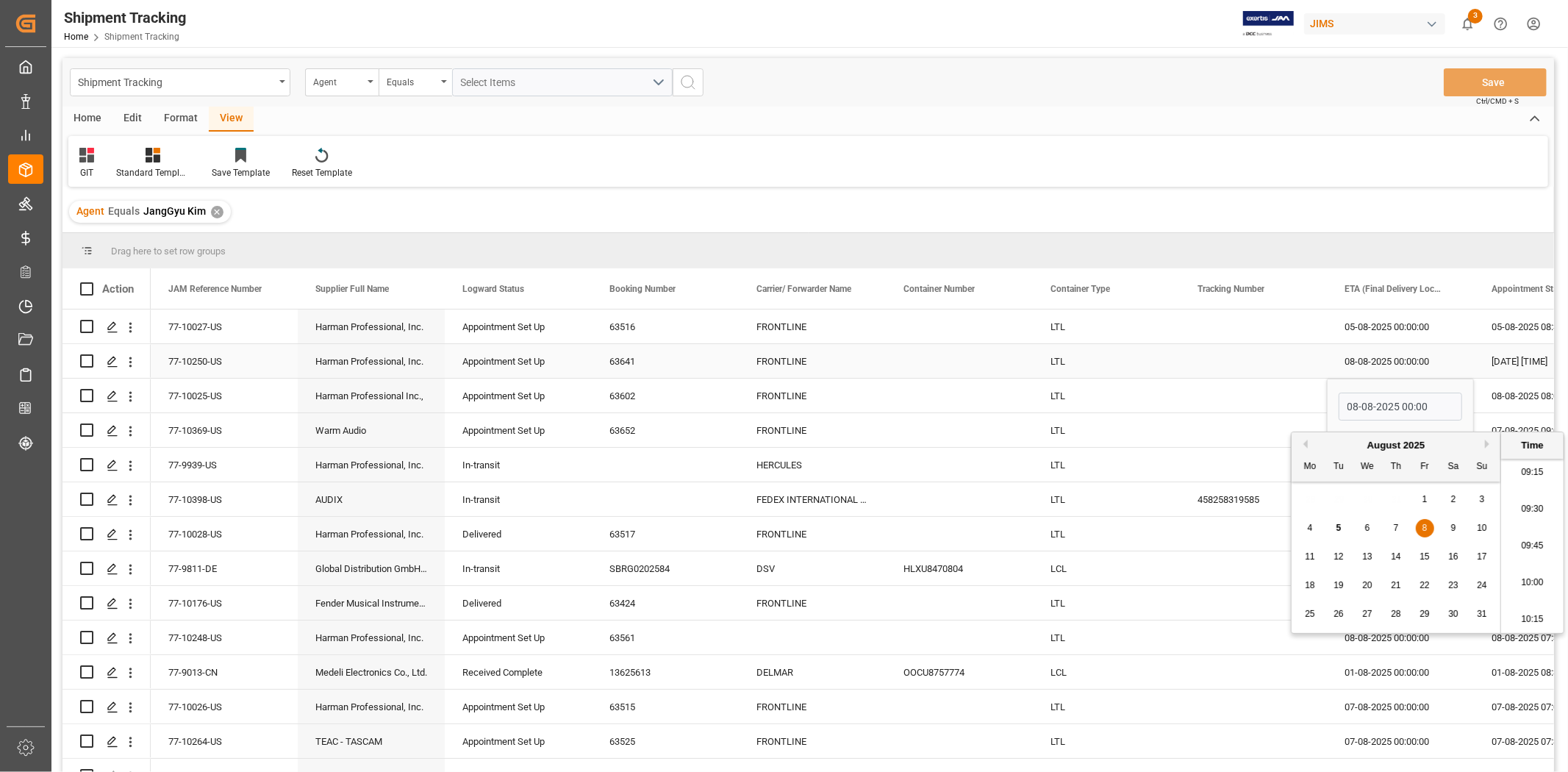 click on "08-08-2025 00:00:00" at bounding box center (1400, 361) 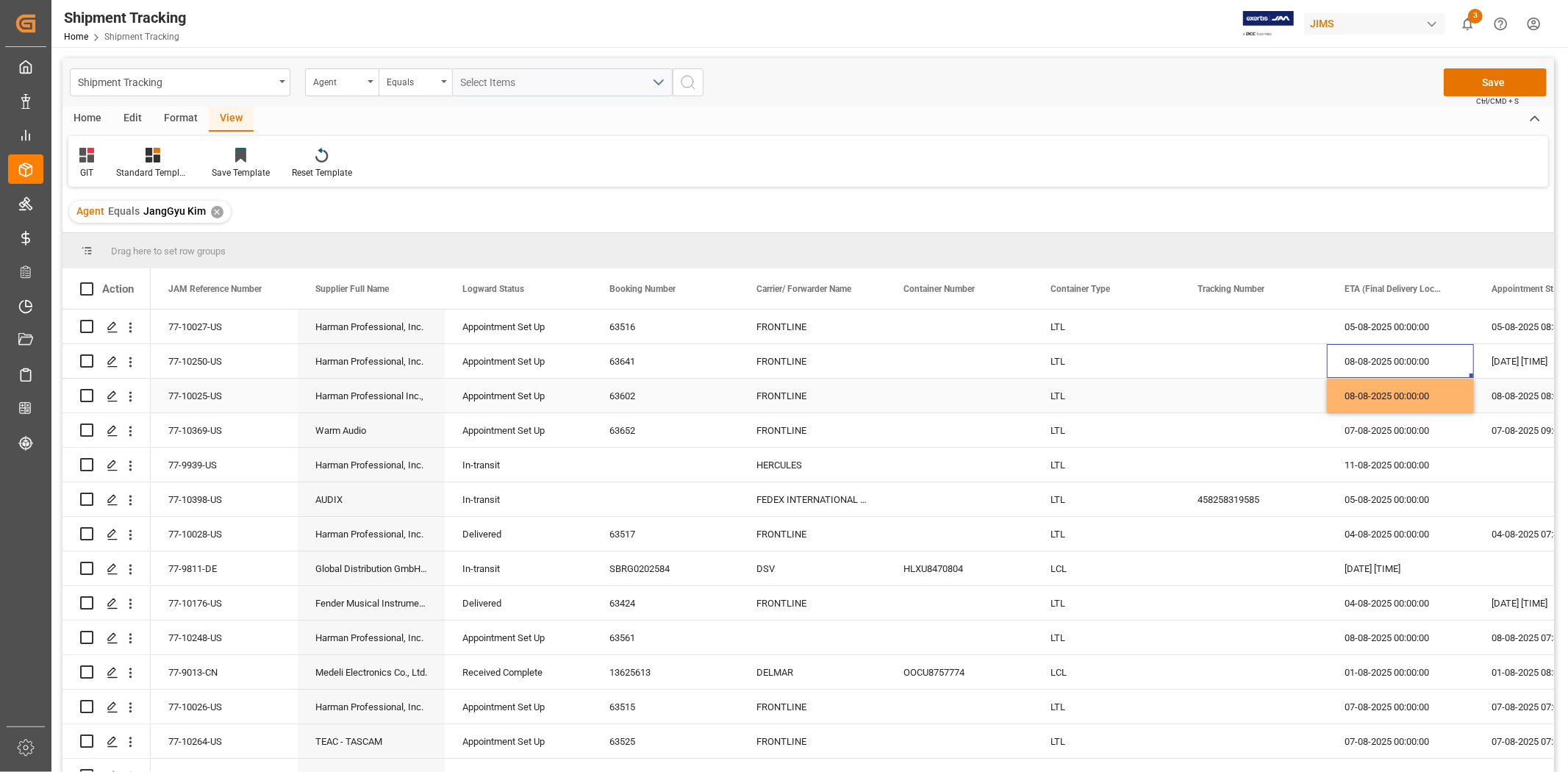 click on "77-10025-US" at bounding box center (224, 396) 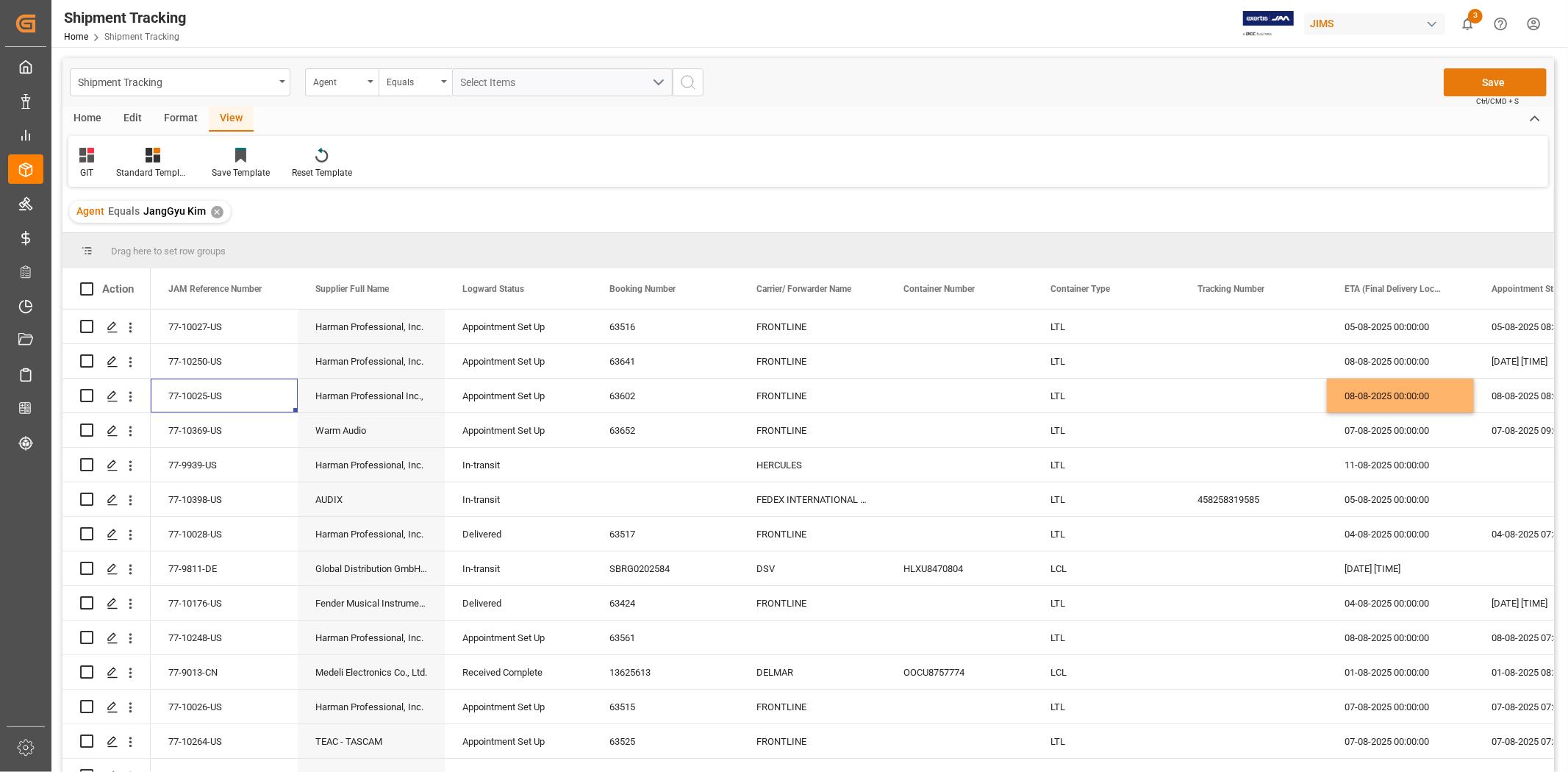 click on "Save" at bounding box center (1495, 82) 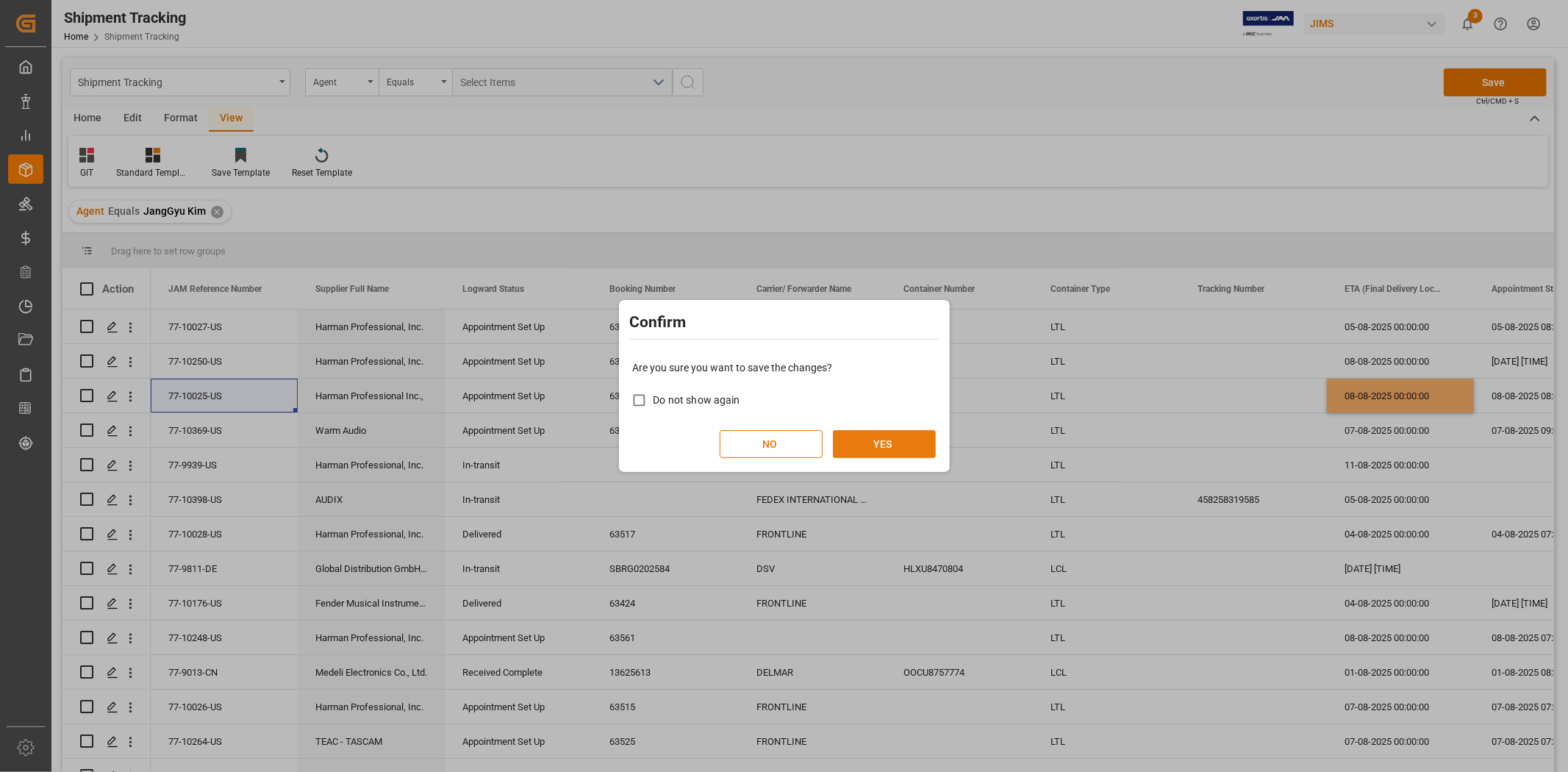 click on "YES" at bounding box center (884, 444) 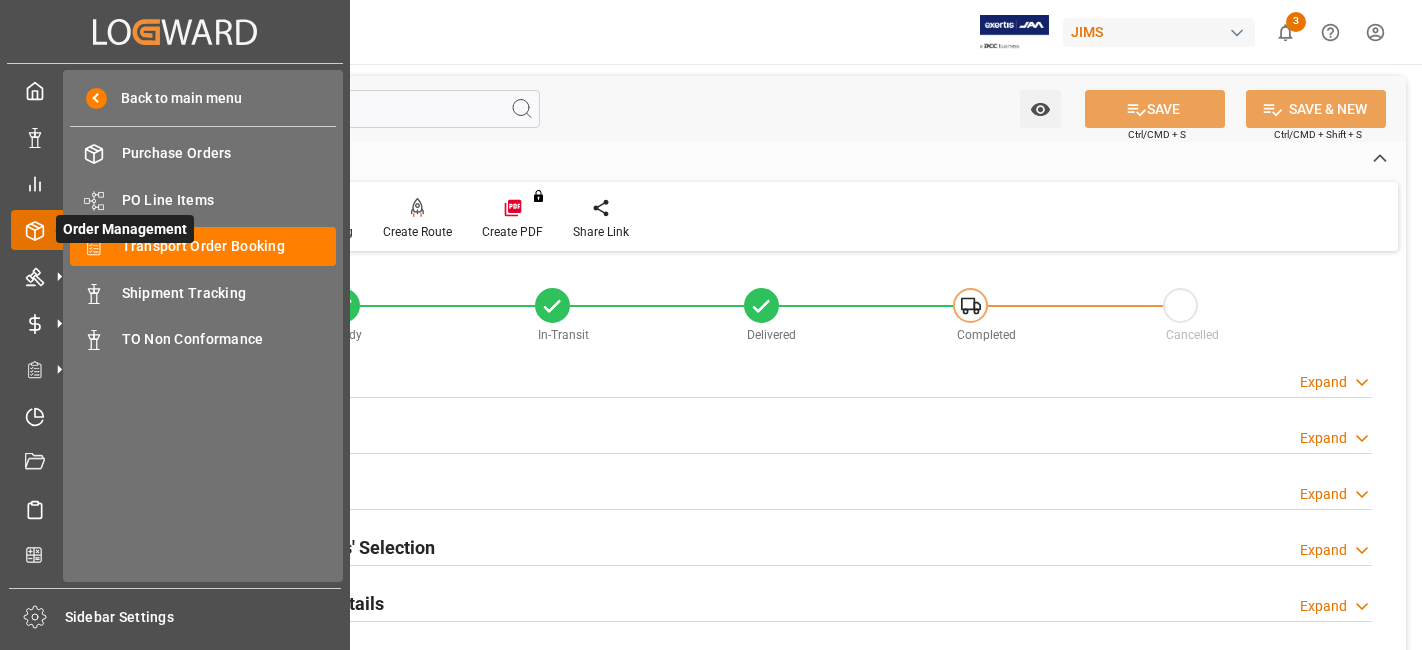 scroll, scrollTop: 0, scrollLeft: 0, axis: both 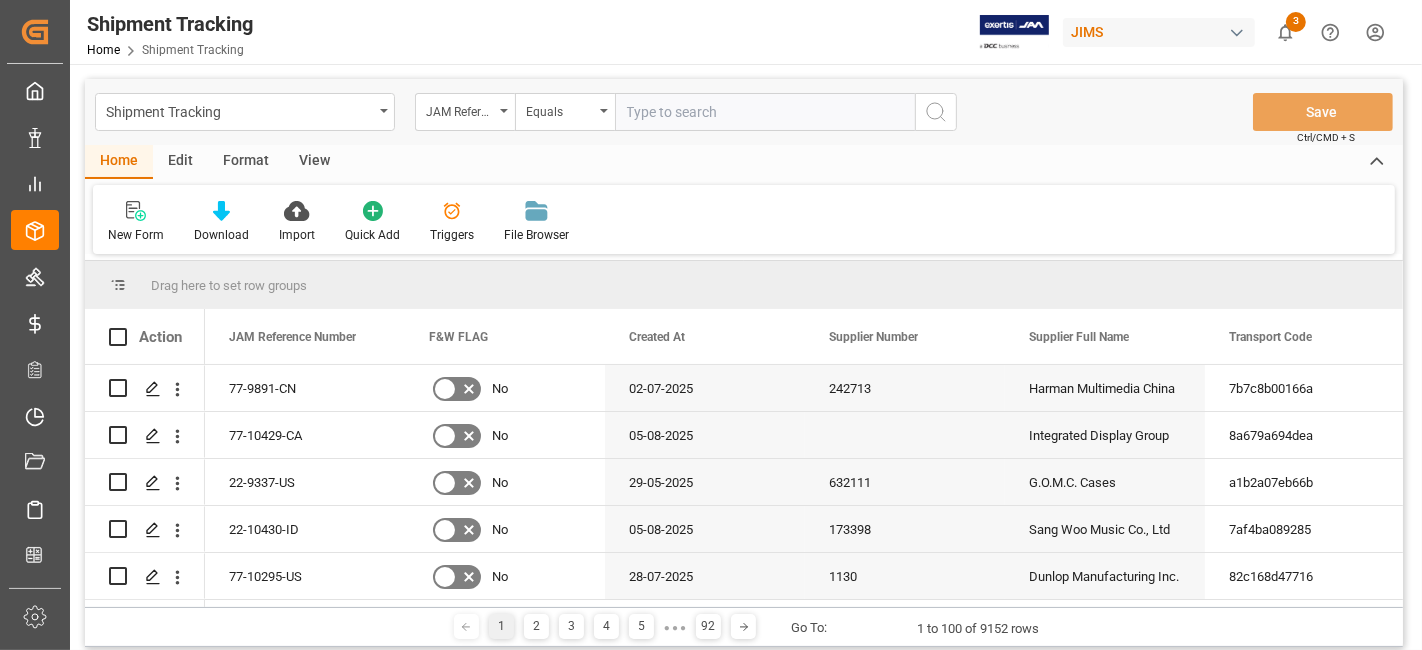 click at bounding box center (765, 112) 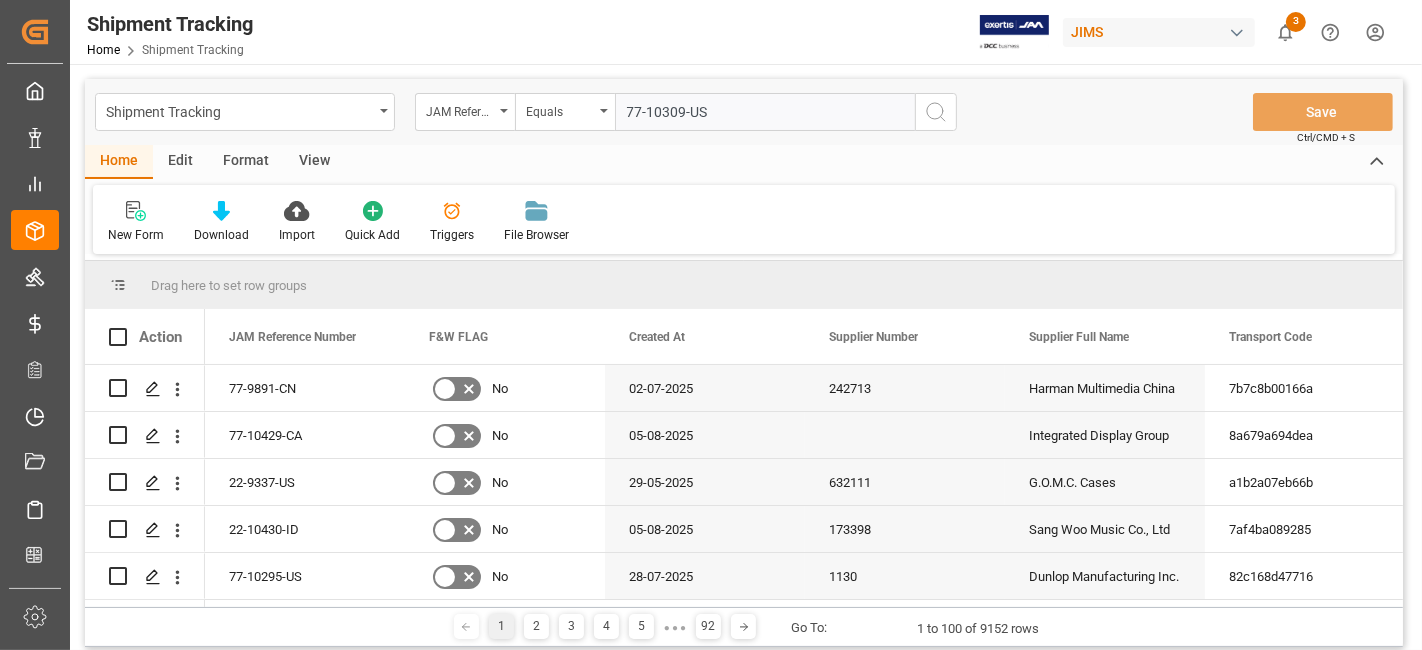 type on "77-10309-US" 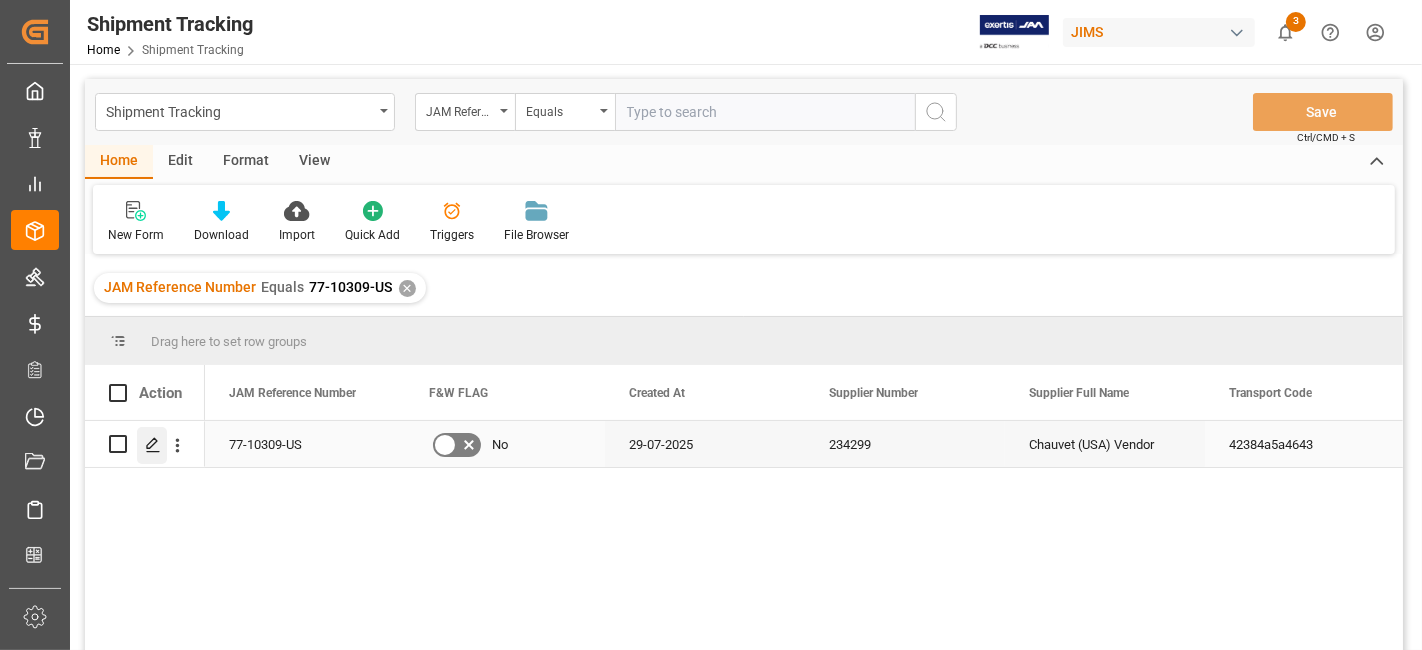 click 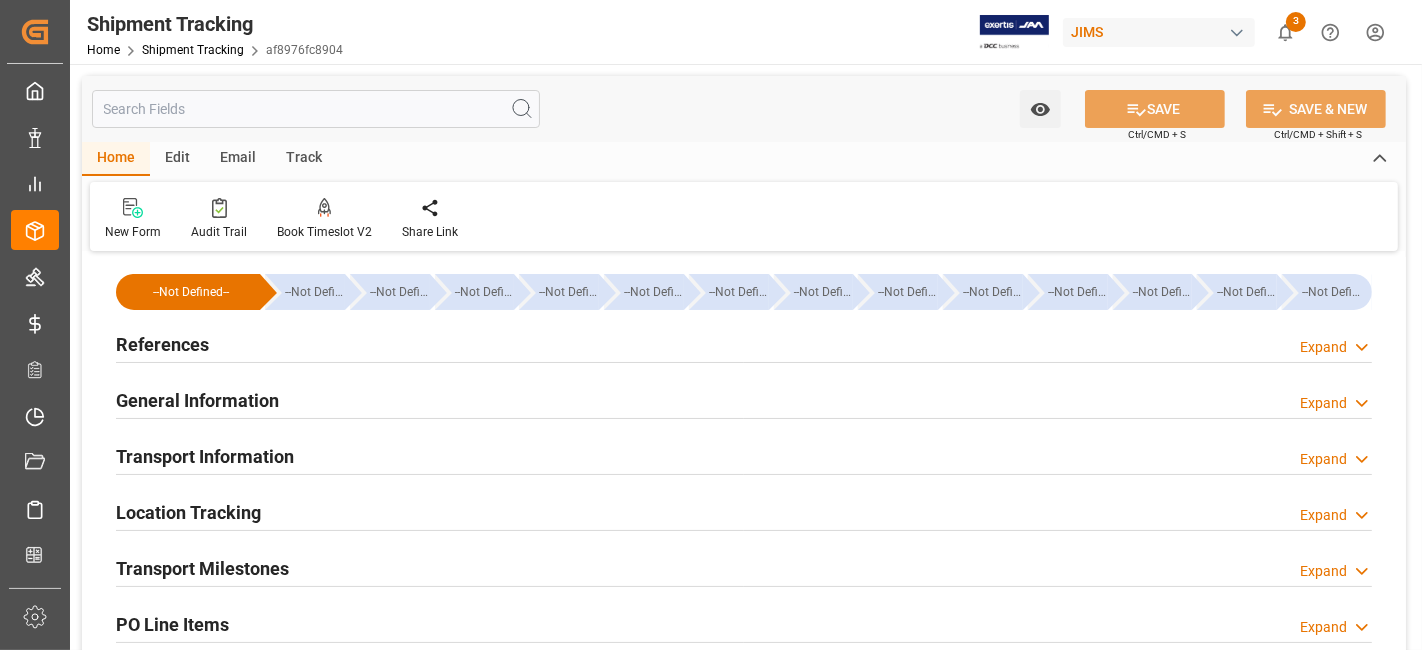 type on "31-07-2025 00:00" 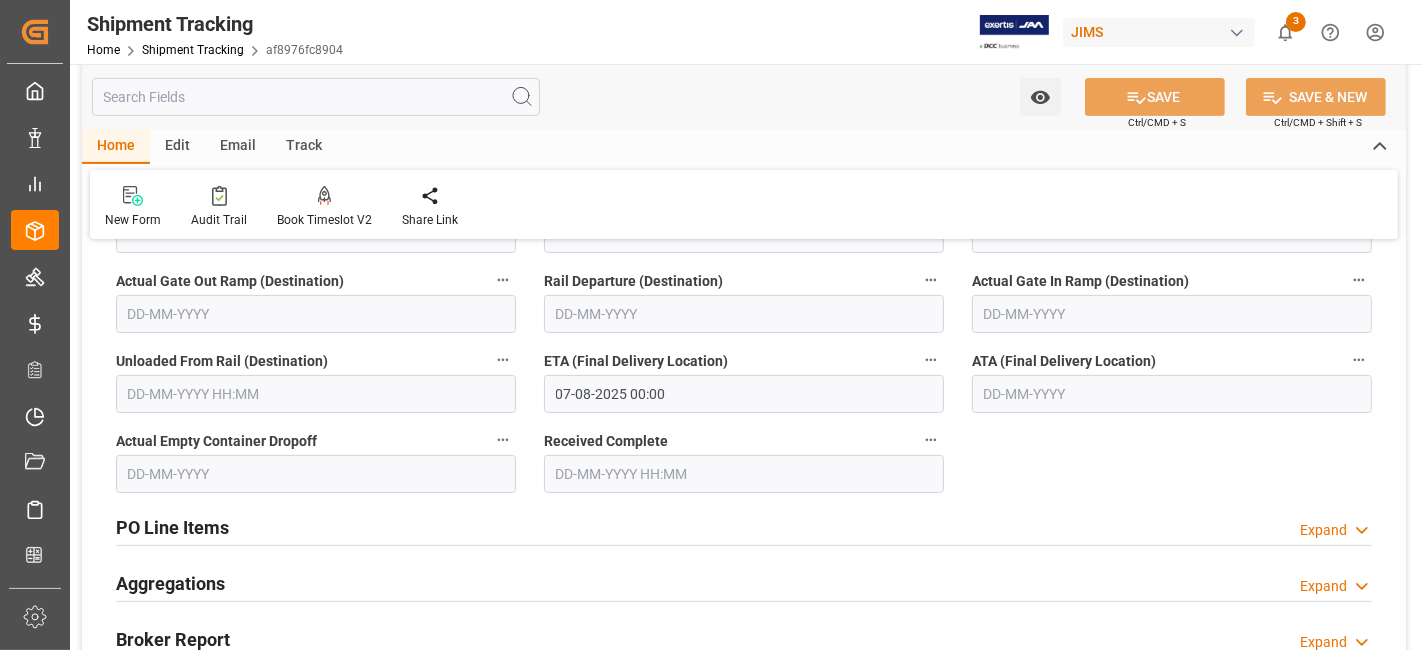 scroll, scrollTop: 577, scrollLeft: 0, axis: vertical 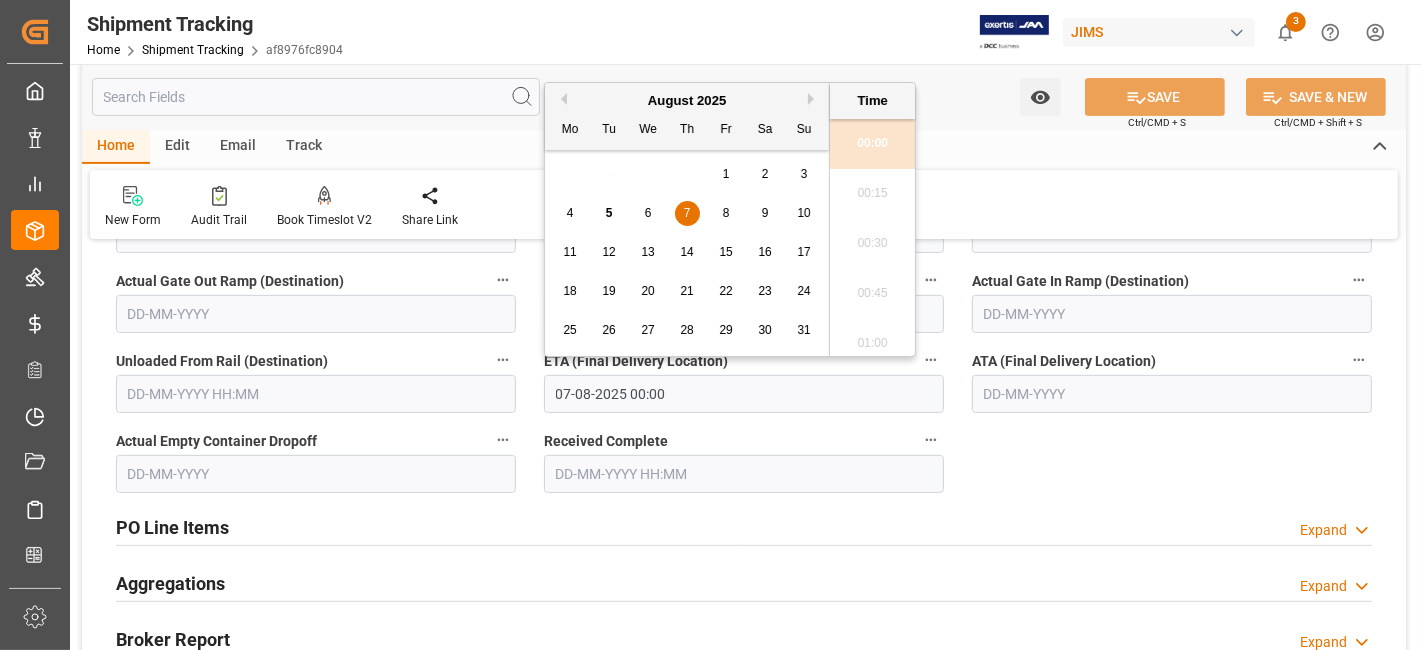 click on "07-08-2025 00:00" at bounding box center (744, 394) 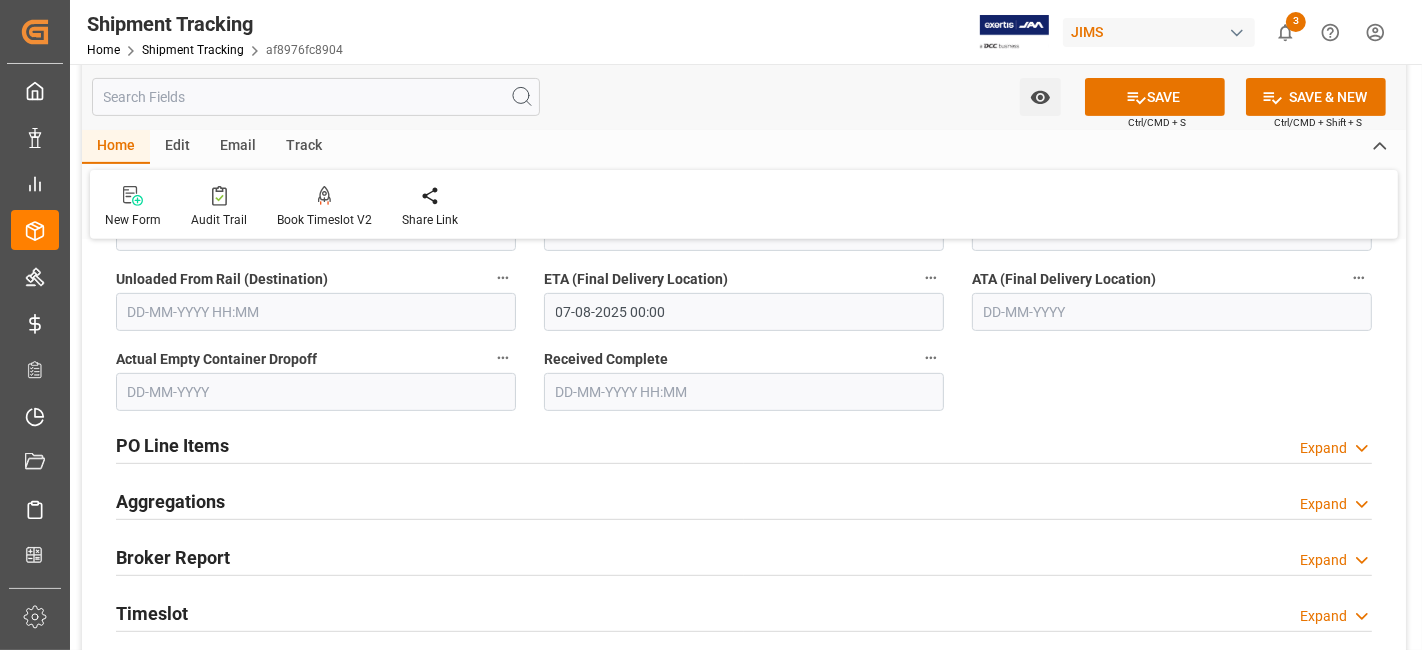 scroll, scrollTop: 688, scrollLeft: 0, axis: vertical 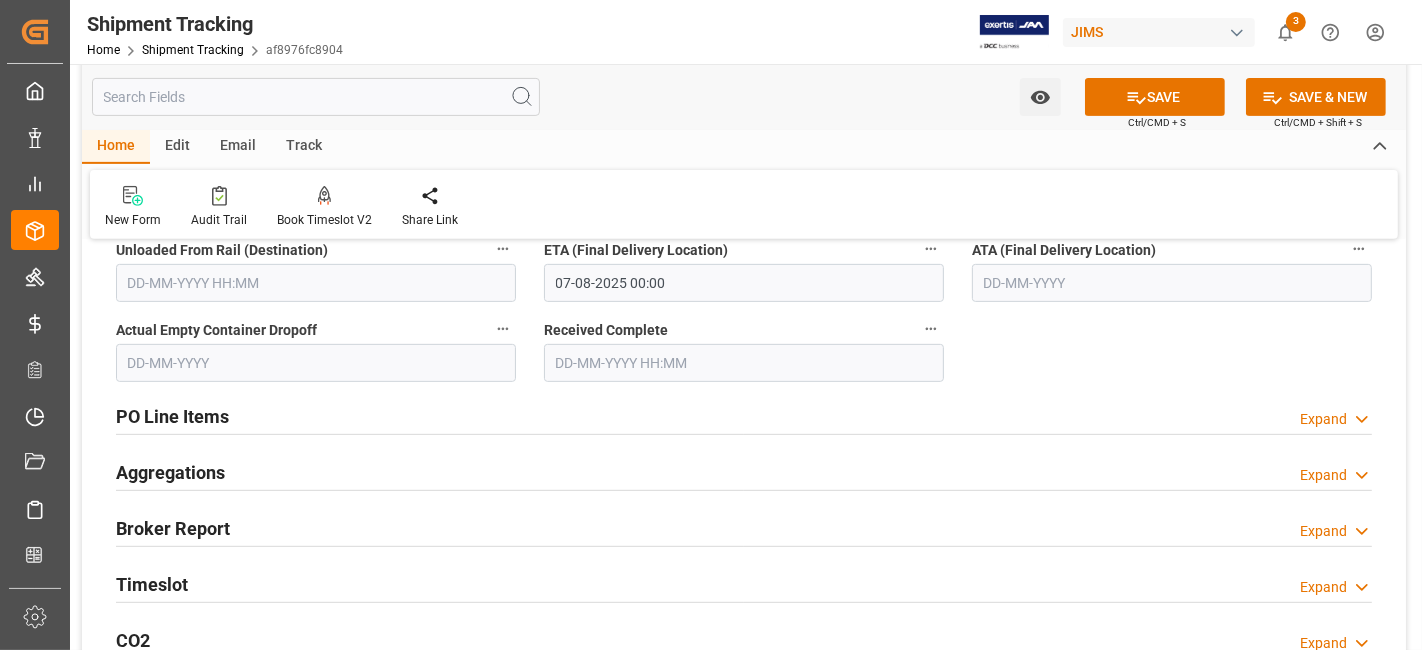 click on "Timeslot Expand" at bounding box center (744, 583) 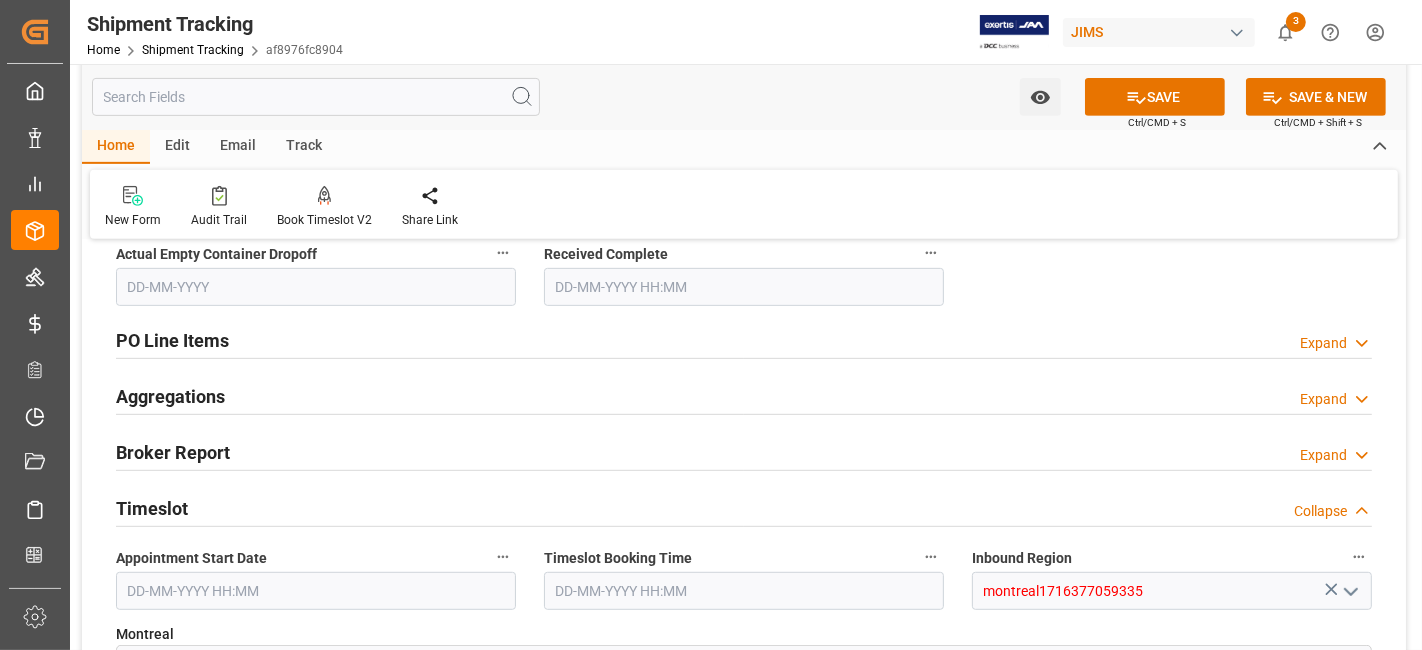 scroll, scrollTop: 800, scrollLeft: 0, axis: vertical 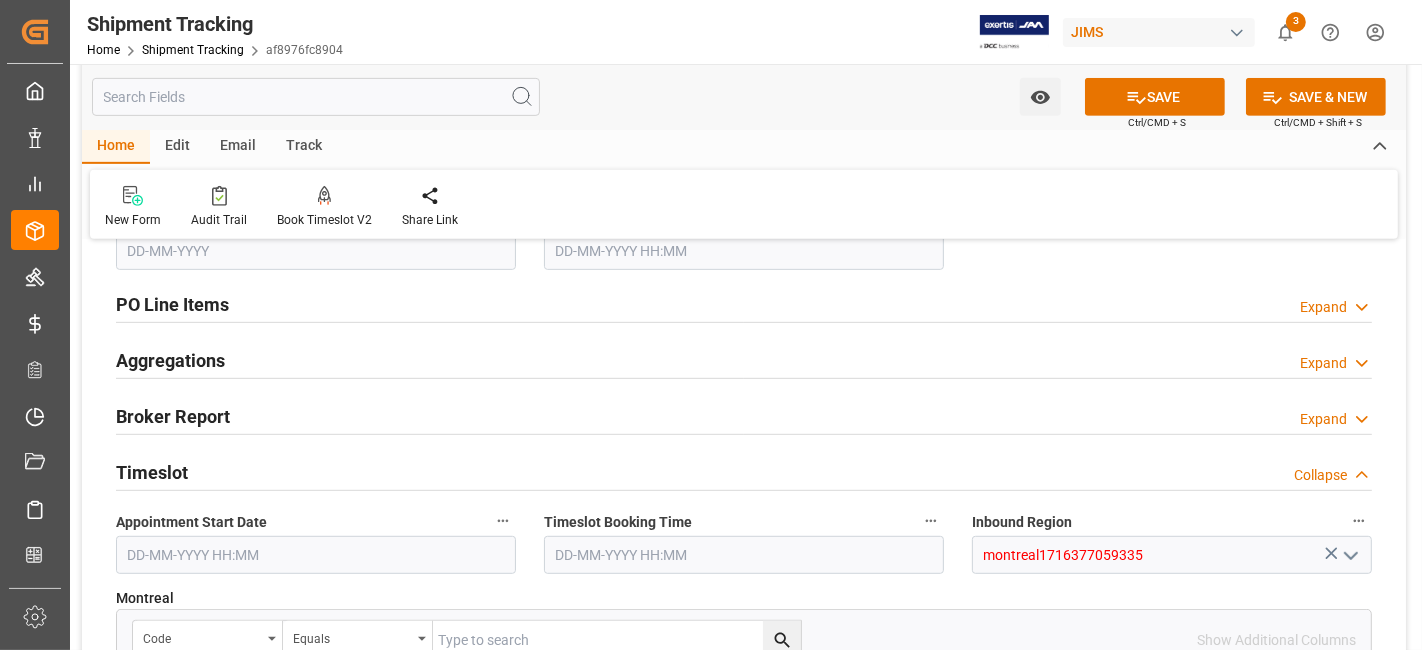 click on "PO Line Items  Expand" at bounding box center (744, 305) 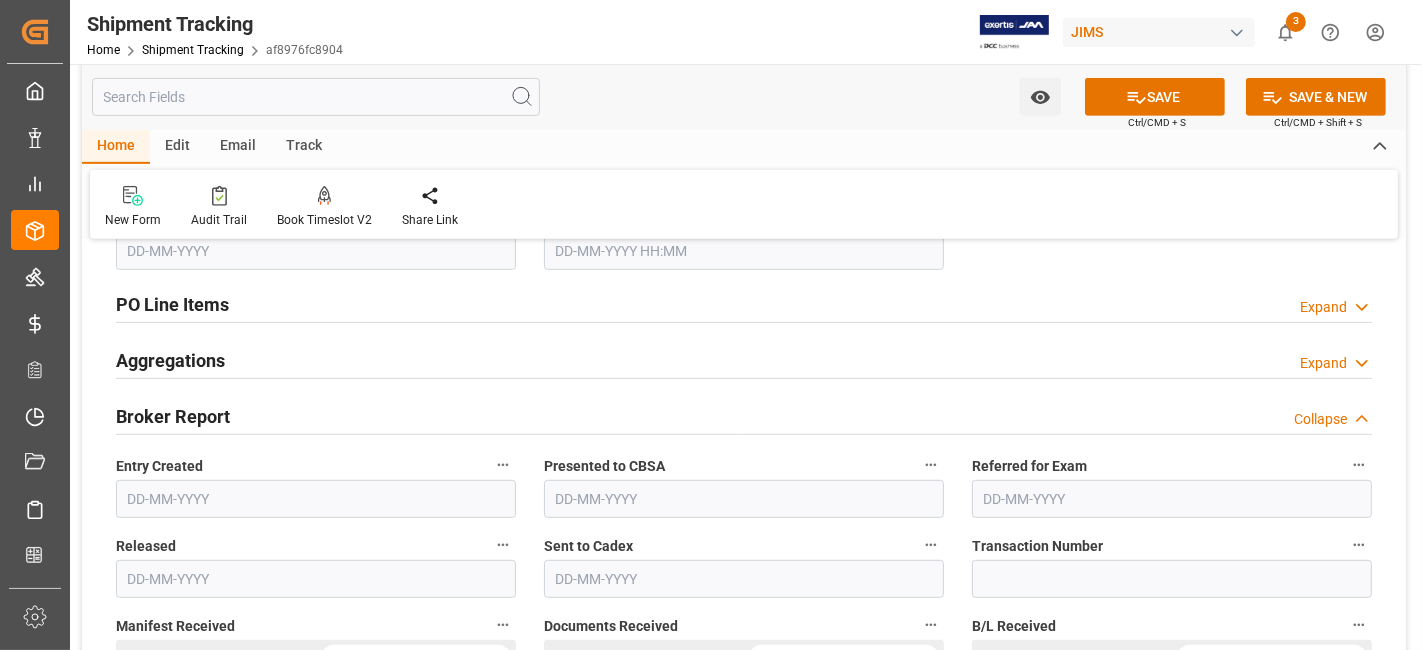 drag, startPoint x: 338, startPoint y: 309, endPoint x: 576, endPoint y: 295, distance: 238.4114 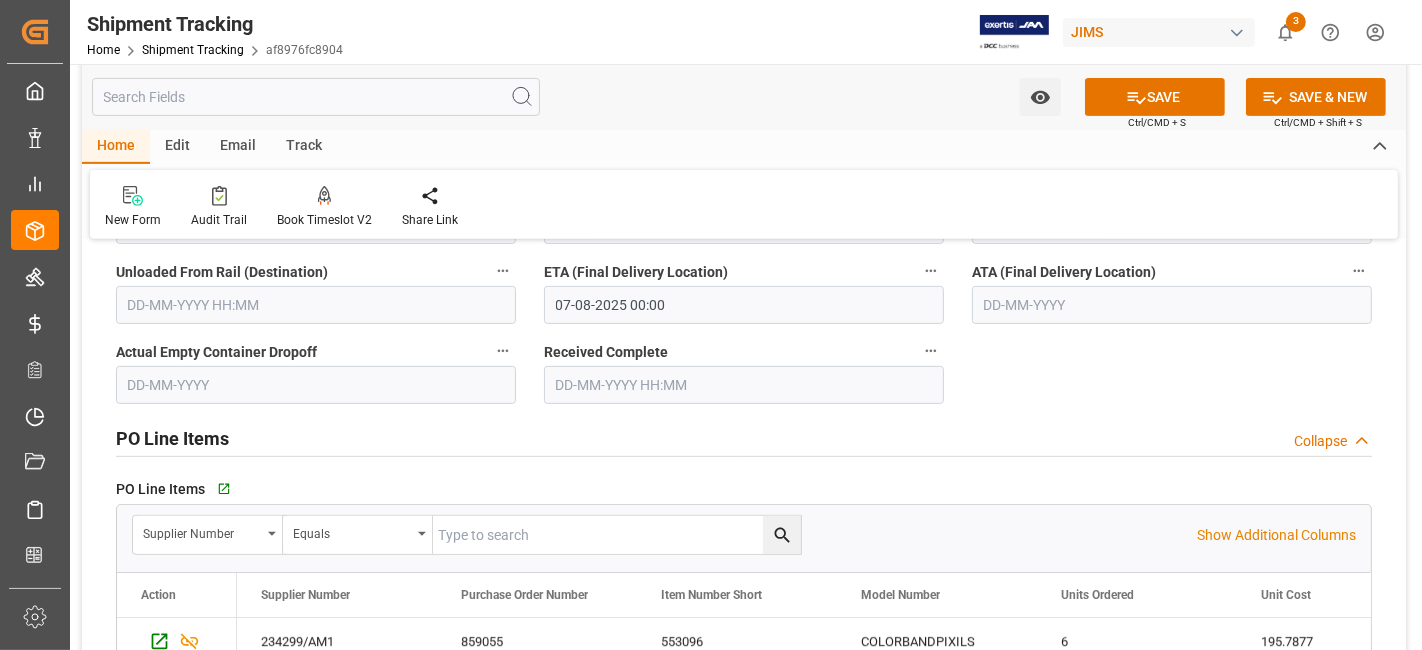 scroll, scrollTop: 622, scrollLeft: 0, axis: vertical 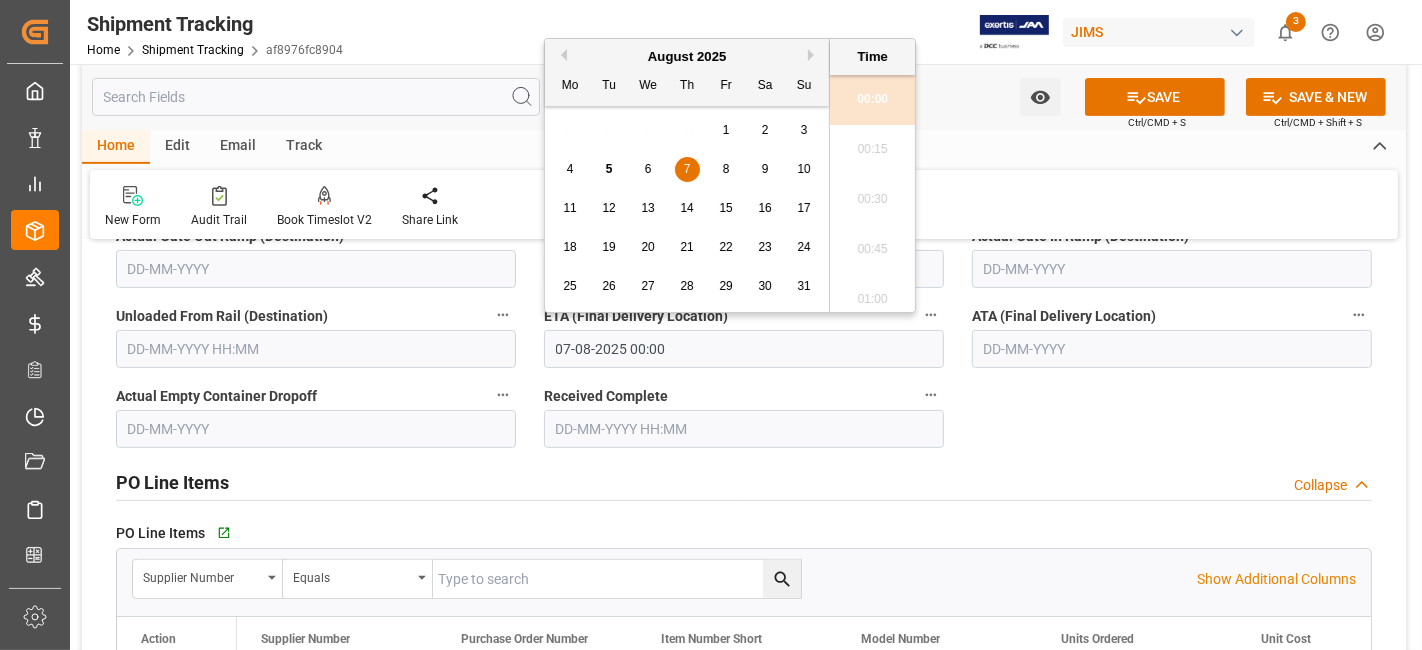 click on "07-08-2025 00:00" at bounding box center [744, 349] 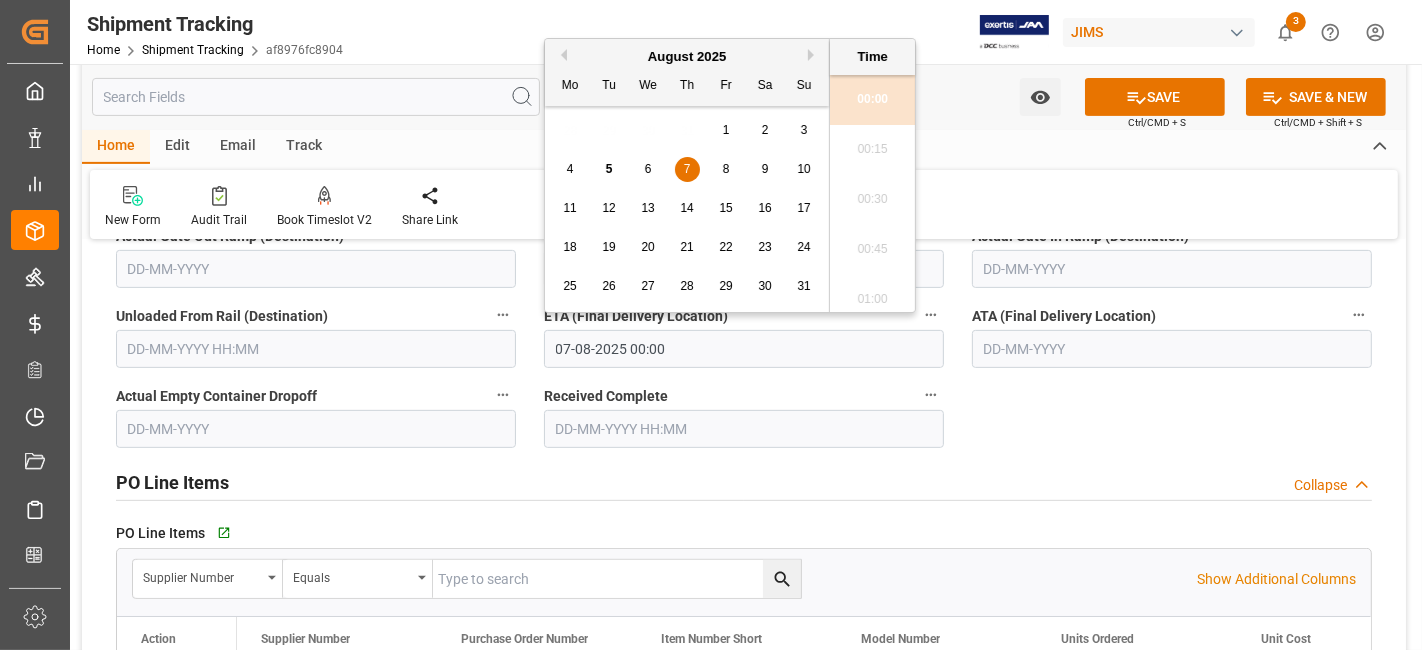 click on "5" at bounding box center [609, 169] 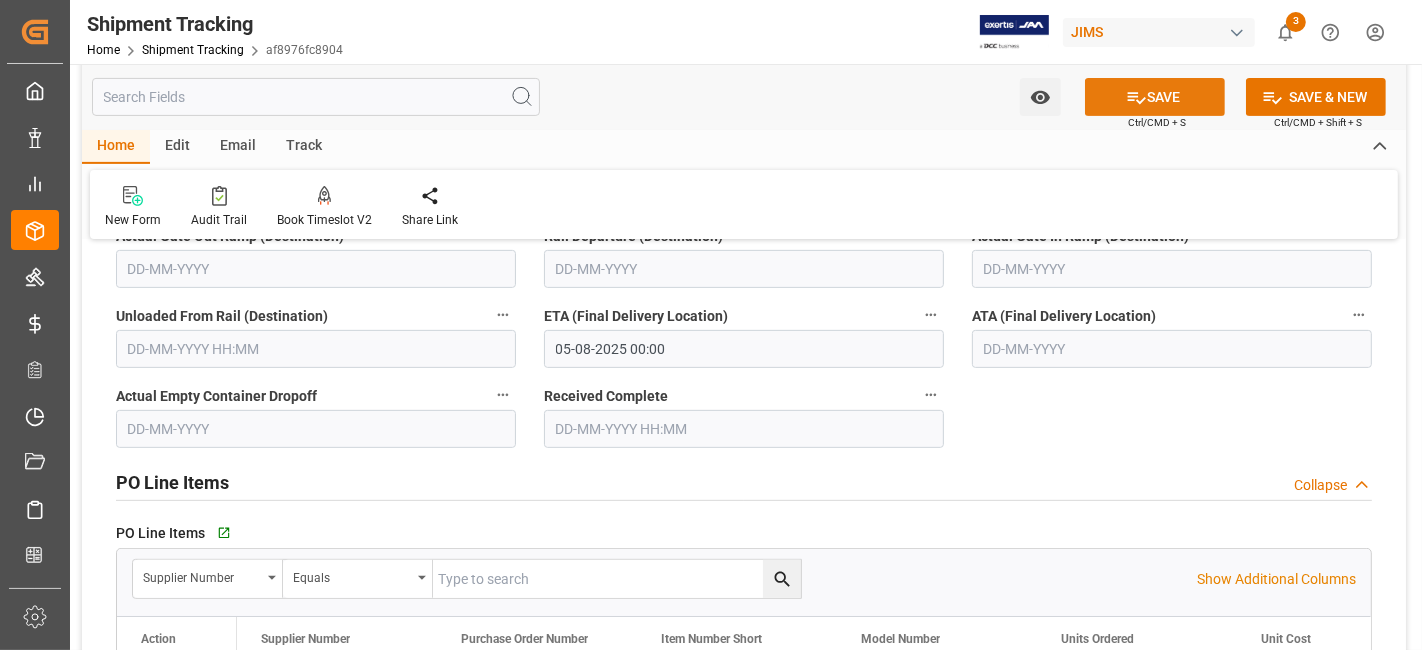 click 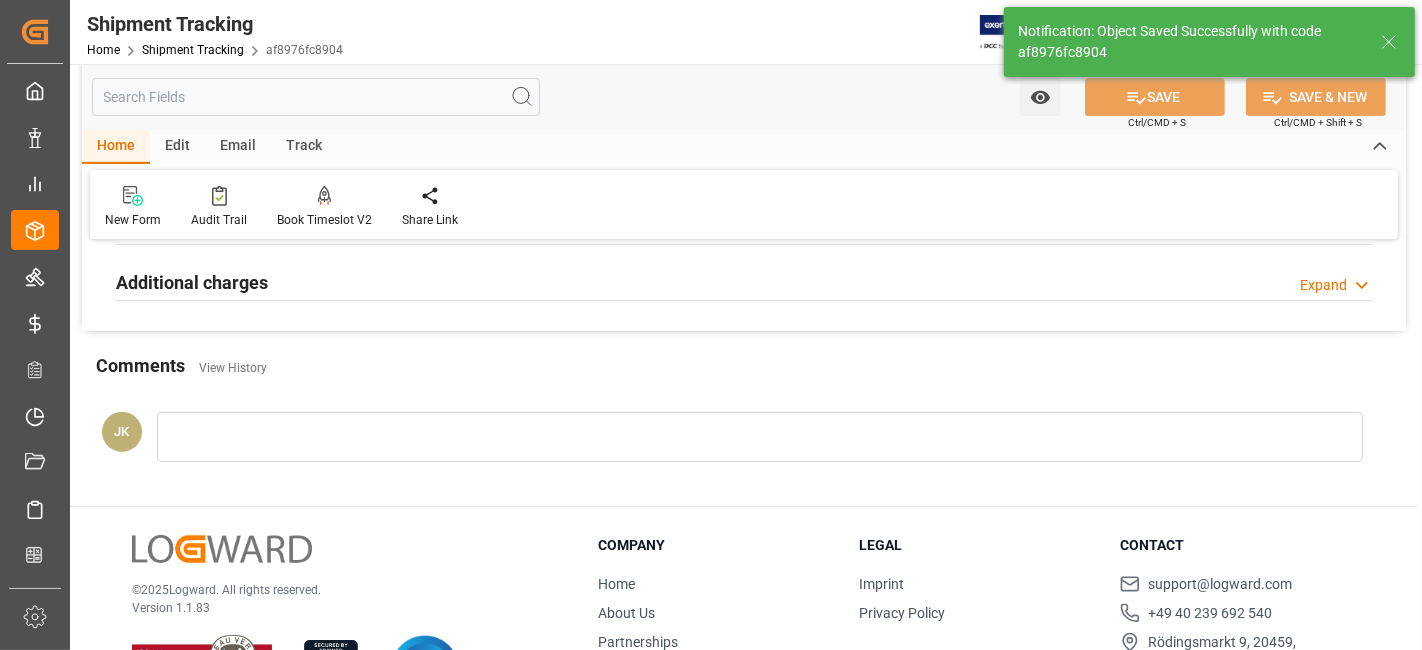 scroll, scrollTop: 142, scrollLeft: 0, axis: vertical 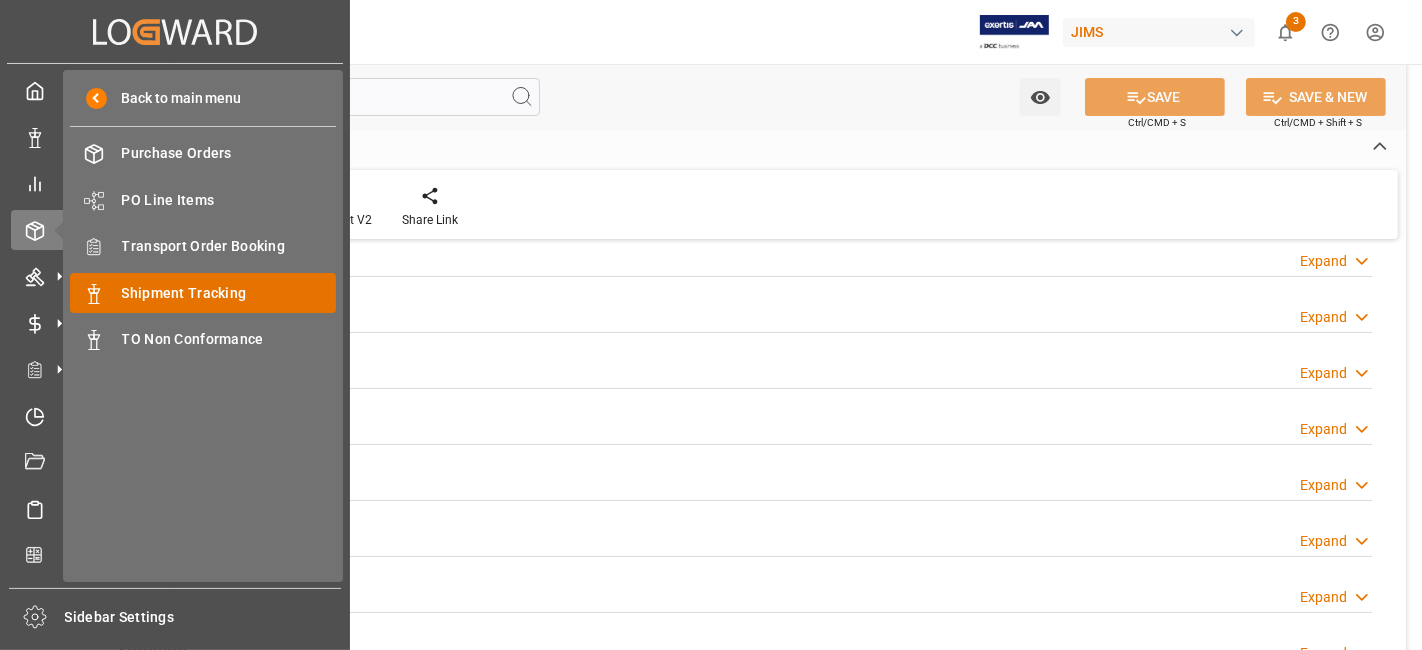 click on "Shipment Tracking" at bounding box center (229, 293) 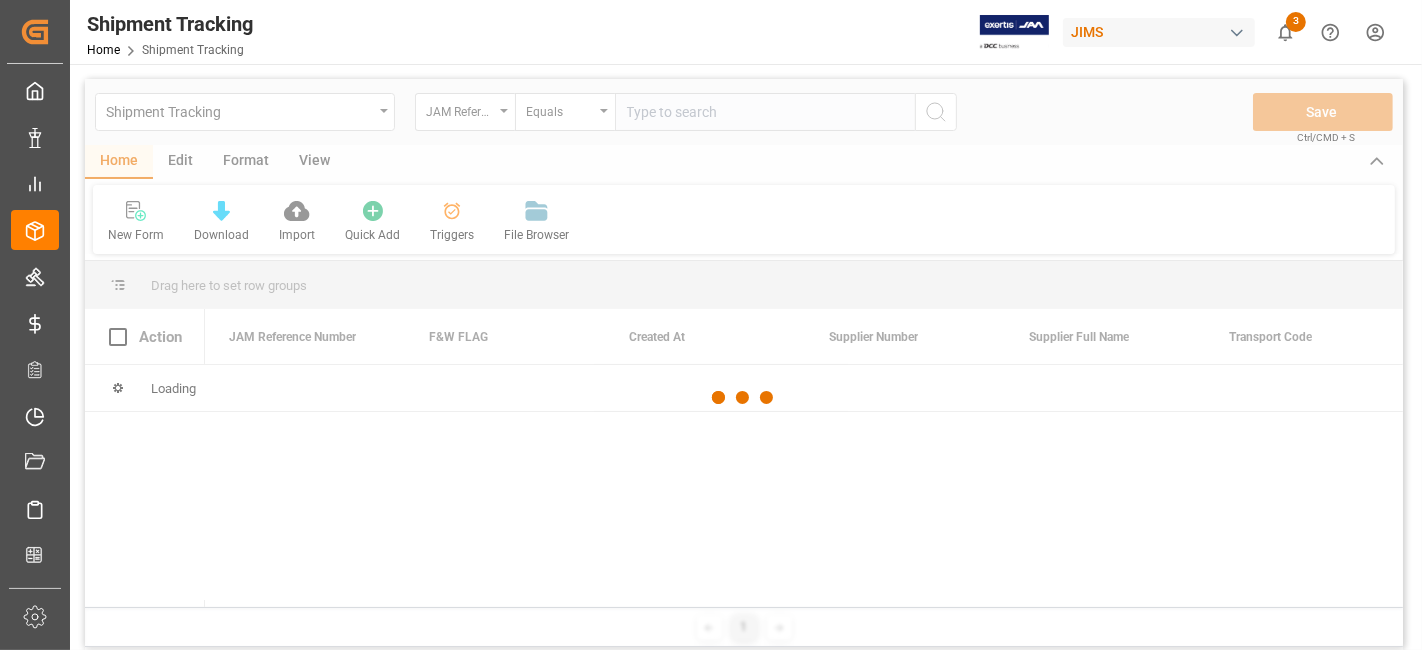 click at bounding box center (744, 398) 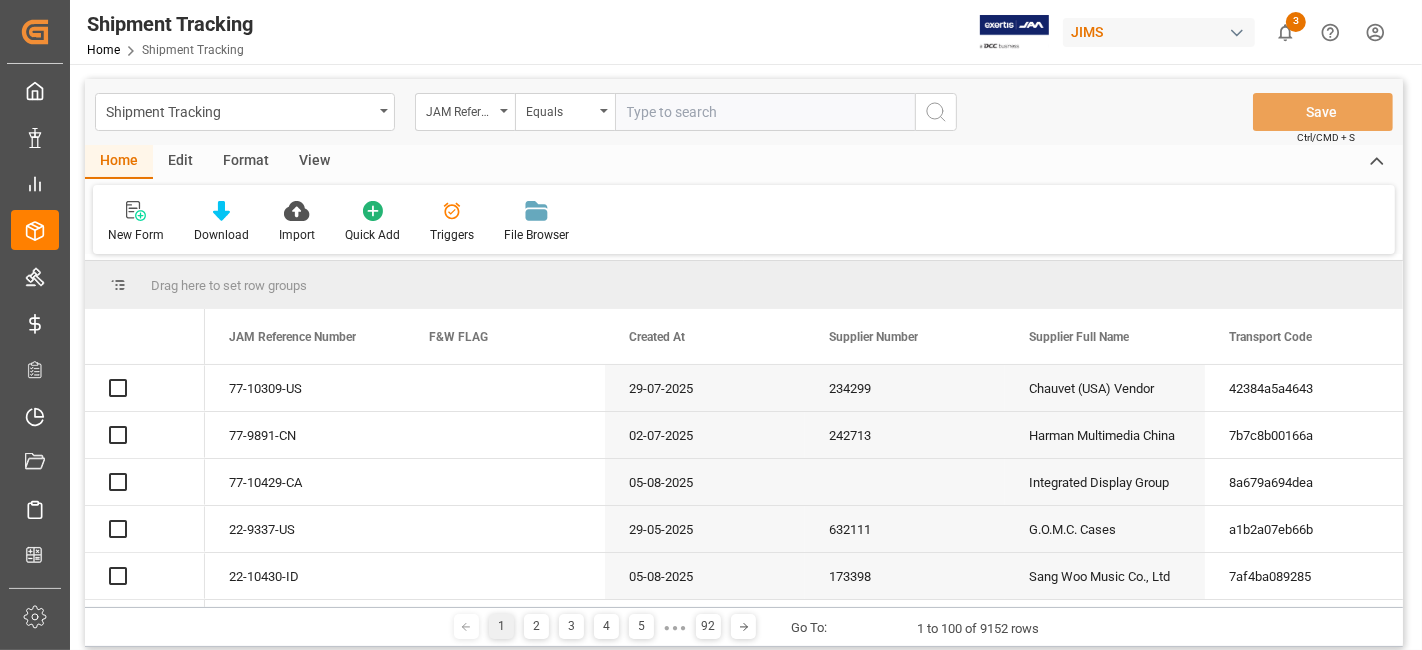 click at bounding box center (765, 112) 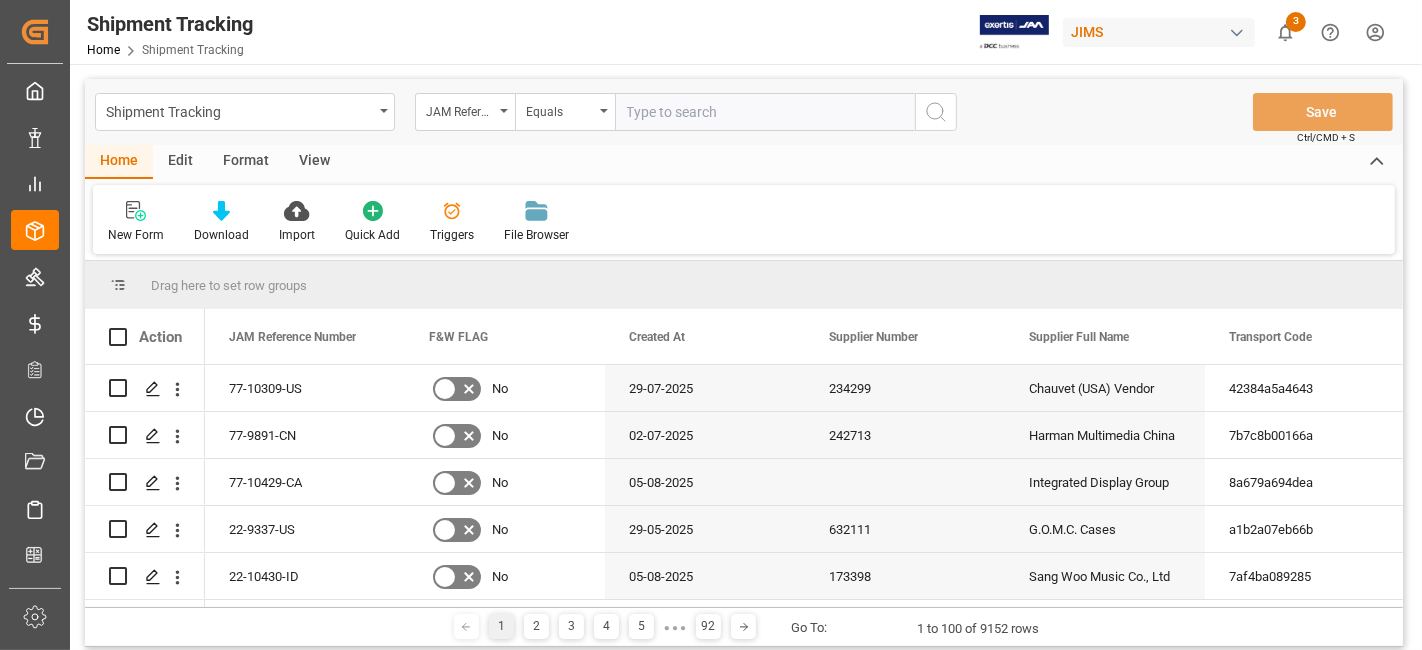 click at bounding box center (765, 112) 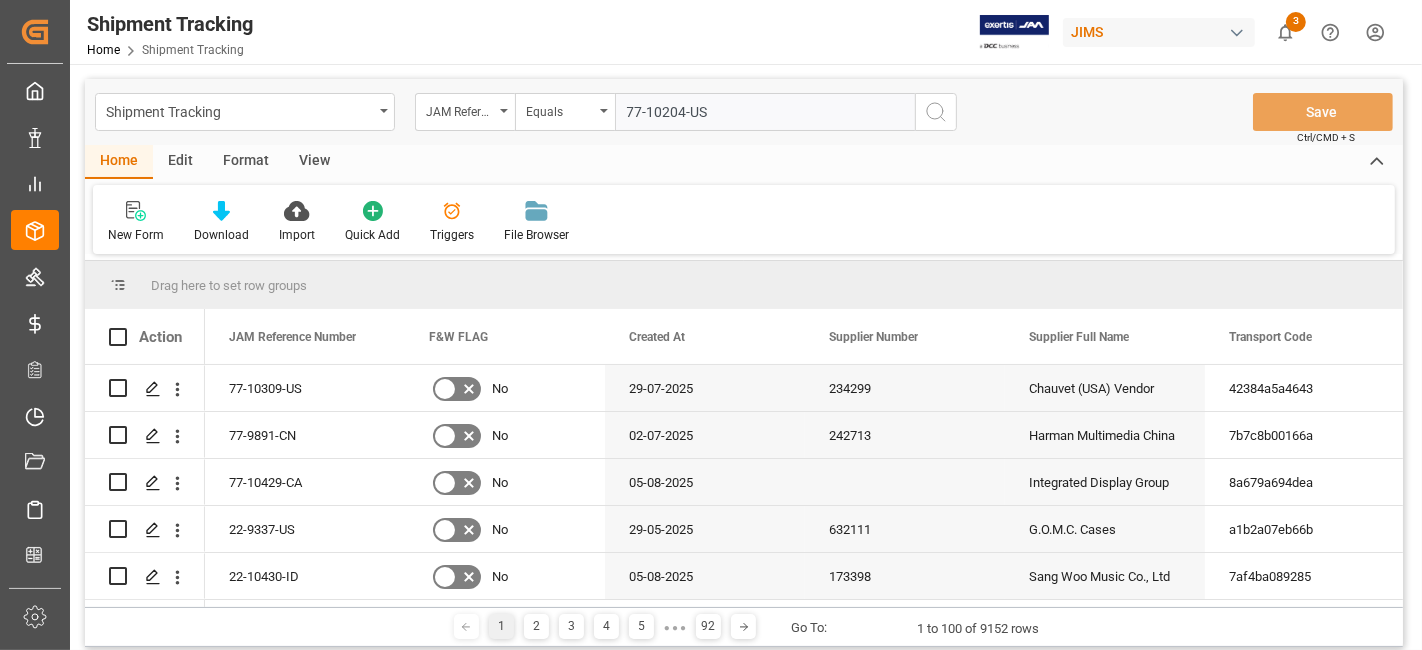 type on "77-10204-US" 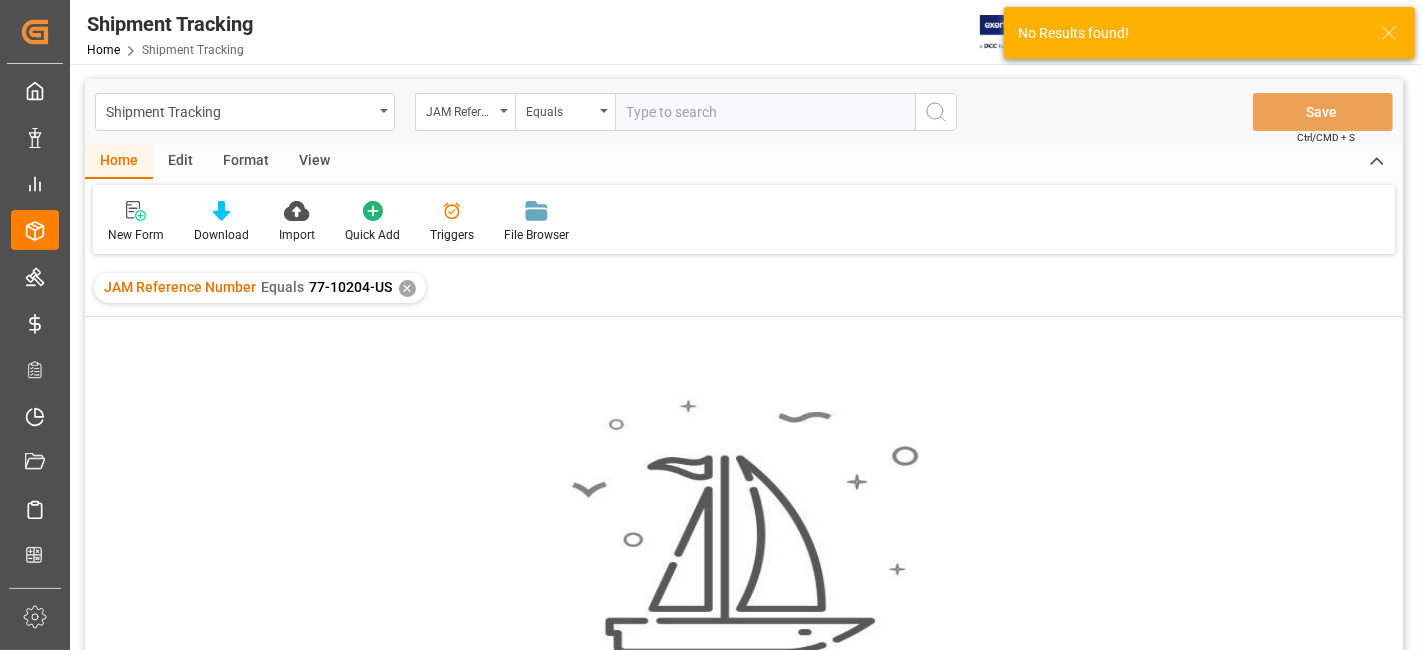 click on "✕" at bounding box center [407, 288] 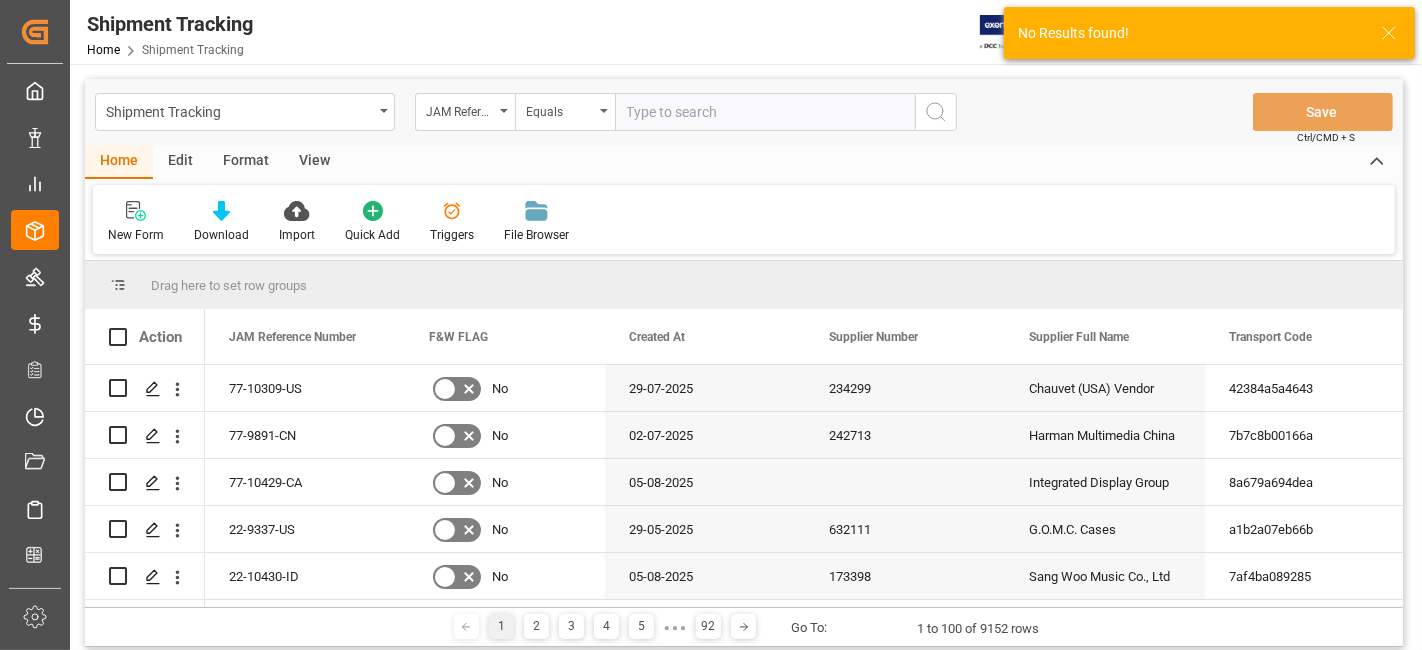 click at bounding box center (765, 112) 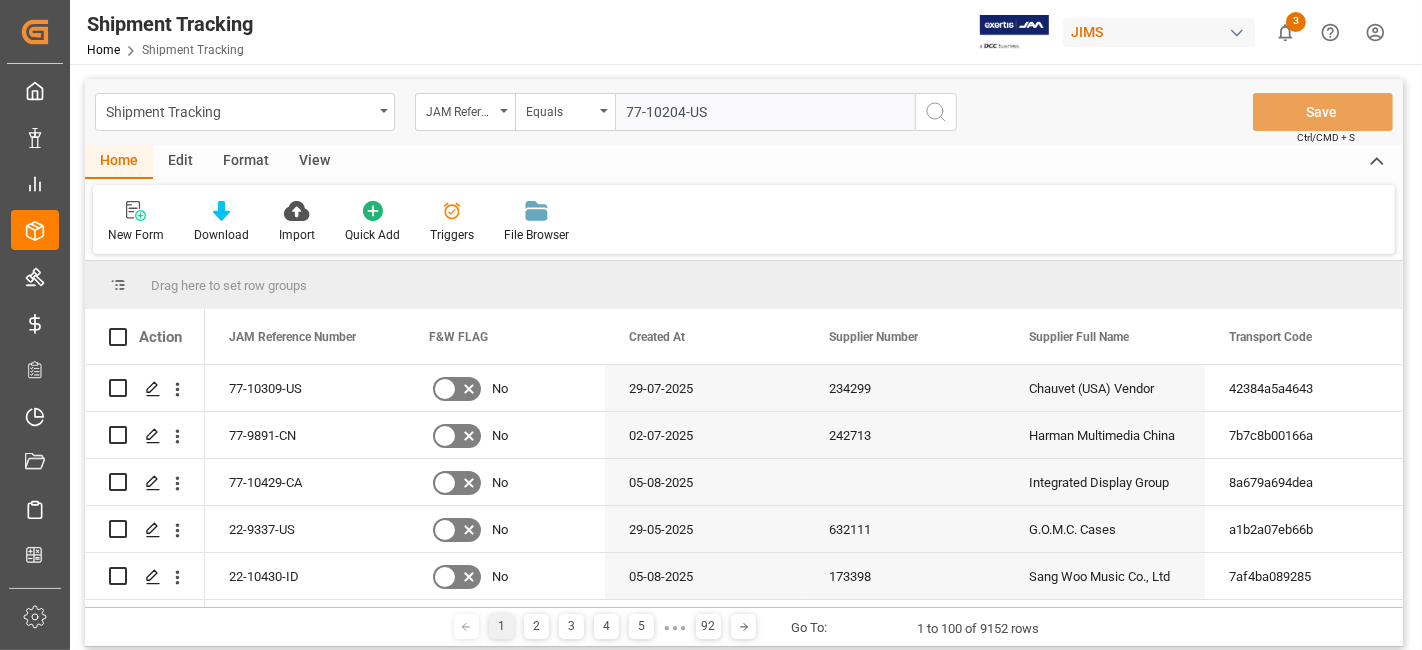 click on "77-10204-US" at bounding box center (765, 112) 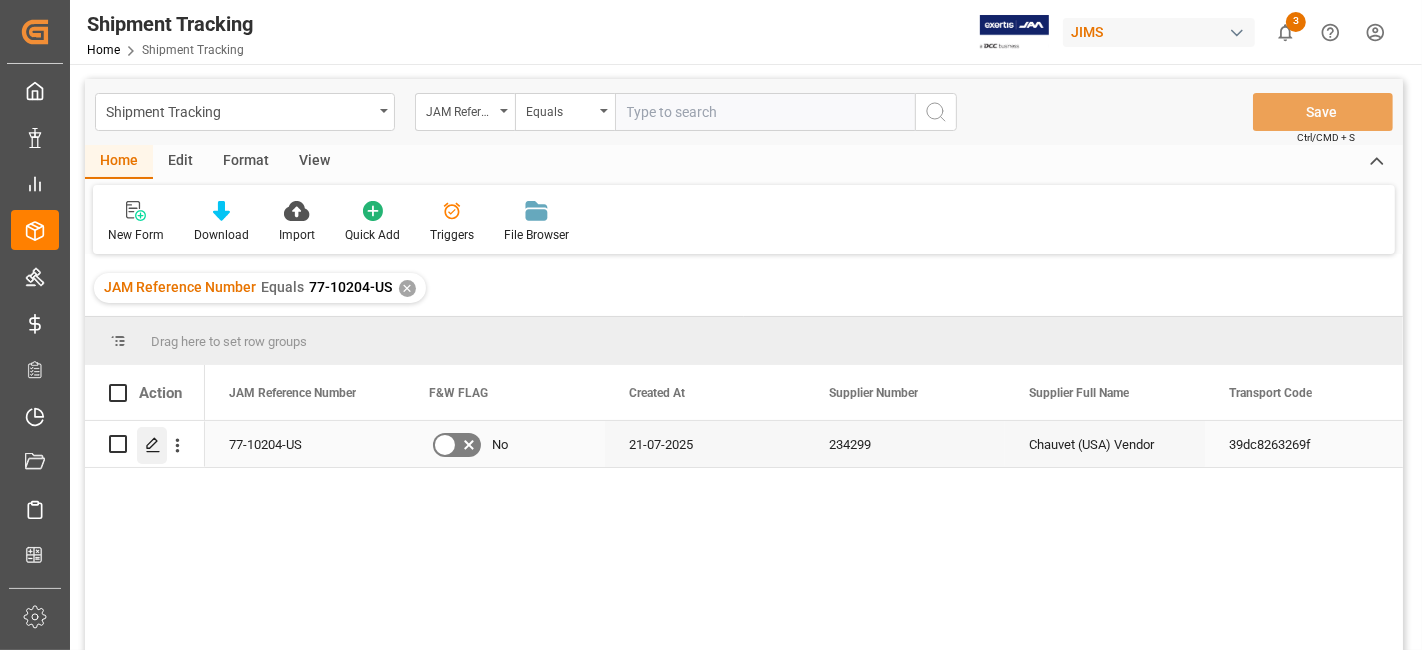 click 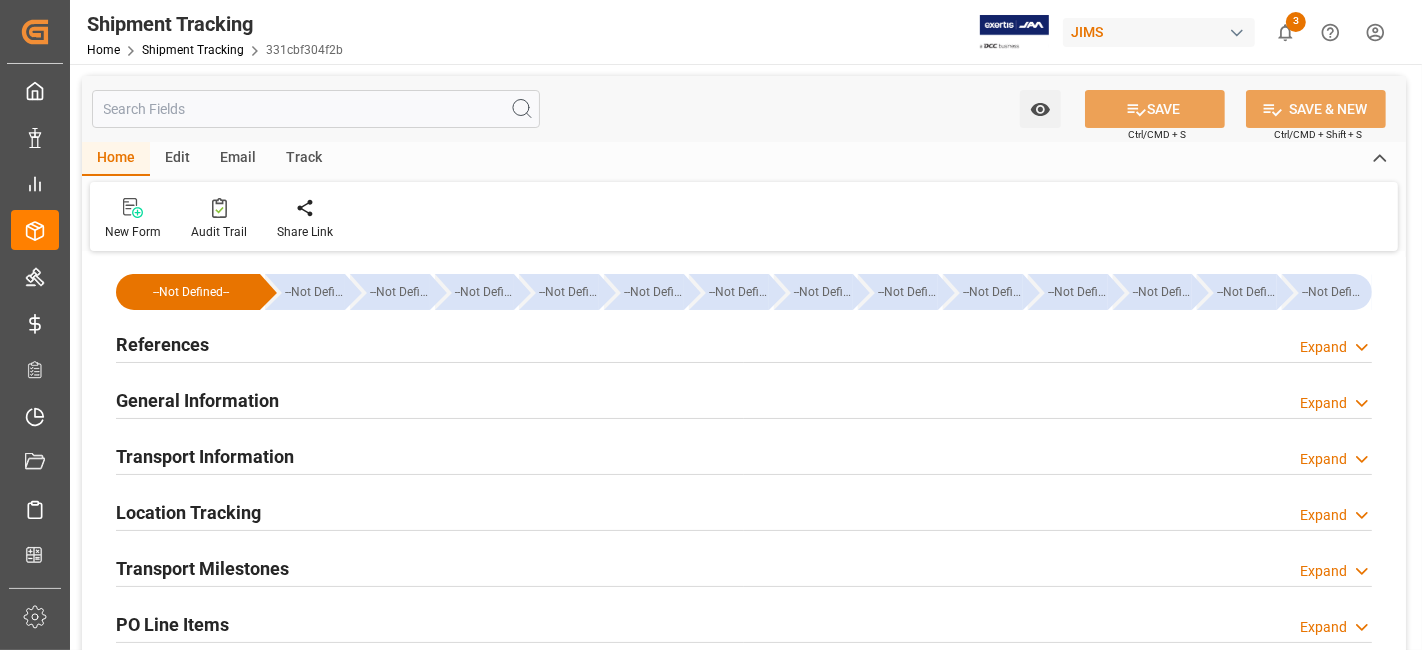 type on "25-07-2025 00:00" 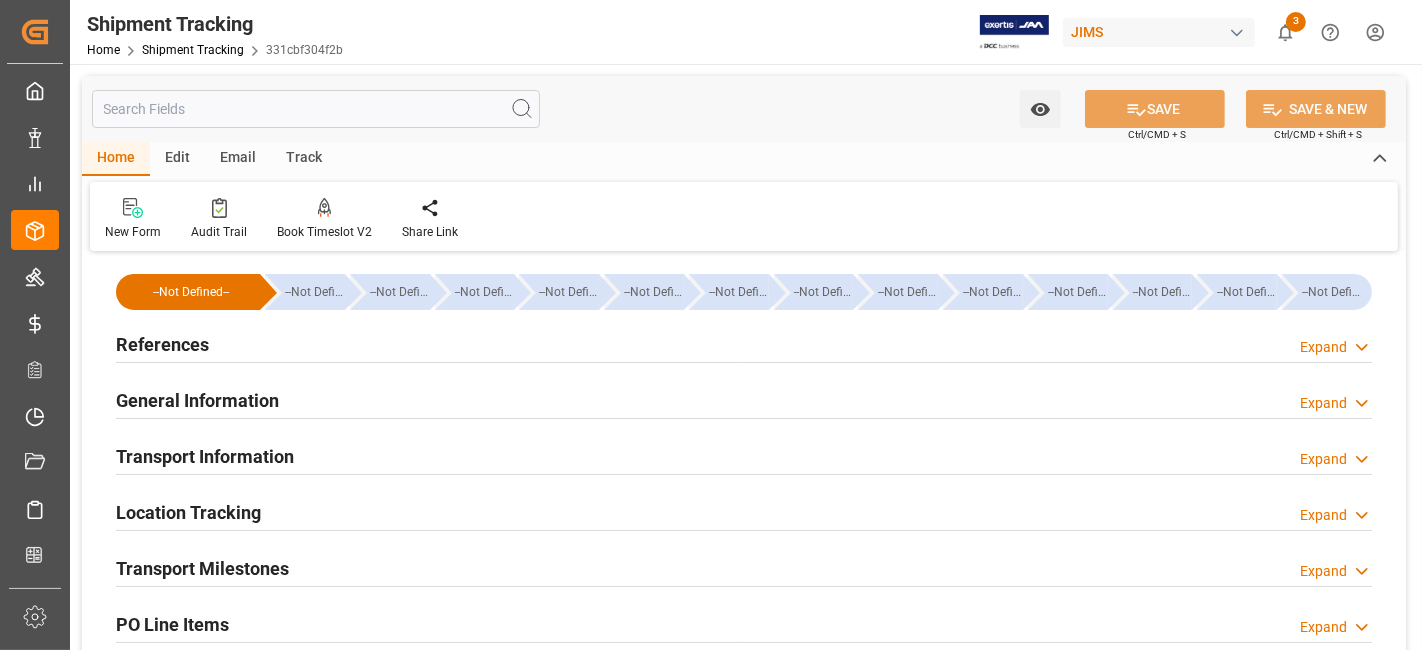 click on "Transport Milestones Expand" at bounding box center (744, 567) 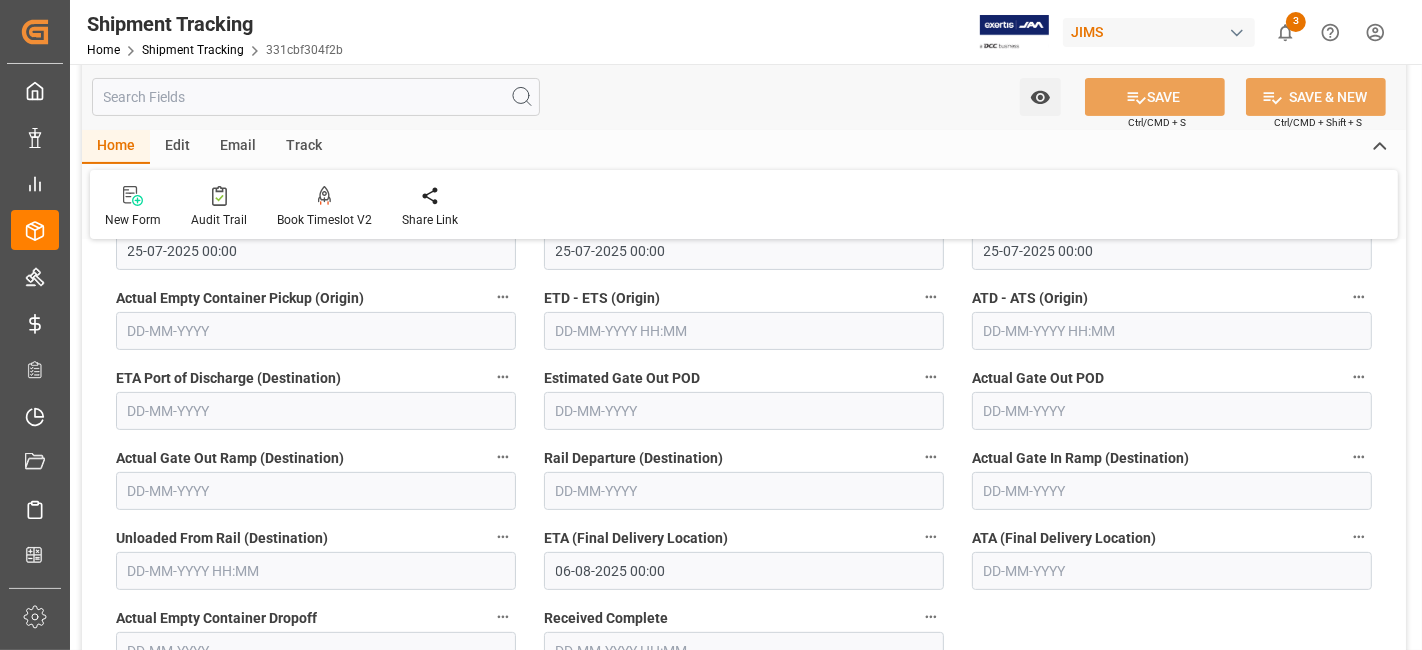 scroll, scrollTop: 444, scrollLeft: 0, axis: vertical 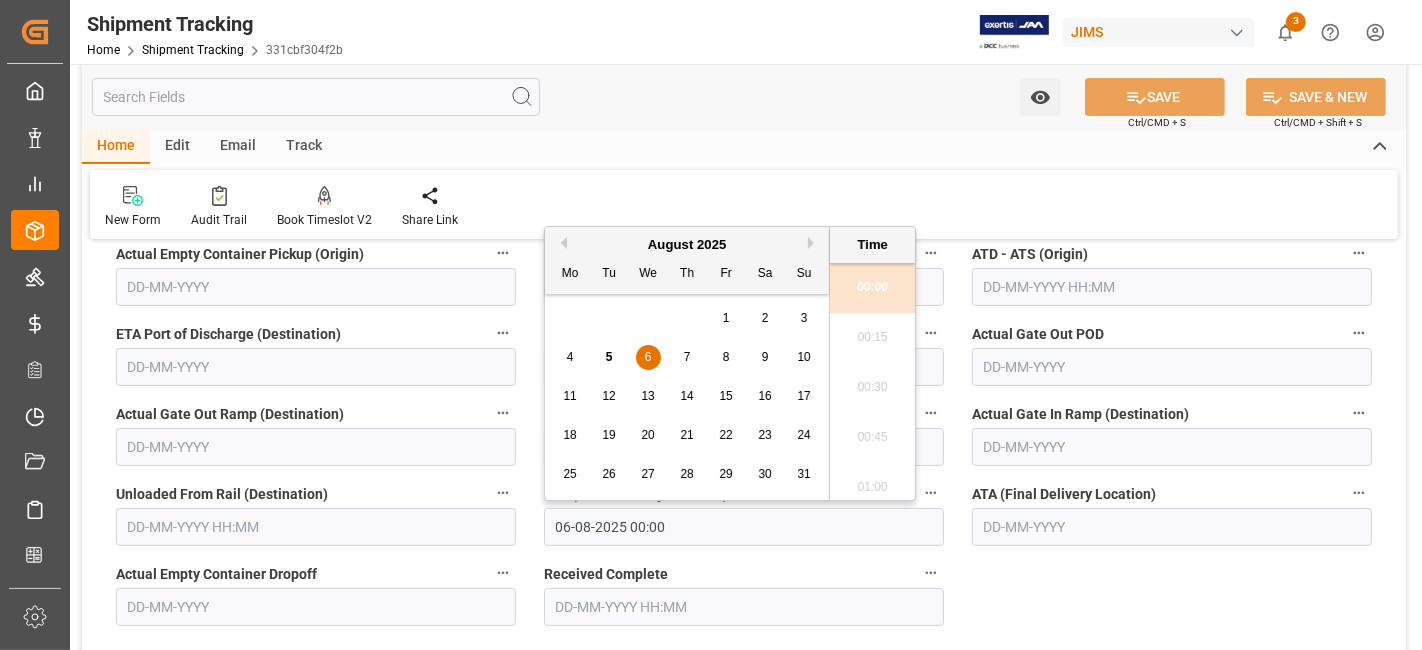 click on "06-08-2025 00:00" at bounding box center [744, 527] 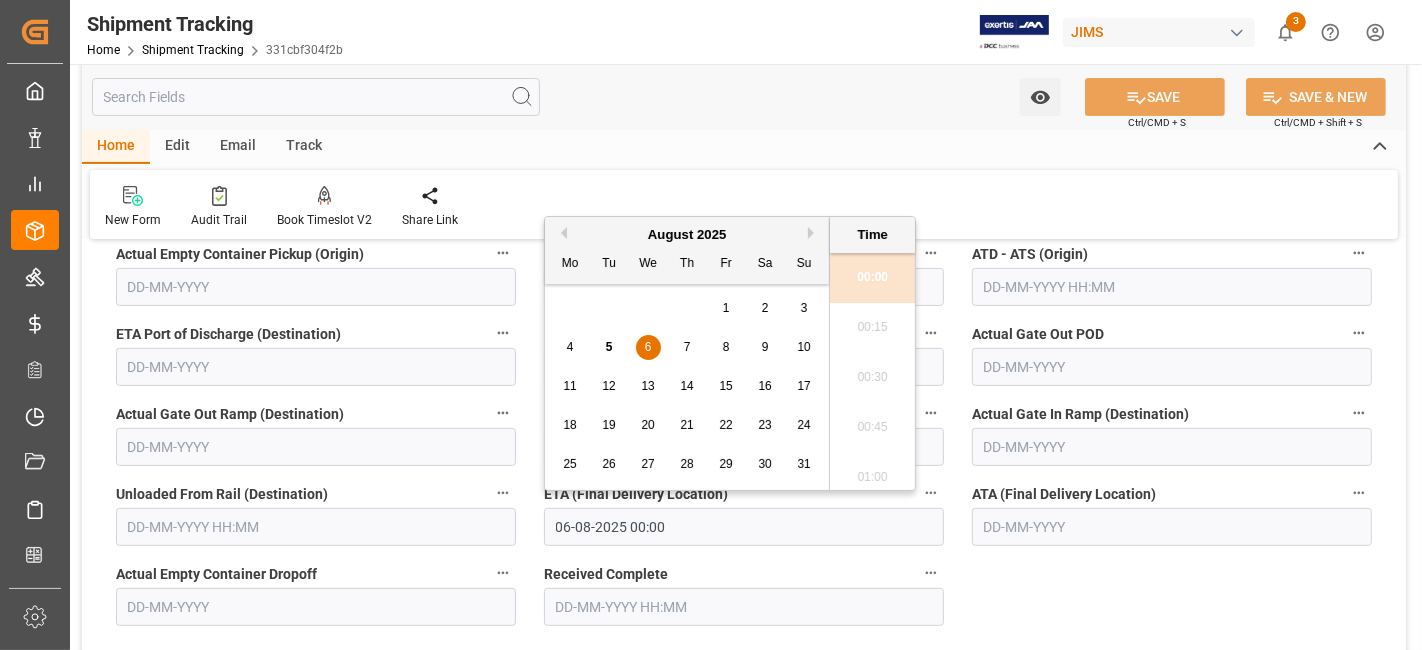 click on "7" at bounding box center (687, 348) 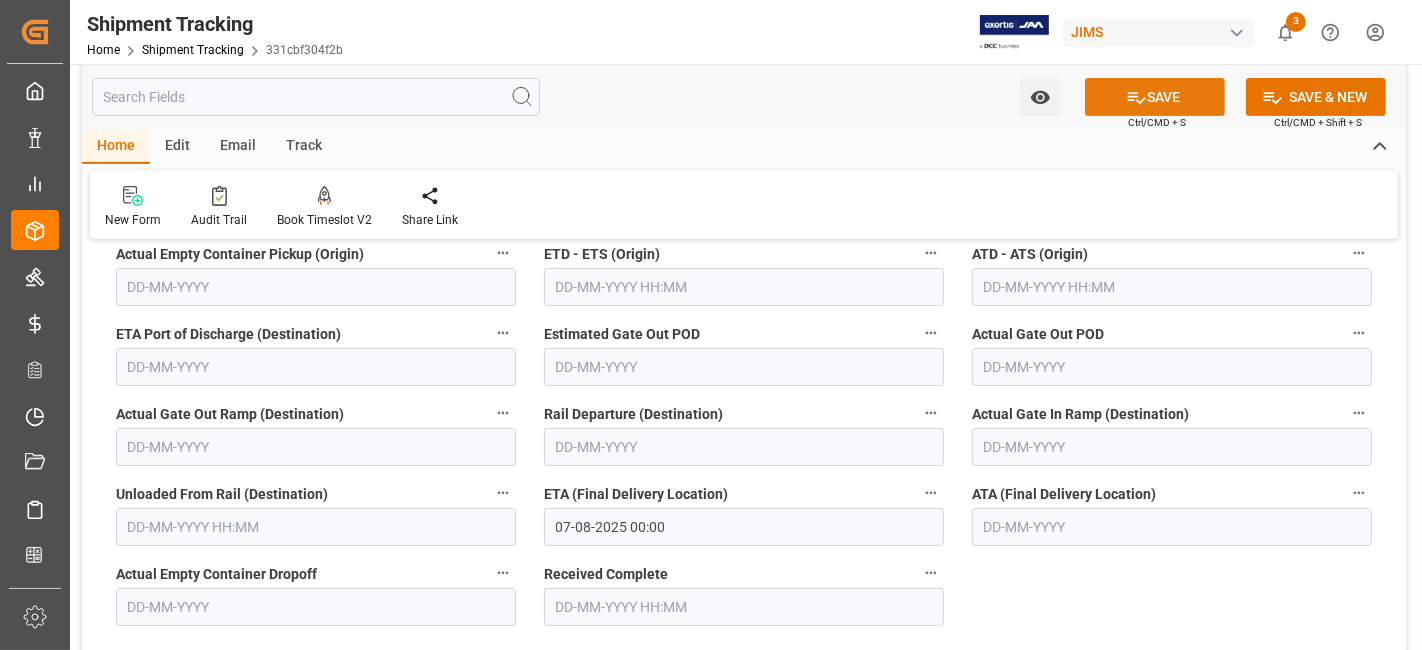 click on "SAVE" at bounding box center [1155, 97] 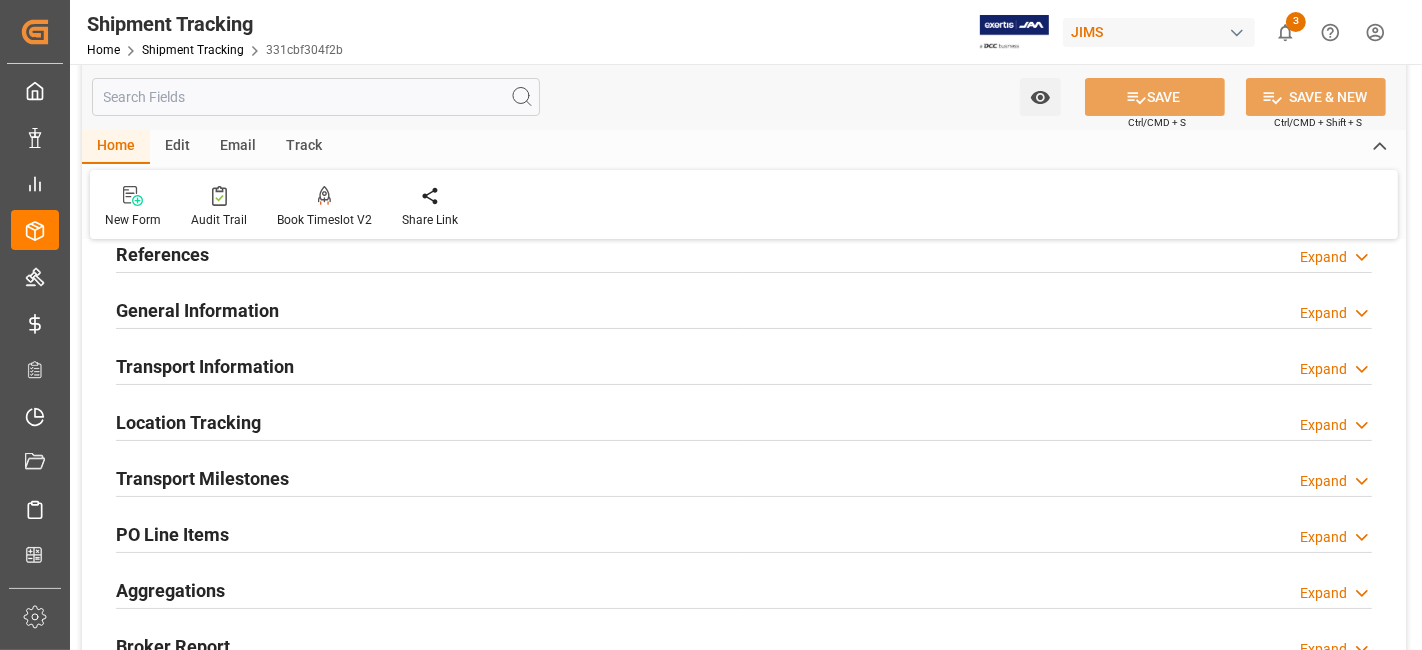 scroll, scrollTop: 0, scrollLeft: 0, axis: both 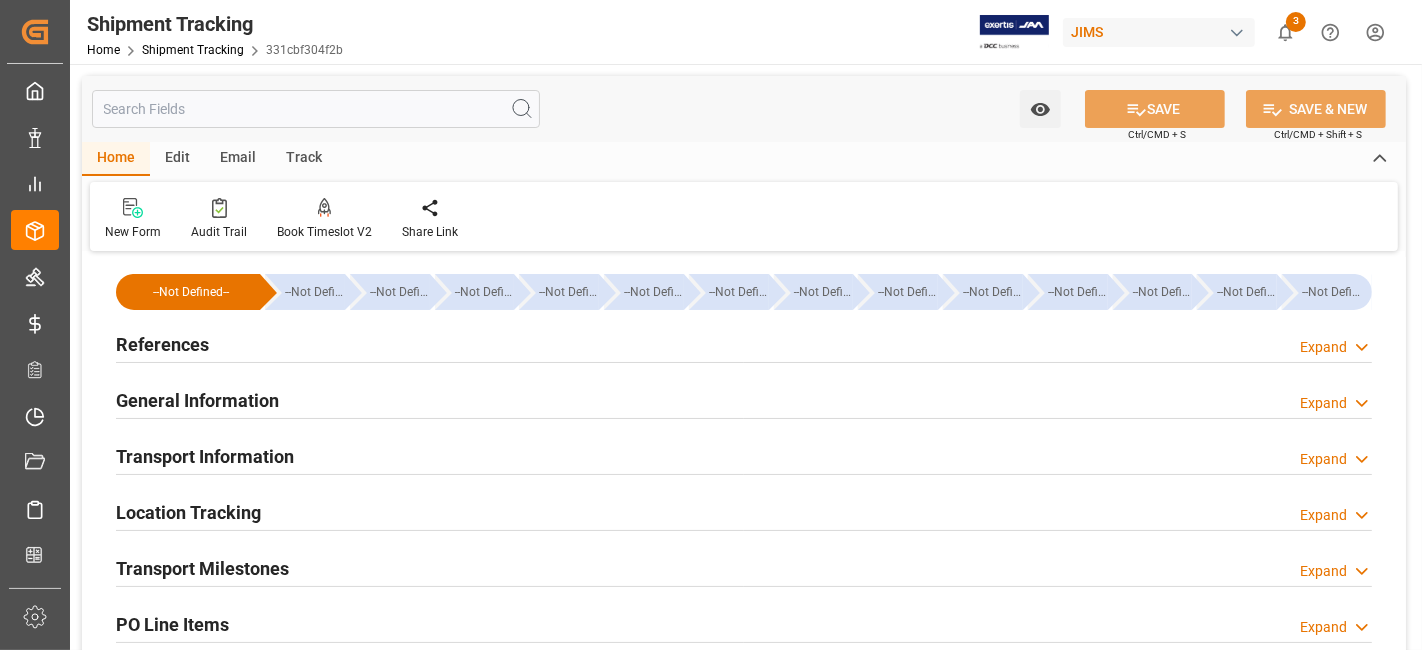click on "References" at bounding box center (162, 344) 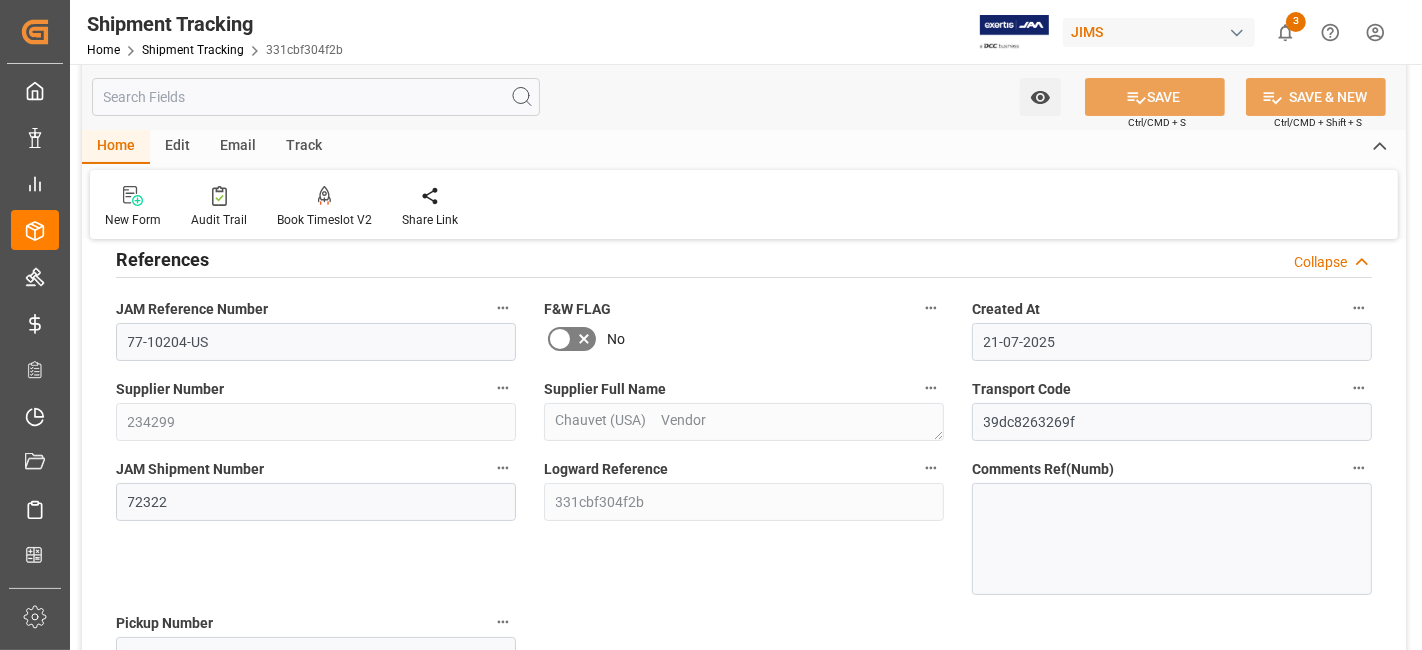 scroll, scrollTop: 88, scrollLeft: 0, axis: vertical 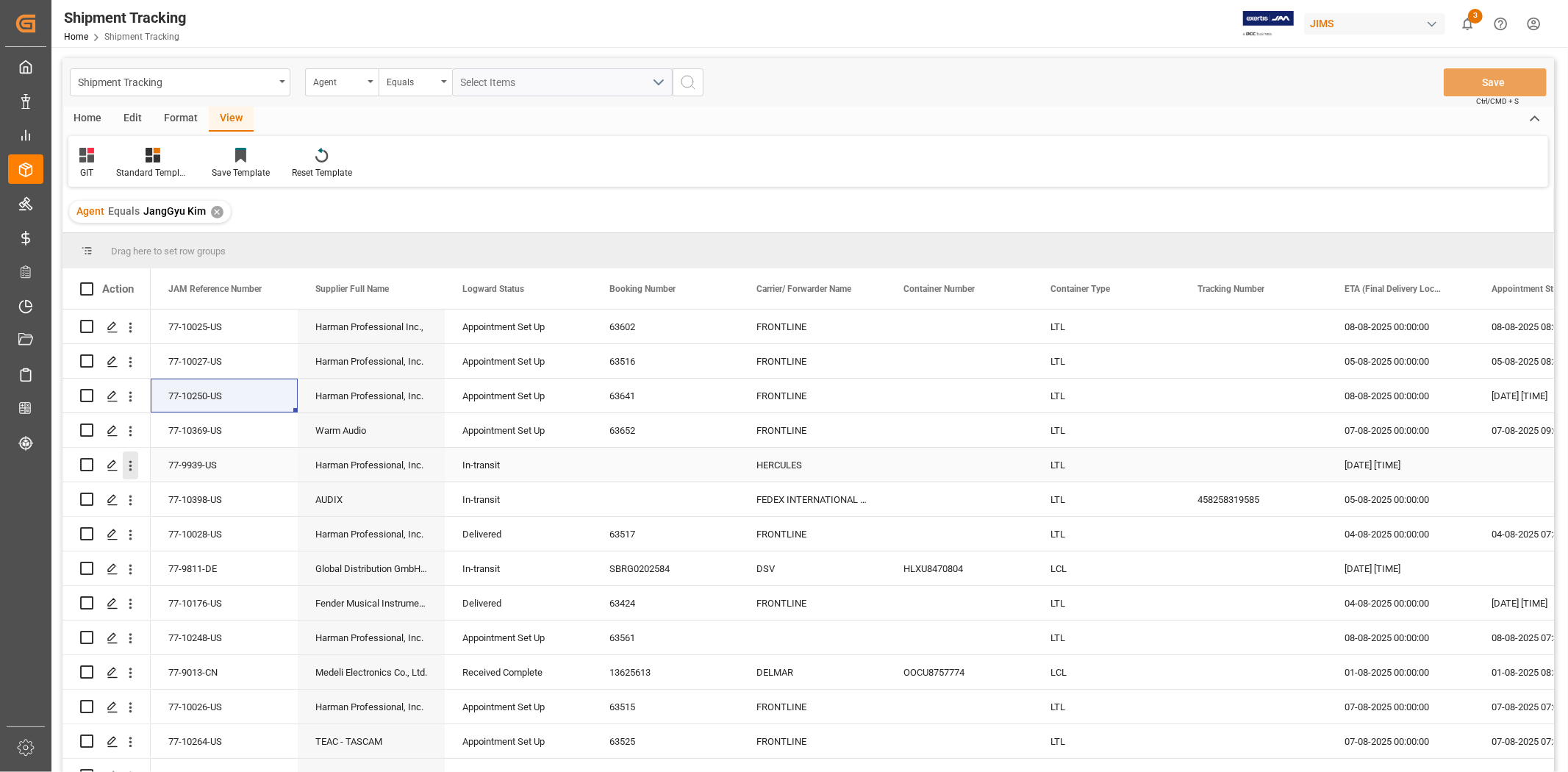 click 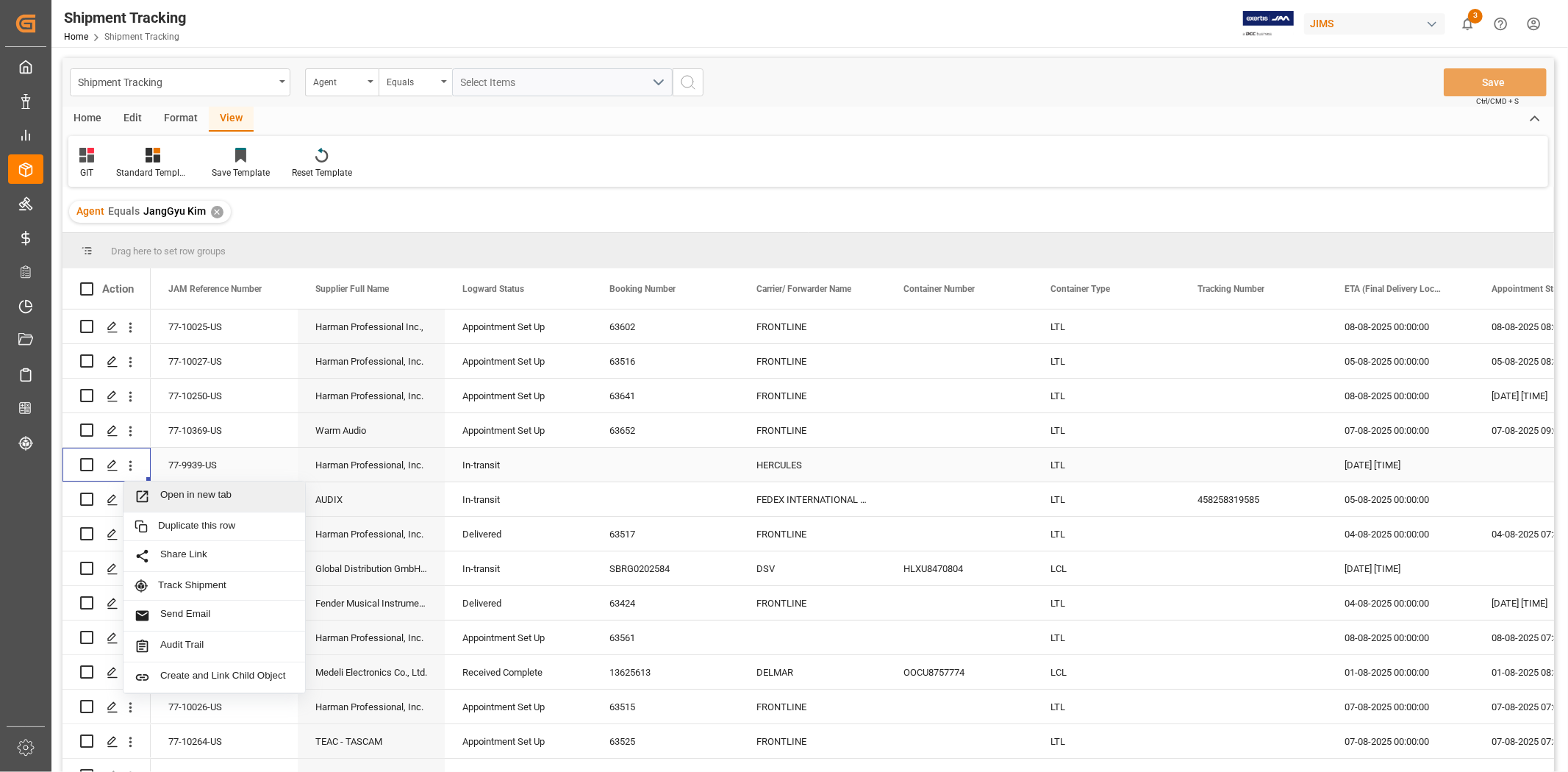 click on "Open in new tab" at bounding box center (227, 496) 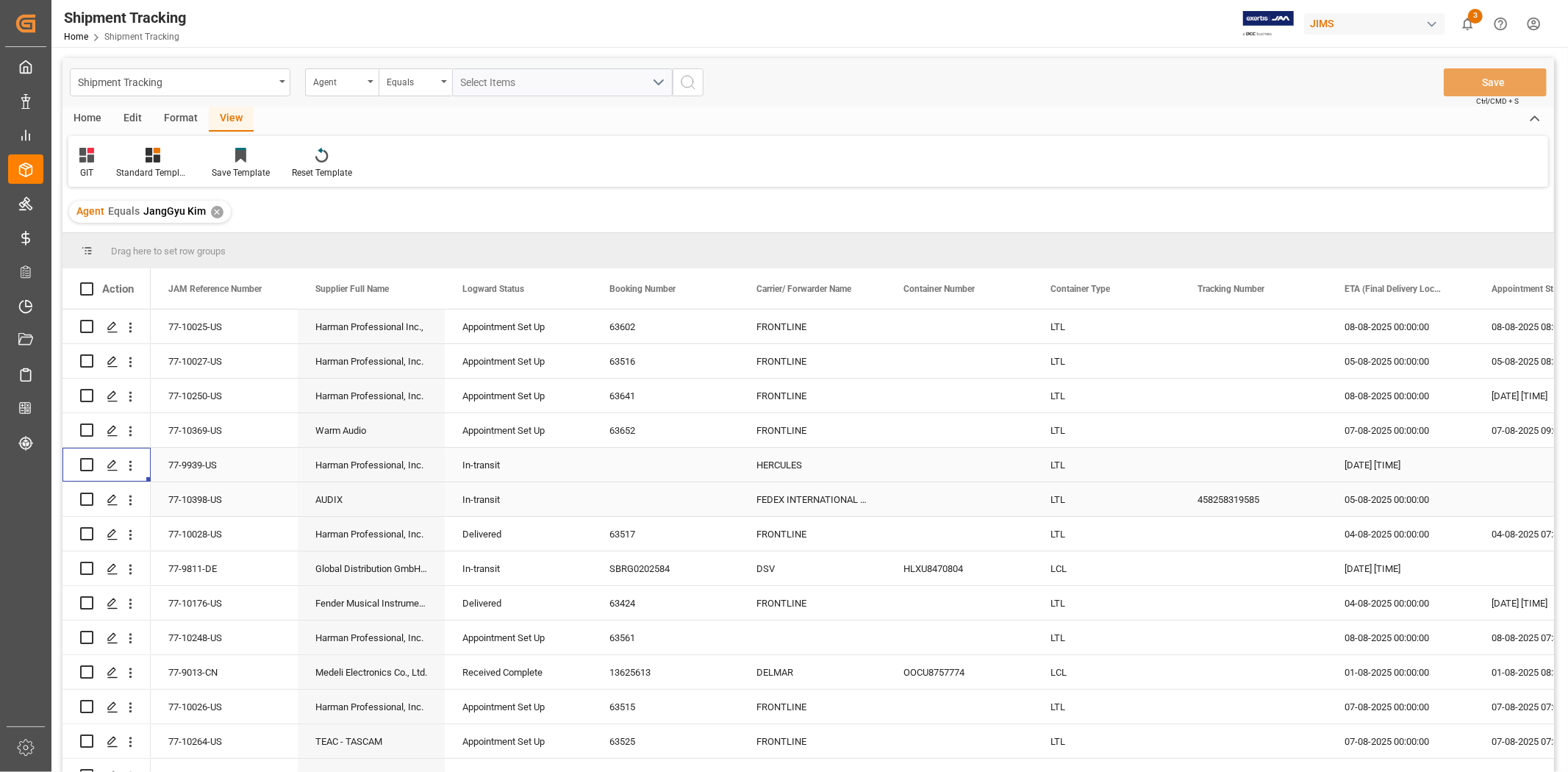 click on "[NUMBER]" at bounding box center (1253, 499) 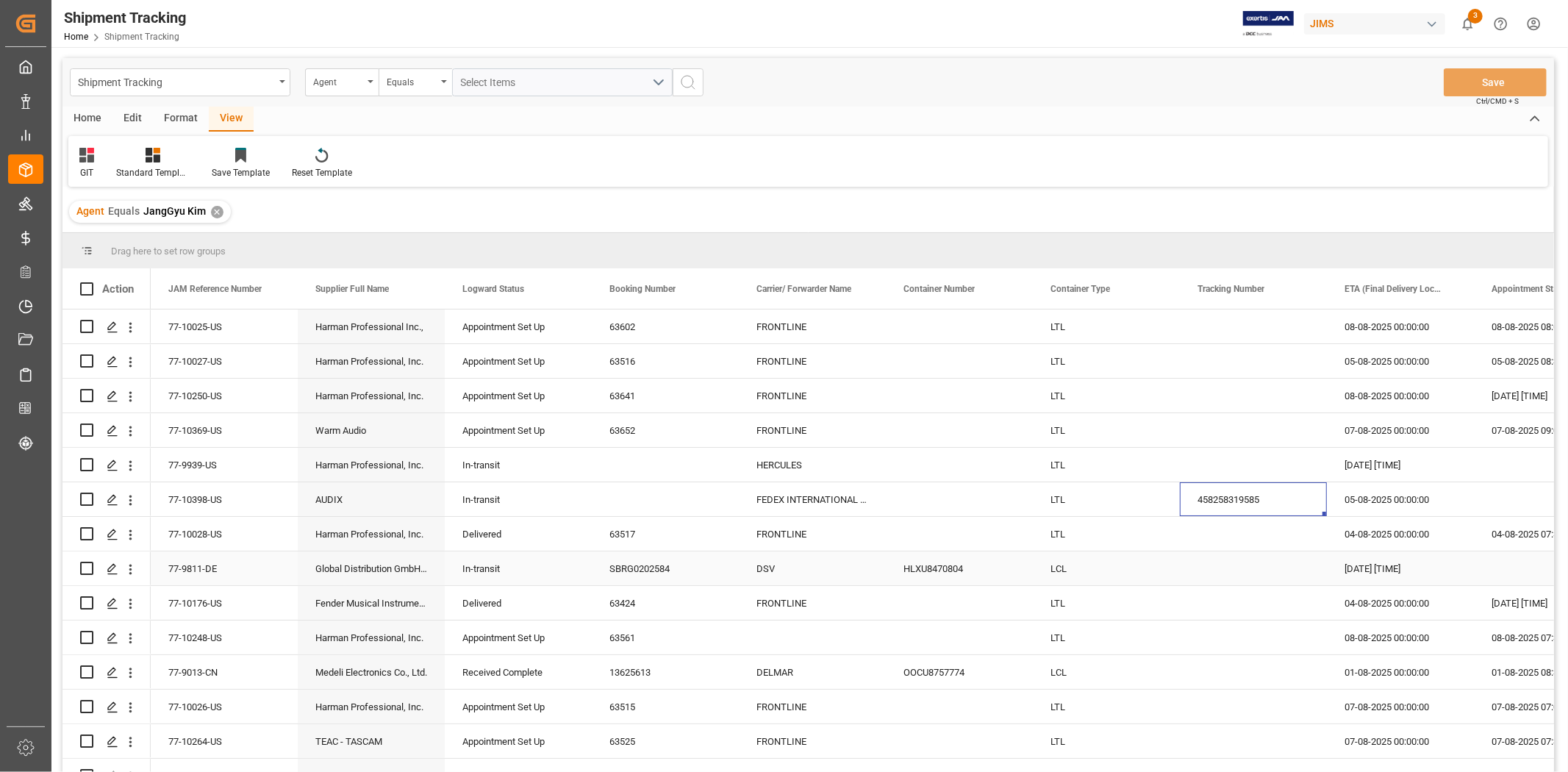 click on "[DATE] [TIME]" at bounding box center [1400, 568] 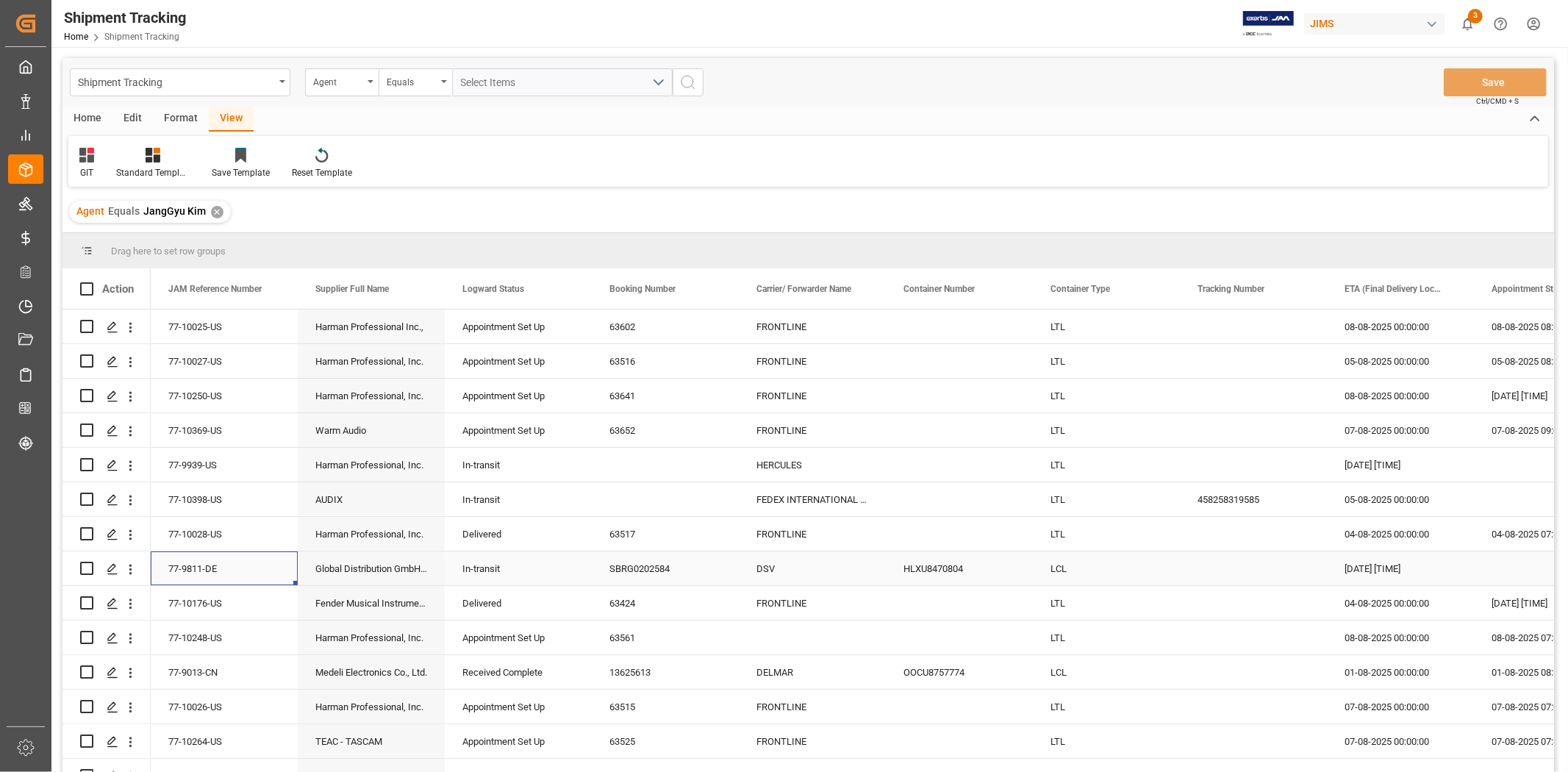 click on "77-9811-DE" at bounding box center [224, 568] 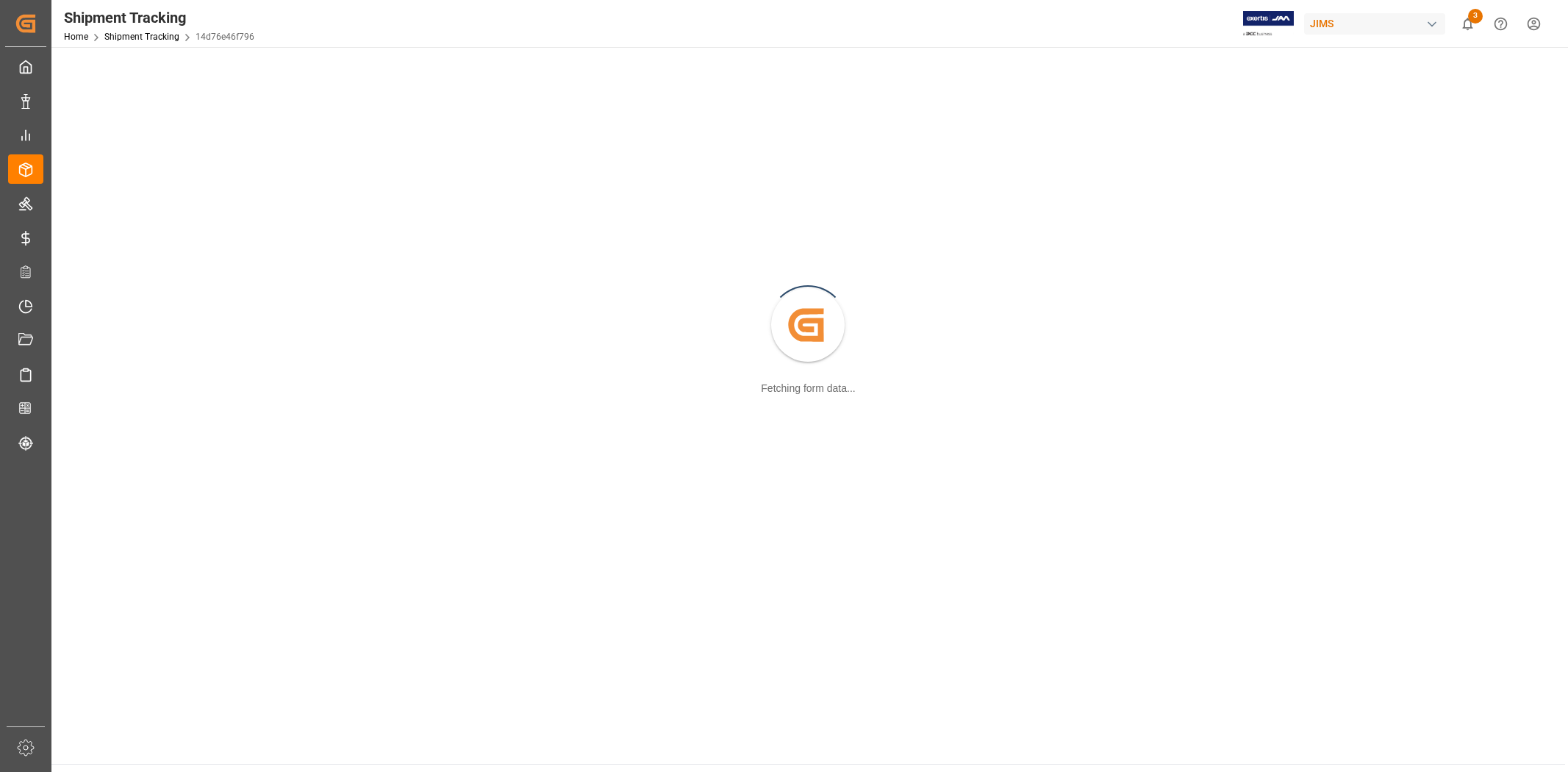 scroll, scrollTop: 0, scrollLeft: 0, axis: both 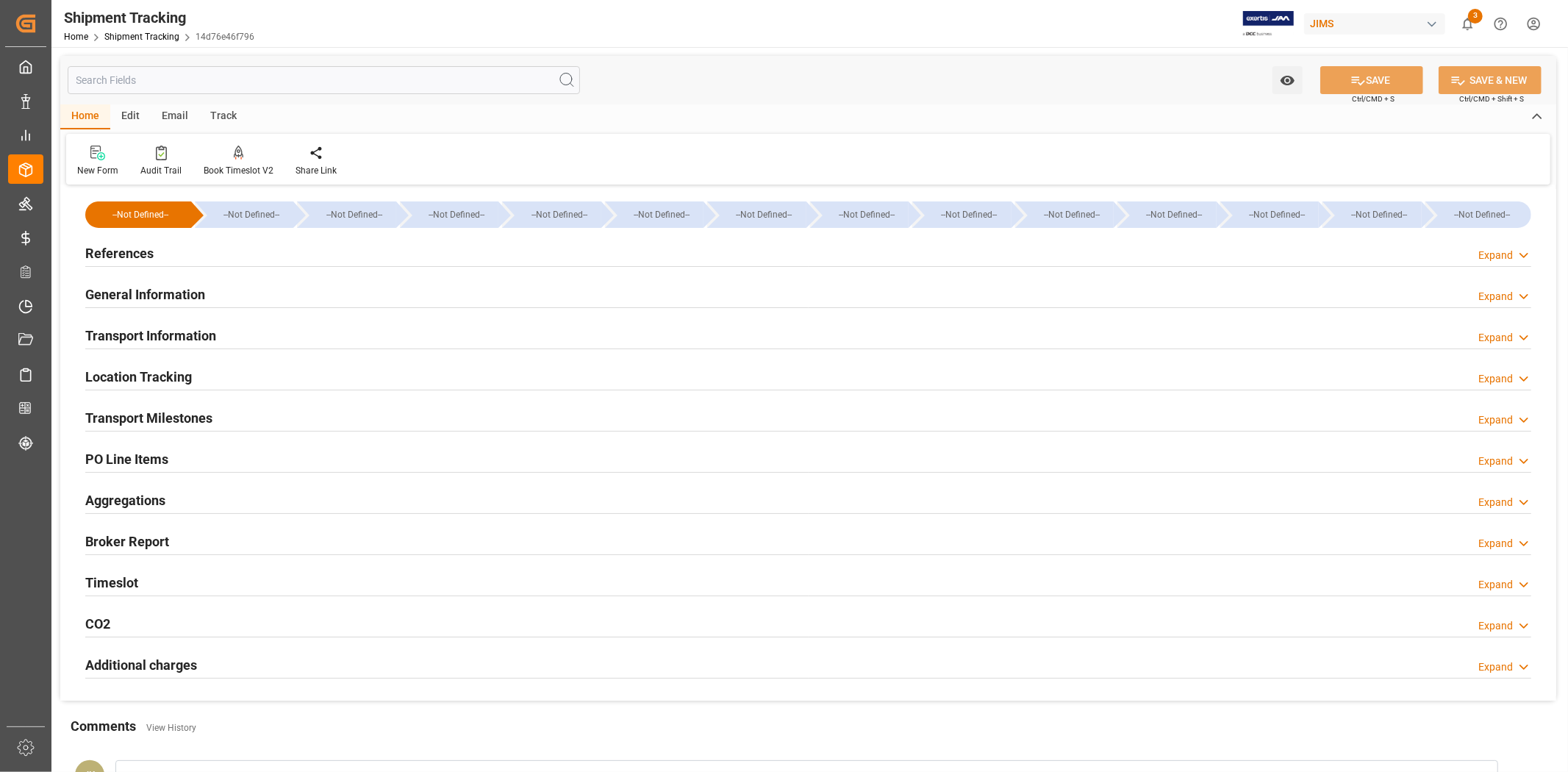 click on "References" at bounding box center [119, 253] 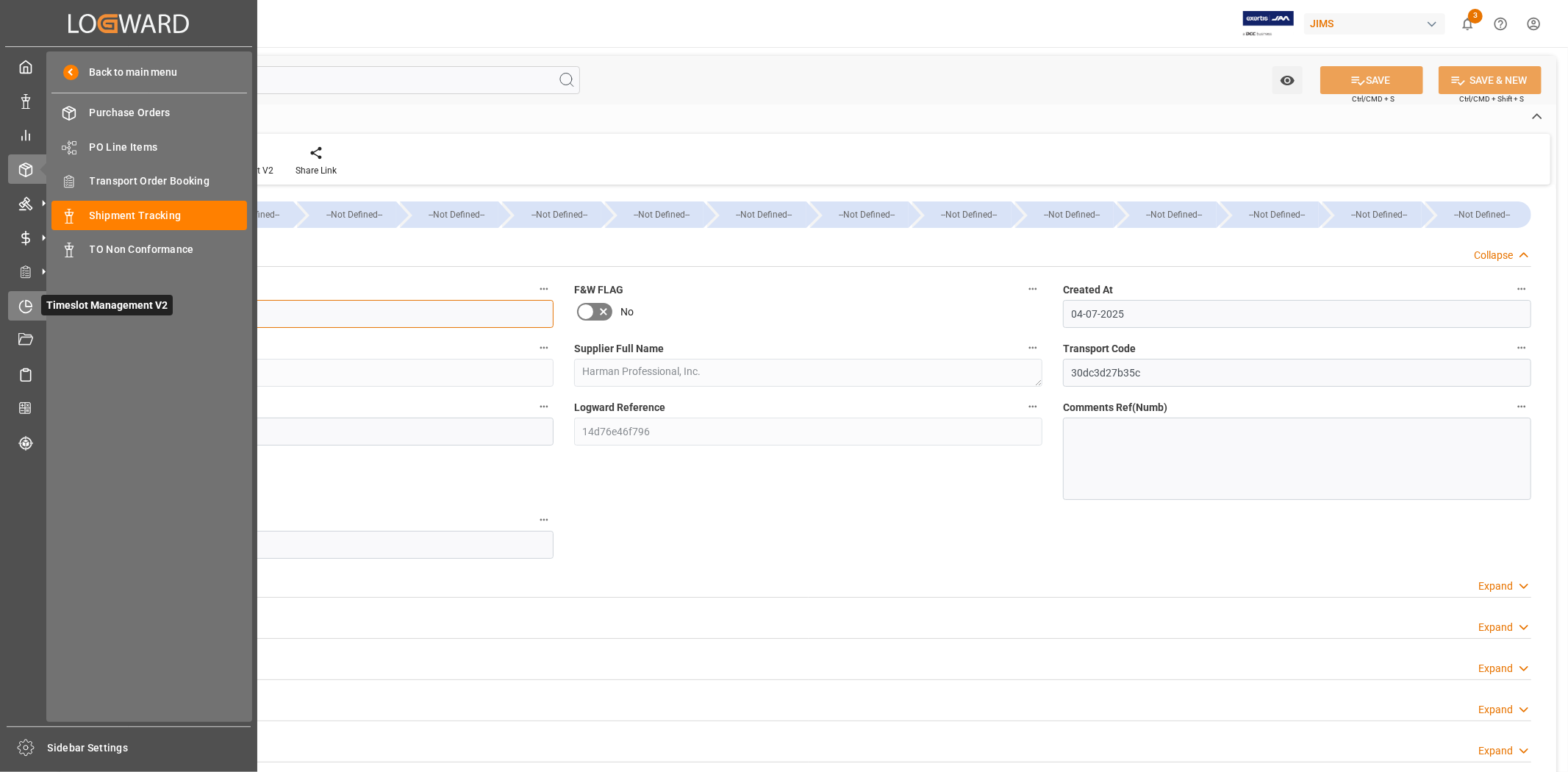 drag, startPoint x: 202, startPoint y: 313, endPoint x: 35, endPoint y: 299, distance: 167.5858 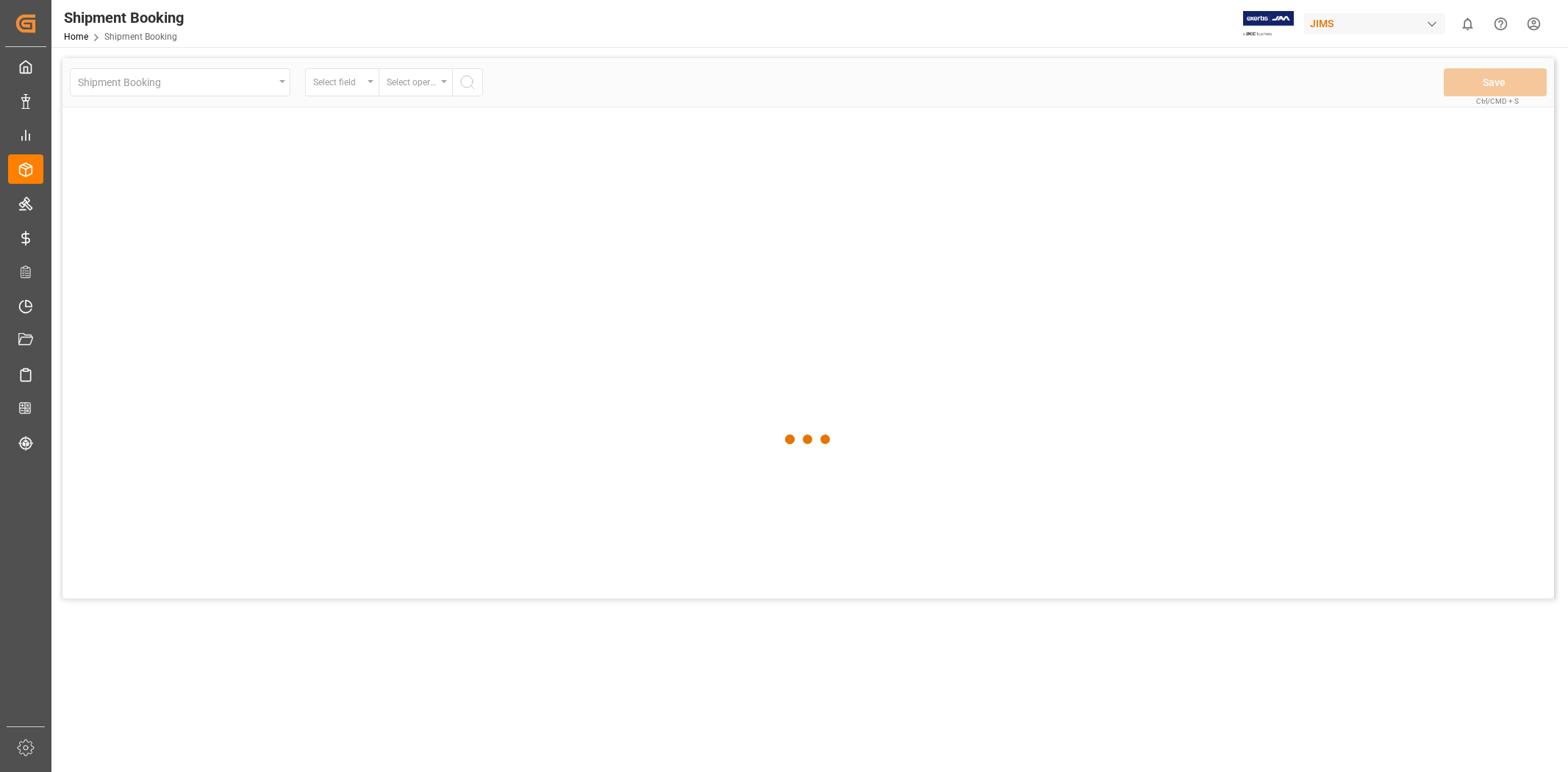 scroll, scrollTop: 0, scrollLeft: 0, axis: both 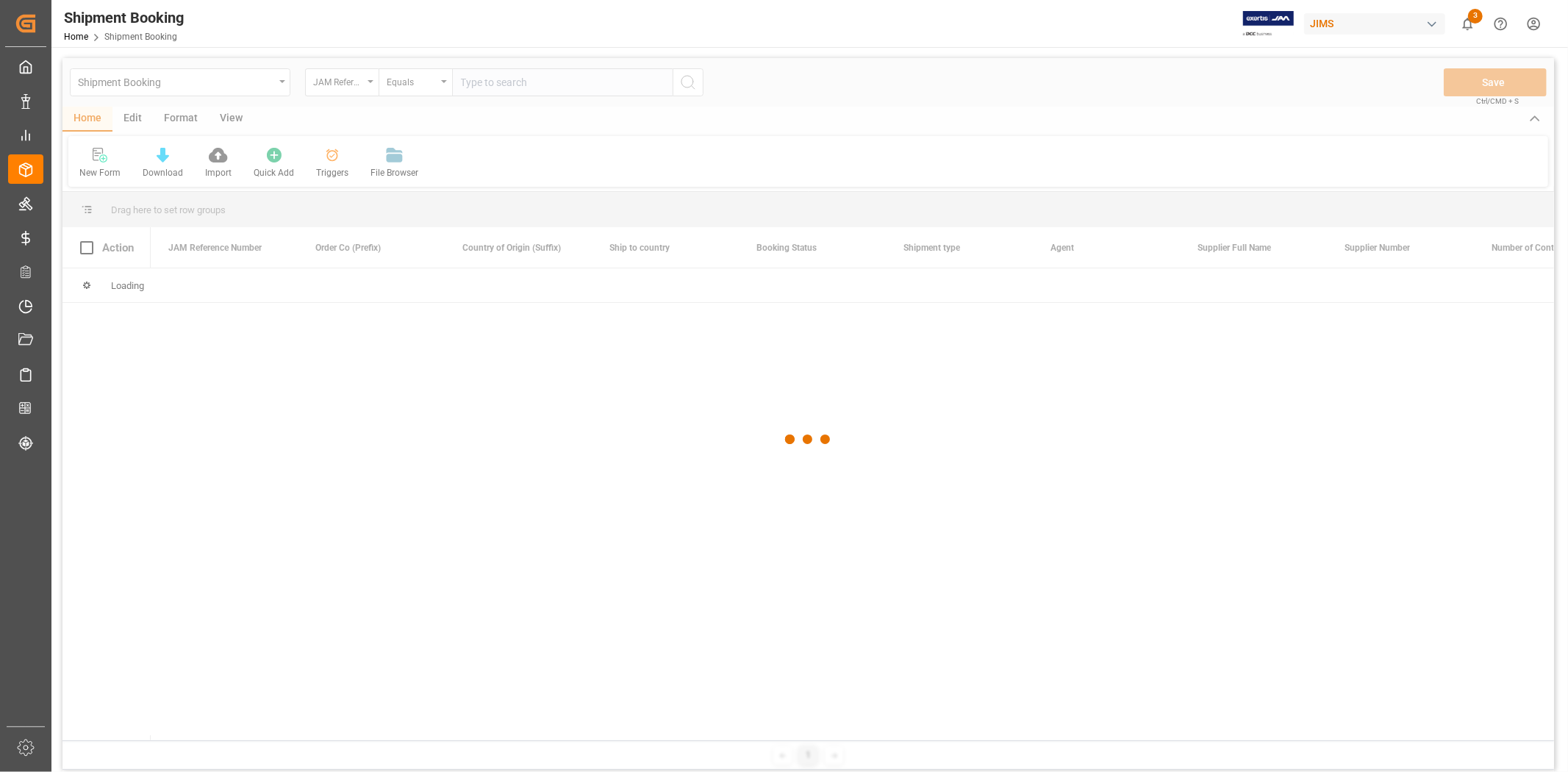 click at bounding box center [808, 440] 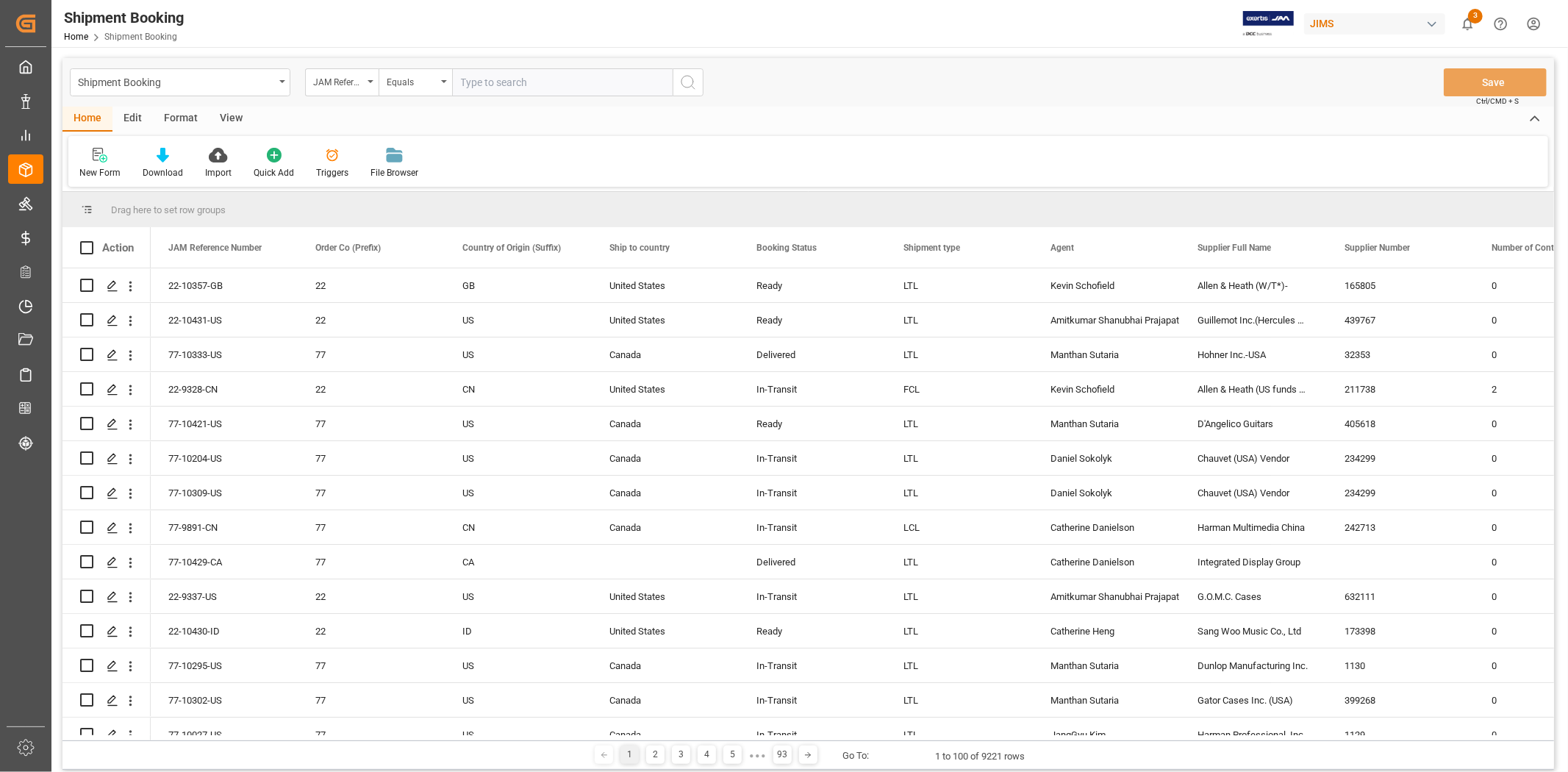 click at bounding box center [562, 82] 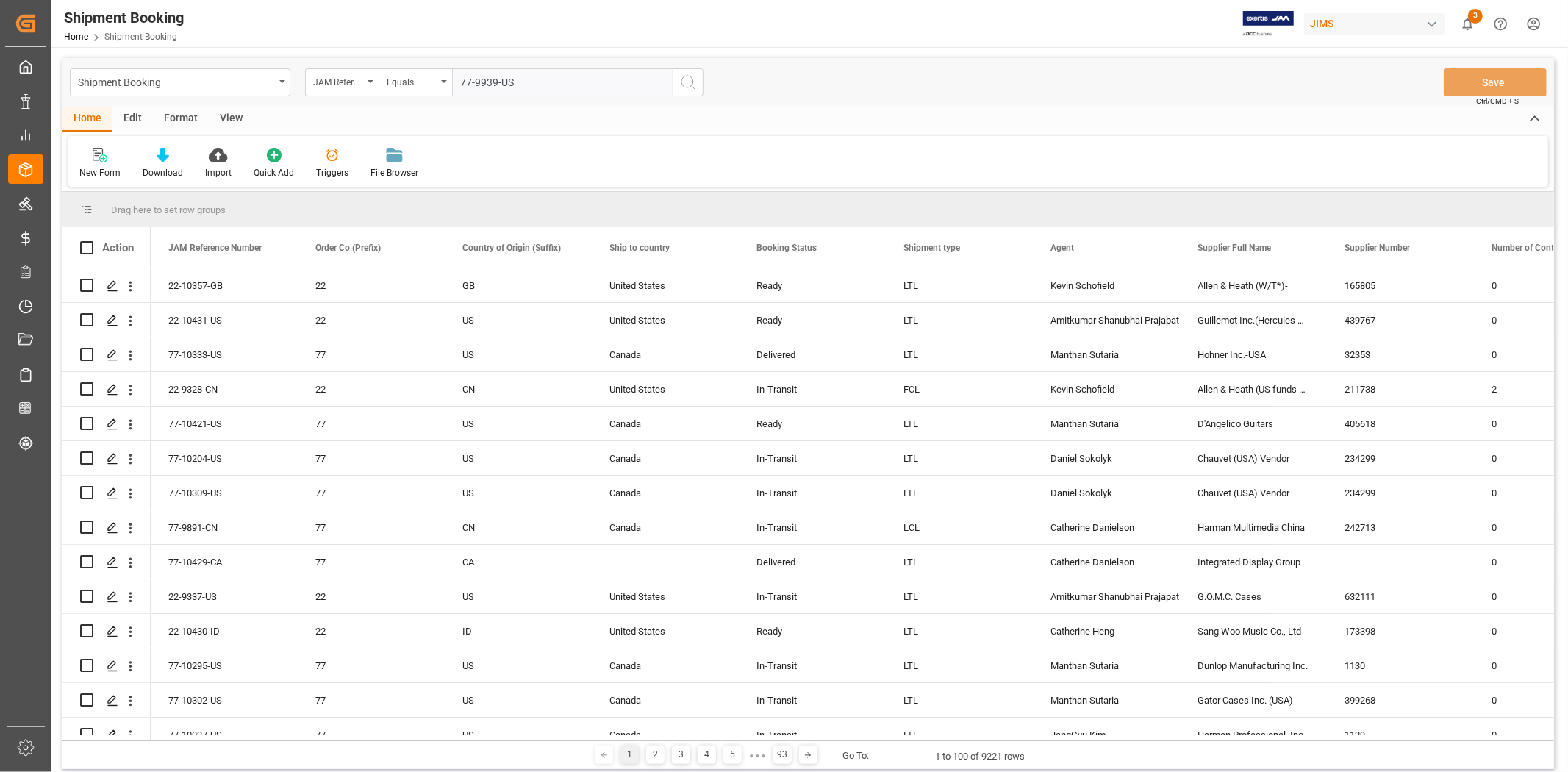 type on "77-9939-US" 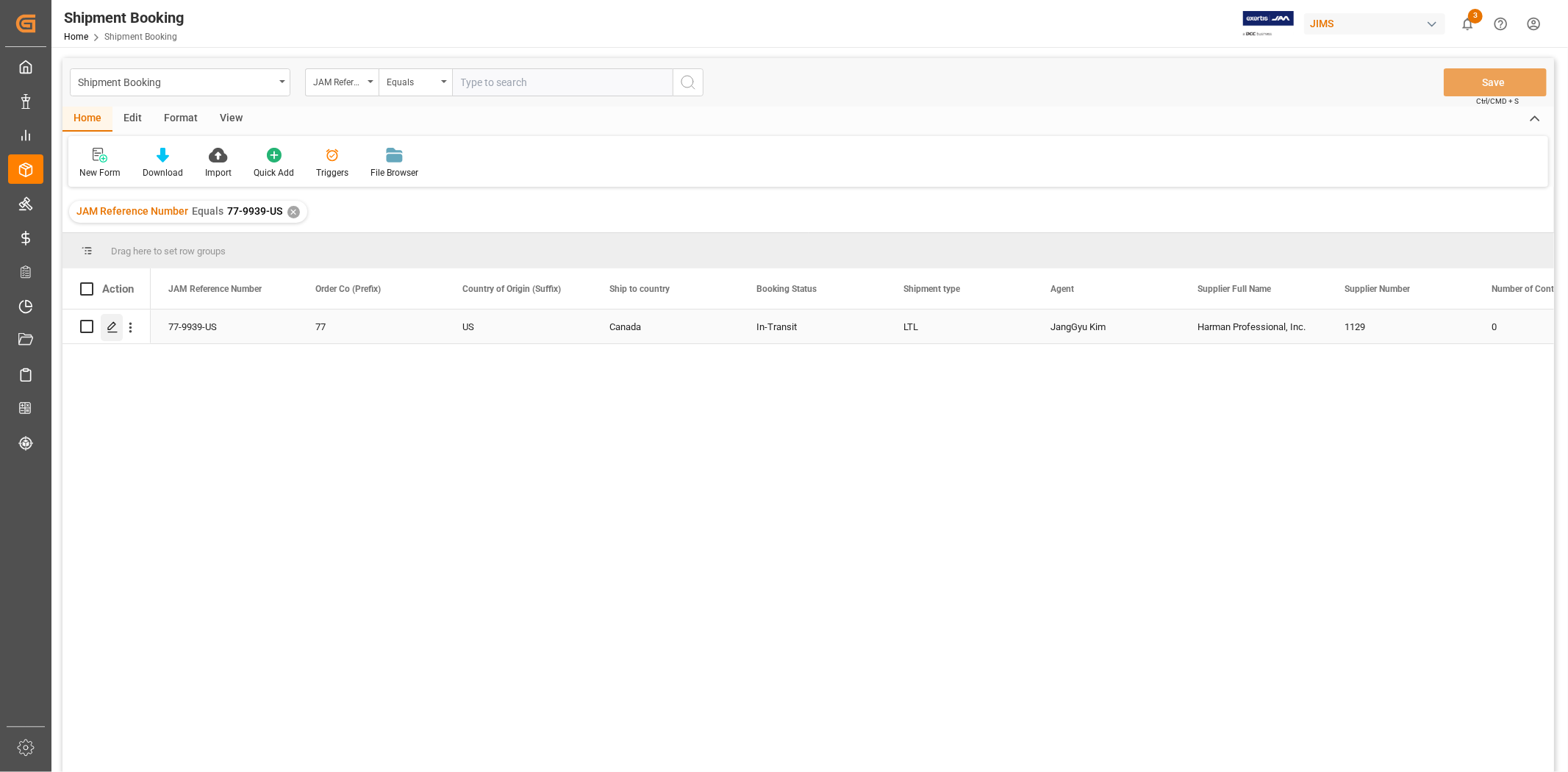 click 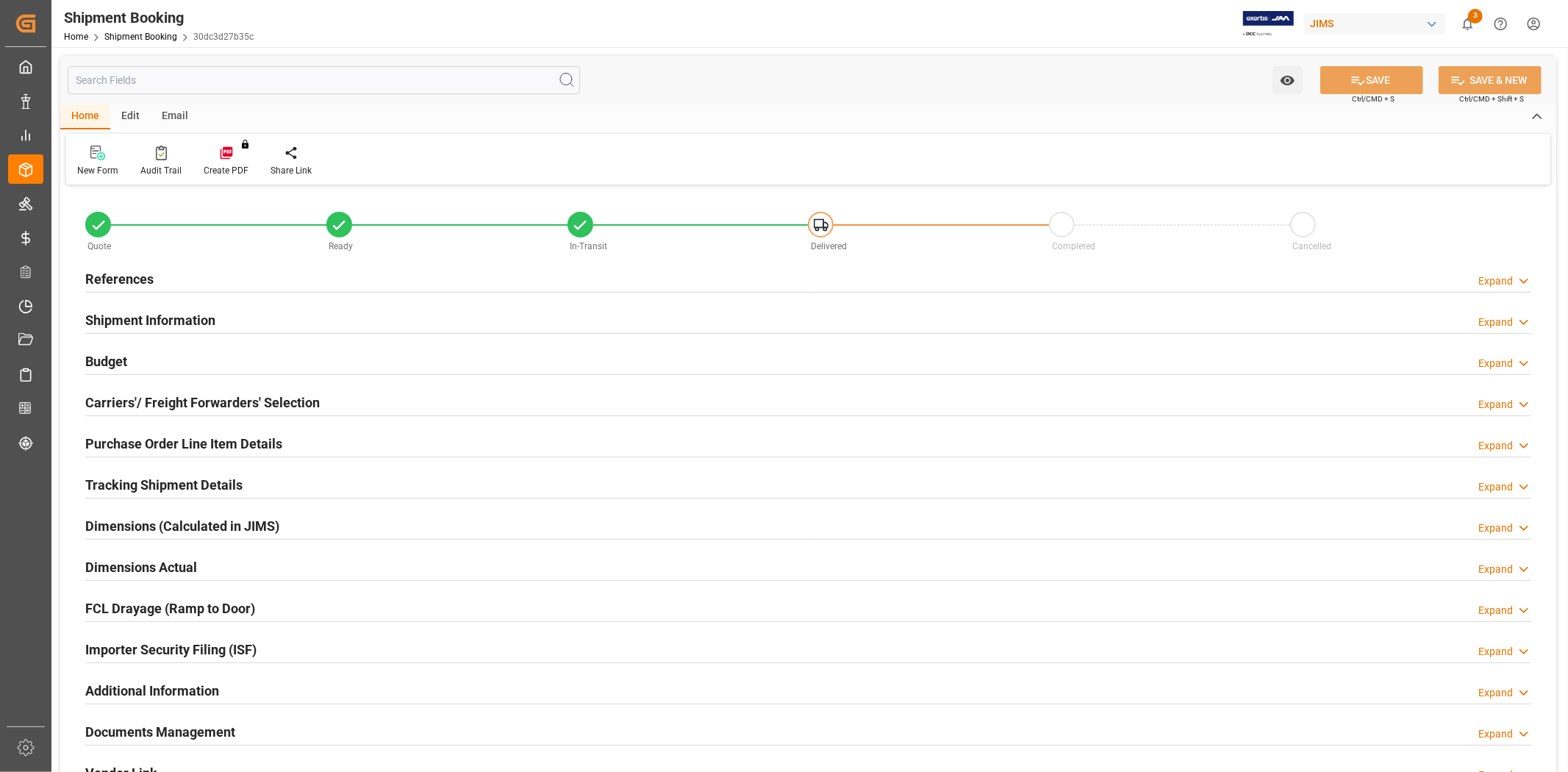 type on "28" 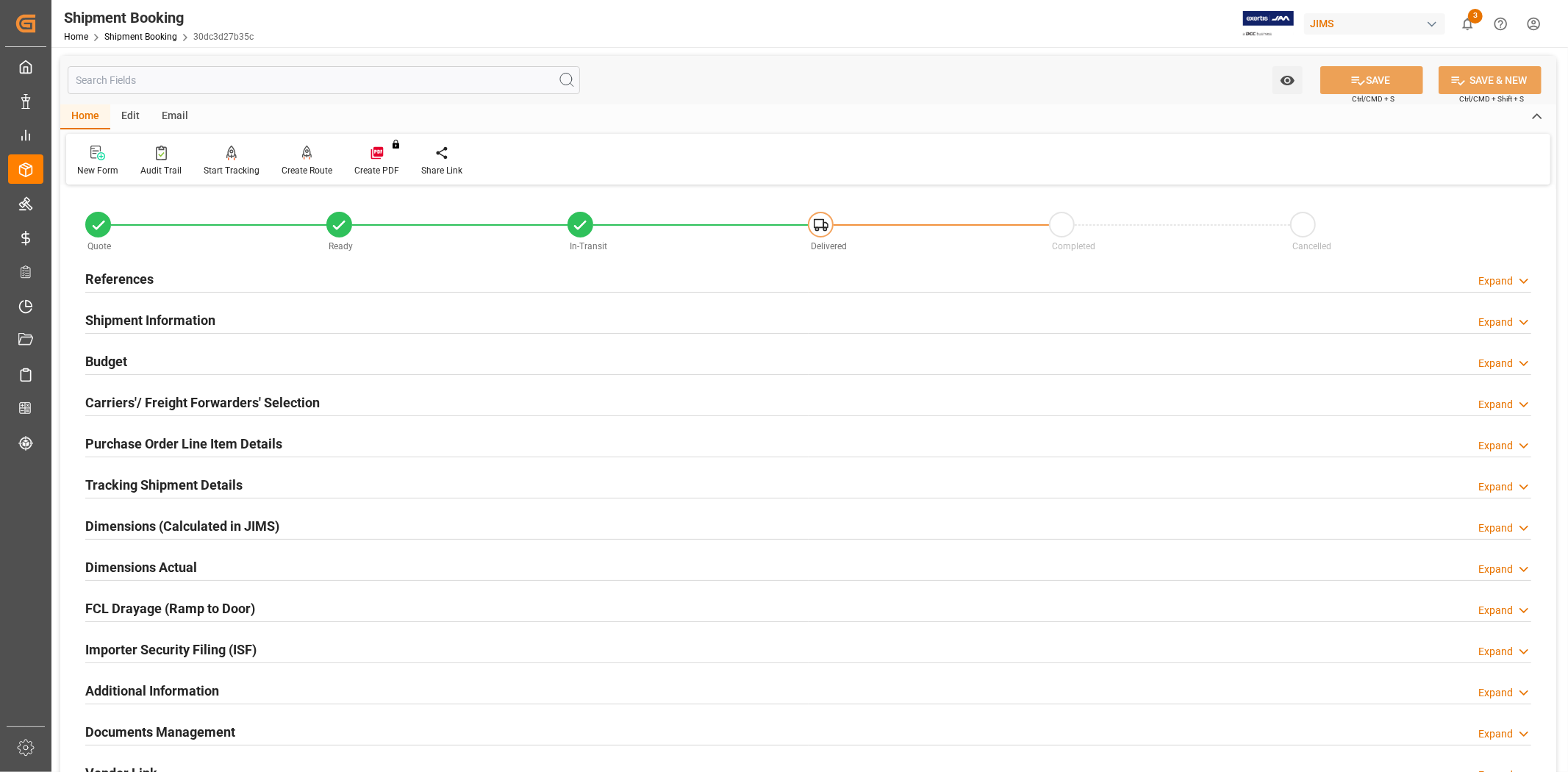 click on "Shipment Information Expand" at bounding box center [808, 319] 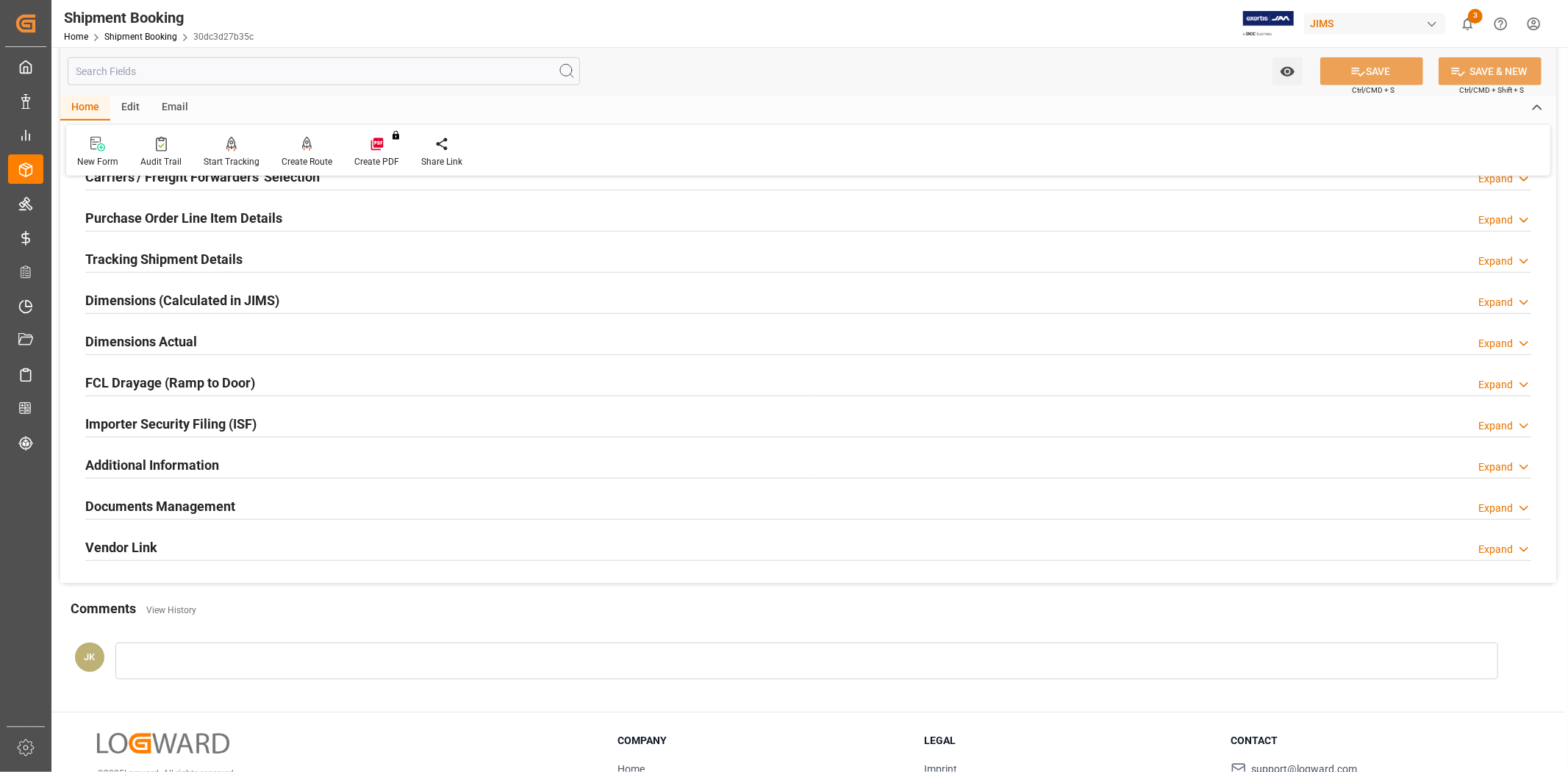 scroll, scrollTop: 928, scrollLeft: 0, axis: vertical 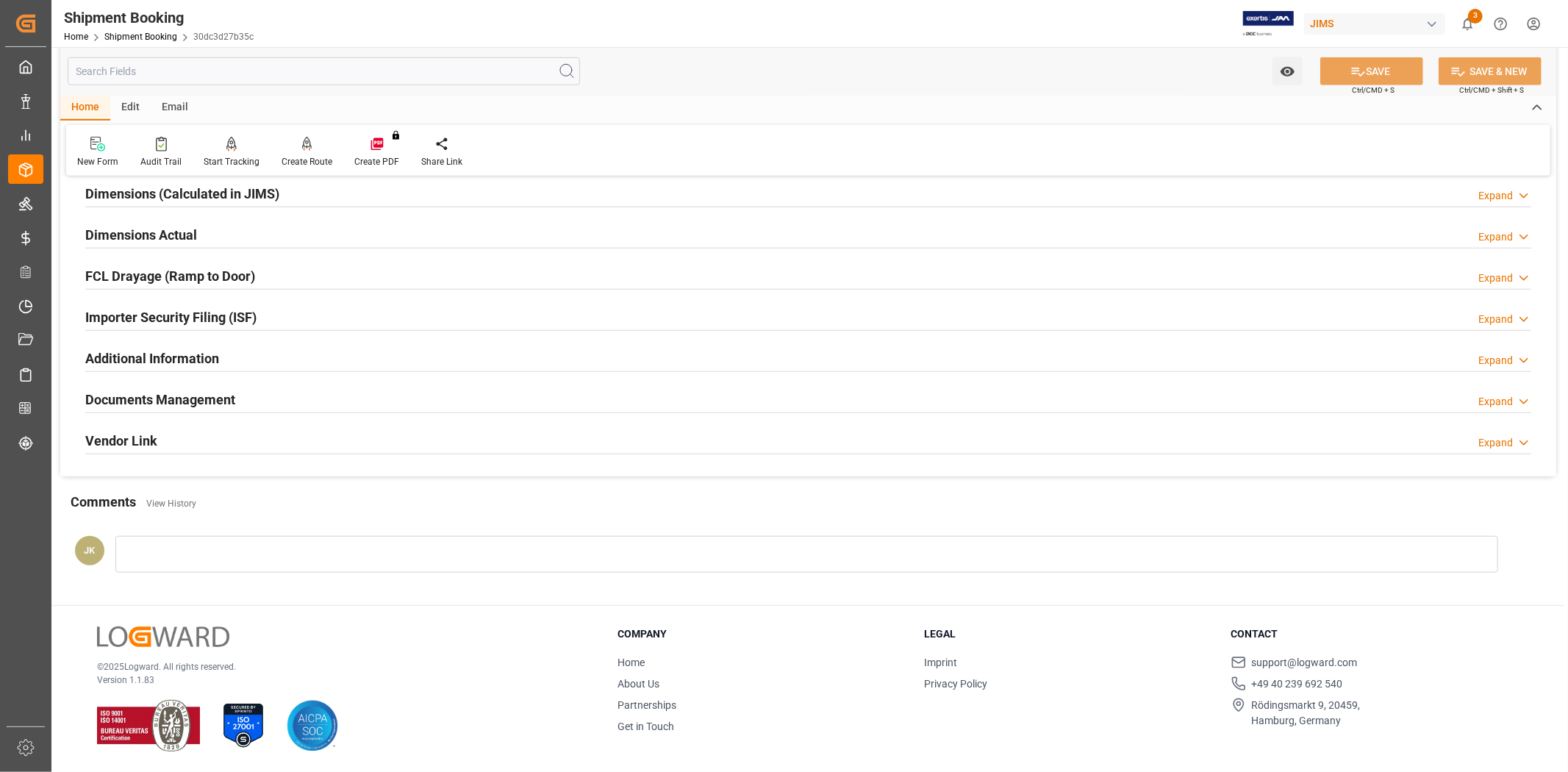 click on "Documents Management Expand" at bounding box center (808, 398) 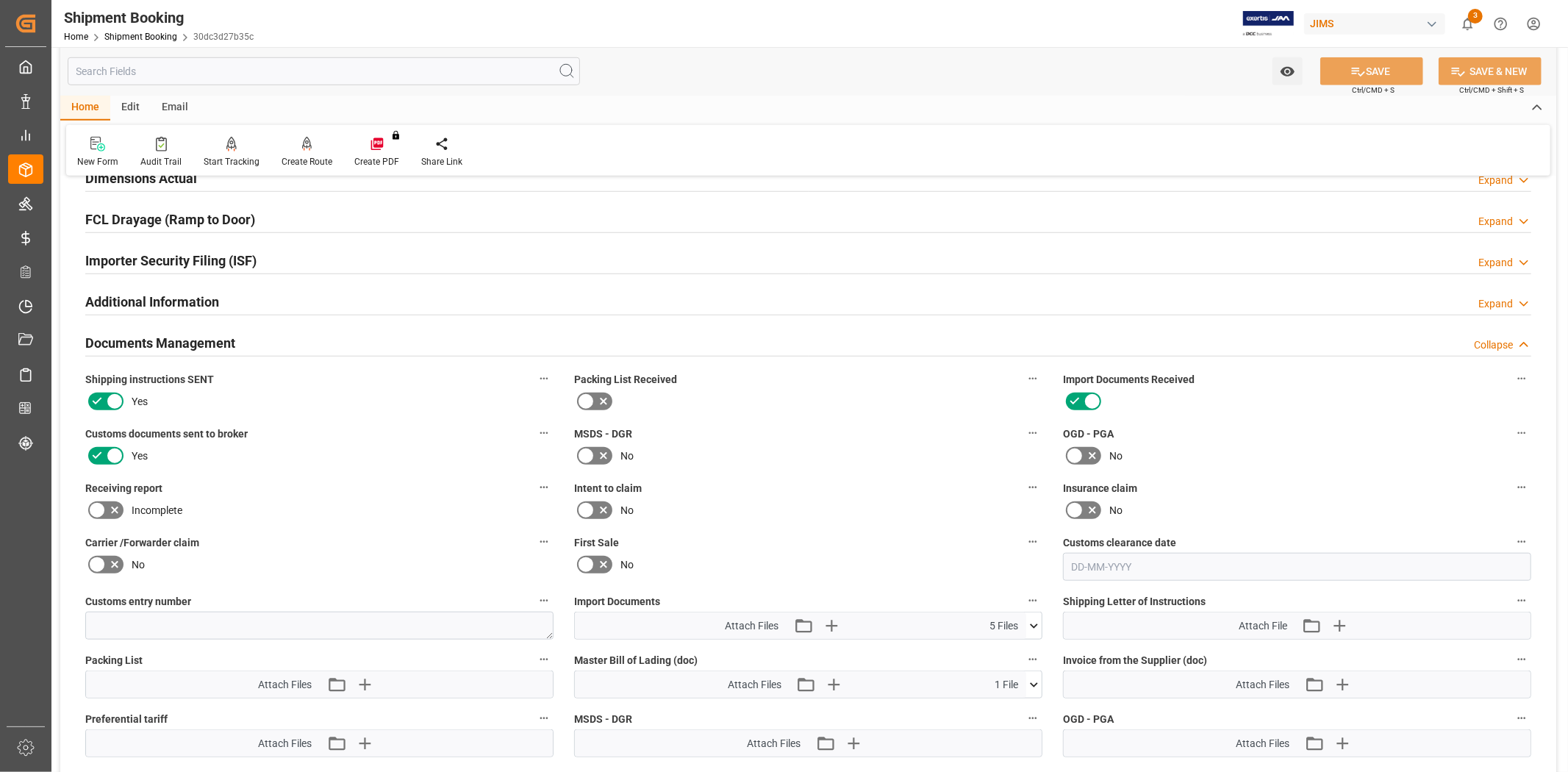 scroll, scrollTop: 1009, scrollLeft: 0, axis: vertical 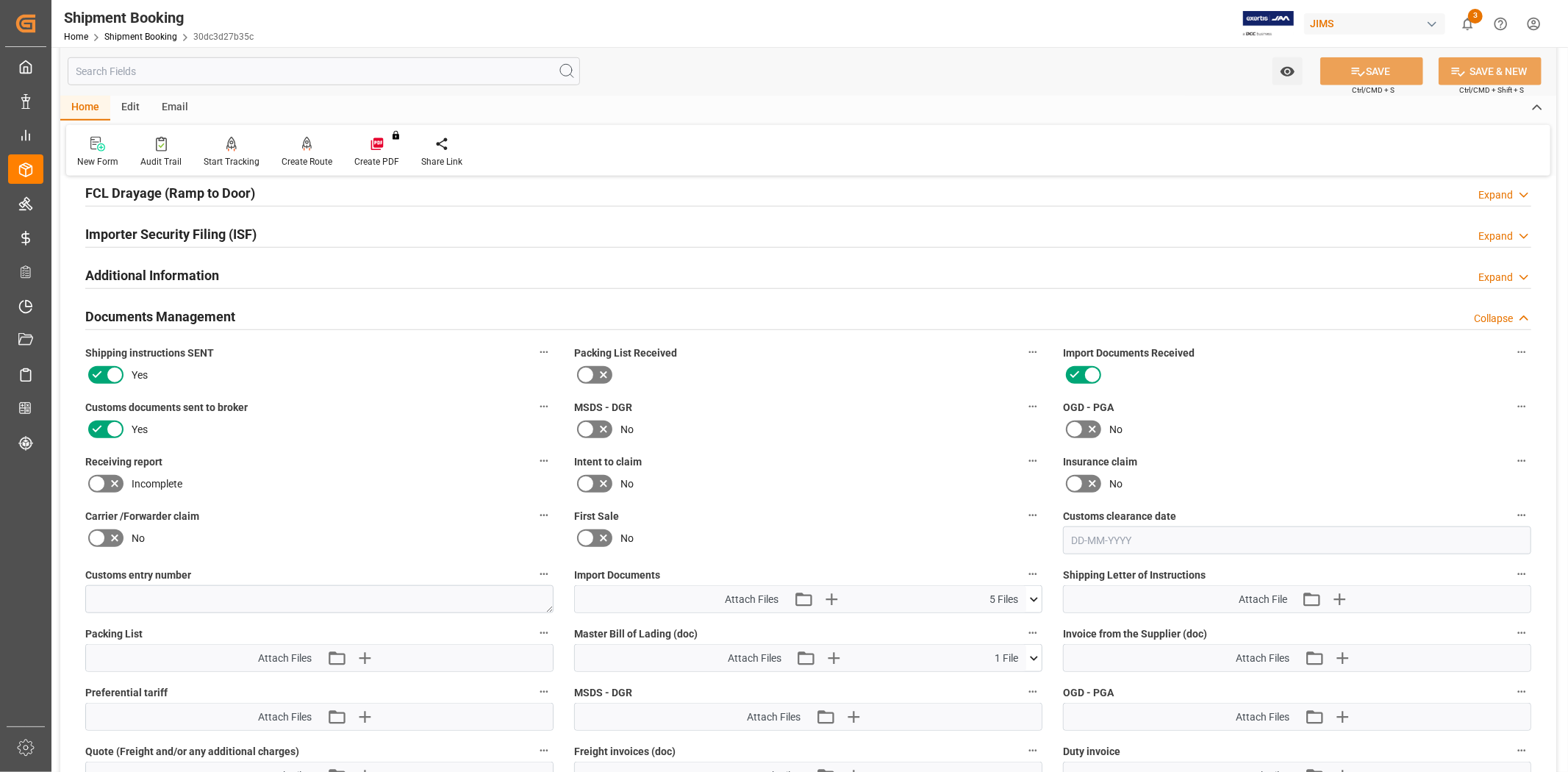 click 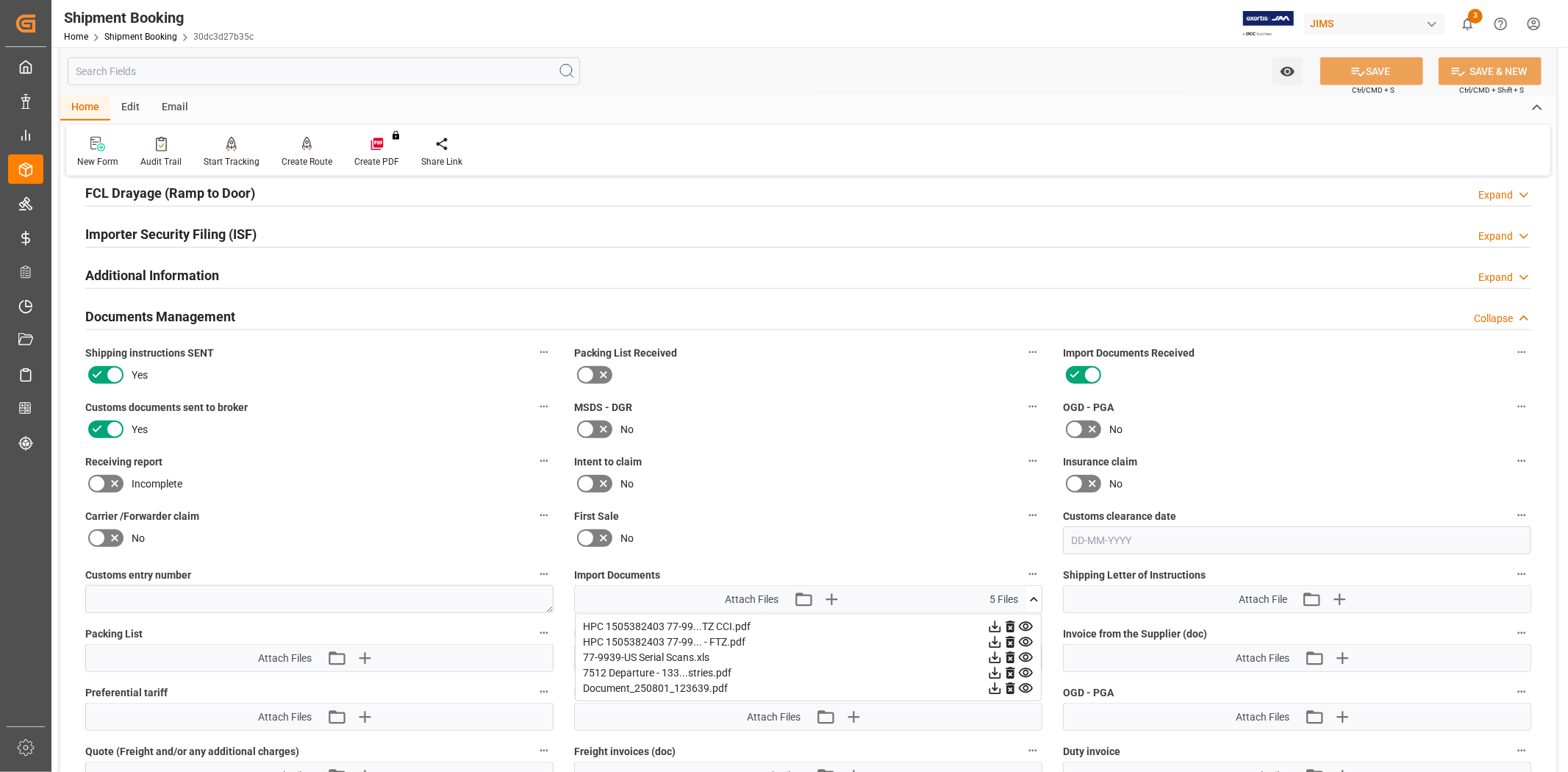 click on "Import Documents" at bounding box center [808, 575] 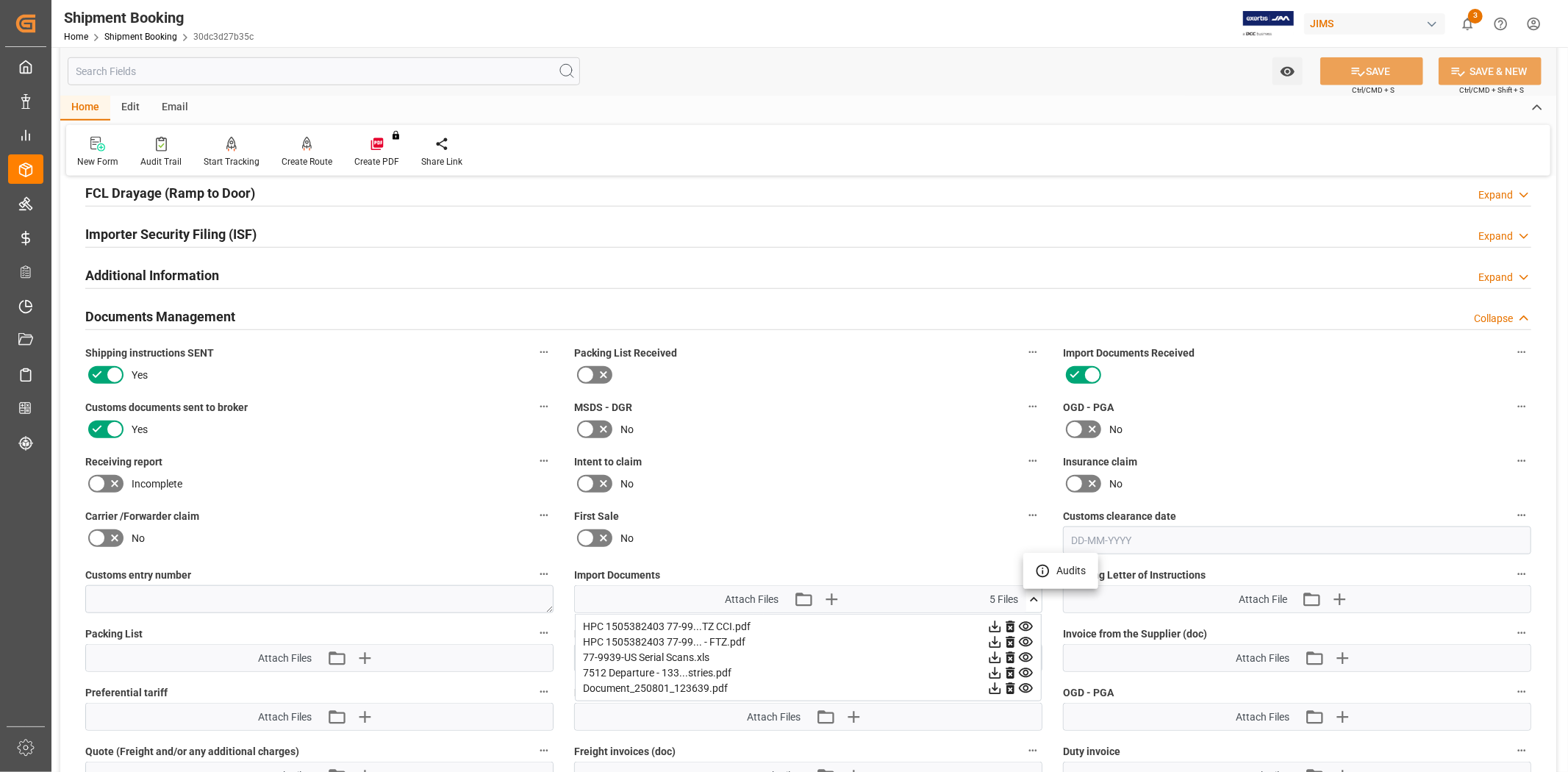 click at bounding box center (784, 386) 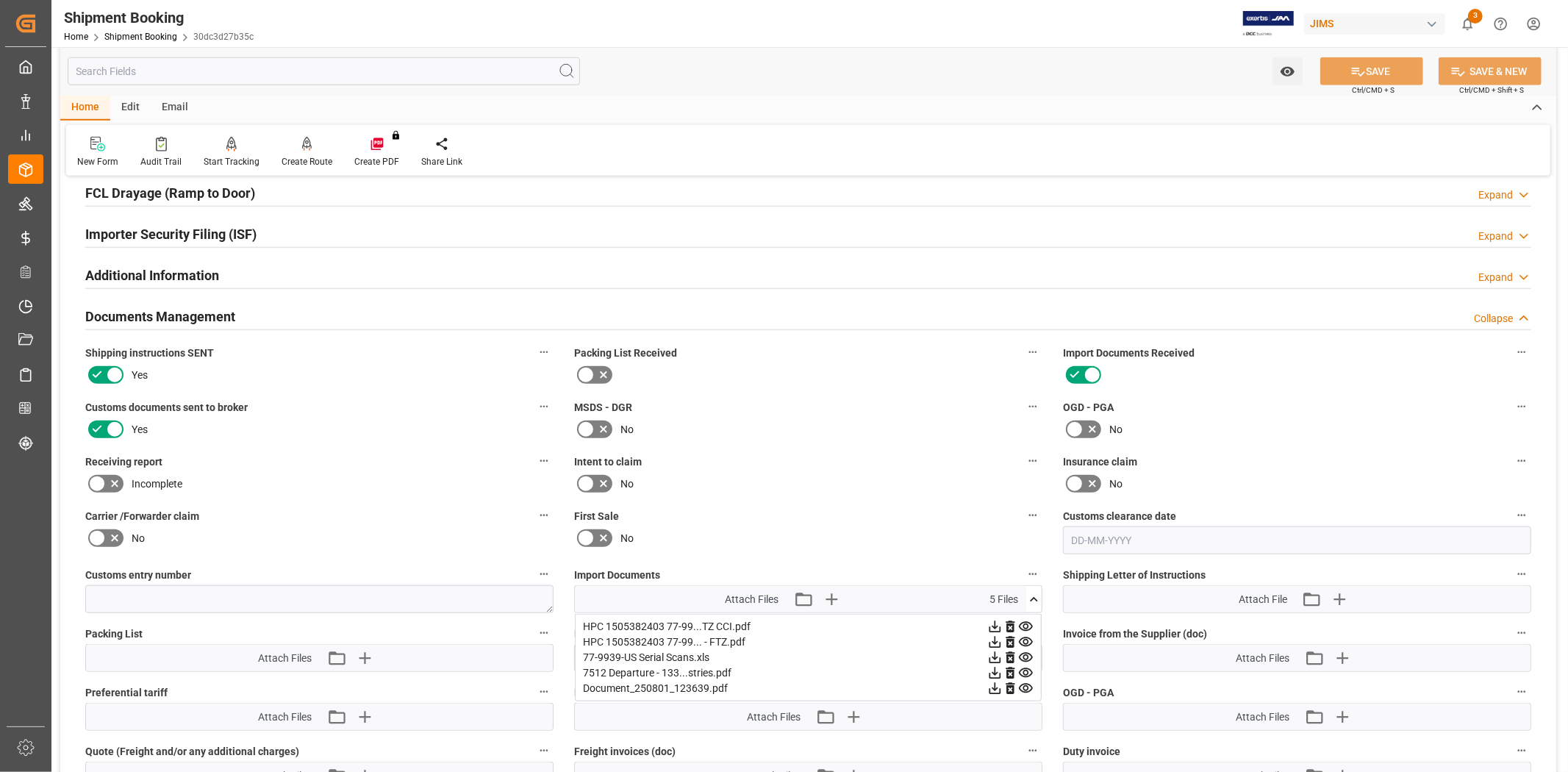click 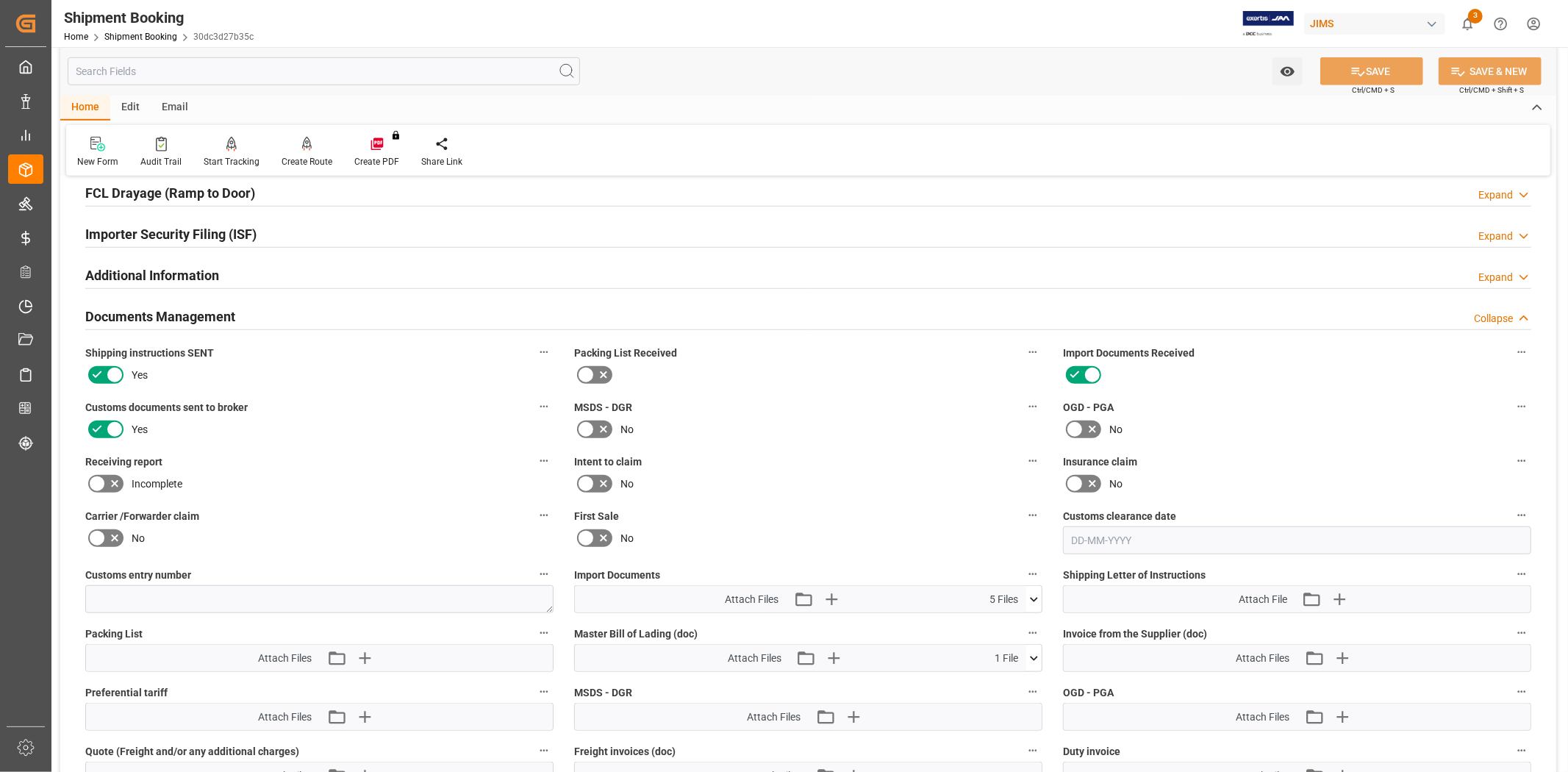 click 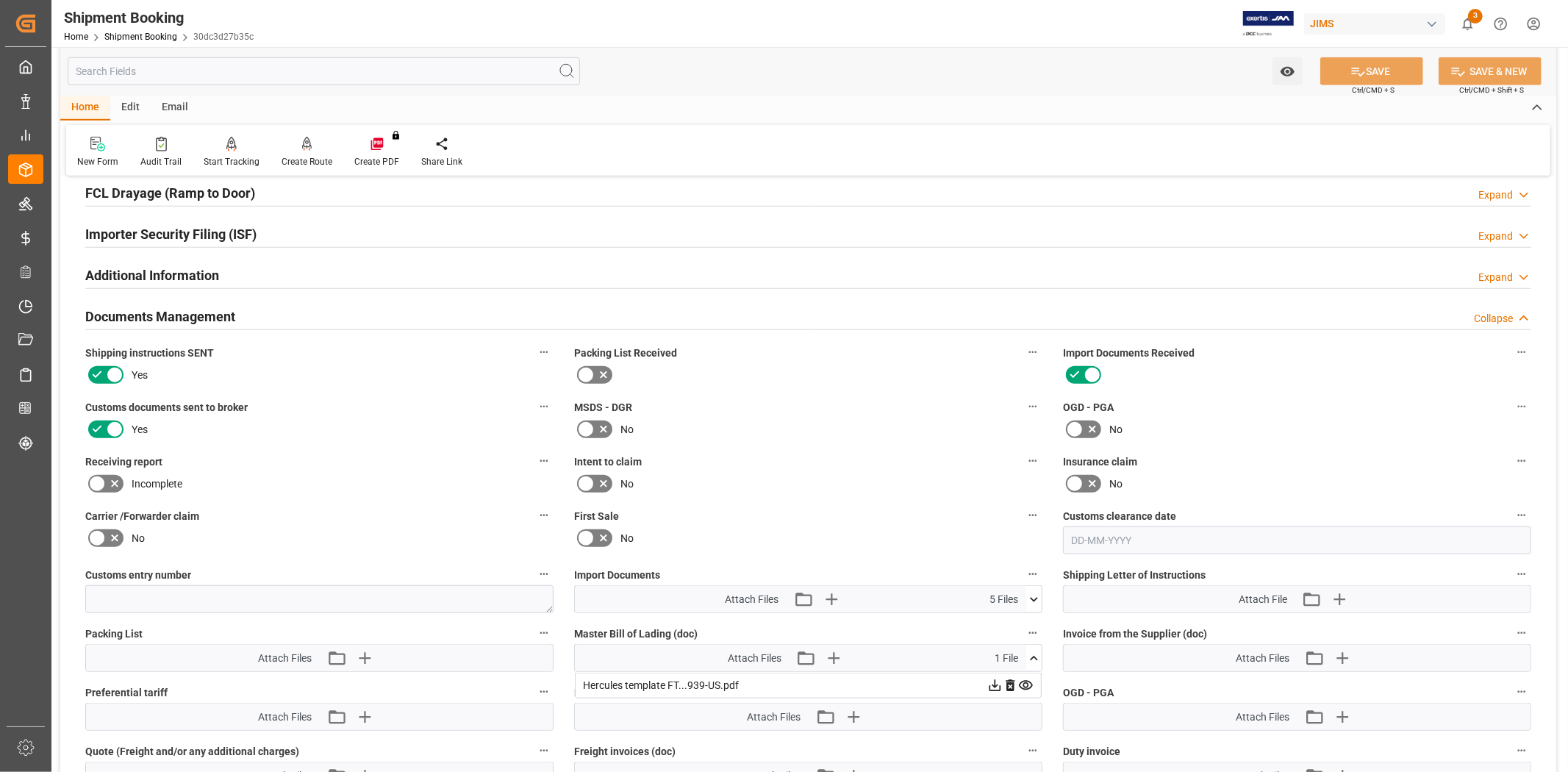 click 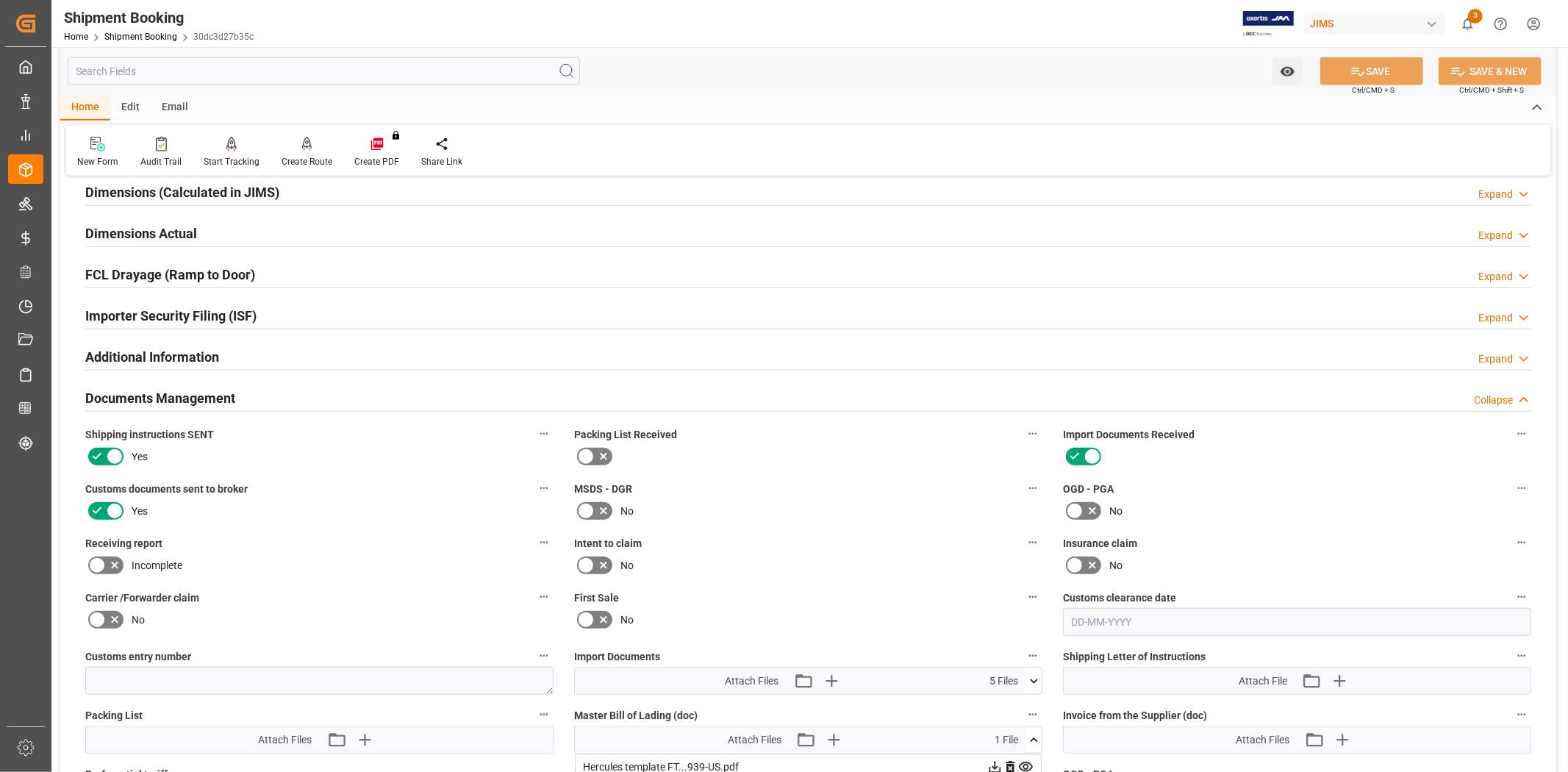 type 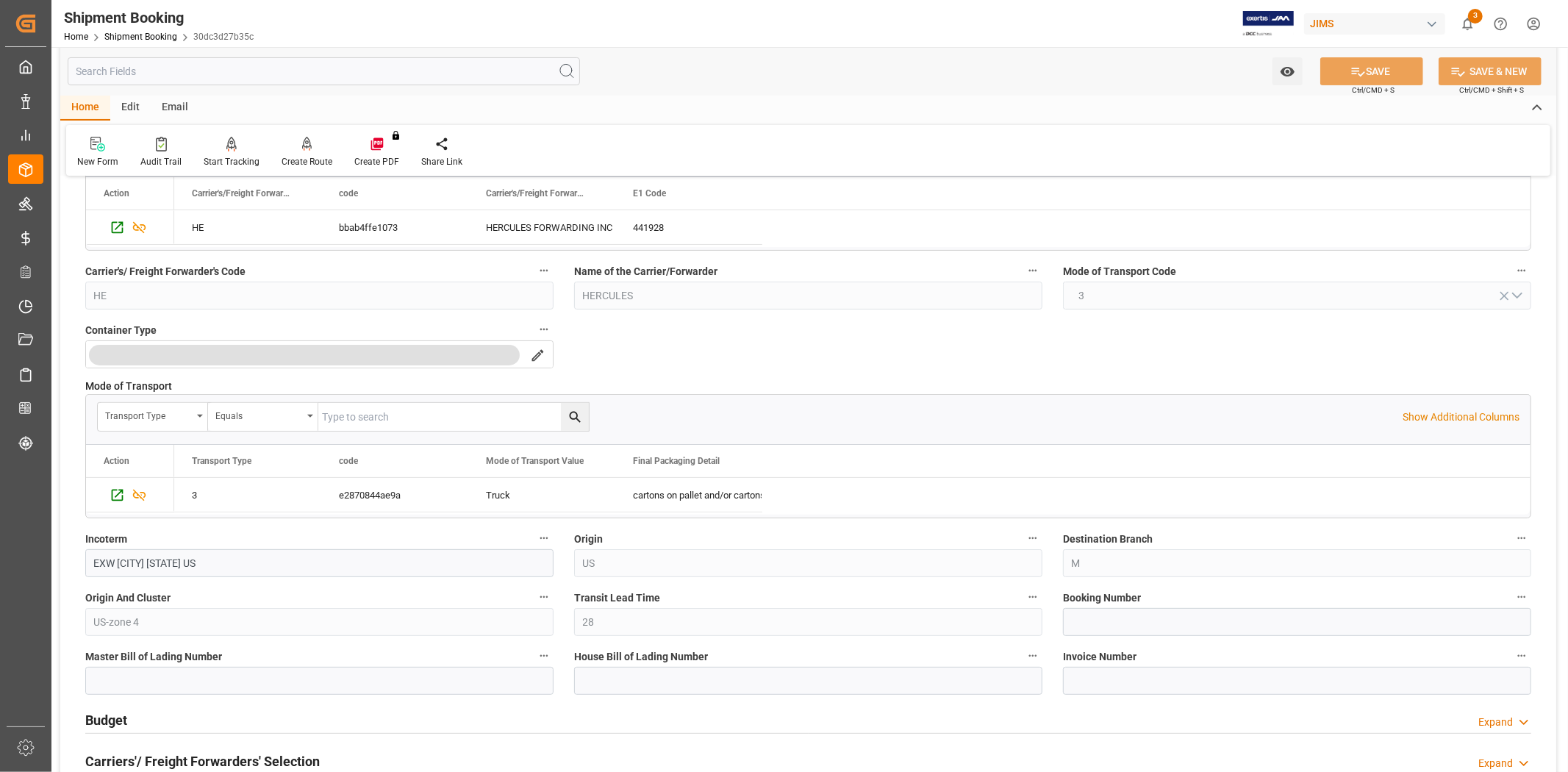 scroll, scrollTop: 245, scrollLeft: 0, axis: vertical 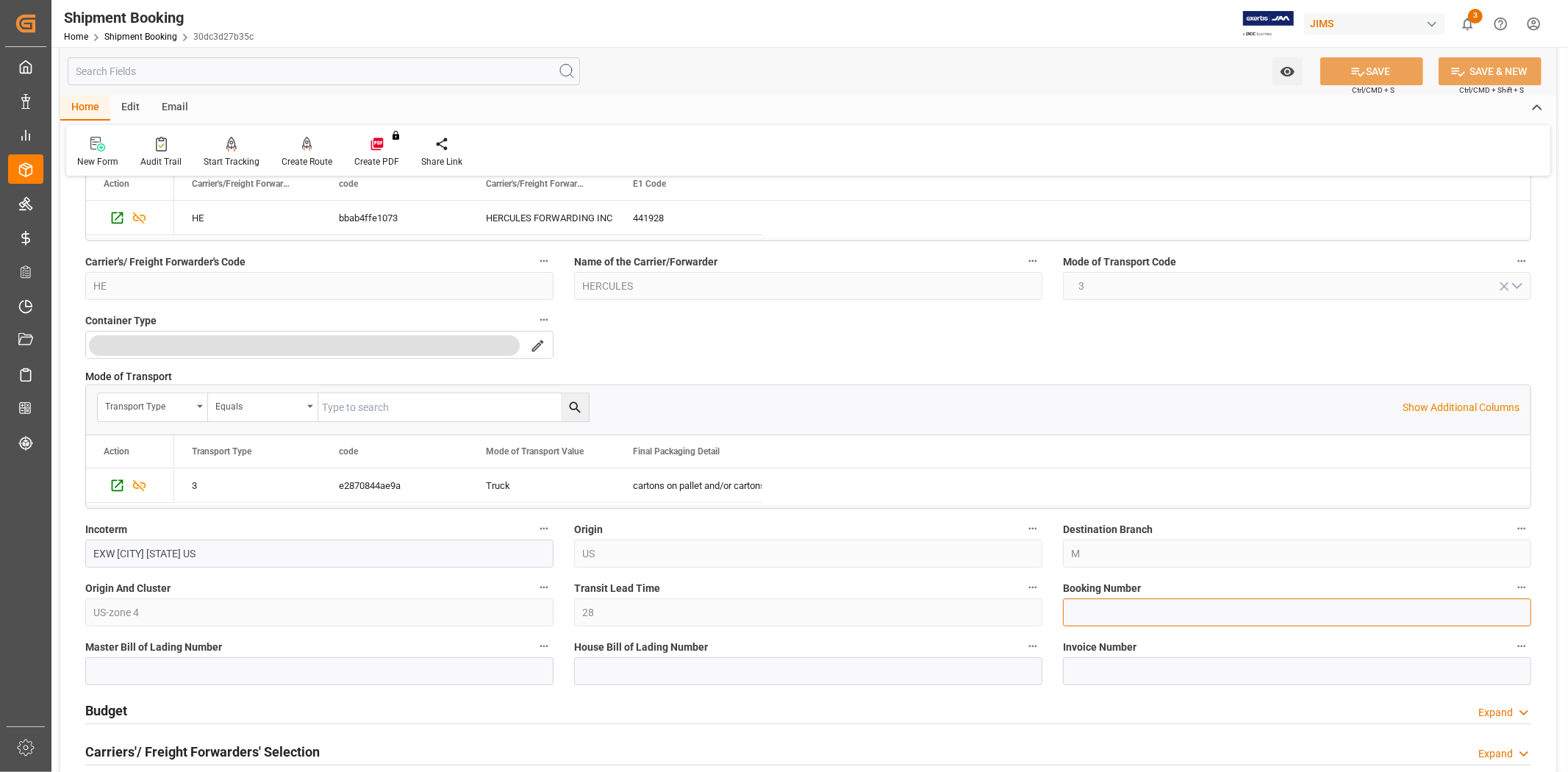 click at bounding box center (1297, 612) 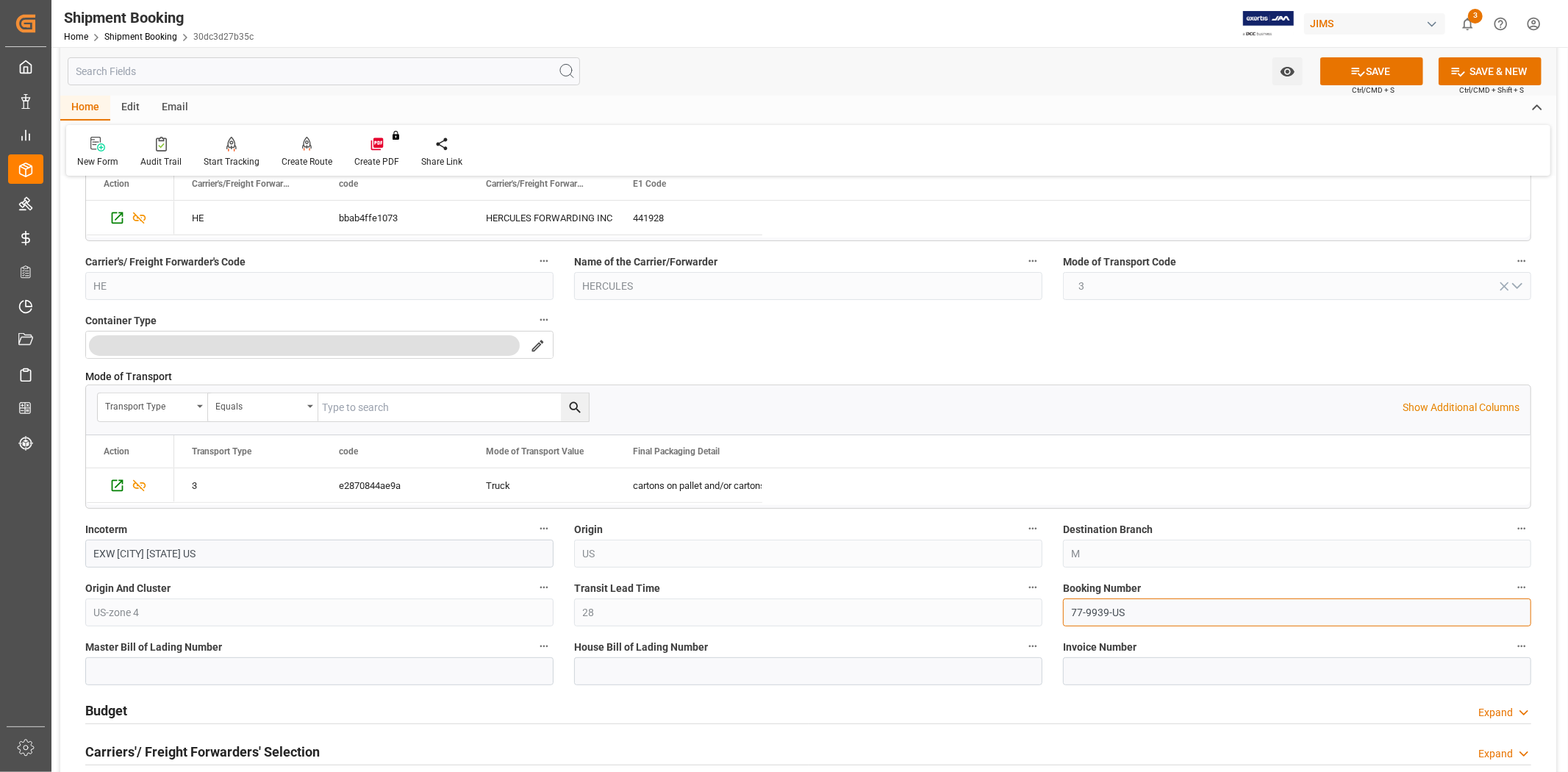 drag, startPoint x: 1161, startPoint y: 612, endPoint x: 956, endPoint y: 594, distance: 205.78873 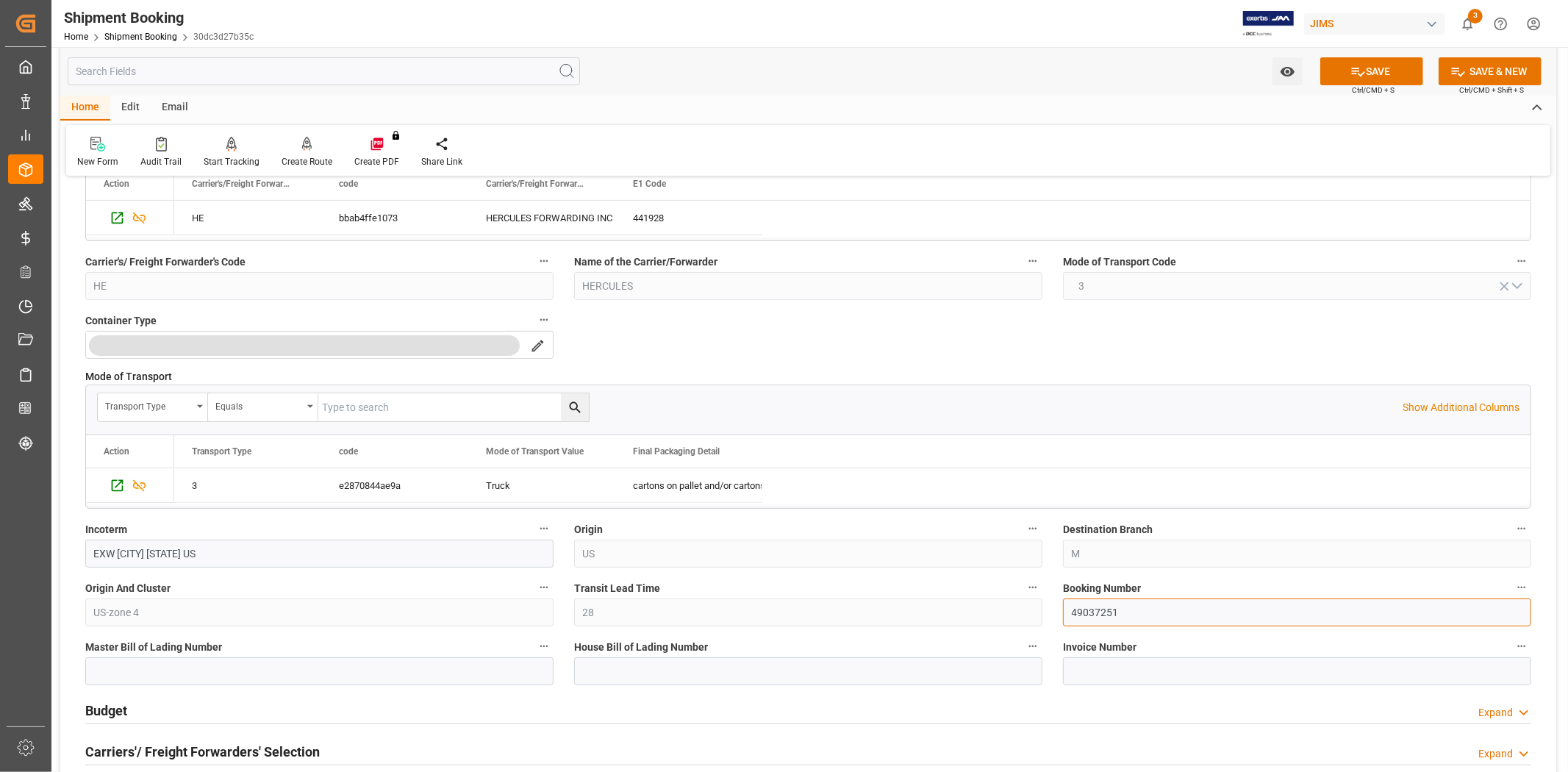 type on "49037251" 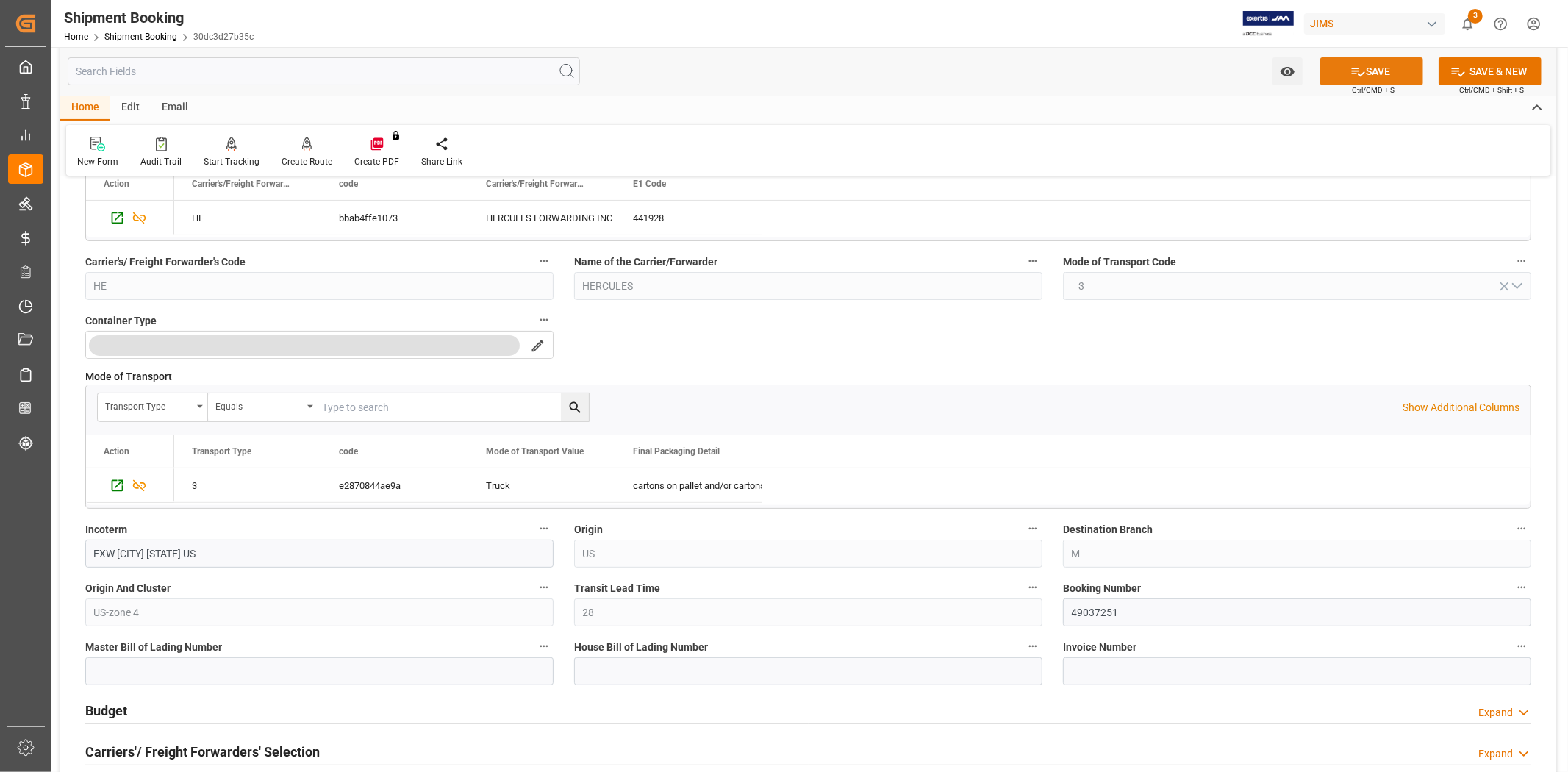 click on "SAVE" at bounding box center [1372, 71] 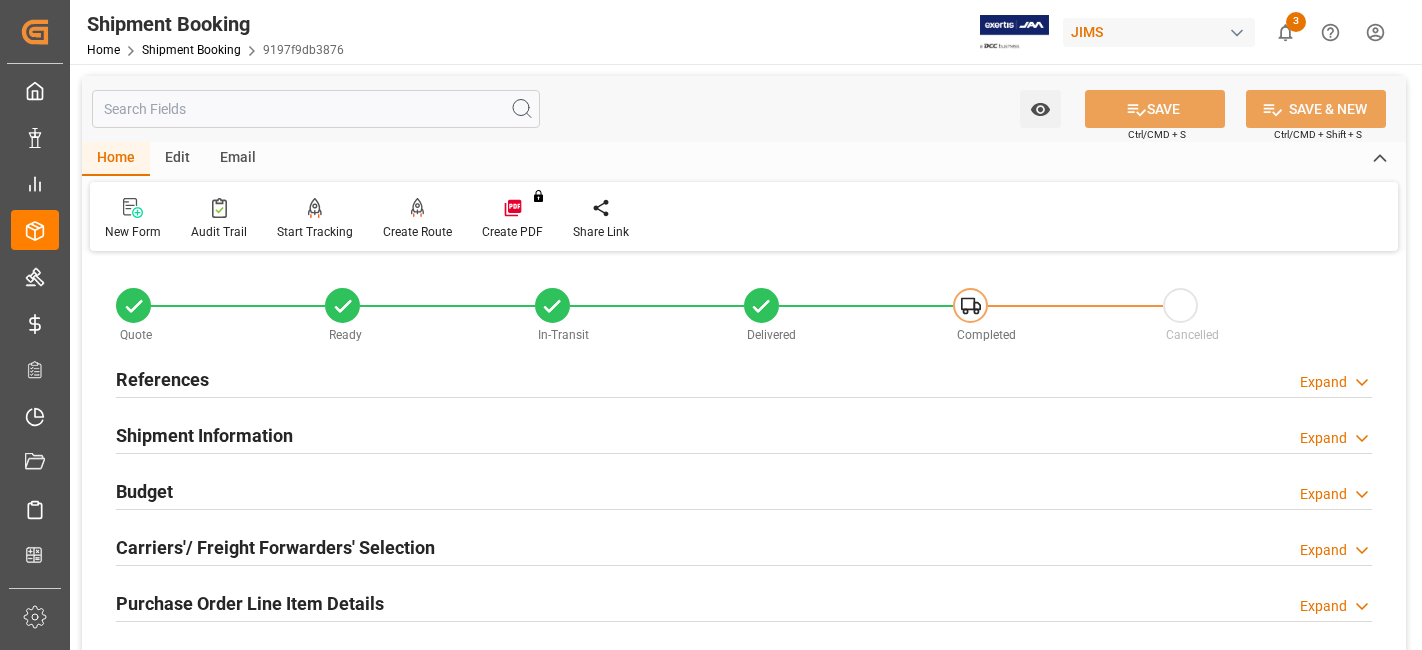 scroll, scrollTop: 0, scrollLeft: 0, axis: both 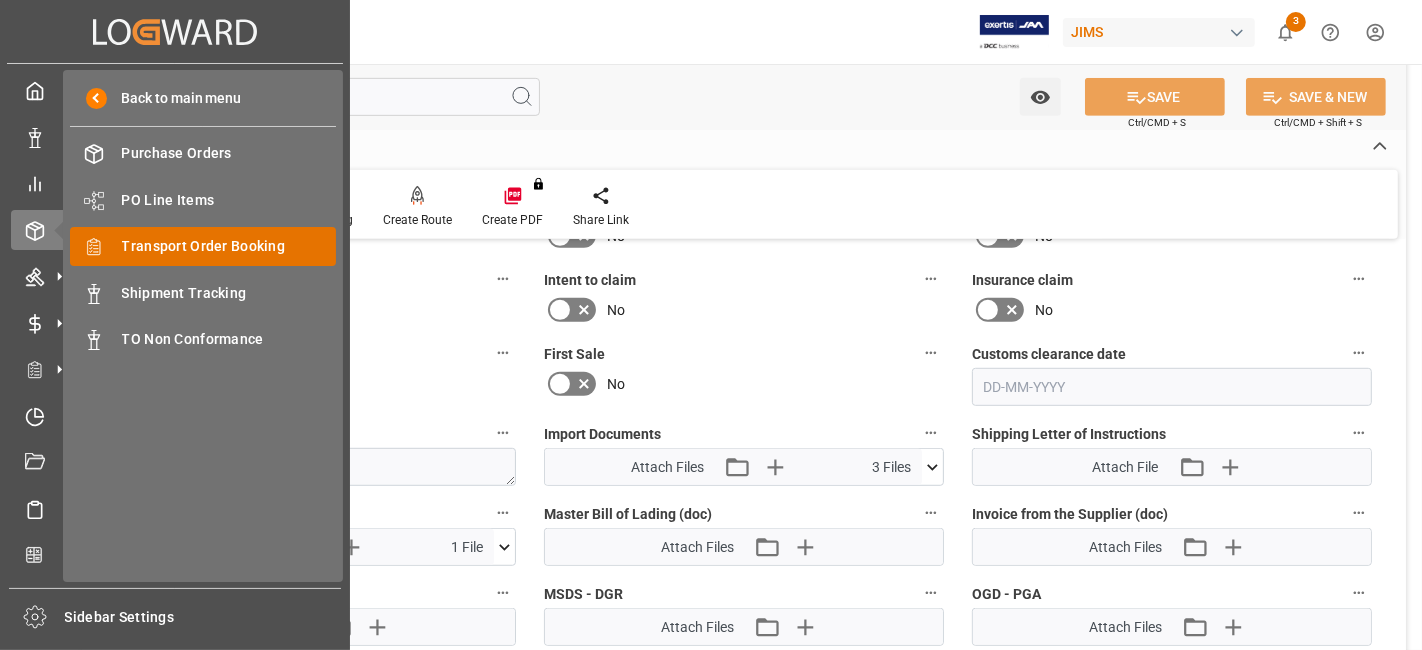 click on "Transport Order Booking" at bounding box center (229, 246) 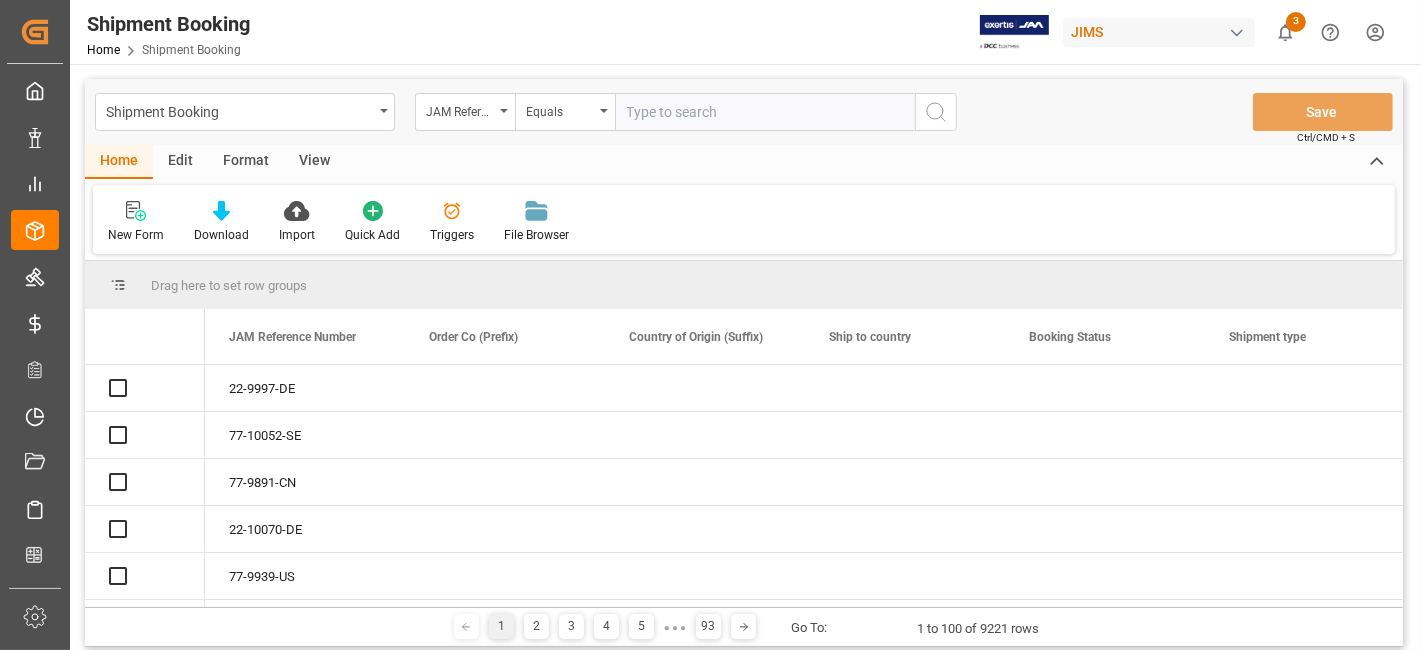 click at bounding box center (765, 112) 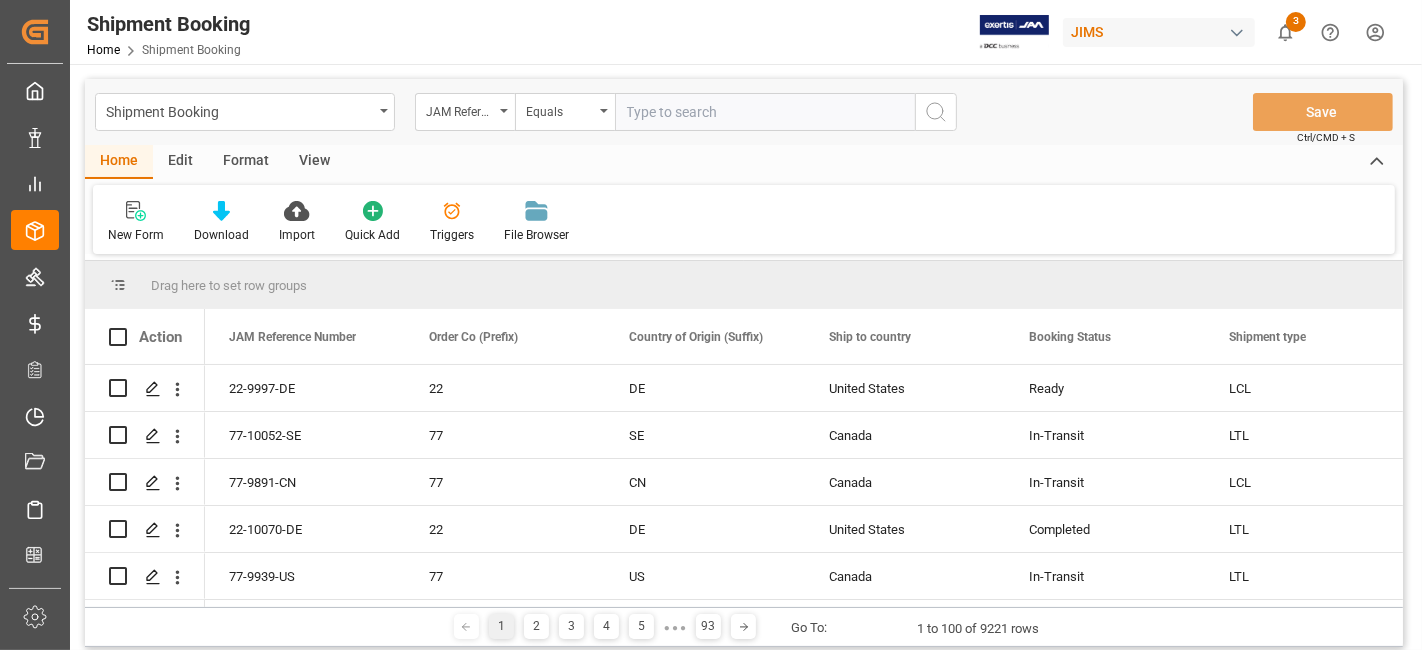click at bounding box center [765, 112] 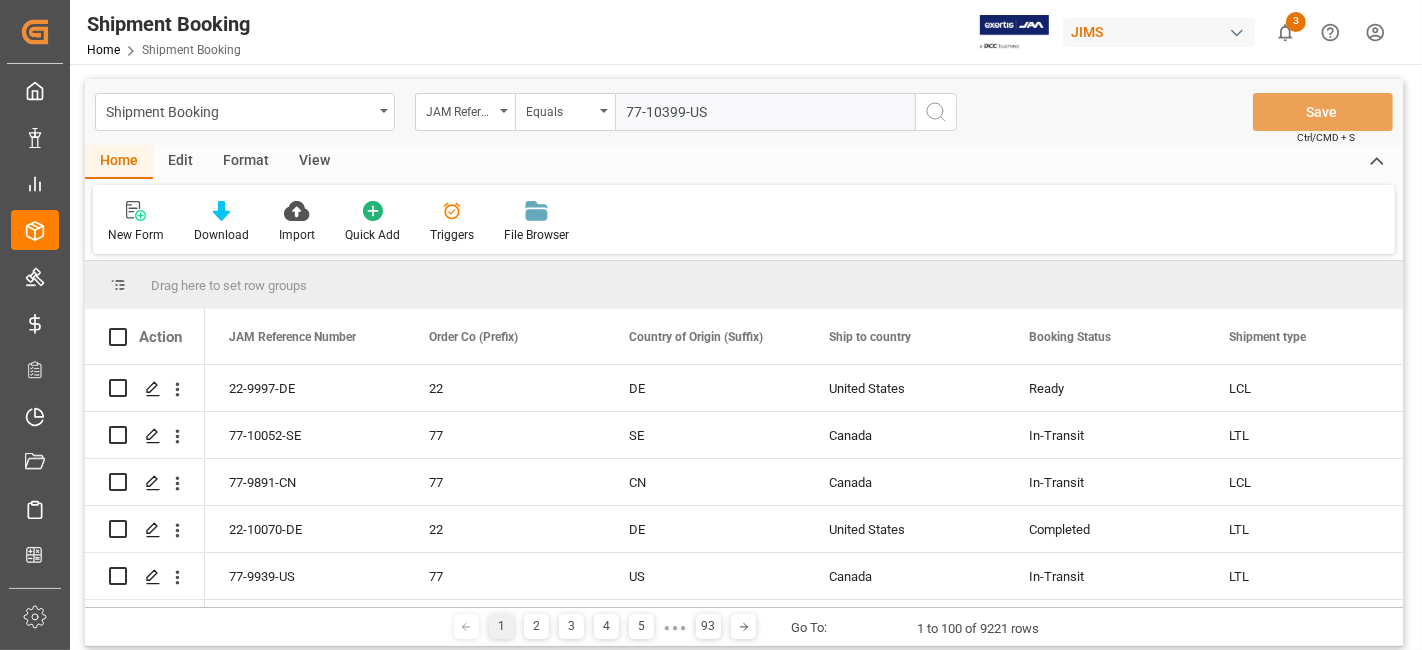 type on "77-10399-US" 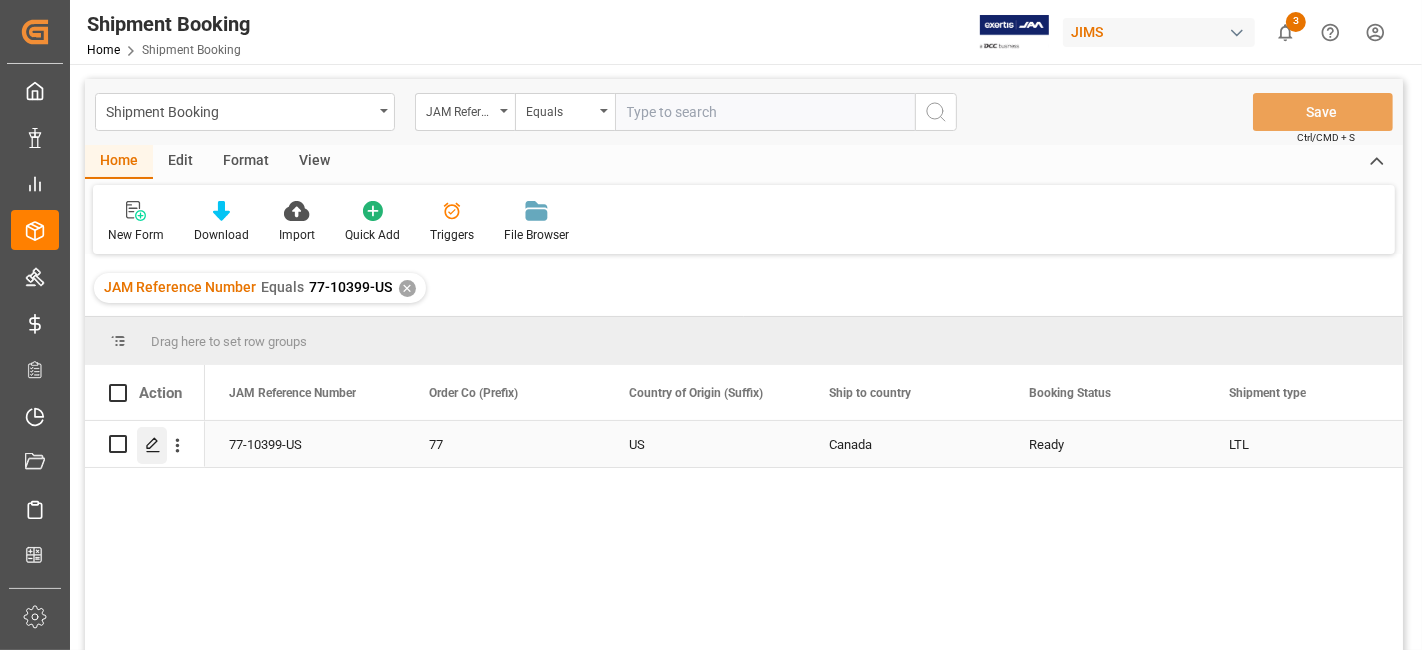 click at bounding box center (152, 445) 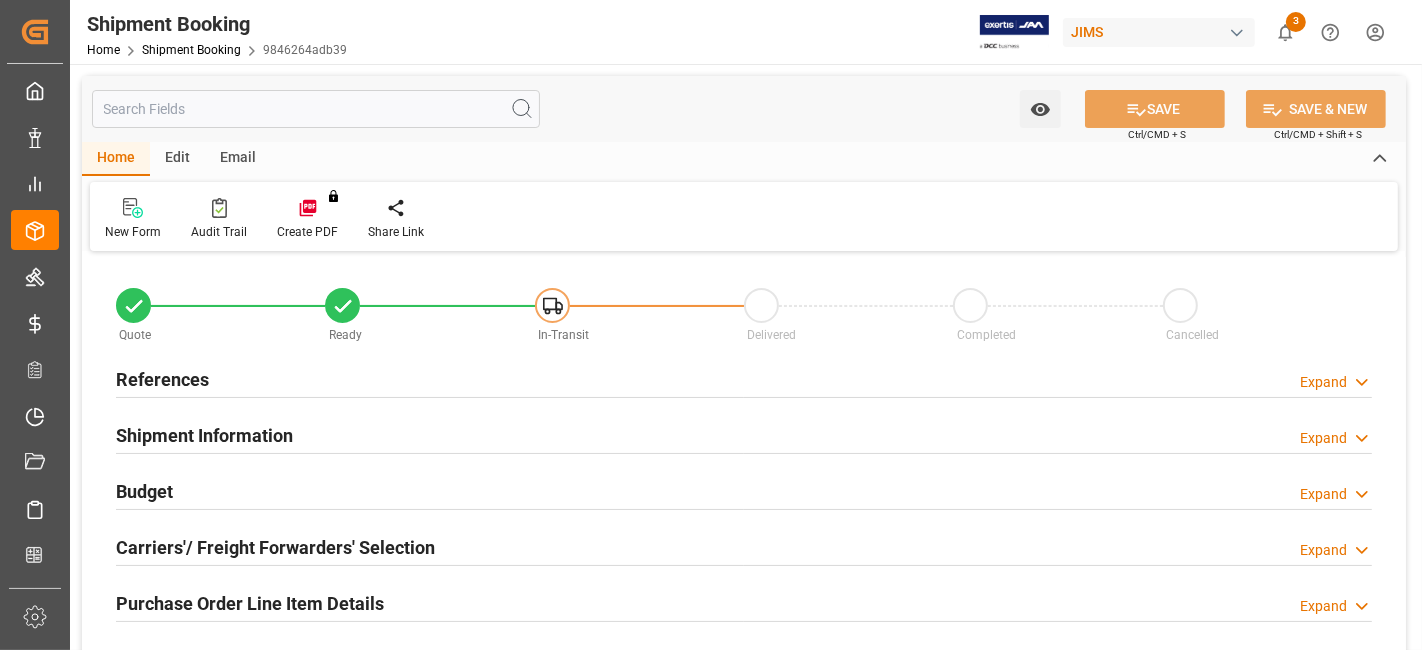 type on "0" 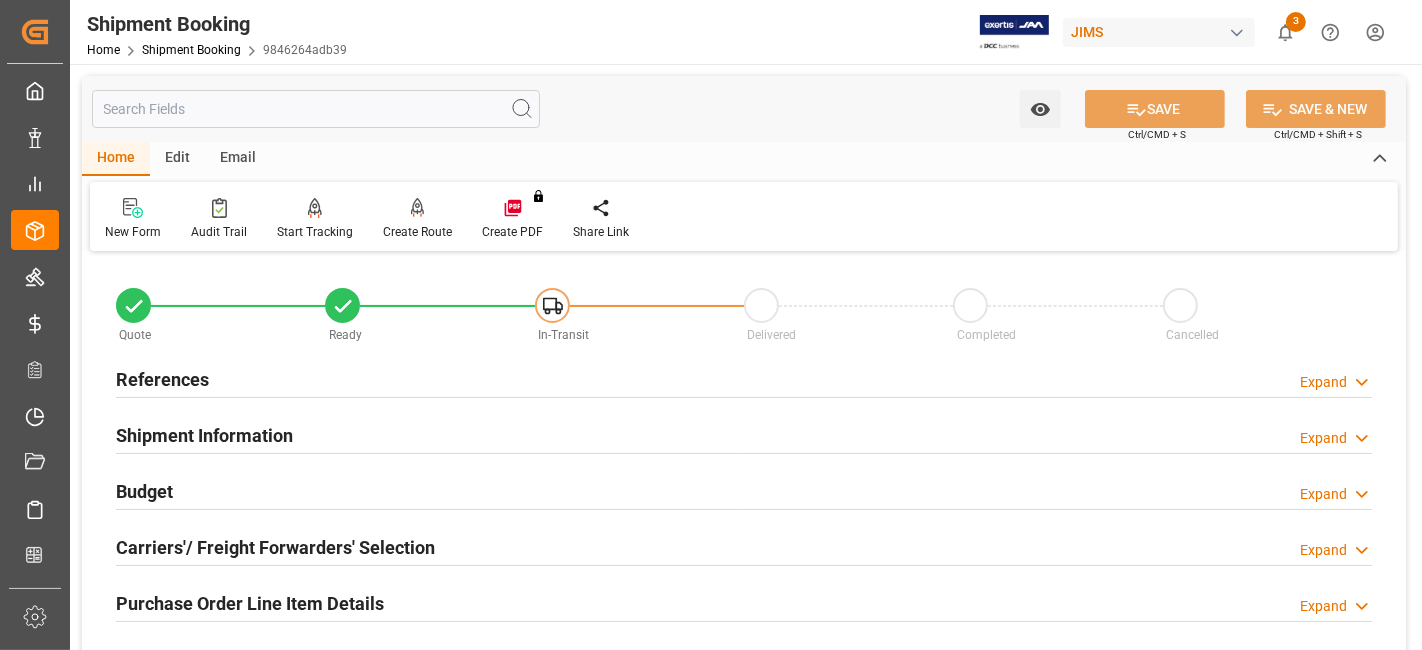 type on "05-08-2025" 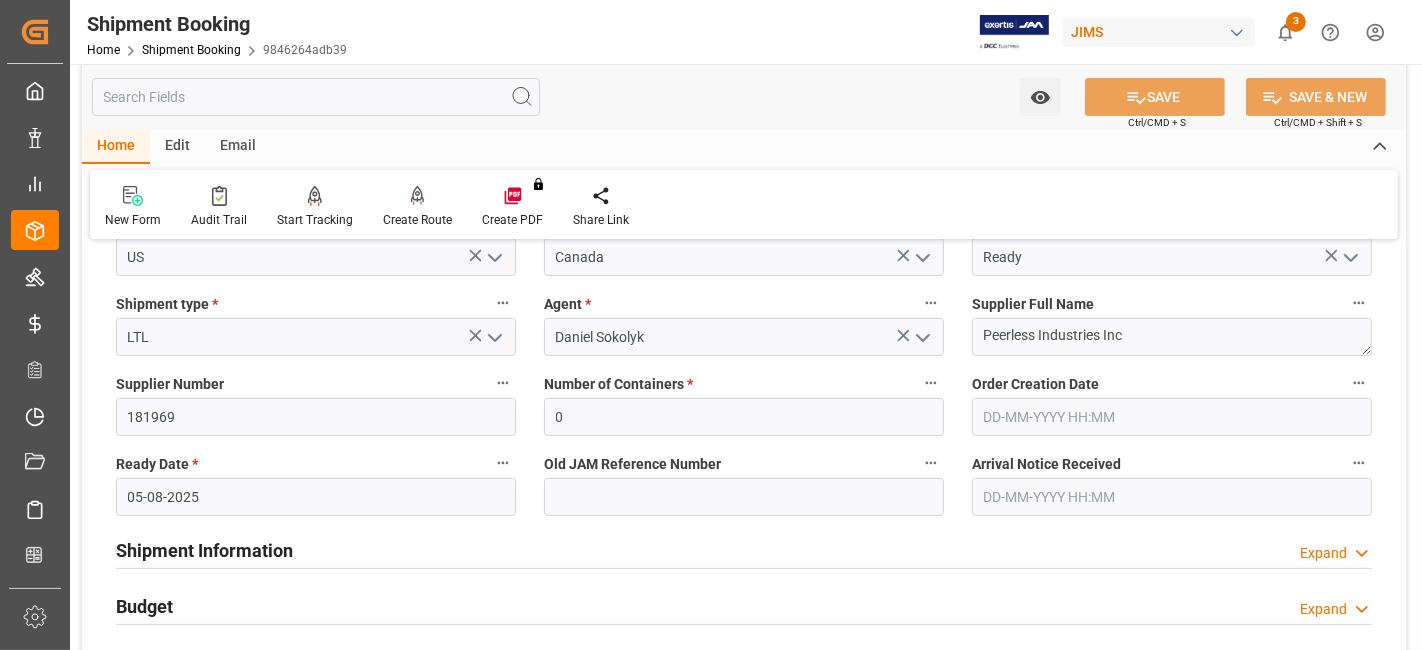 scroll, scrollTop: 288, scrollLeft: 0, axis: vertical 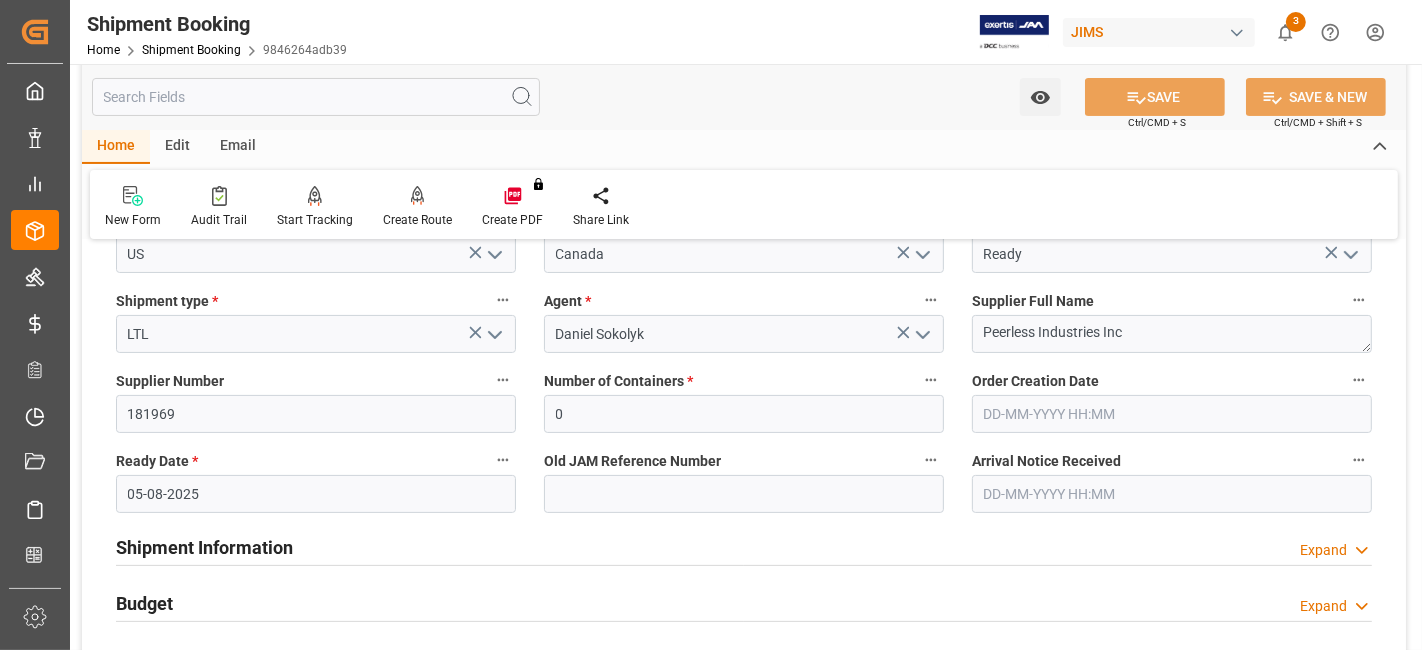 click on "Shipment Information" at bounding box center (204, 547) 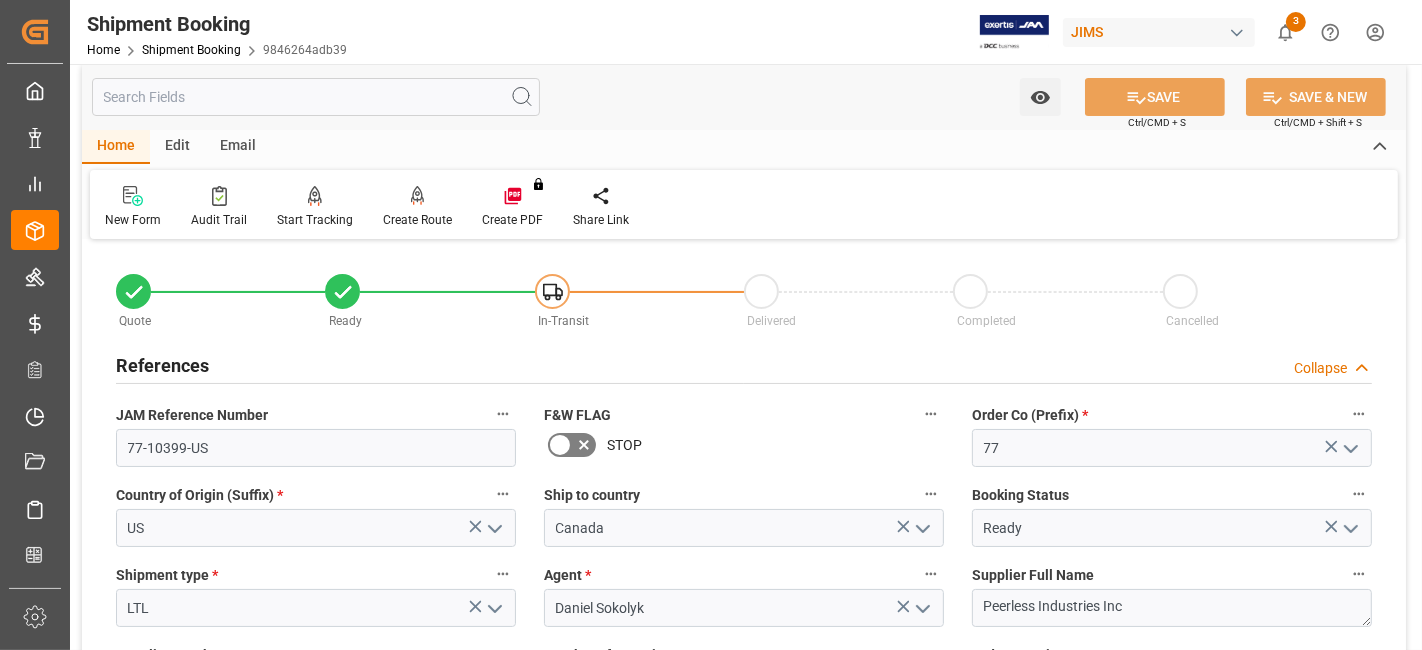 scroll, scrollTop: 0, scrollLeft: 0, axis: both 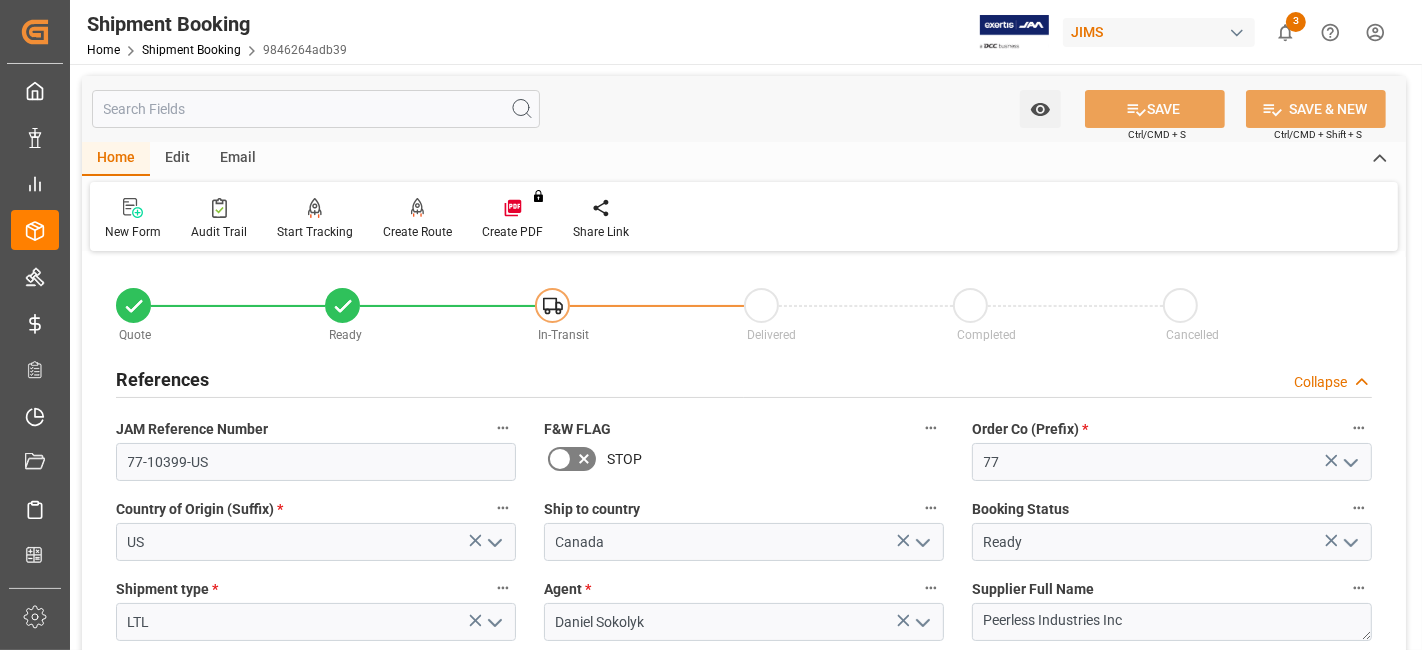 click on "References" at bounding box center (162, 379) 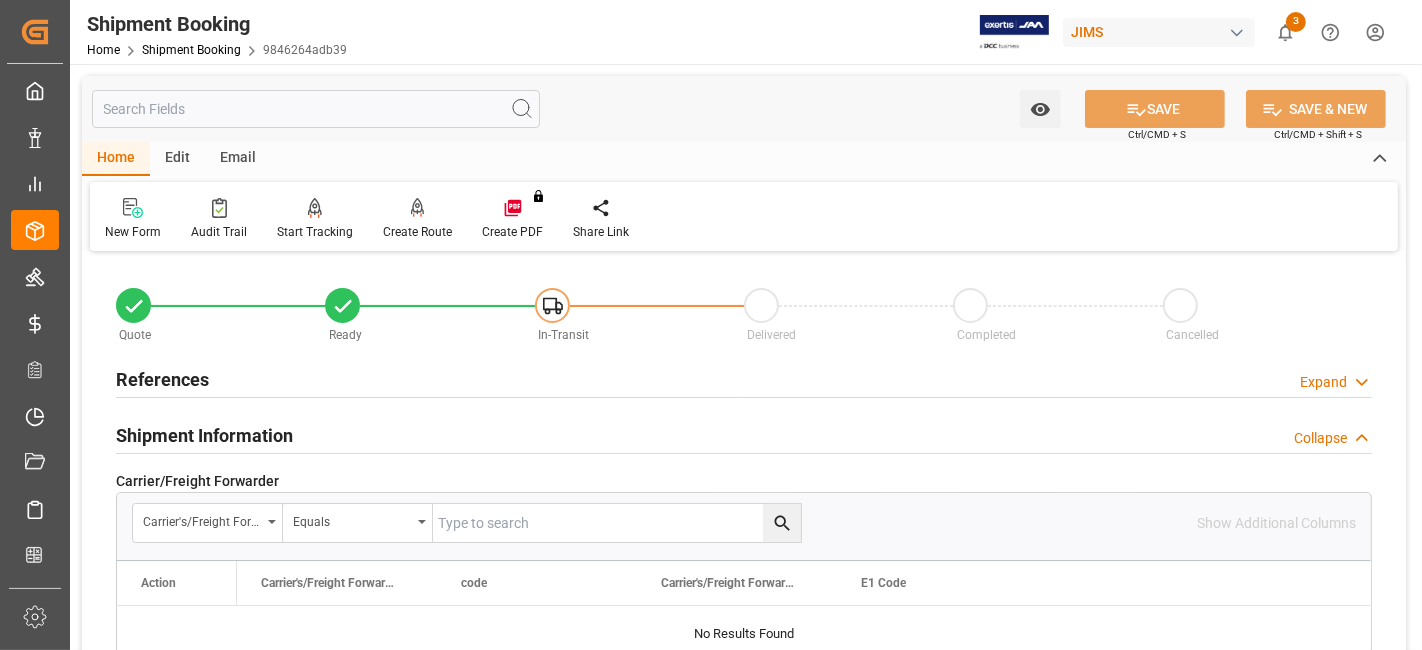 click on "Shipment Information" at bounding box center [204, 435] 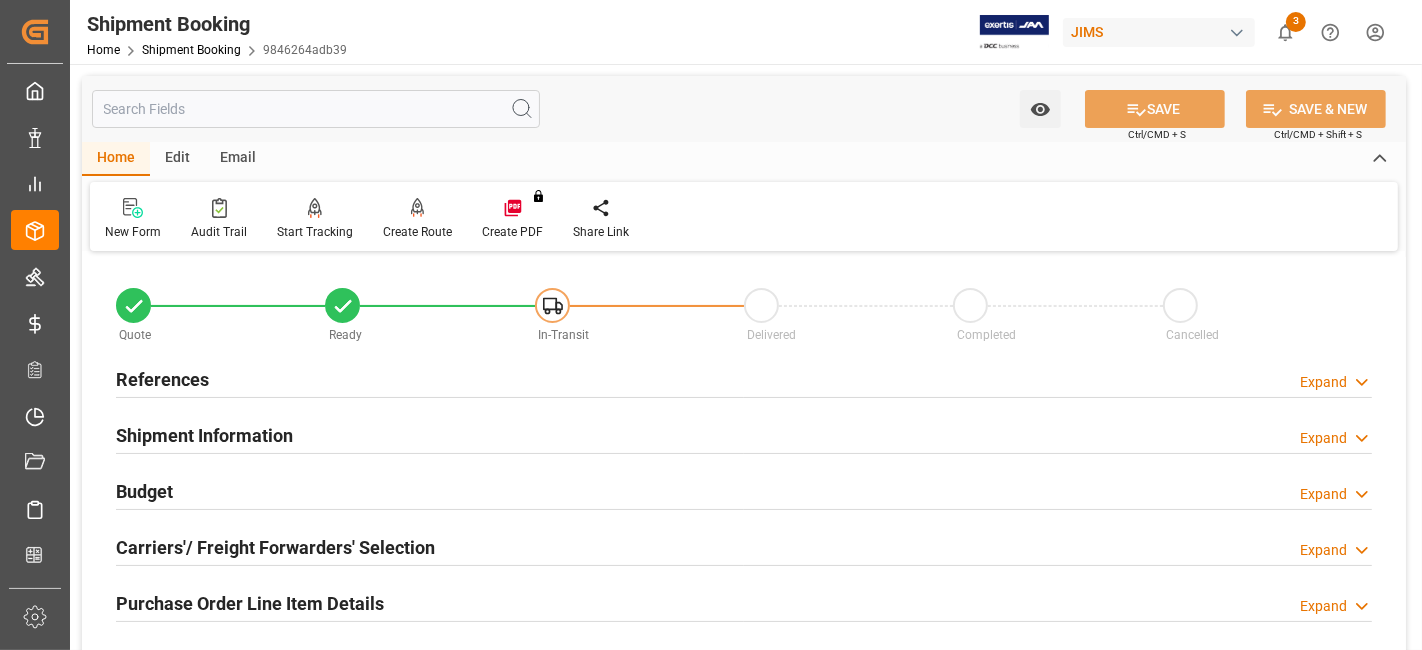 click on "Shipment Information" at bounding box center [204, 435] 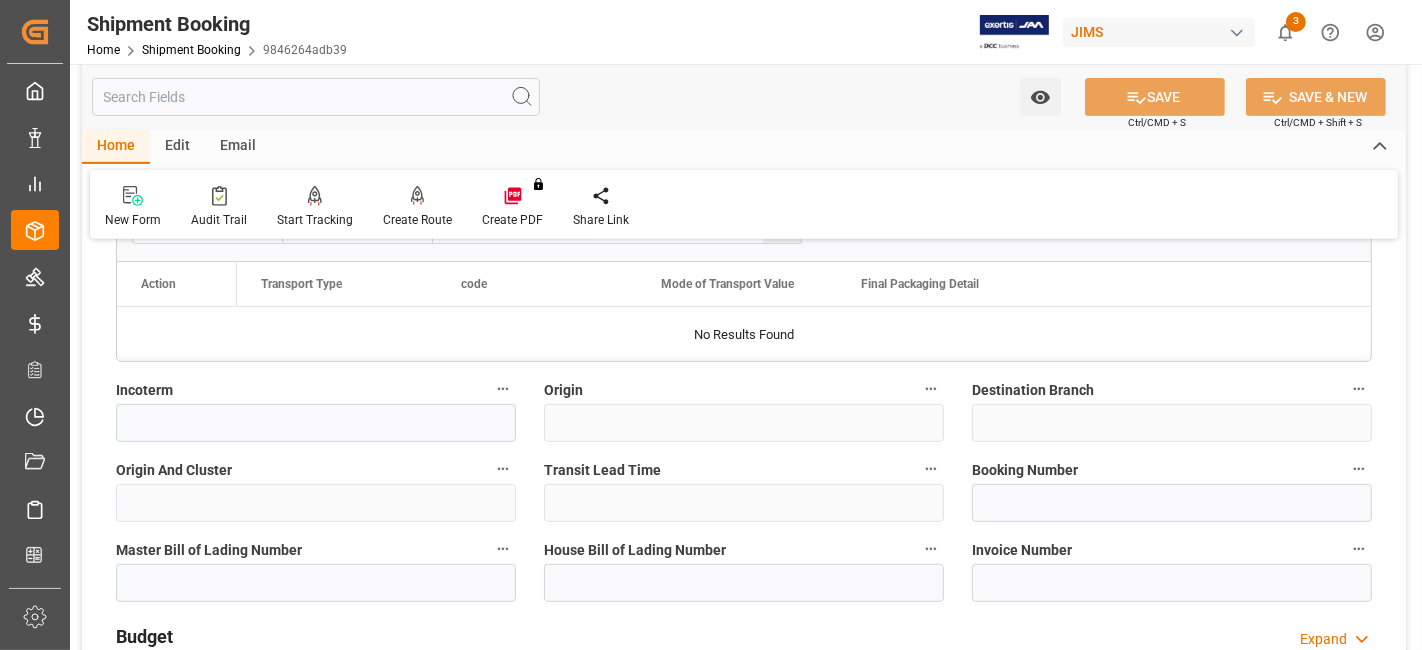 scroll, scrollTop: 666, scrollLeft: 0, axis: vertical 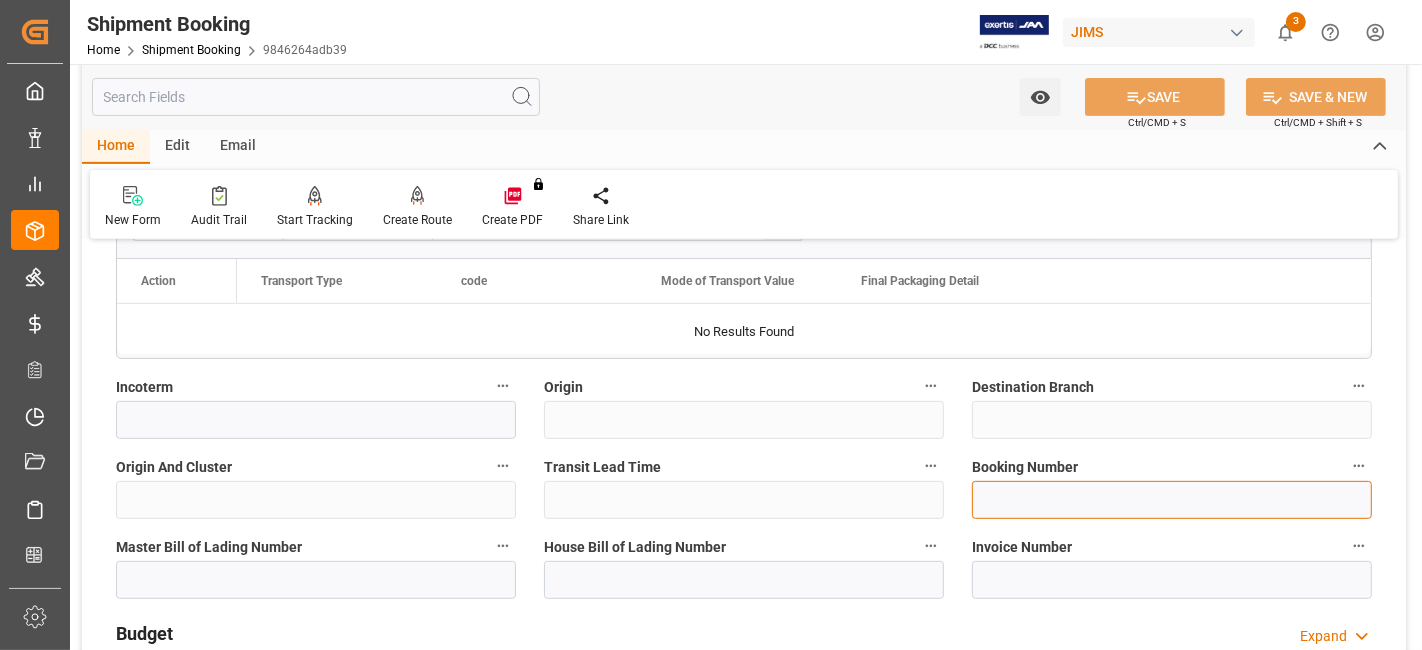 click at bounding box center (1172, 500) 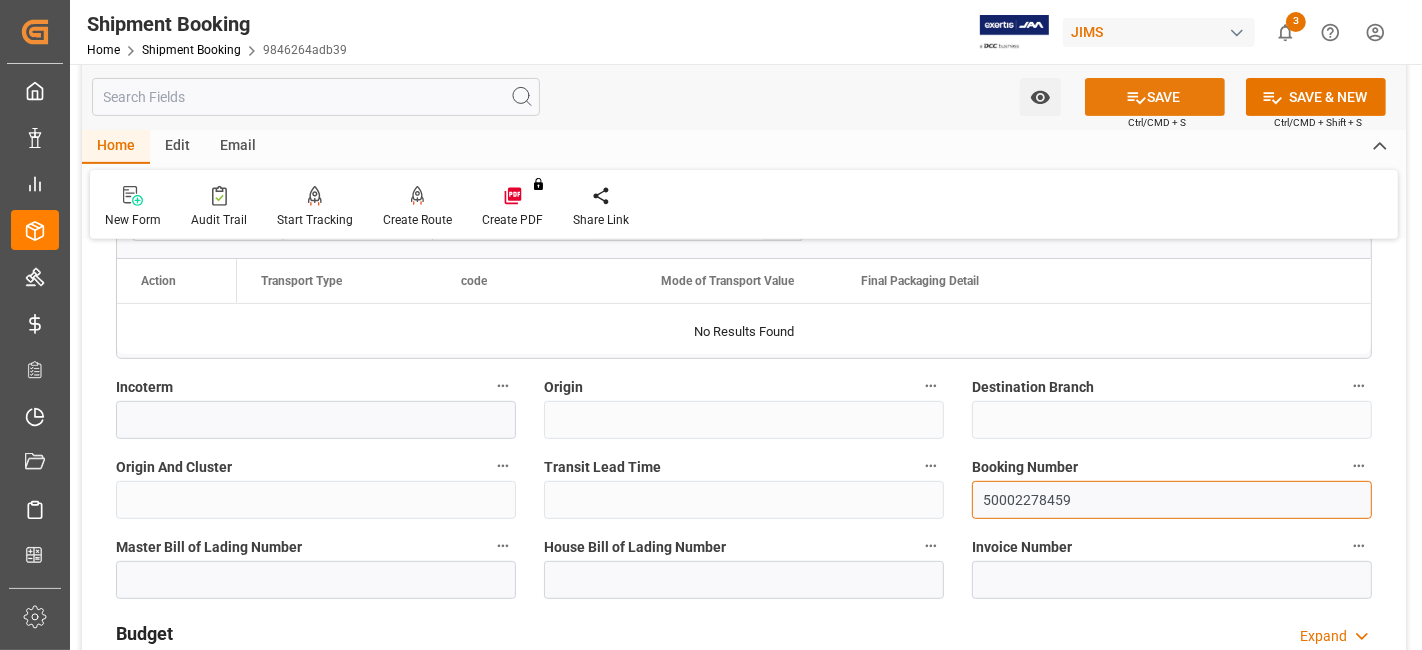 type on "50002278459" 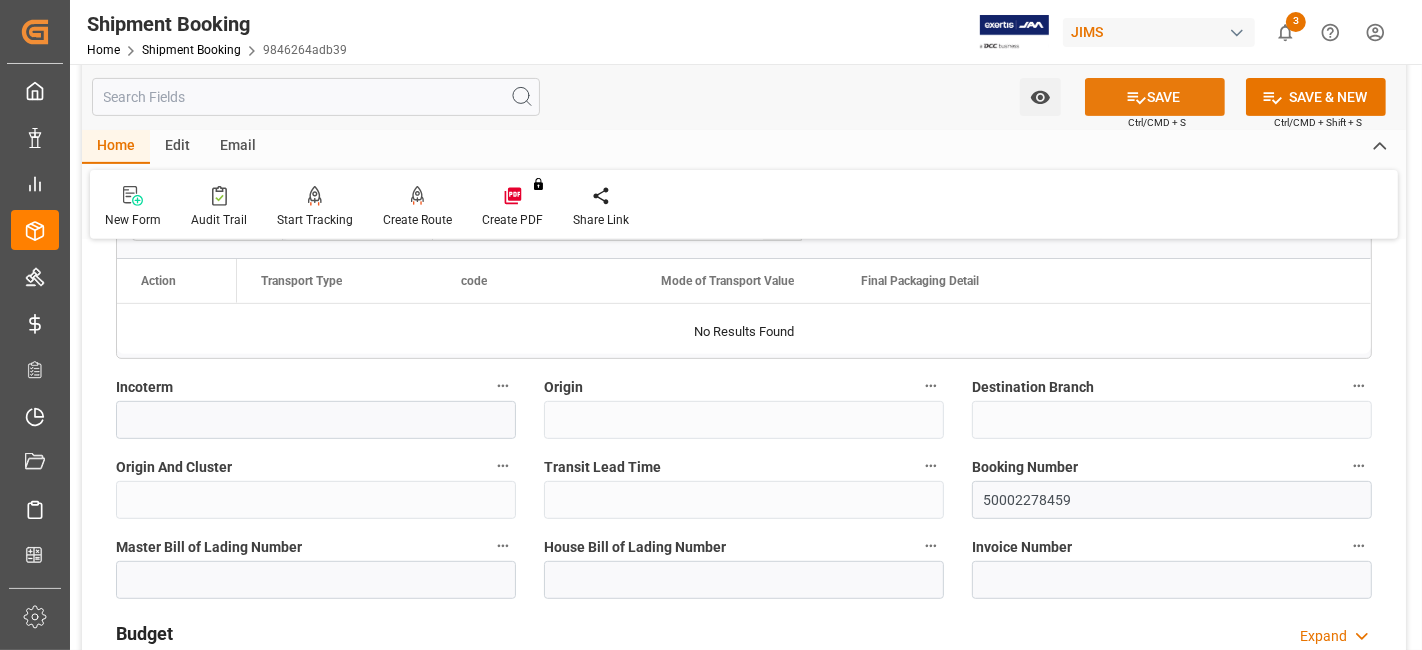 click on "SAVE" at bounding box center [1155, 97] 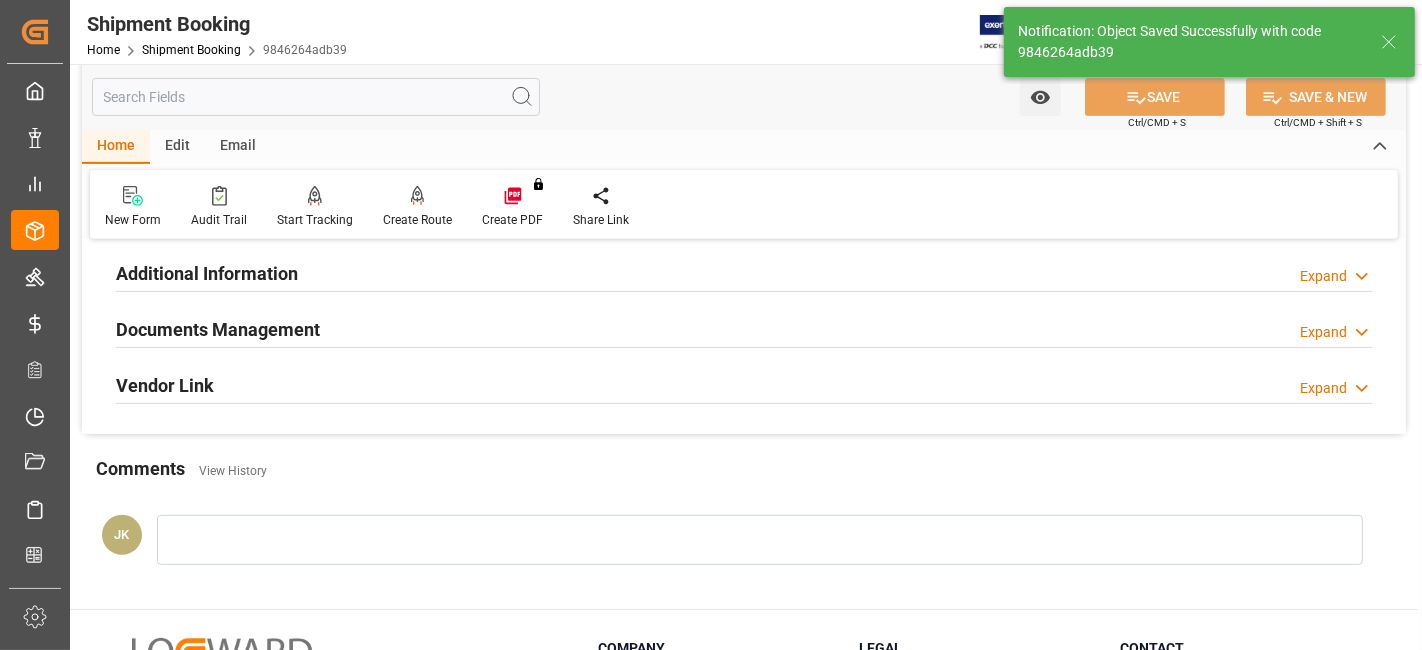 scroll, scrollTop: 0, scrollLeft: 0, axis: both 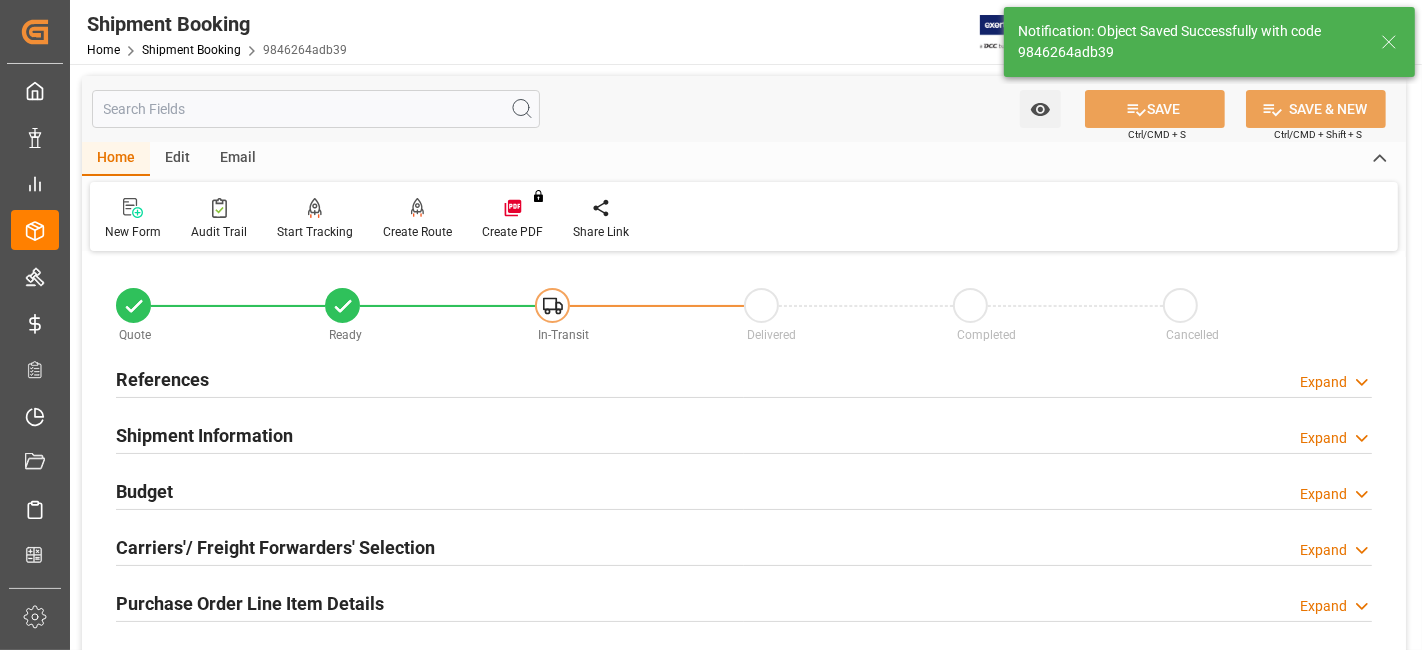 click on "Carriers'/ Freight Forwarders' Selection" at bounding box center (275, 547) 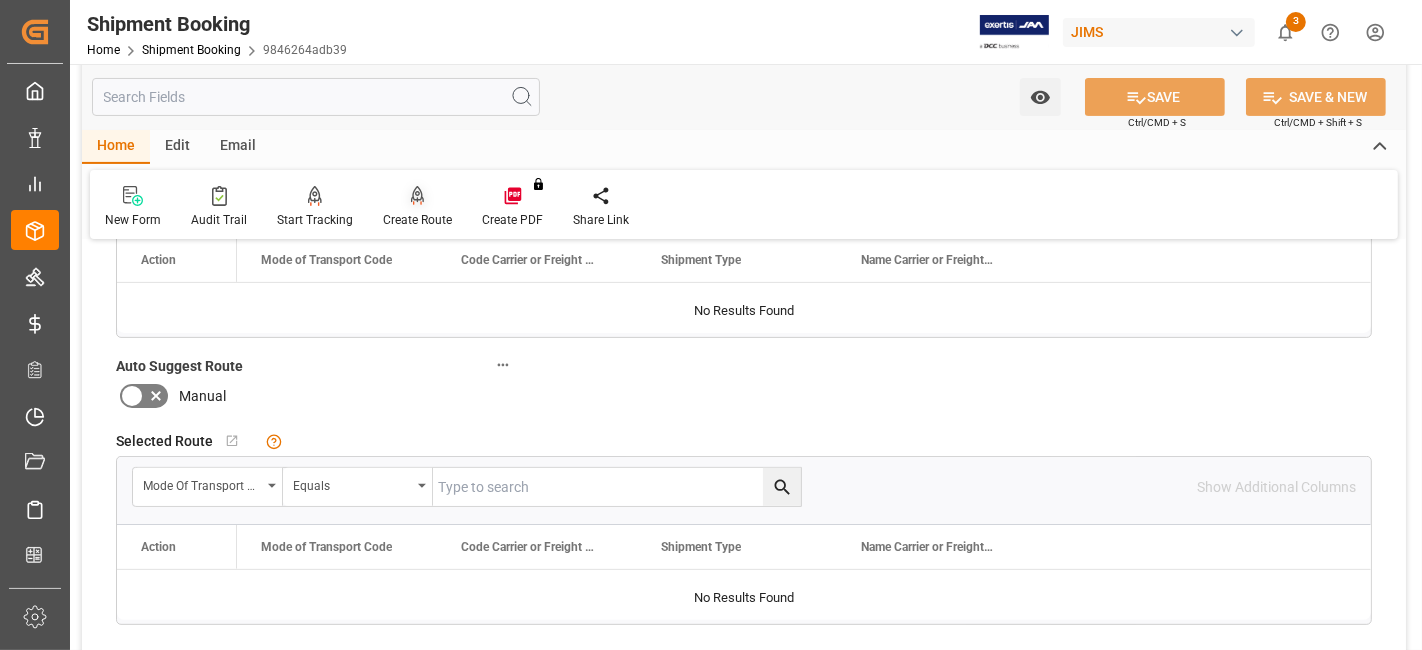 scroll, scrollTop: 488, scrollLeft: 0, axis: vertical 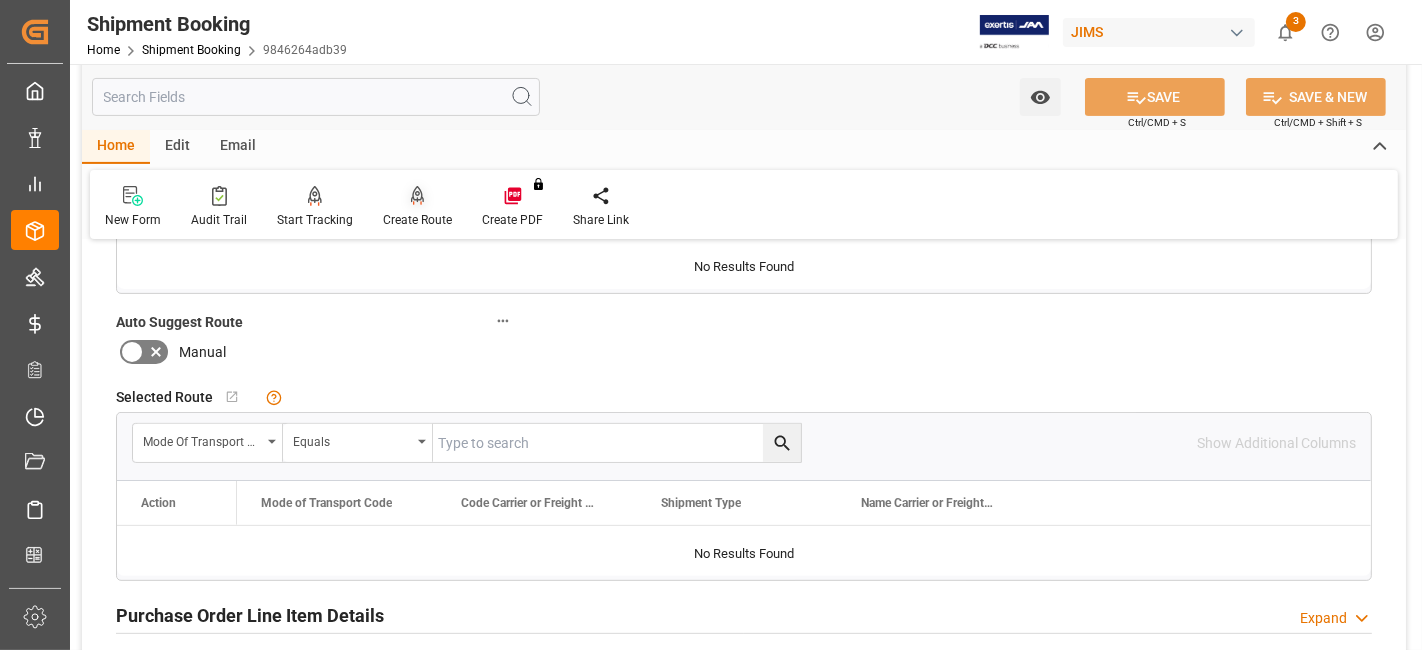 click at bounding box center (417, 195) 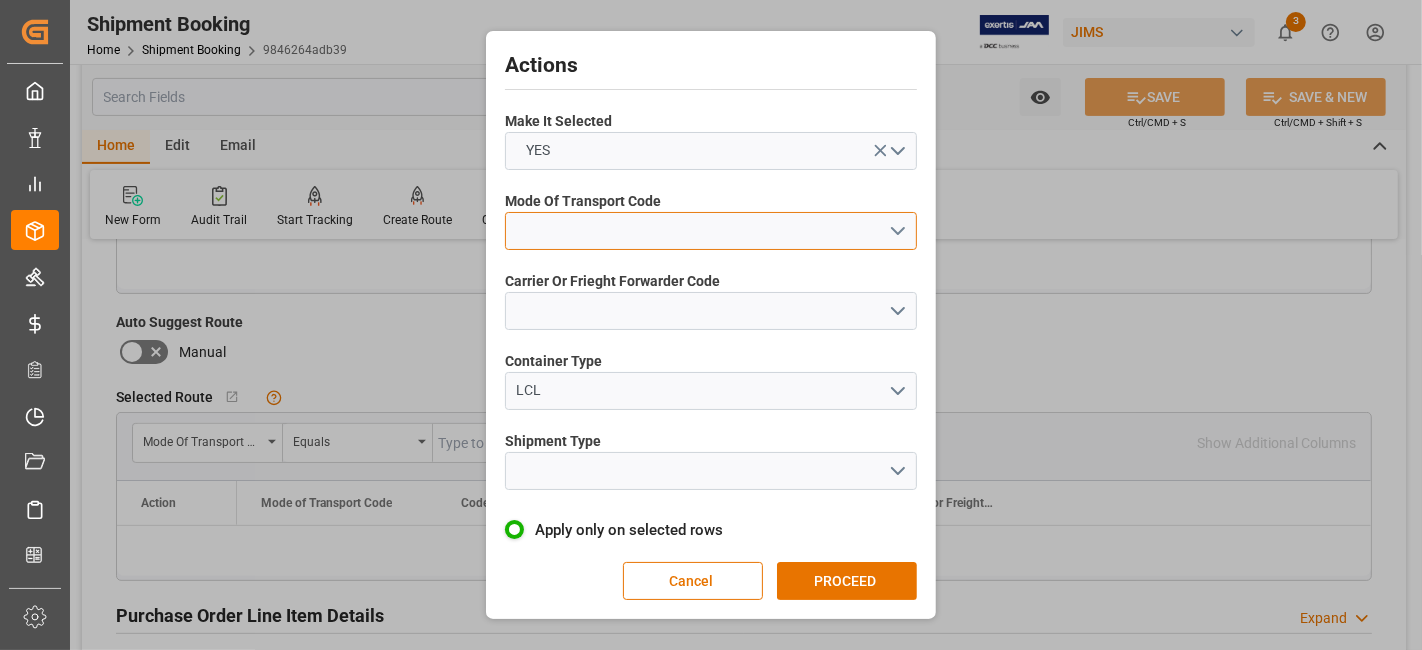 click at bounding box center (711, 231) 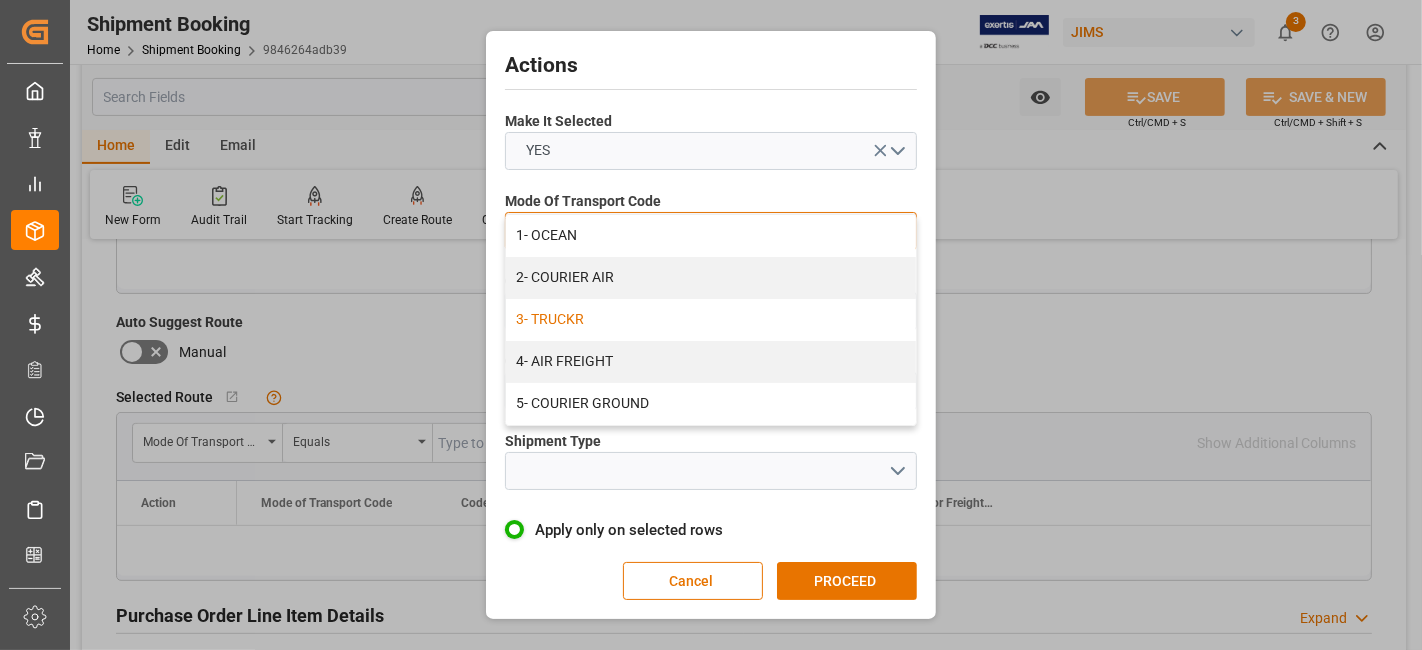 click on "3- TRUCKR" at bounding box center (711, 320) 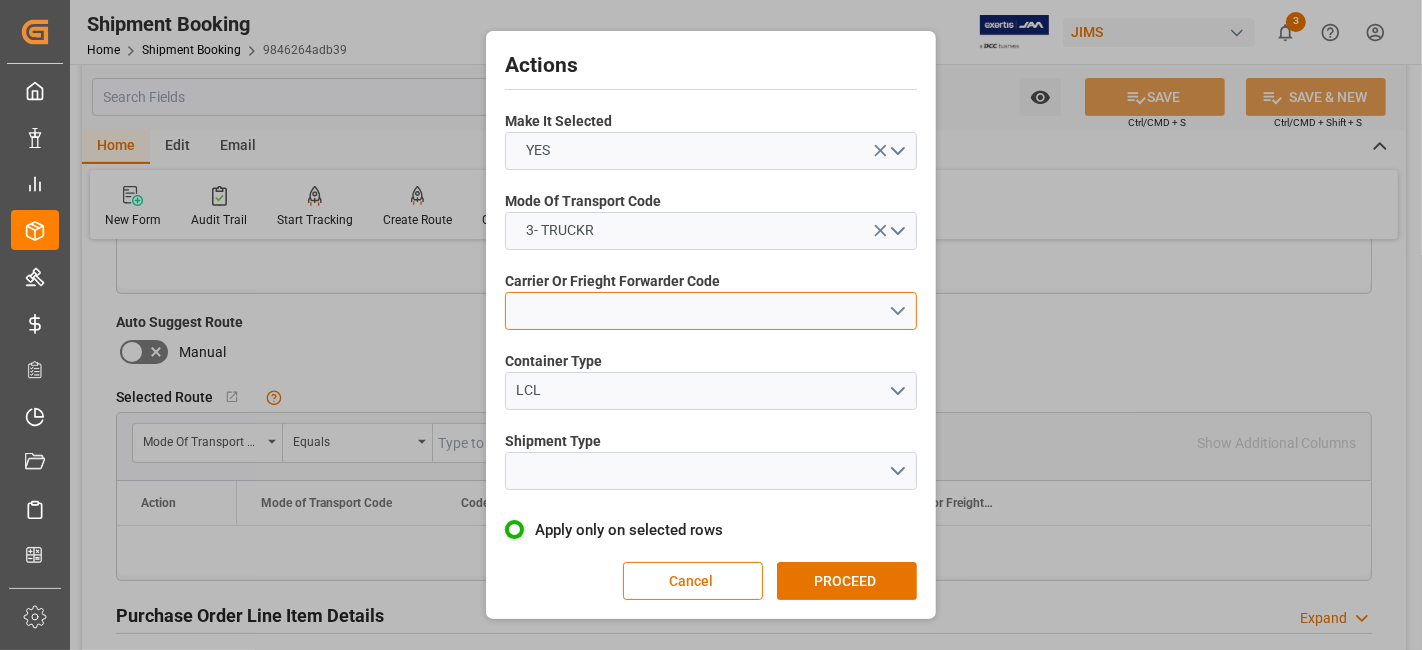 click at bounding box center [711, 311] 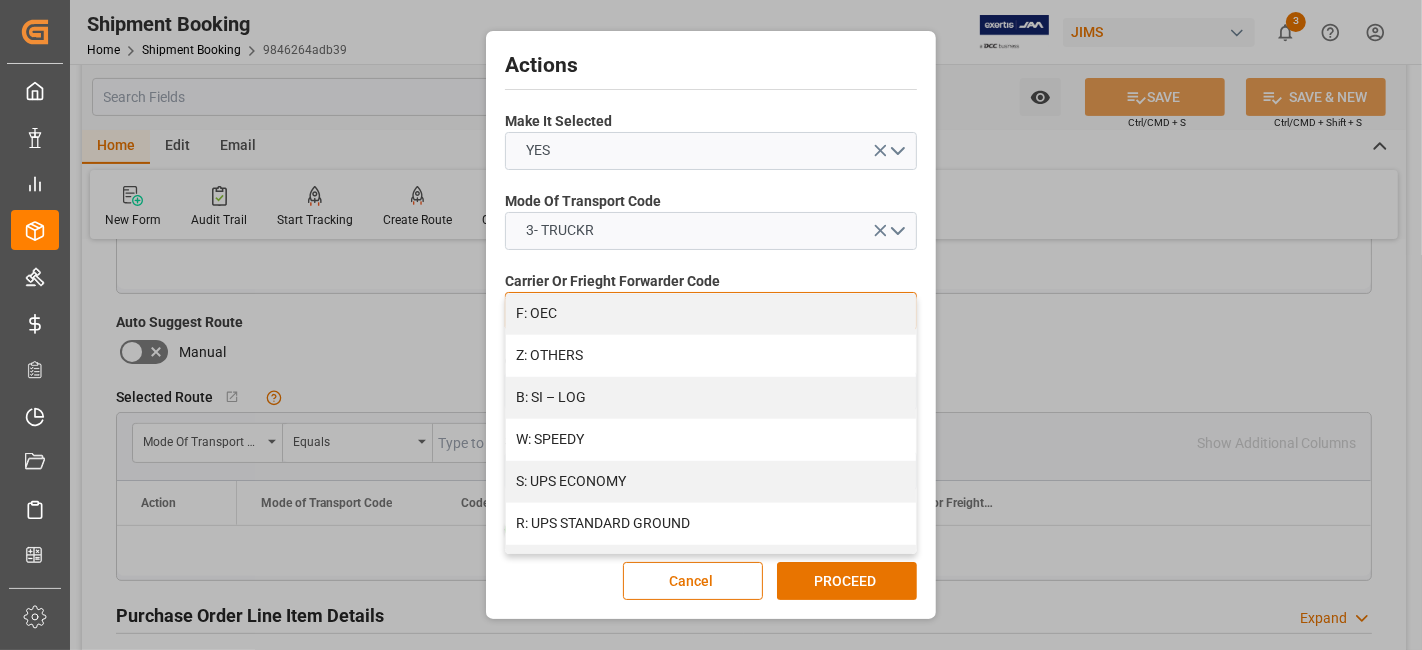 scroll, scrollTop: 1190, scrollLeft: 0, axis: vertical 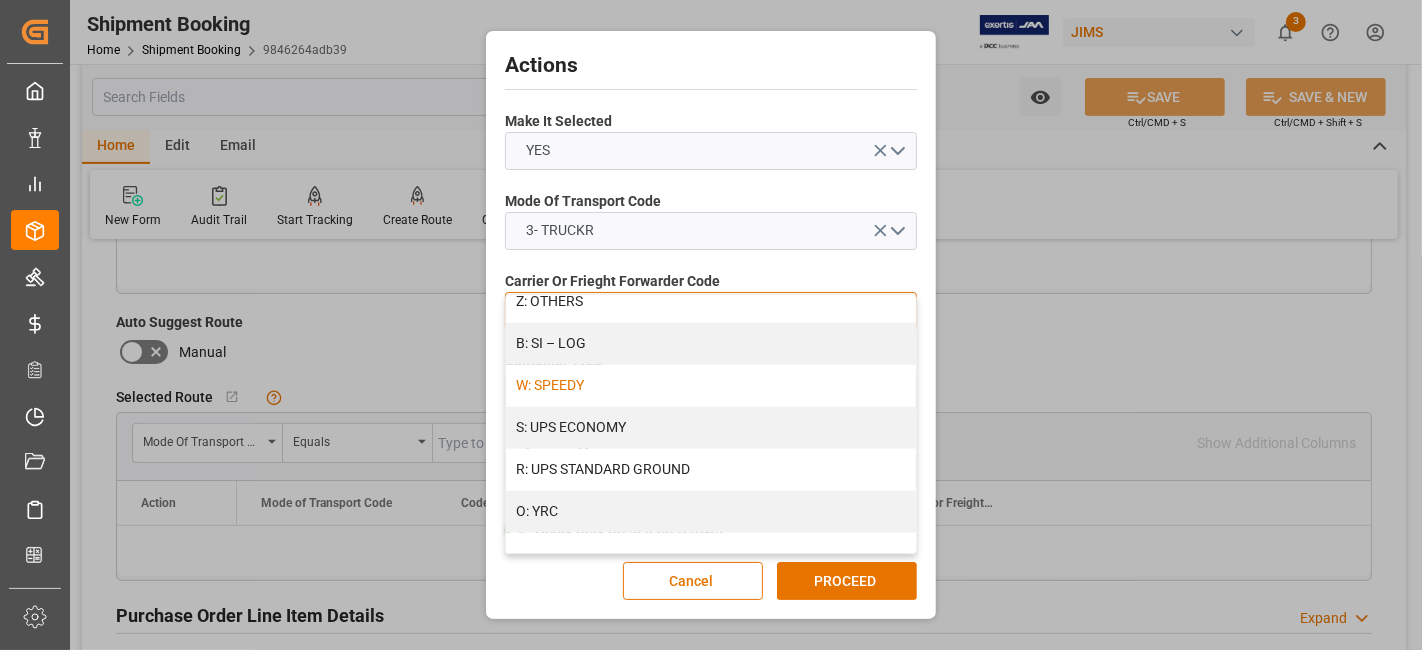 click on "W: SPEEDY" at bounding box center (711, 386) 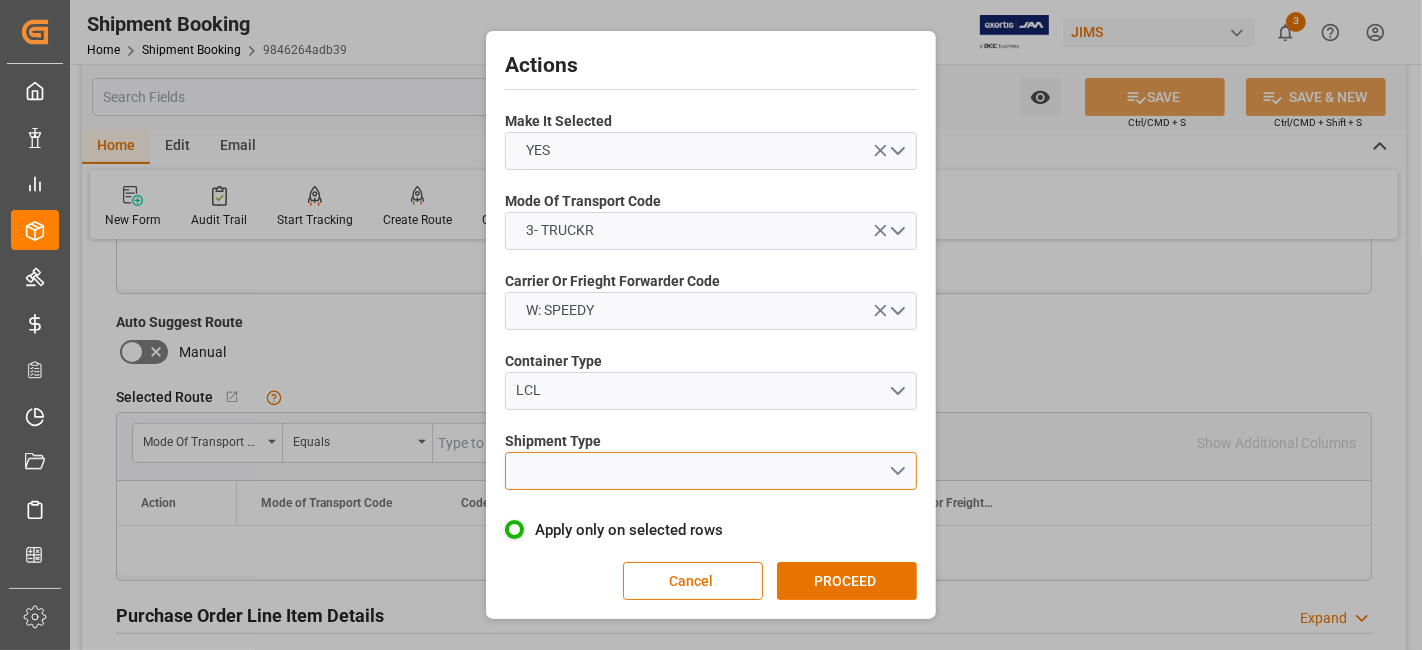 click at bounding box center (711, 471) 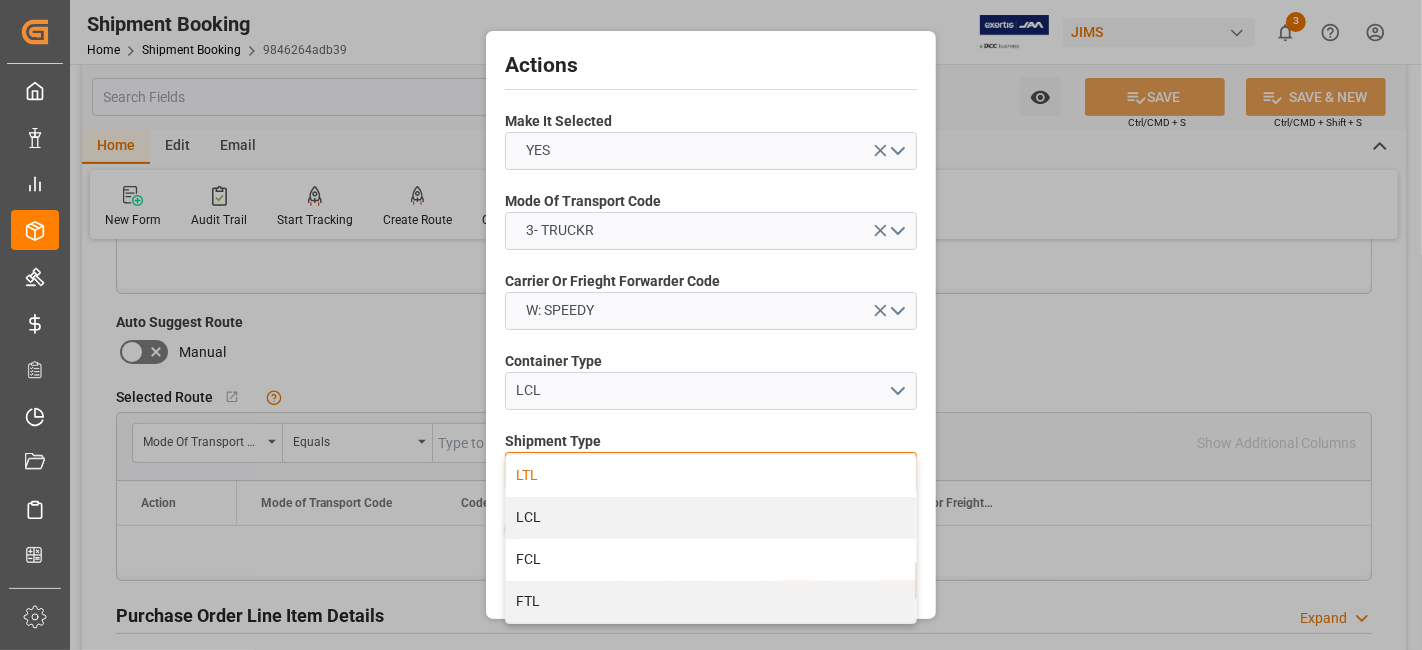 click on "LTL" at bounding box center [711, 476] 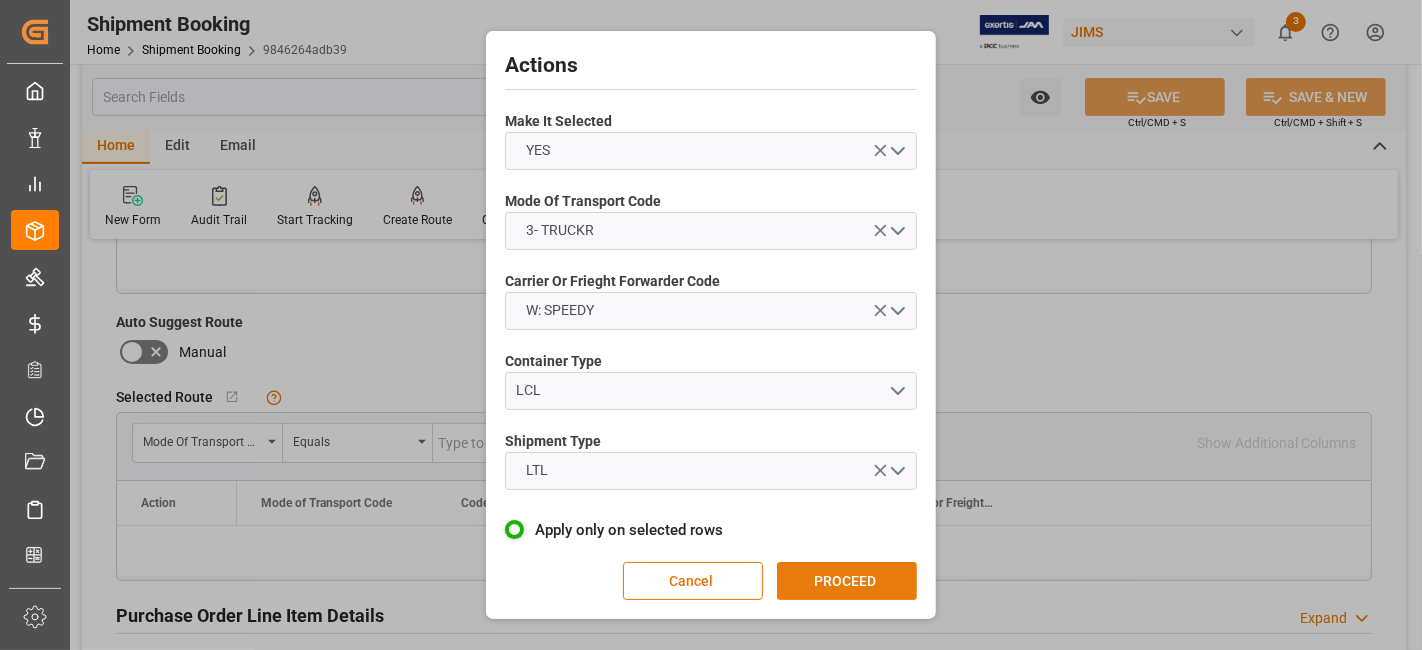 click on "PROCEED" at bounding box center (847, 581) 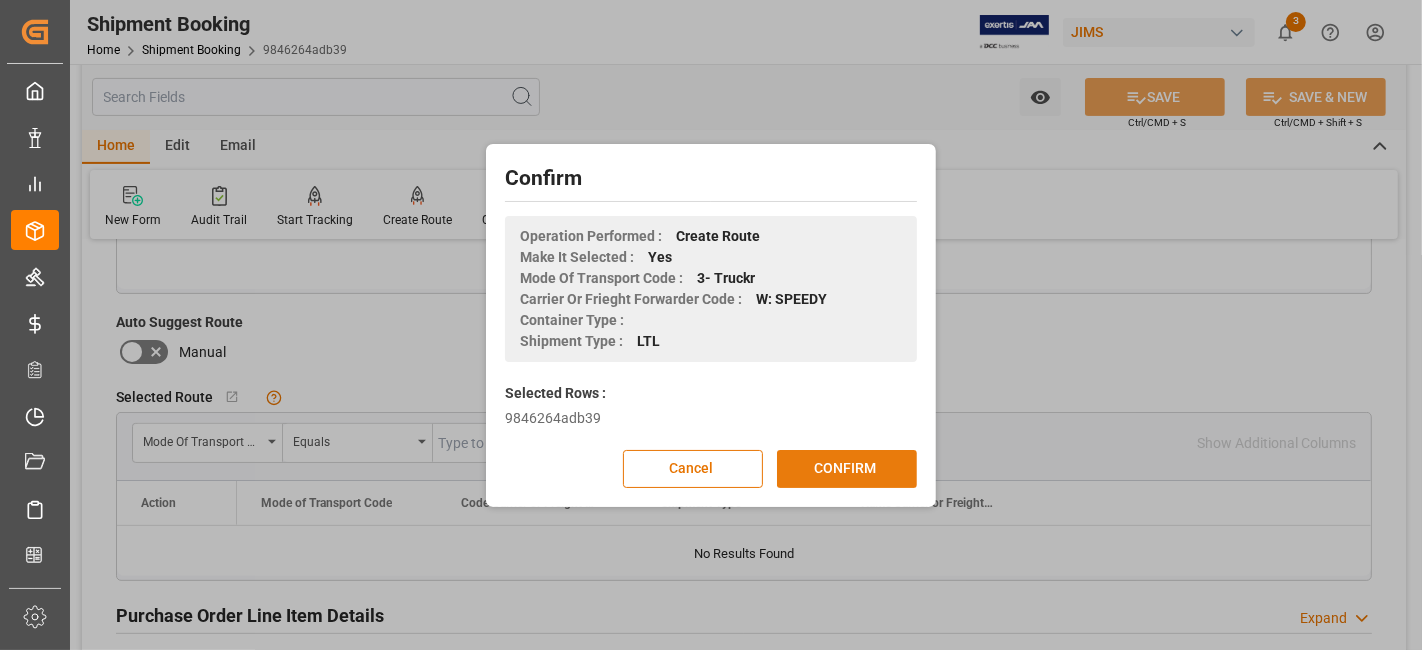 click on "CONFIRM" at bounding box center (847, 469) 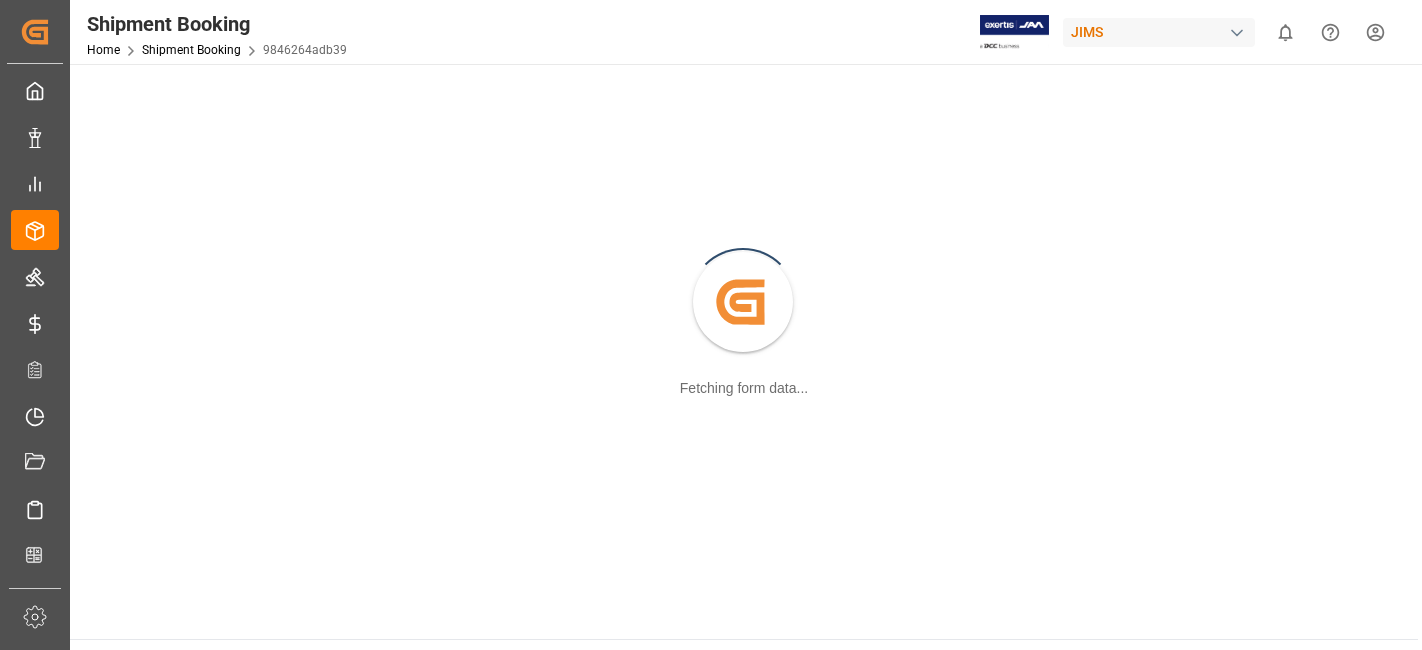 scroll, scrollTop: 0, scrollLeft: 0, axis: both 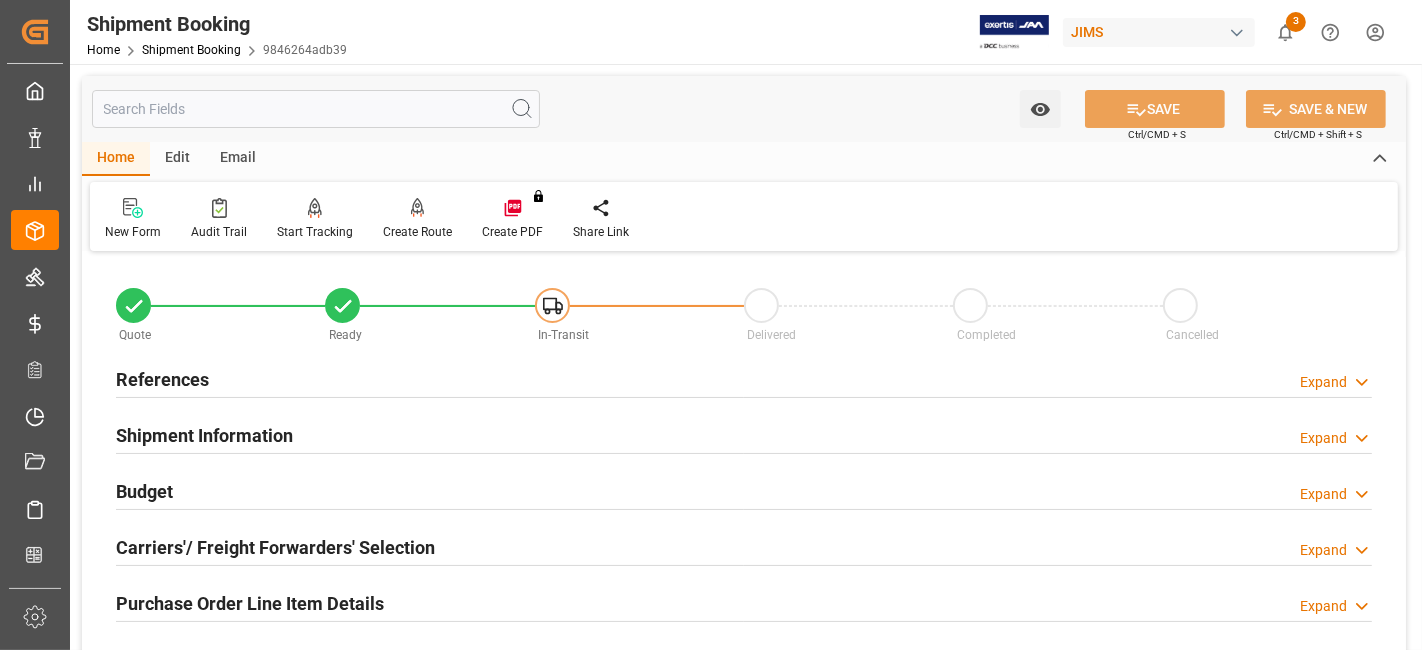 click on "Carriers'/ Freight Forwarders' Selection" at bounding box center (275, 547) 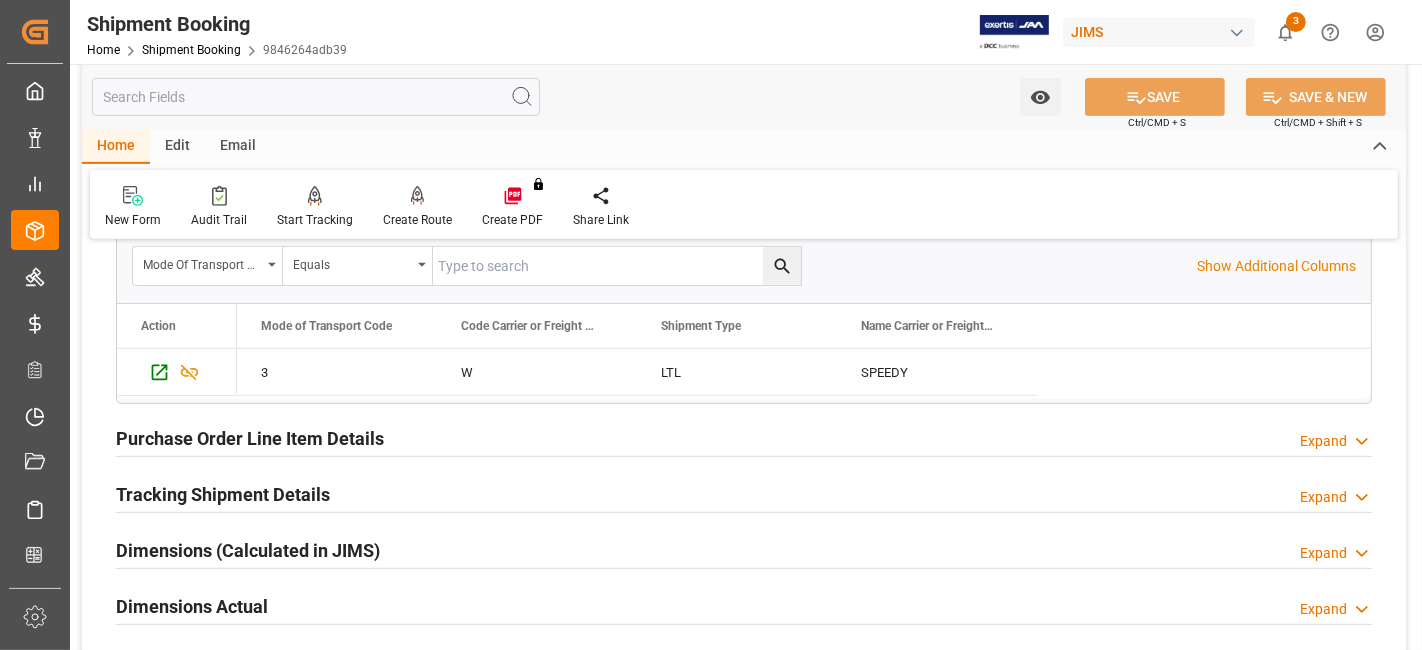 scroll, scrollTop: 888, scrollLeft: 0, axis: vertical 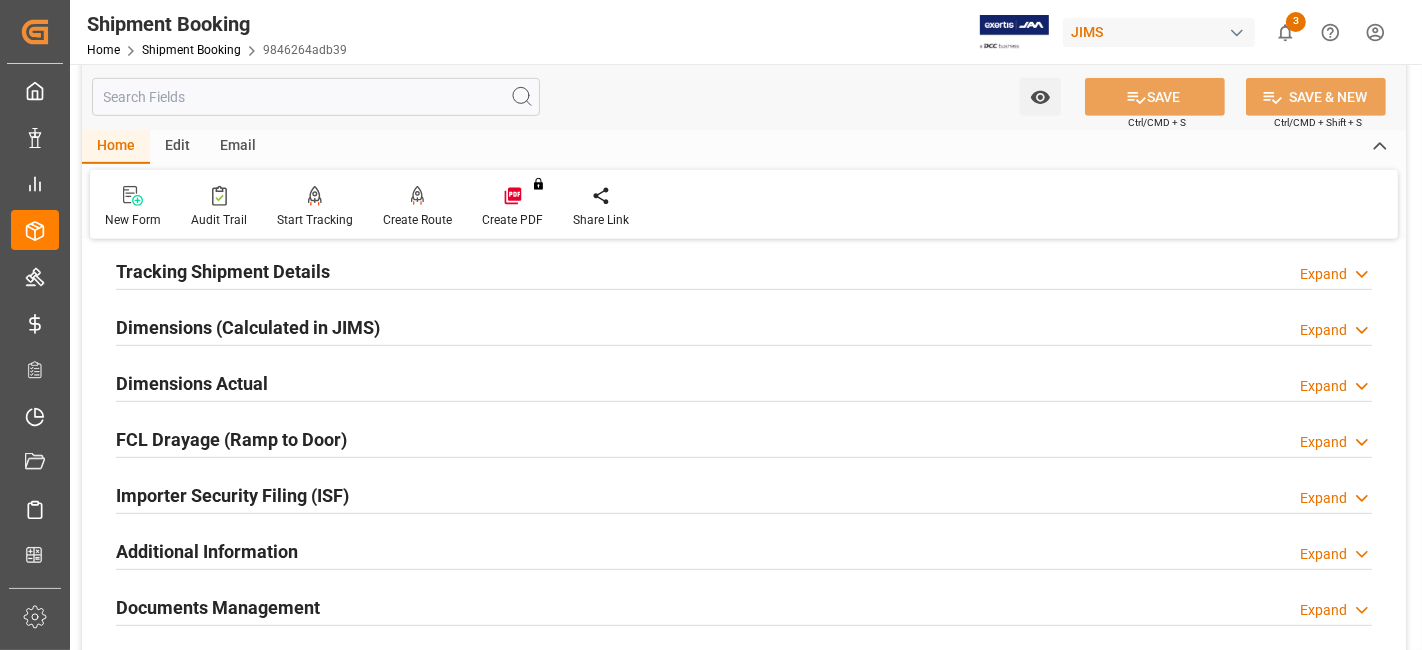 click on "Dimensions Actual" at bounding box center (192, 383) 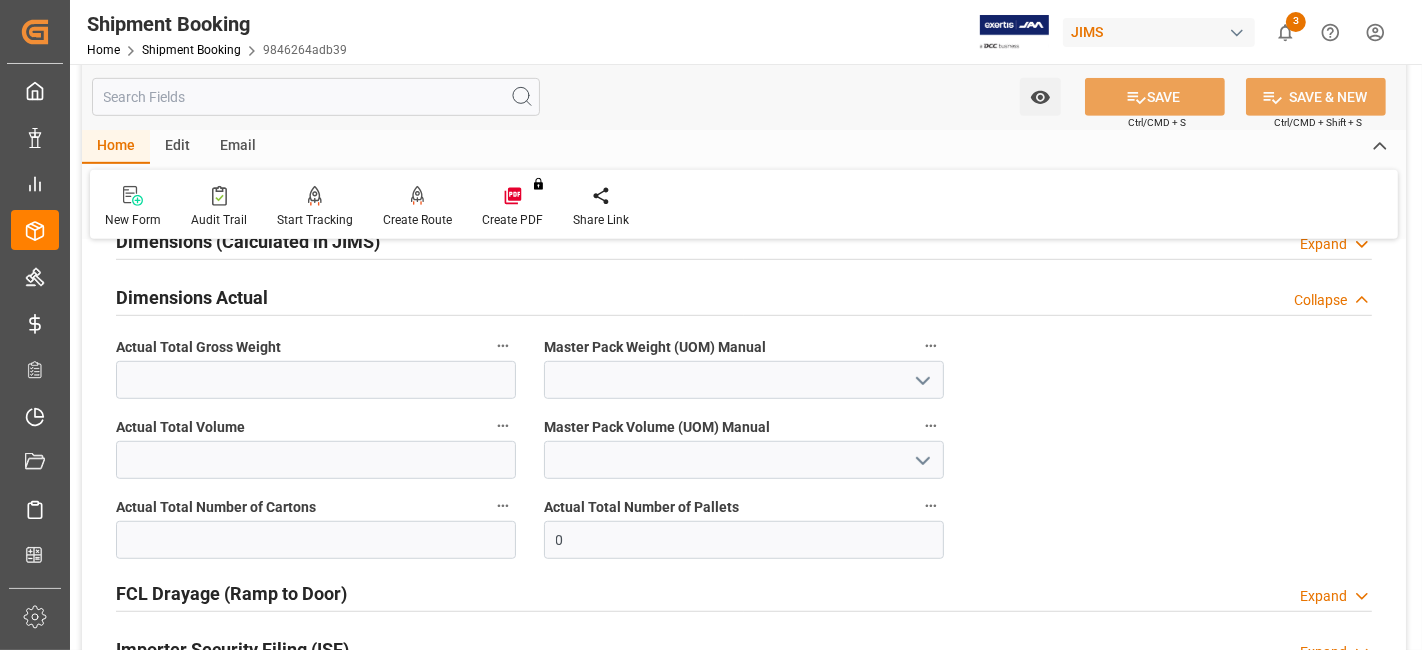 scroll, scrollTop: 977, scrollLeft: 0, axis: vertical 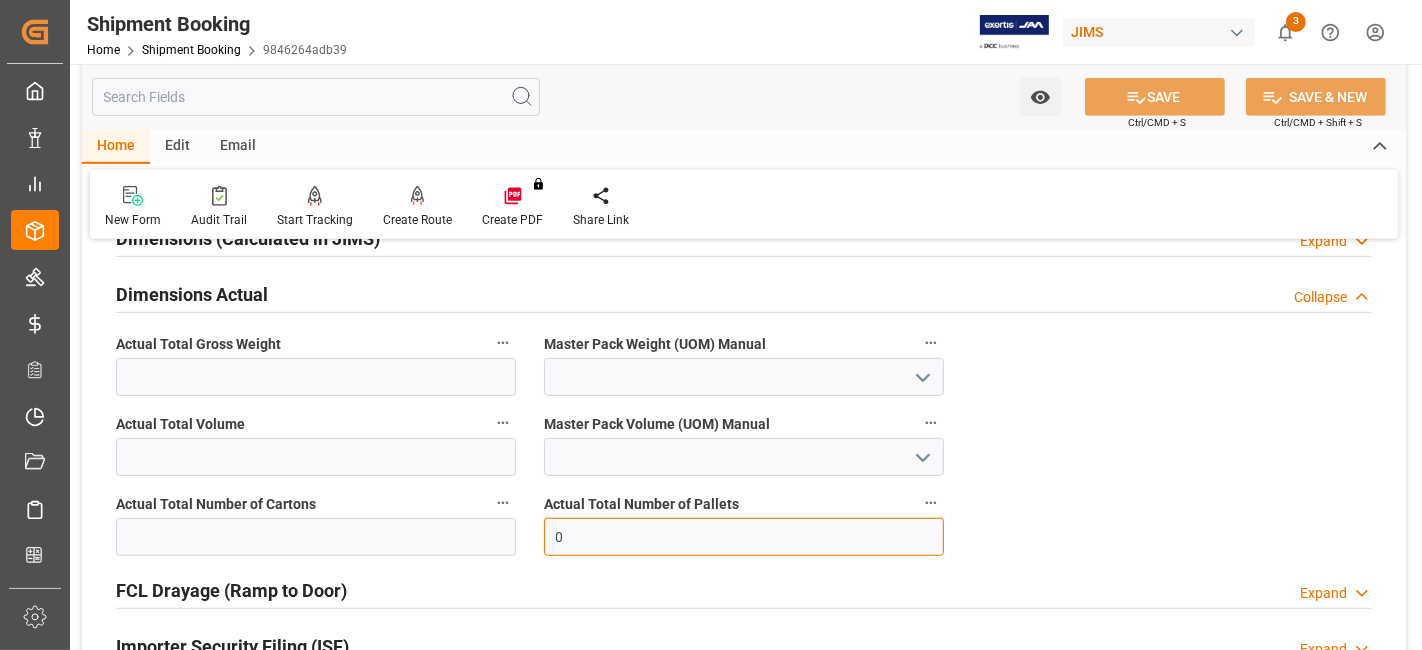 drag, startPoint x: 614, startPoint y: 533, endPoint x: 535, endPoint y: 521, distance: 79.9062 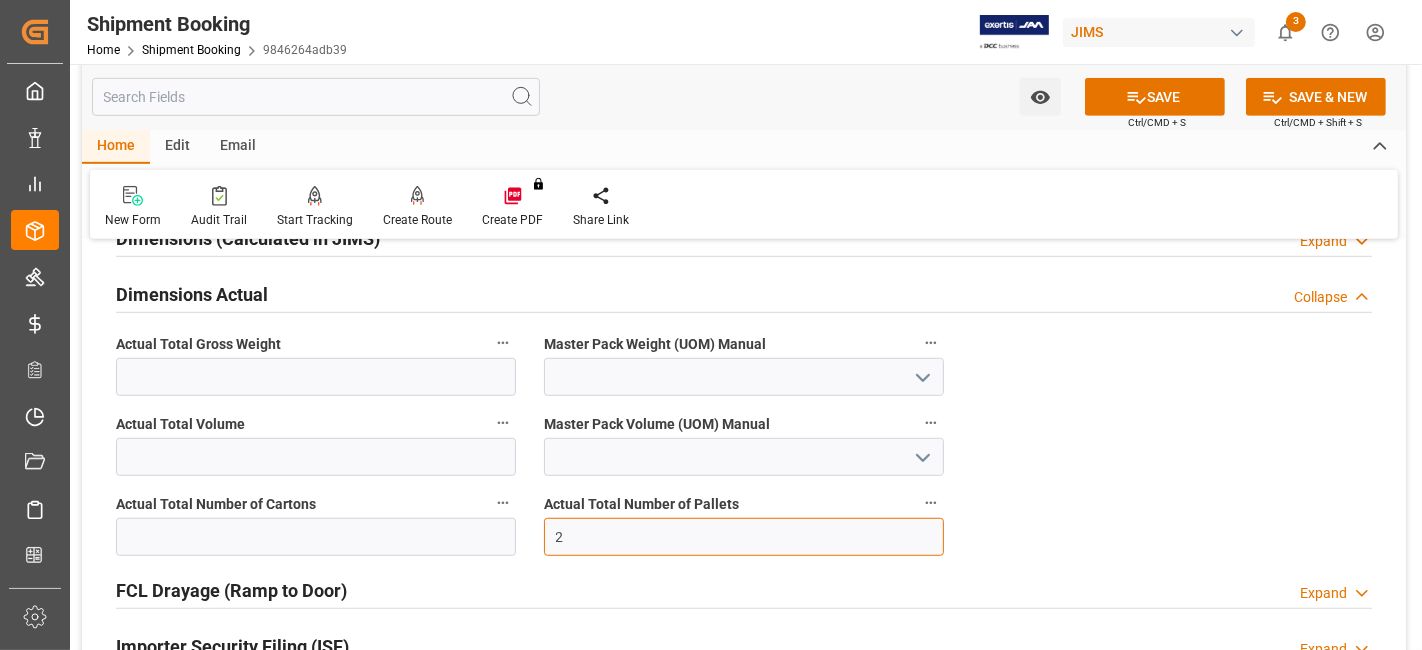 type on "2" 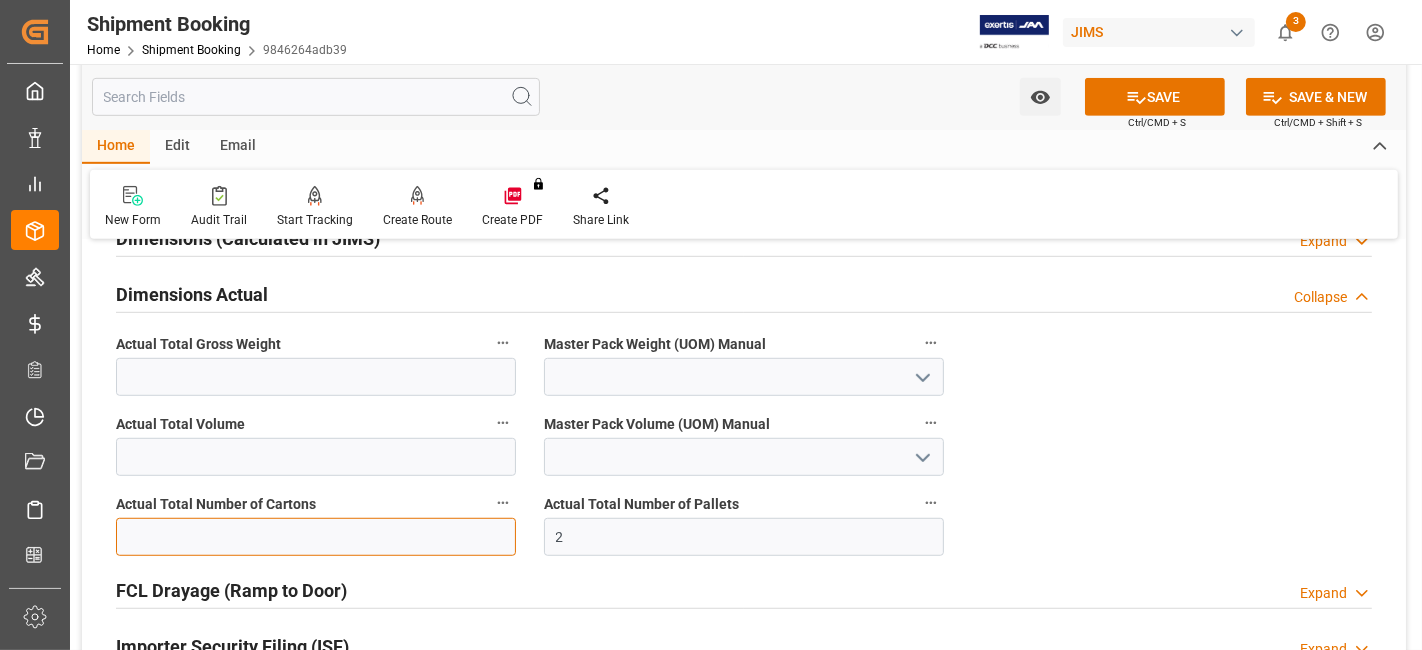 click at bounding box center [316, 537] 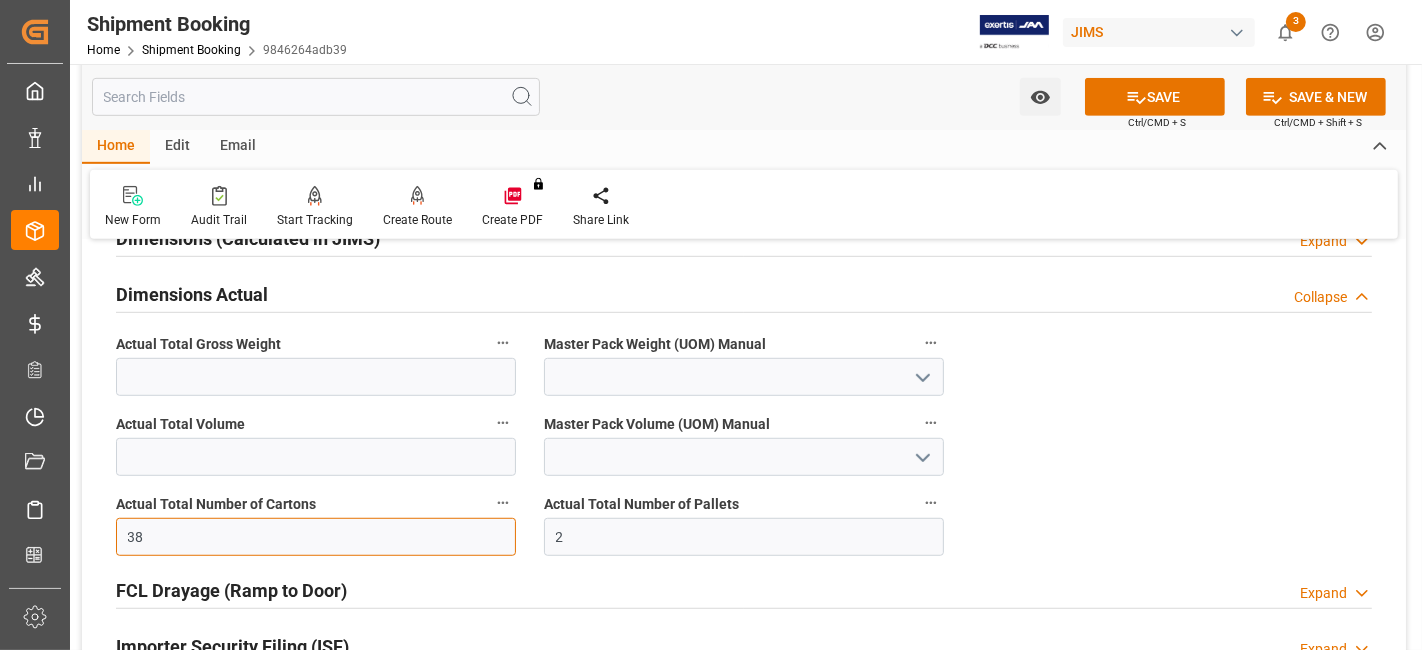 type on "38" 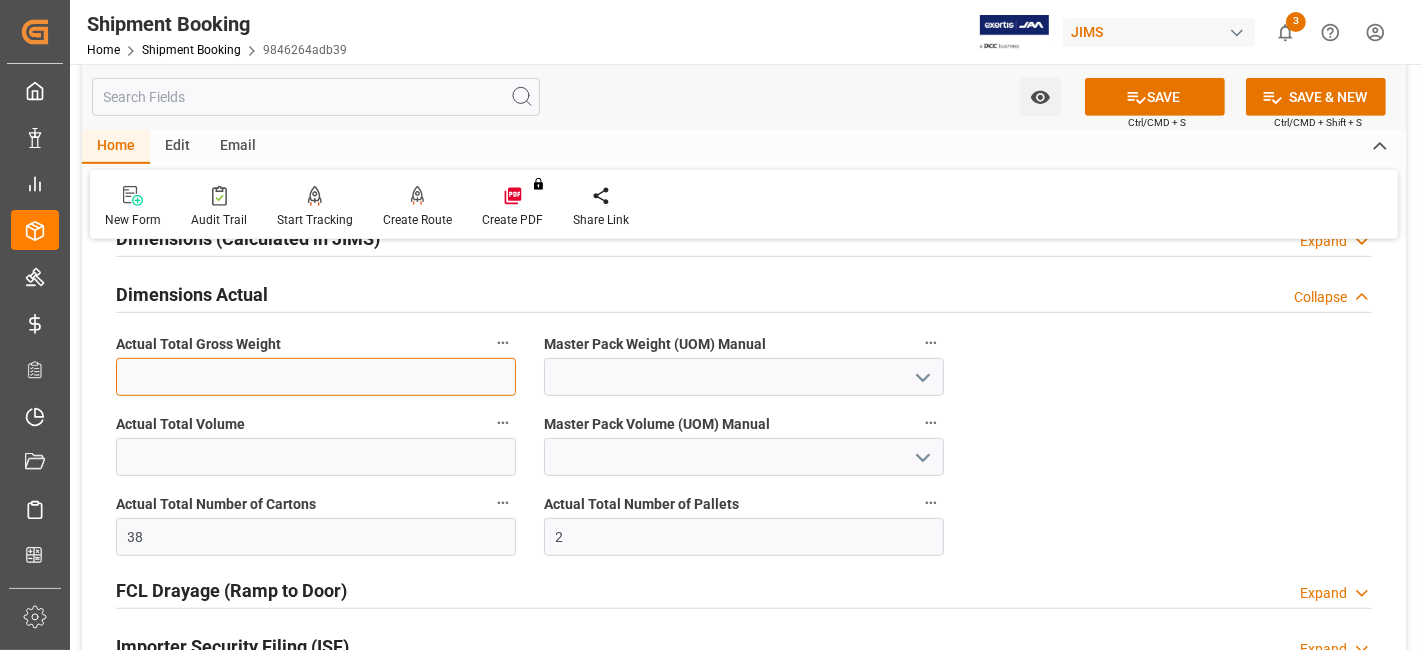 click at bounding box center [316, 377] 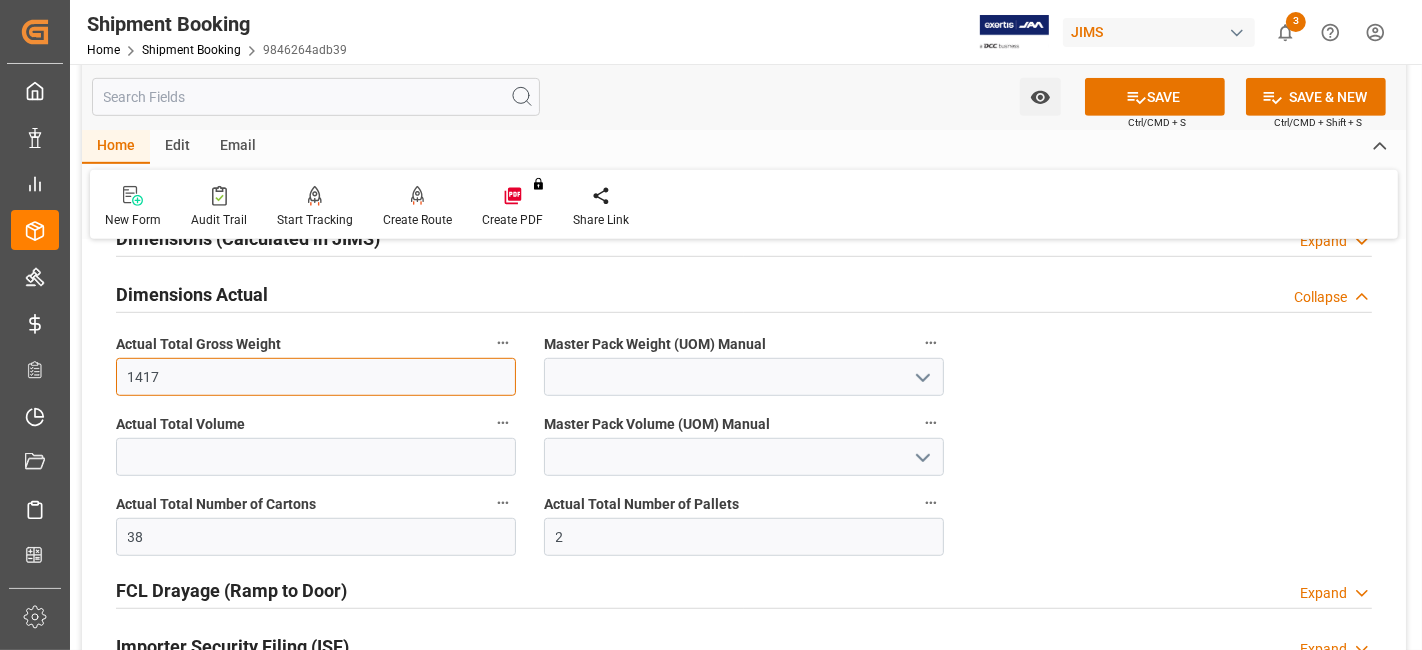 type on "1417" 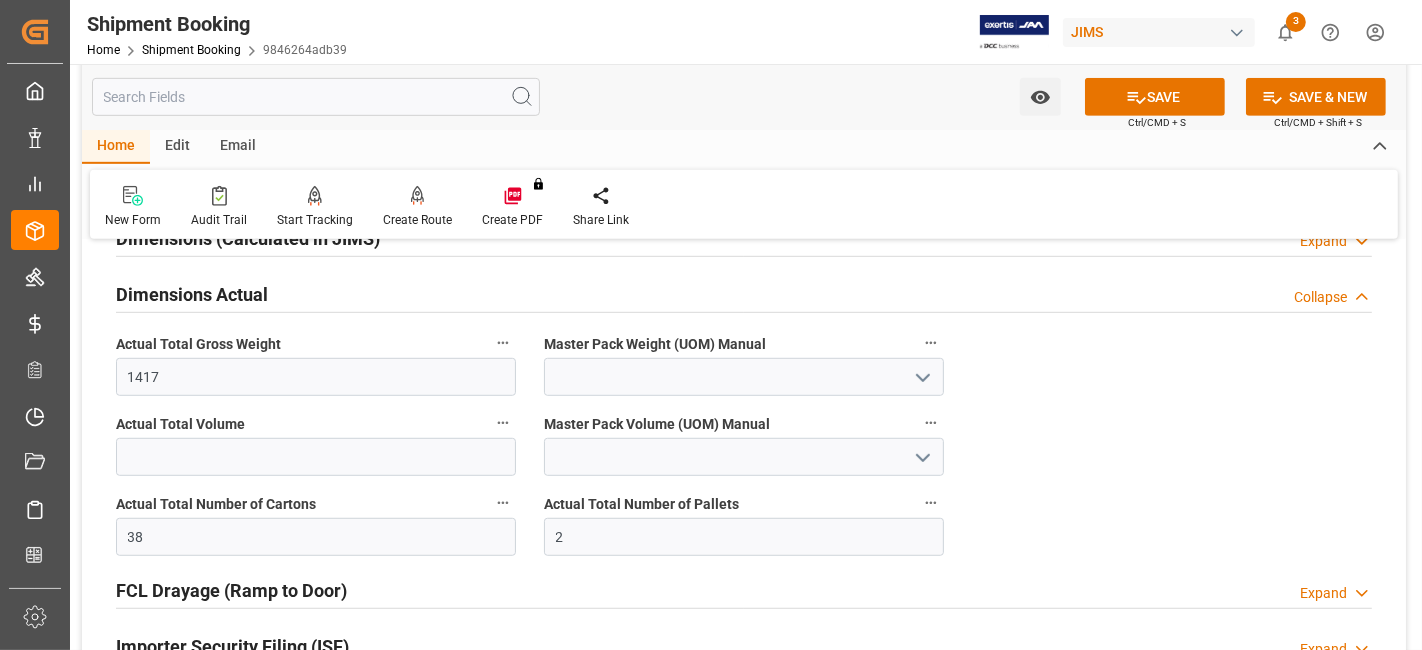 click 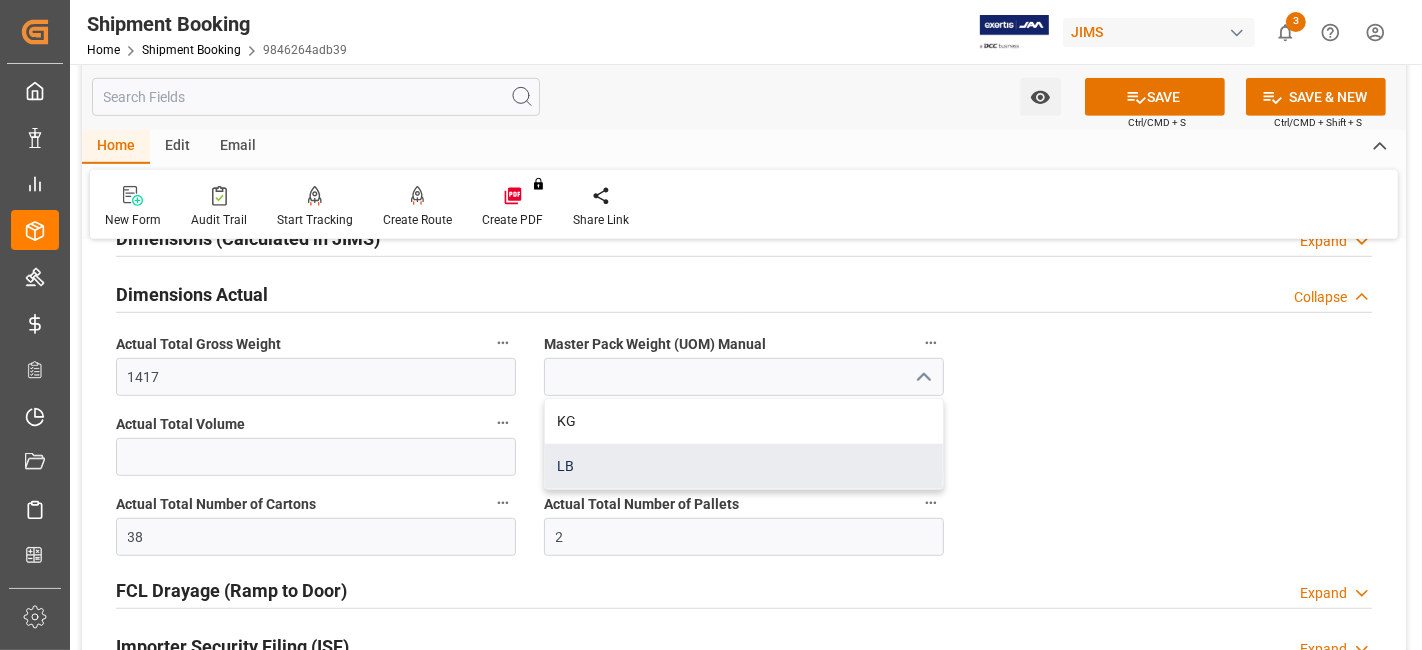 click on "LB" at bounding box center [744, 466] 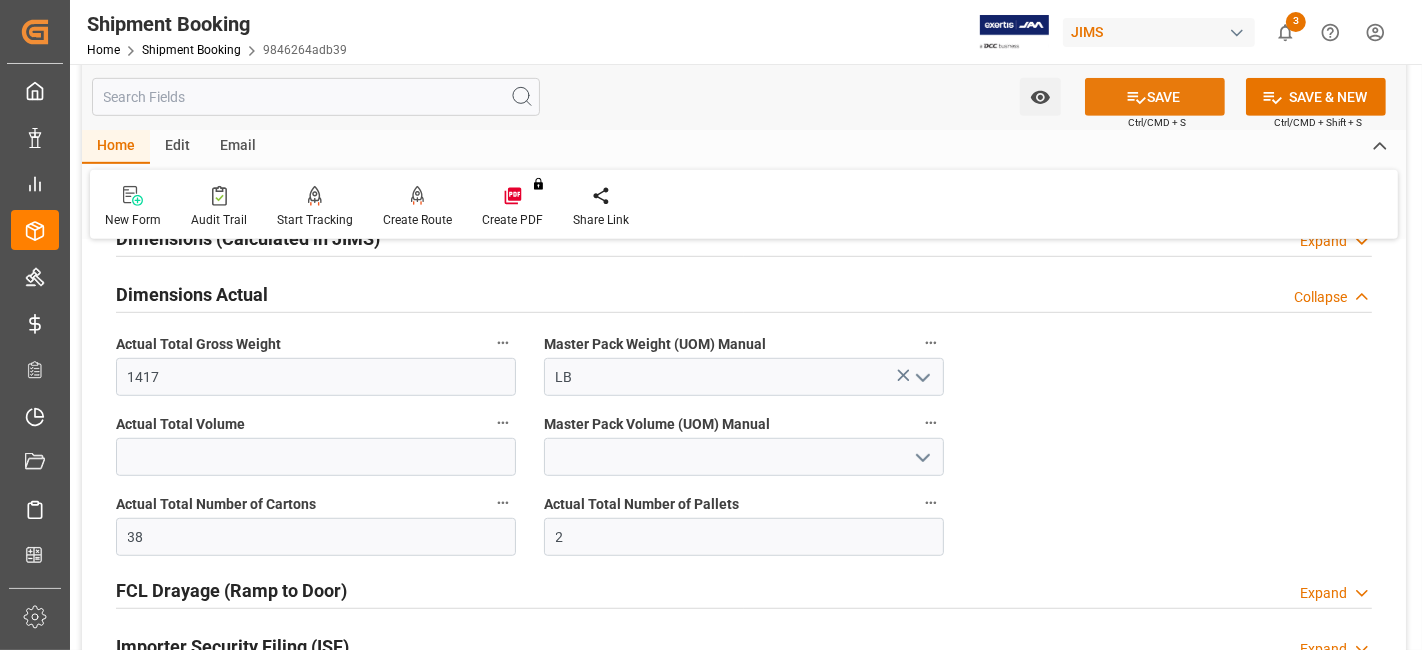 click on "SAVE" at bounding box center (1155, 97) 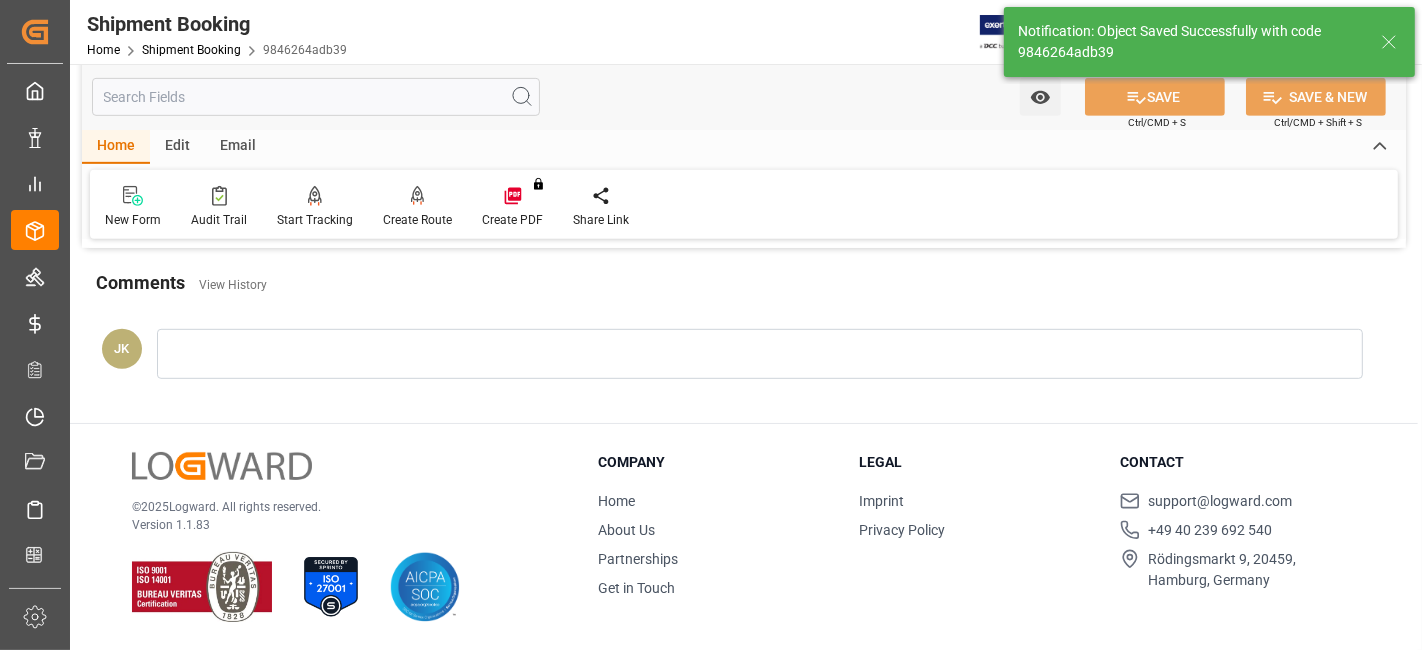 scroll, scrollTop: 480, scrollLeft: 0, axis: vertical 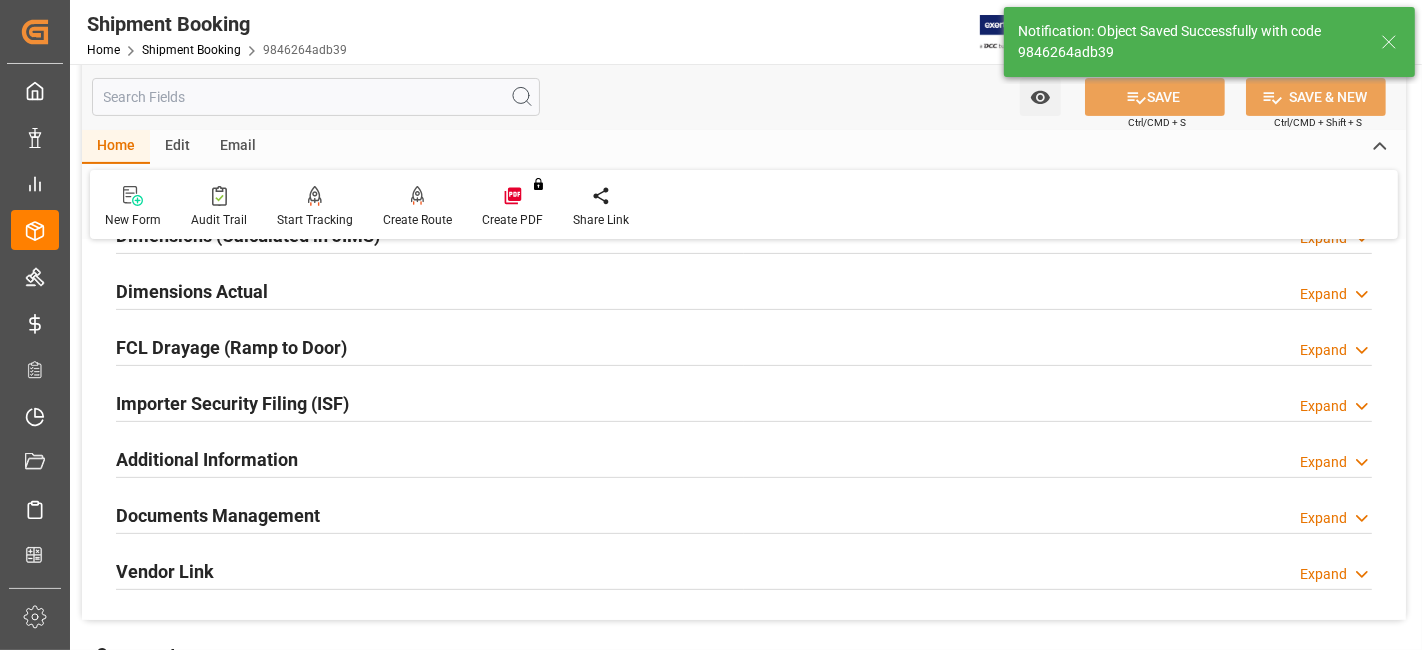 click on "Documents Management Expand" at bounding box center [744, 514] 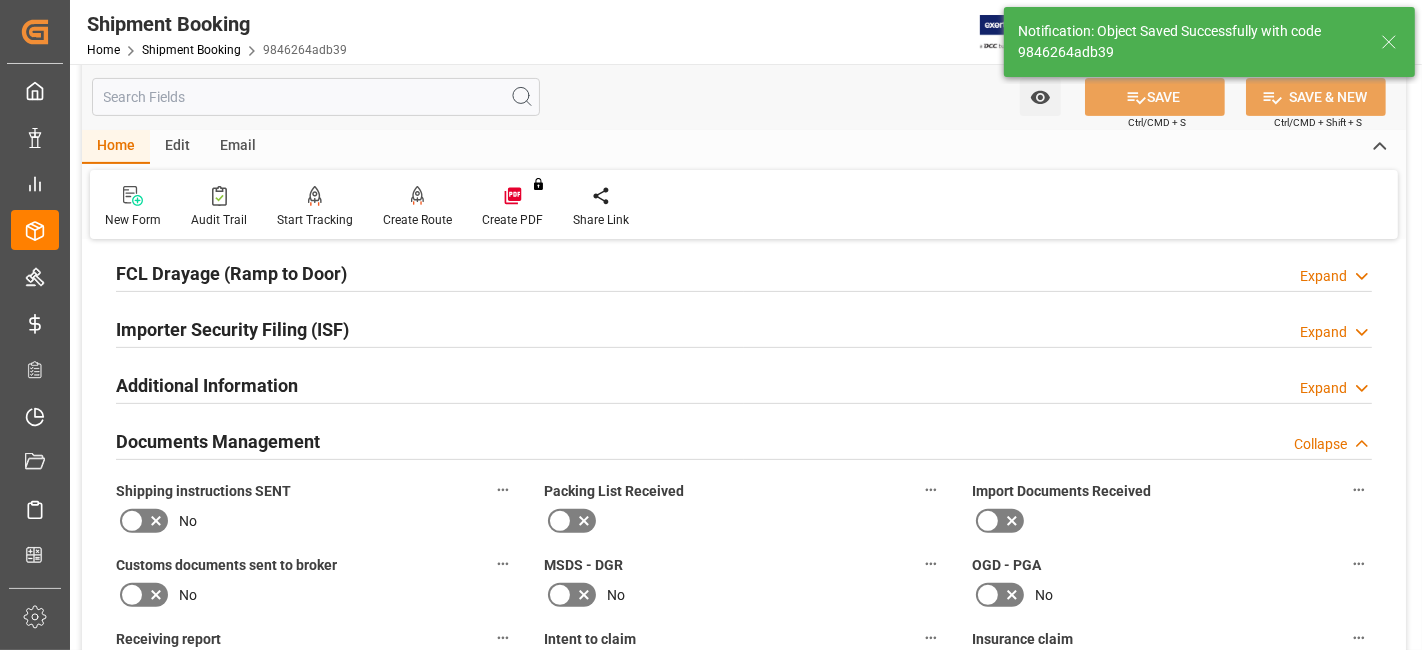 scroll, scrollTop: 569, scrollLeft: 0, axis: vertical 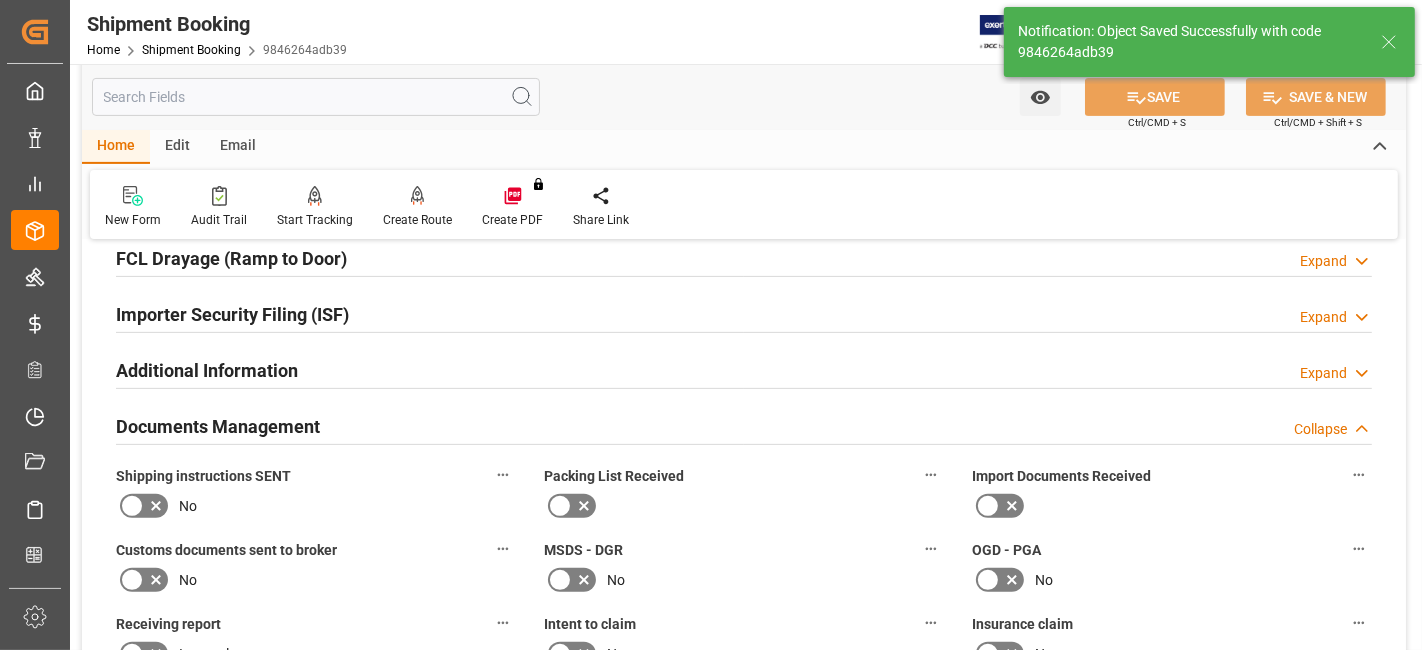 click 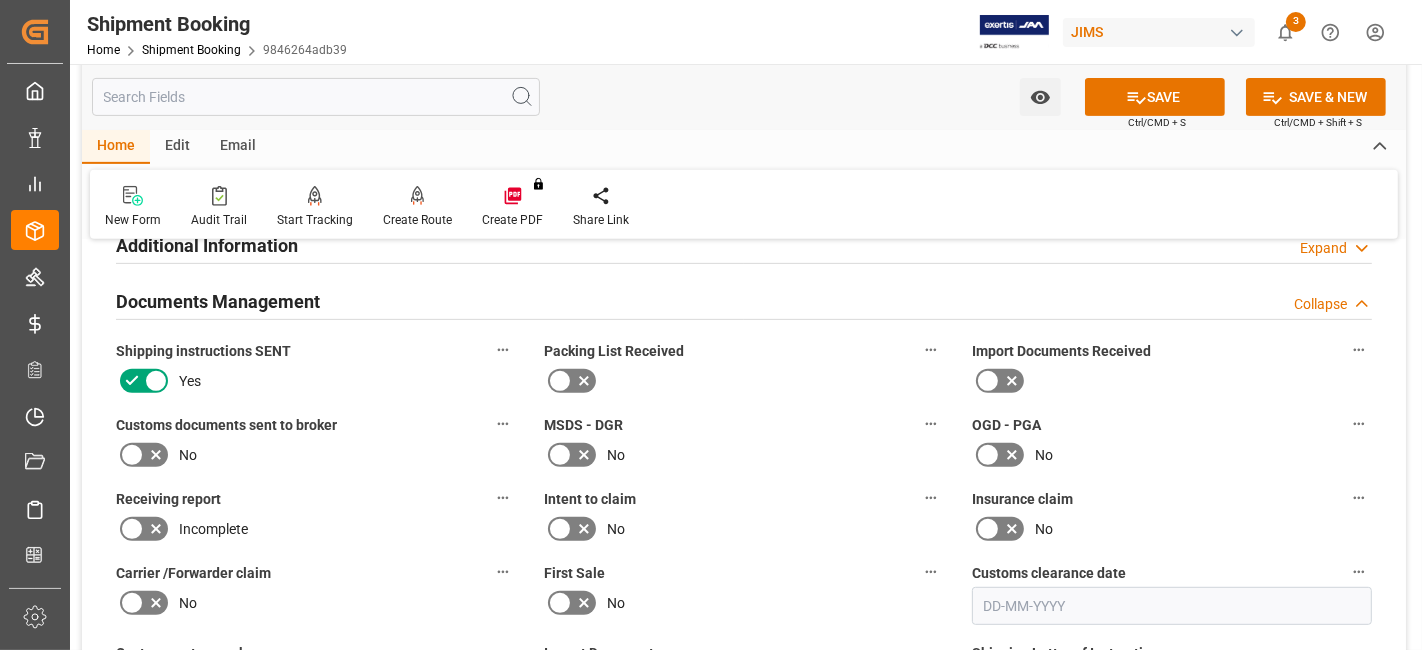 scroll, scrollTop: 702, scrollLeft: 0, axis: vertical 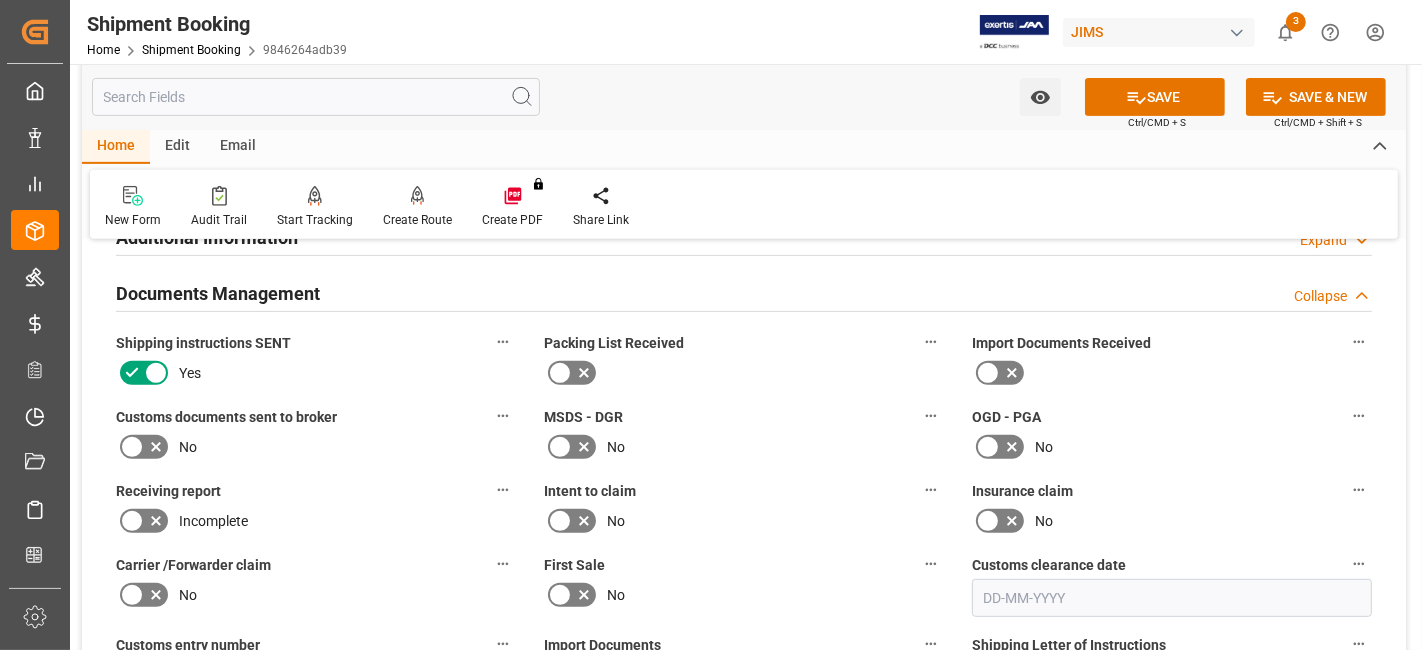 click 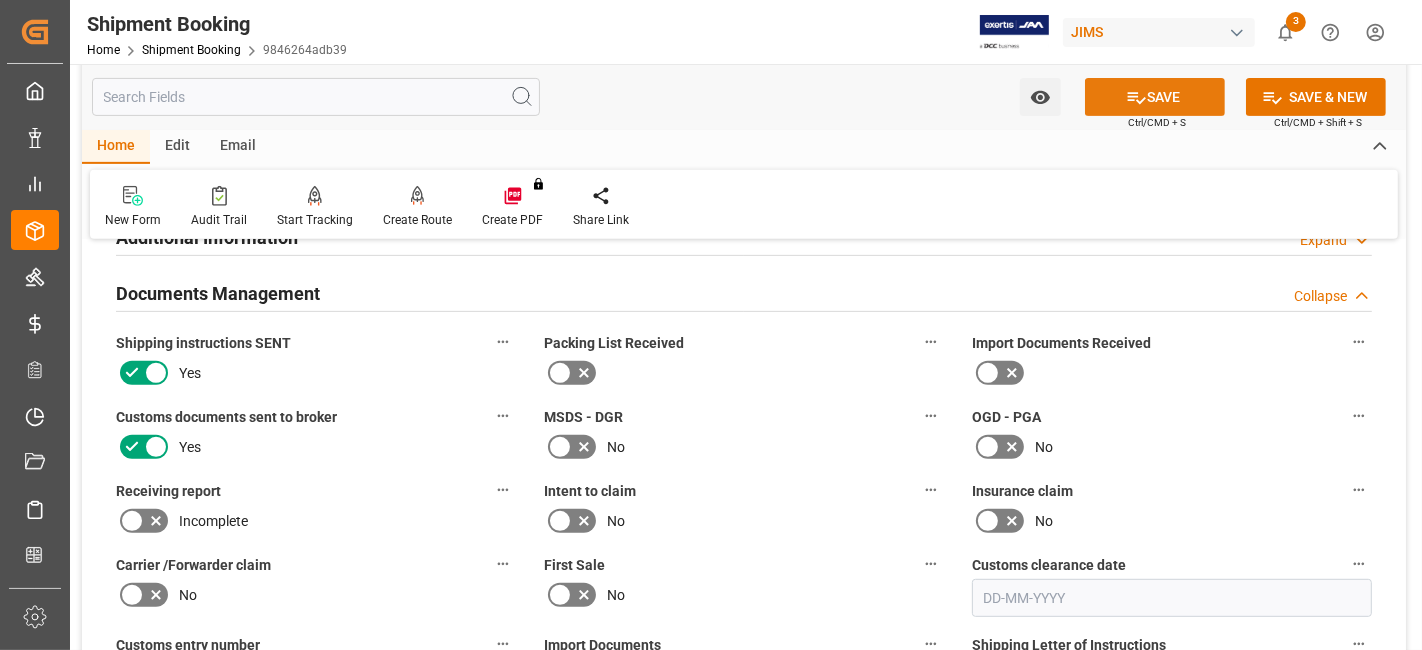 click on "SAVE" at bounding box center [1155, 97] 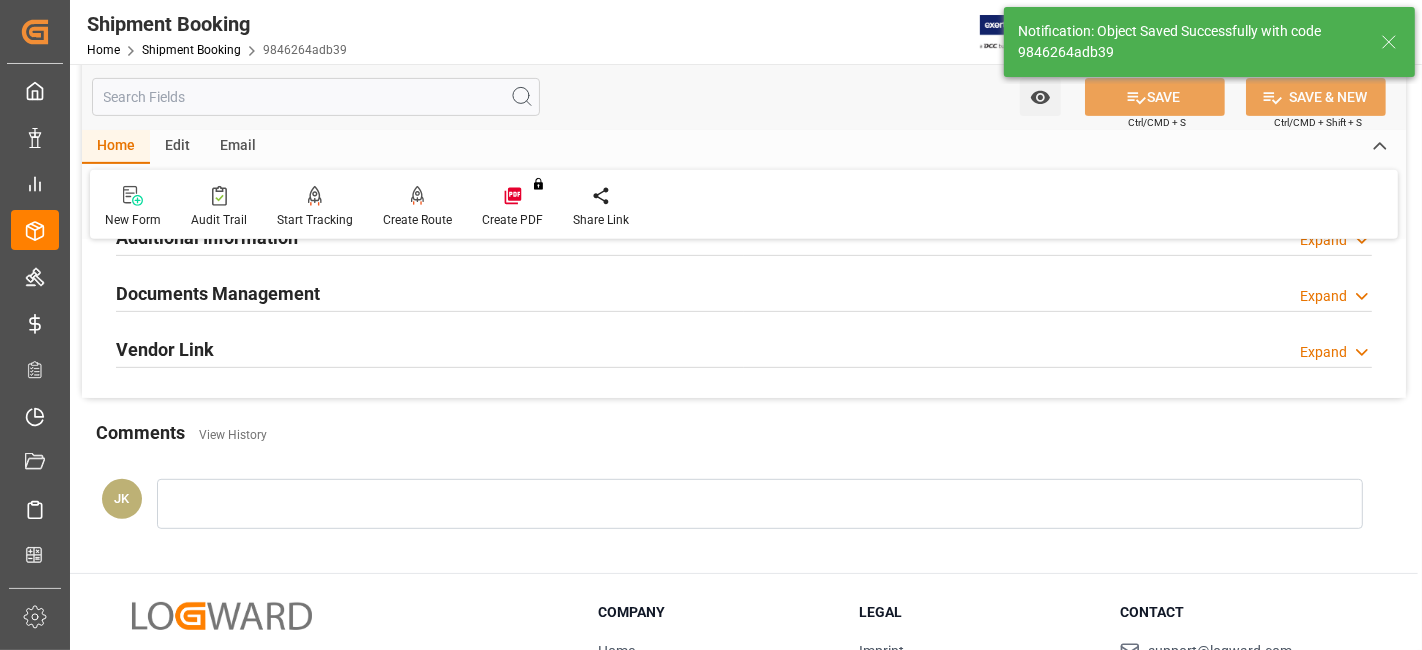 click on "Documents Management Expand" at bounding box center [744, 292] 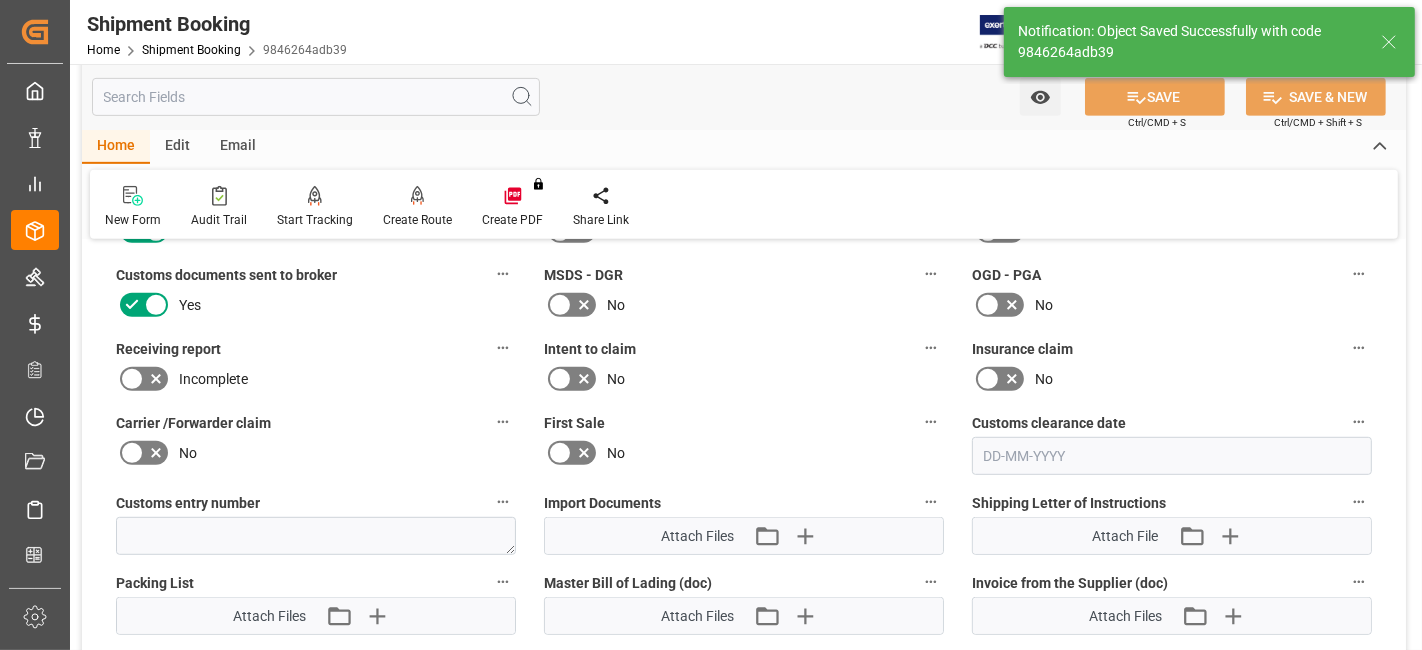 scroll, scrollTop: 925, scrollLeft: 0, axis: vertical 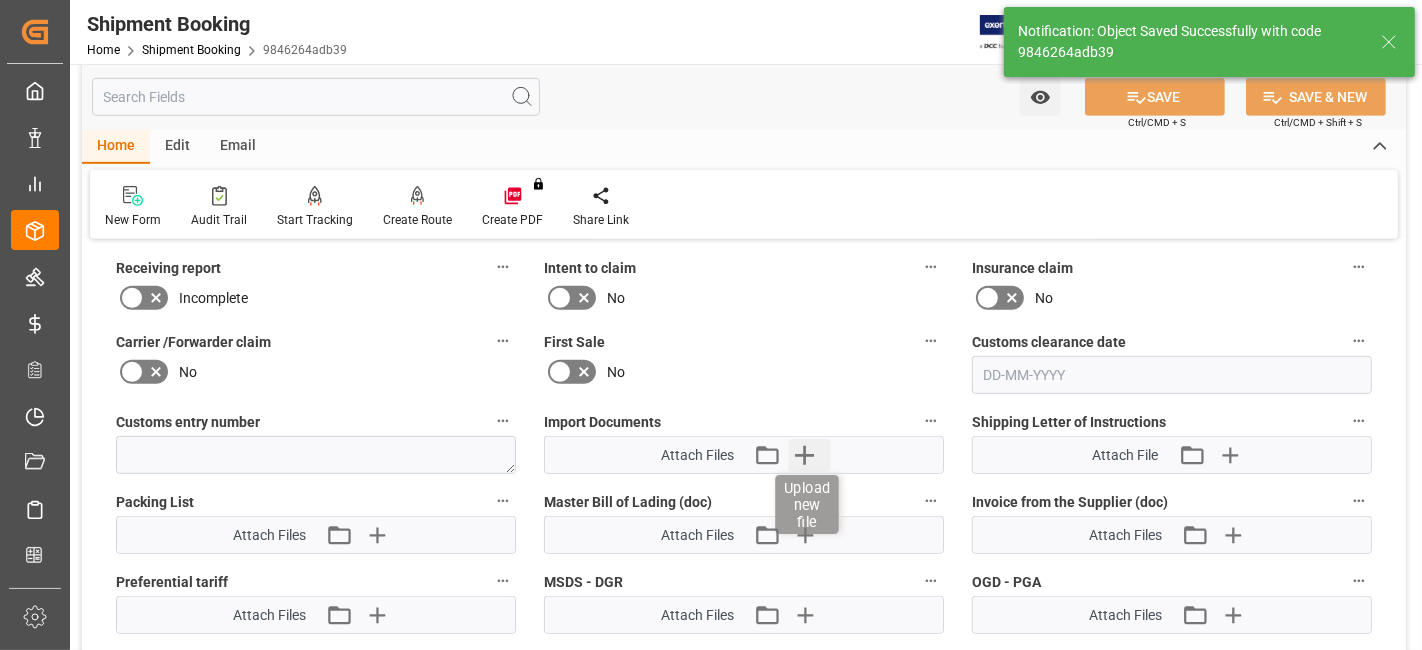click 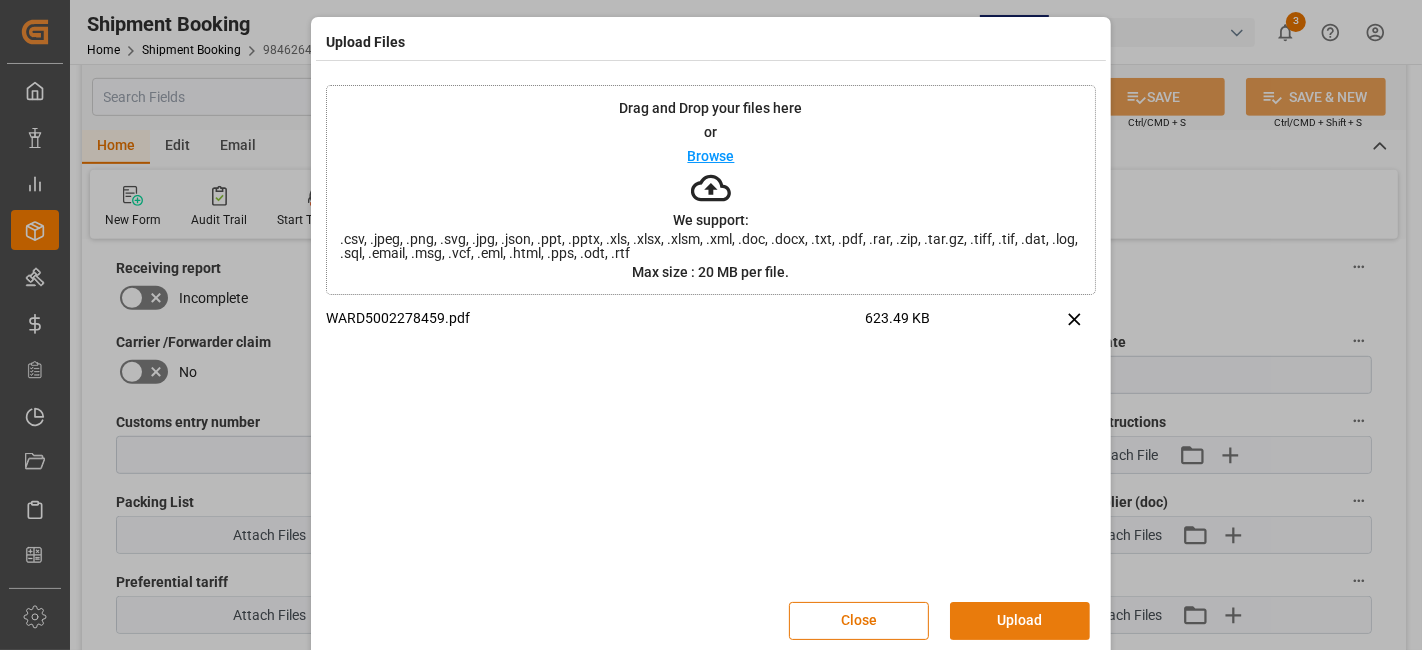 click on "Upload" at bounding box center (1020, 621) 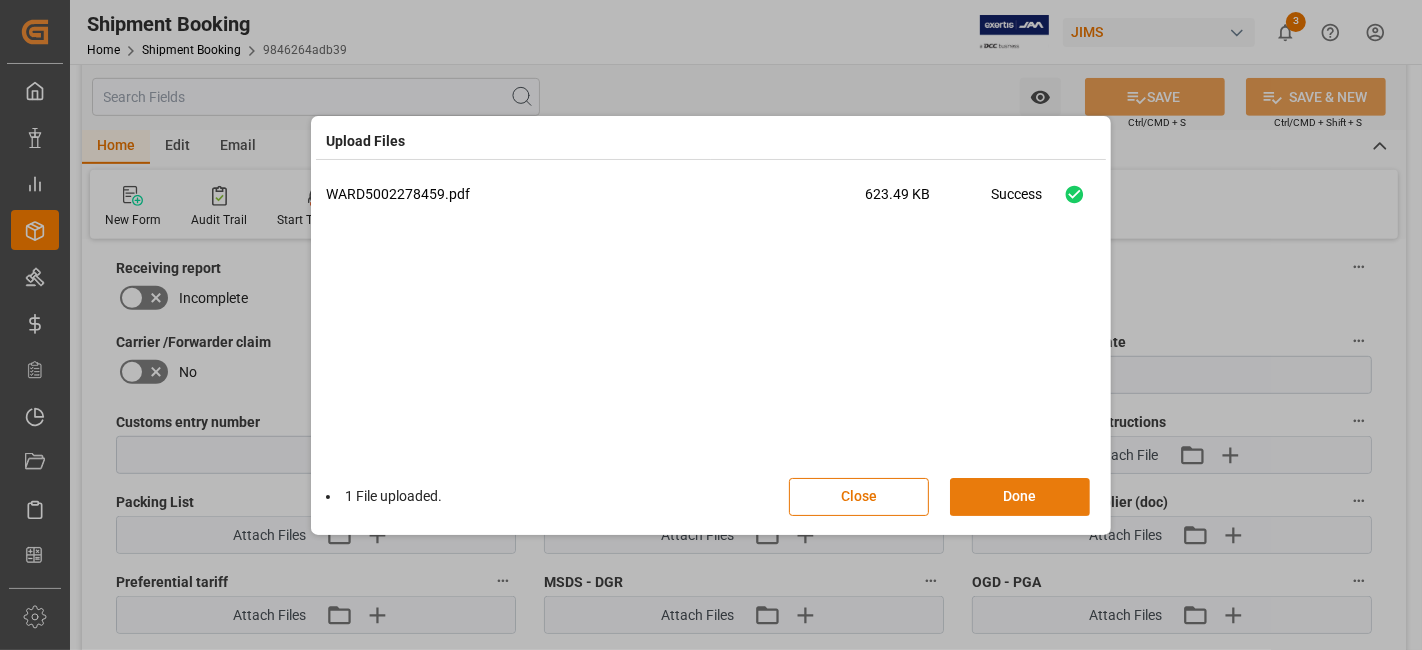 click on "Done" at bounding box center (1020, 497) 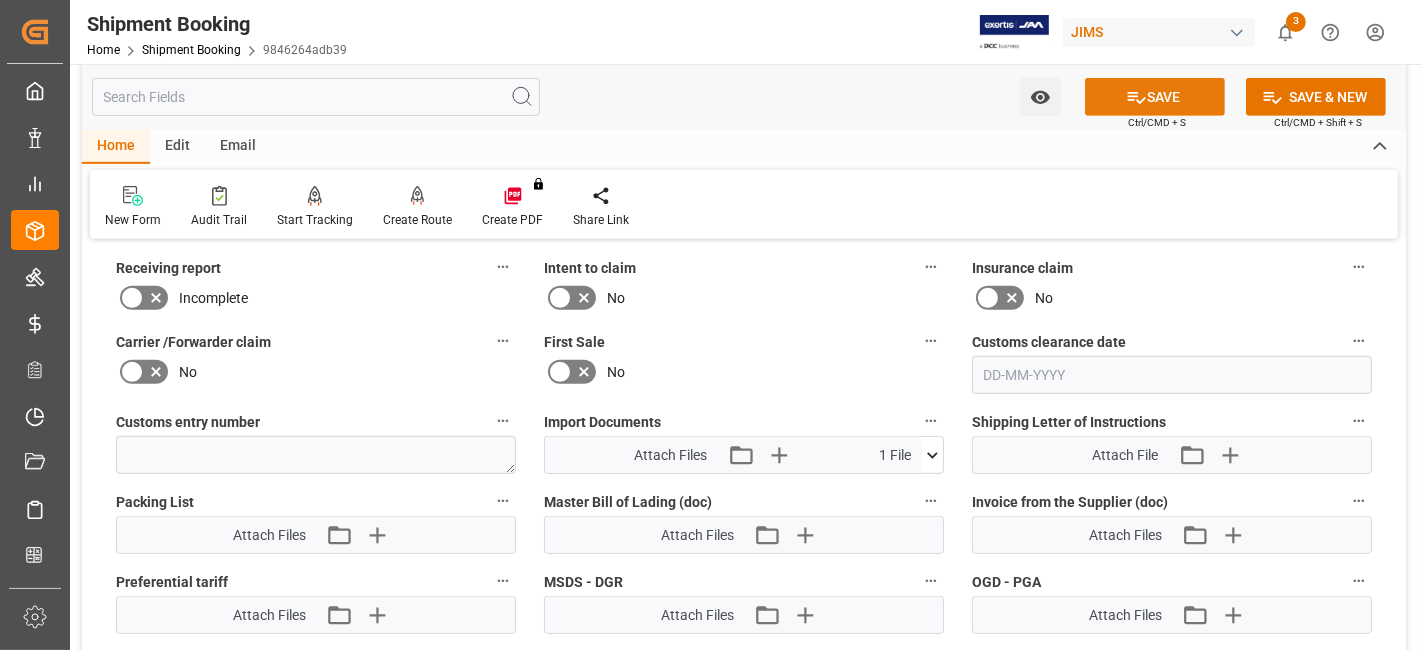 click on "SAVE" at bounding box center (1155, 97) 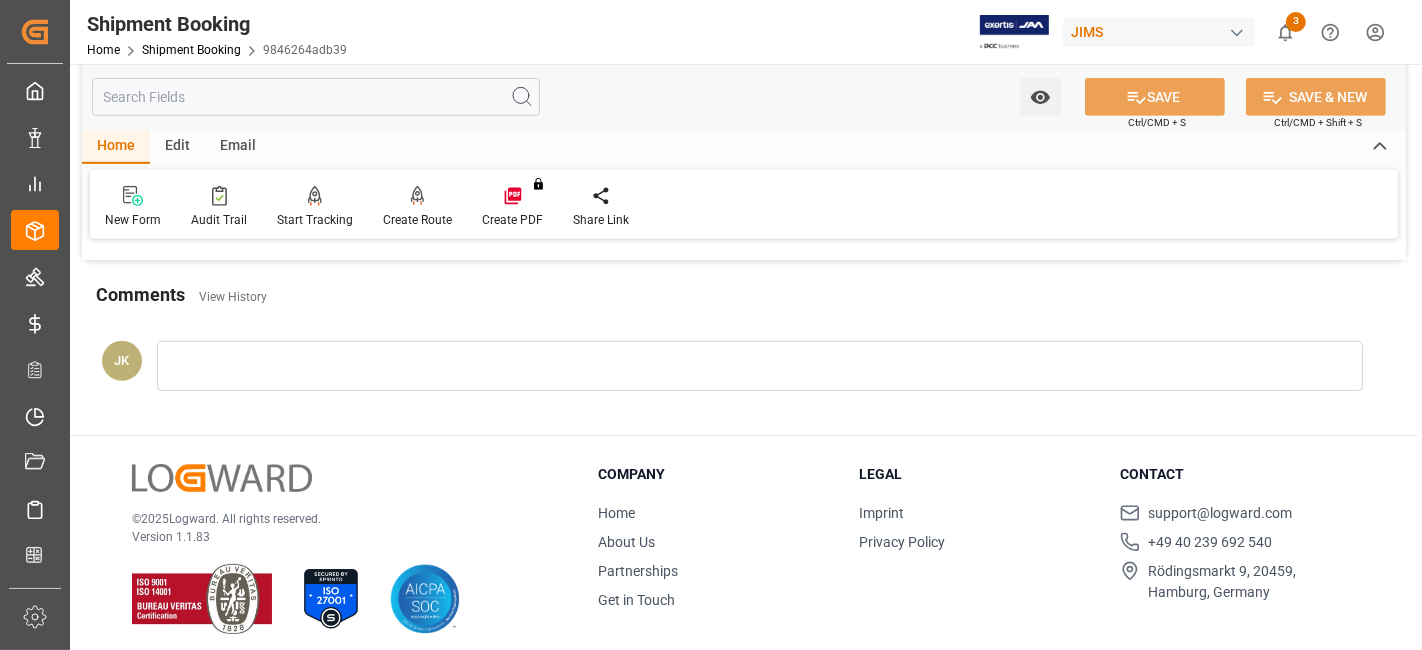 scroll, scrollTop: 846, scrollLeft: 0, axis: vertical 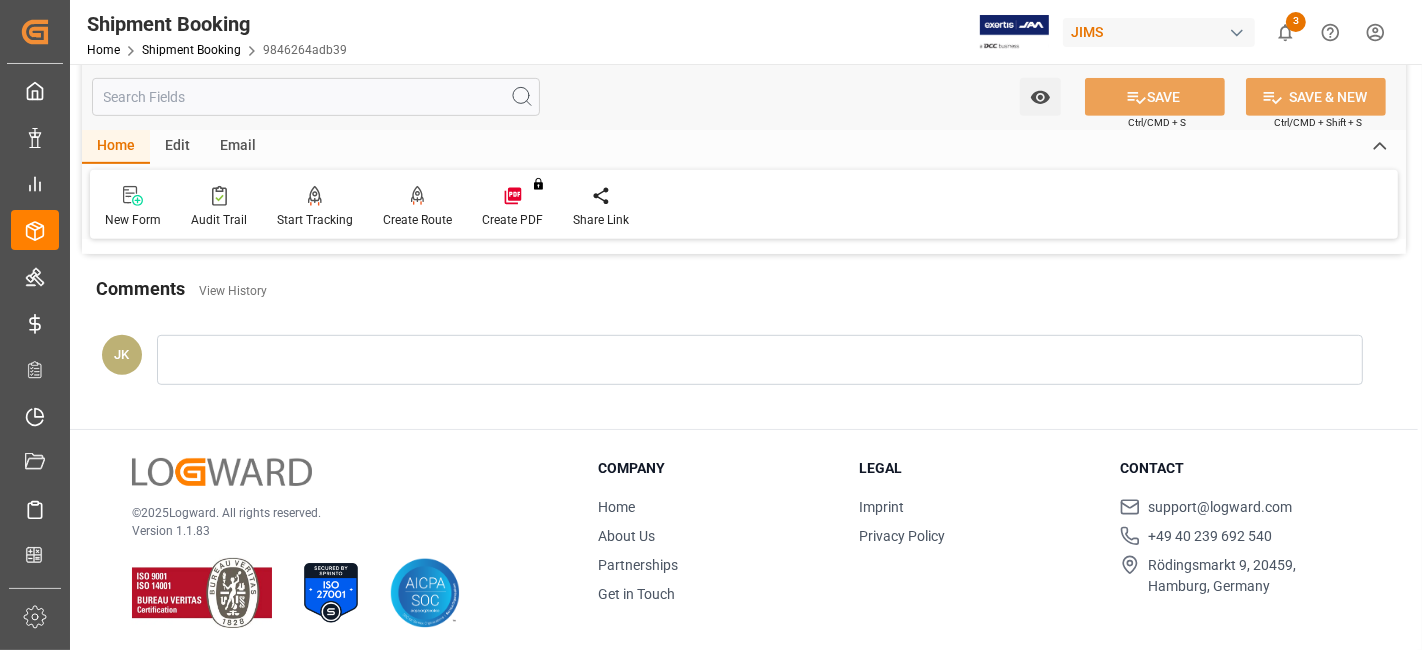 click on "JK" at bounding box center (744, 365) 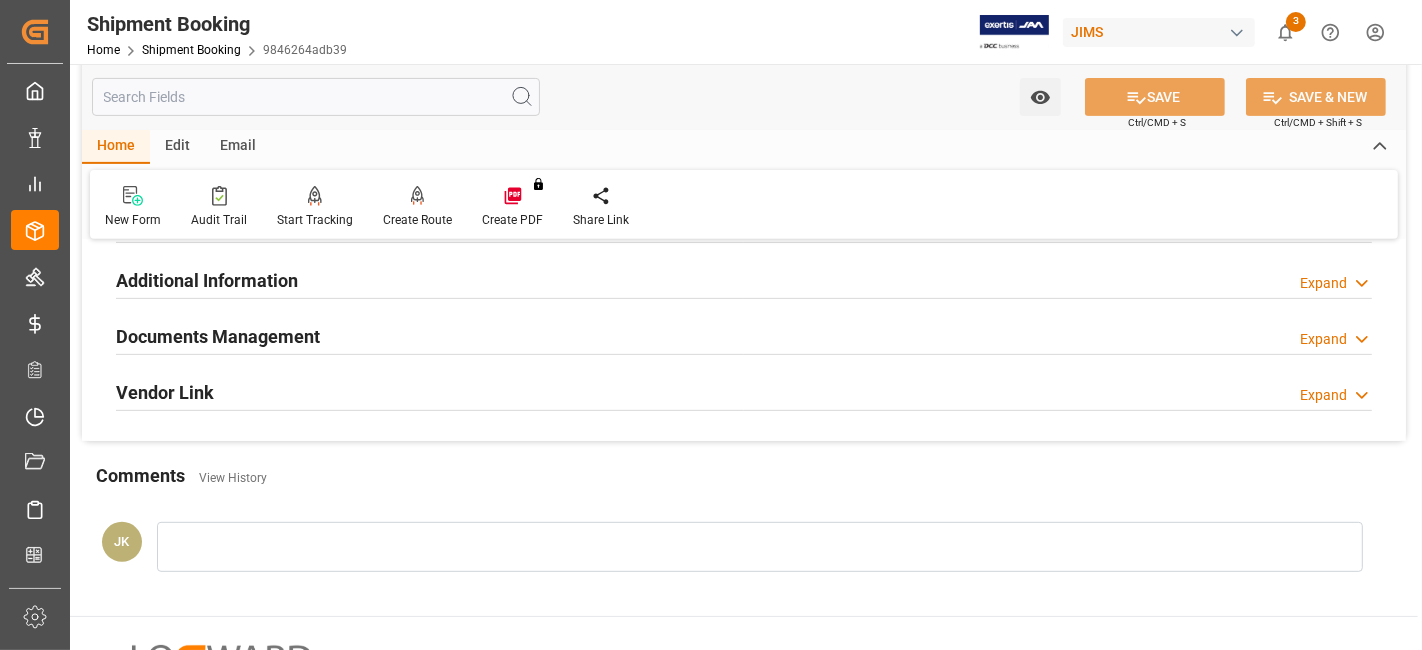 scroll, scrollTop: 624, scrollLeft: 0, axis: vertical 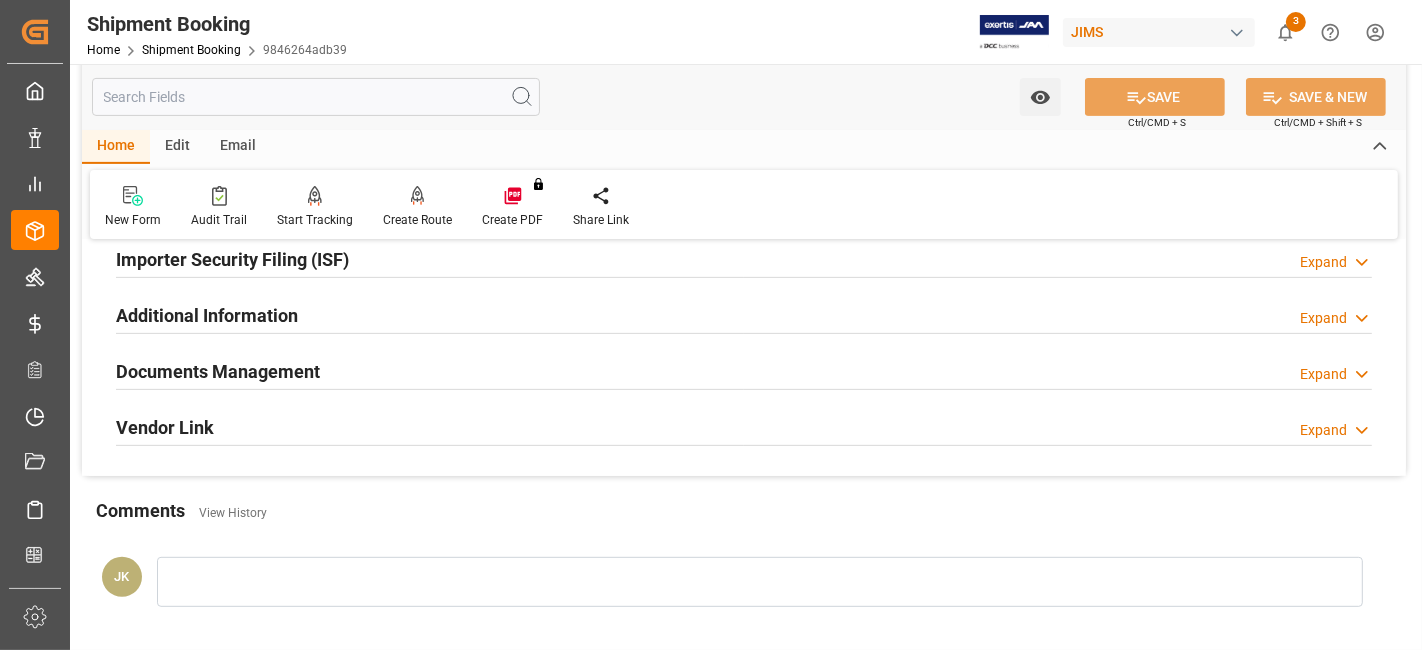 click on "Documents Management Expand" at bounding box center [744, 370] 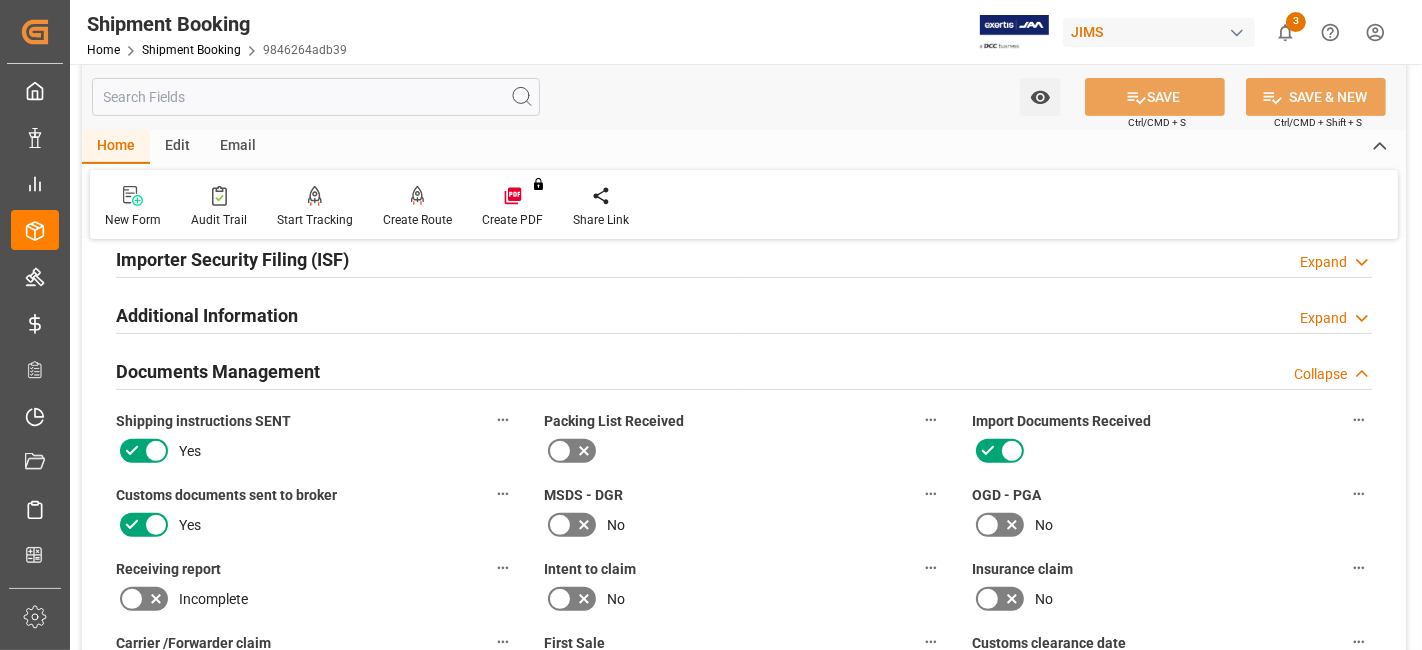 click on "No" at bounding box center (744, 525) 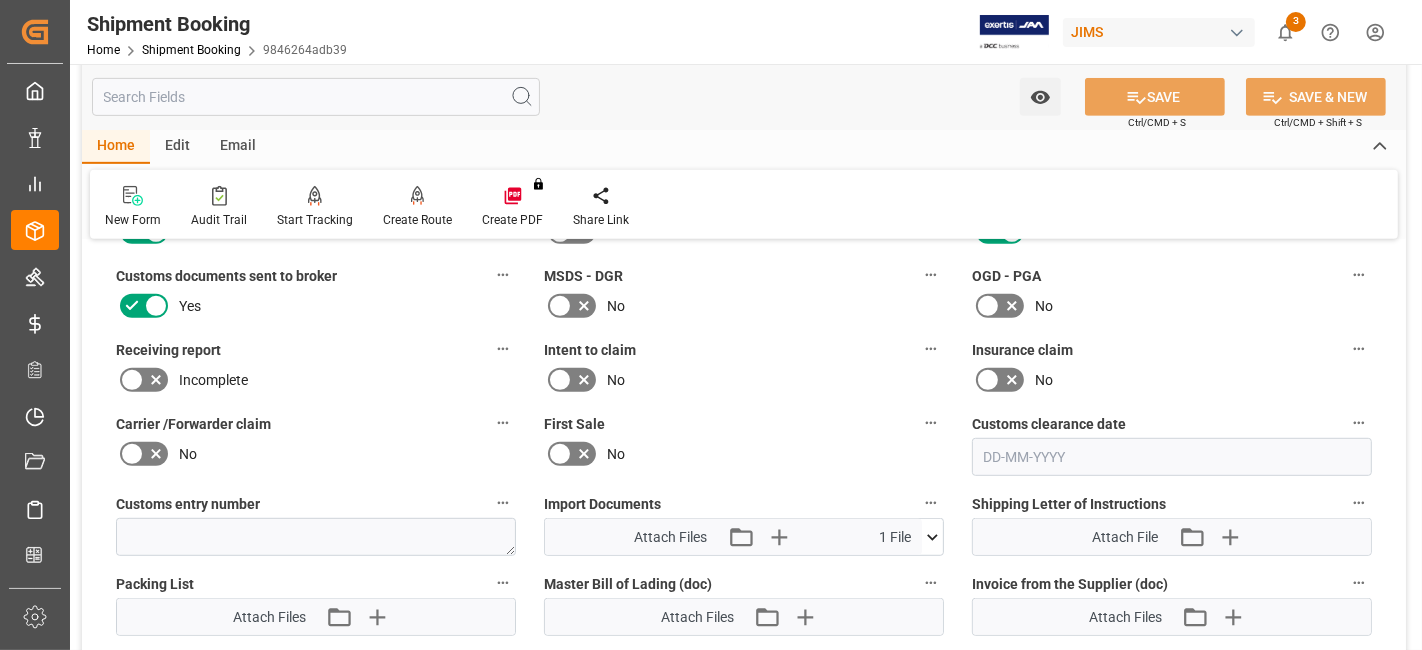 scroll, scrollTop: 846, scrollLeft: 0, axis: vertical 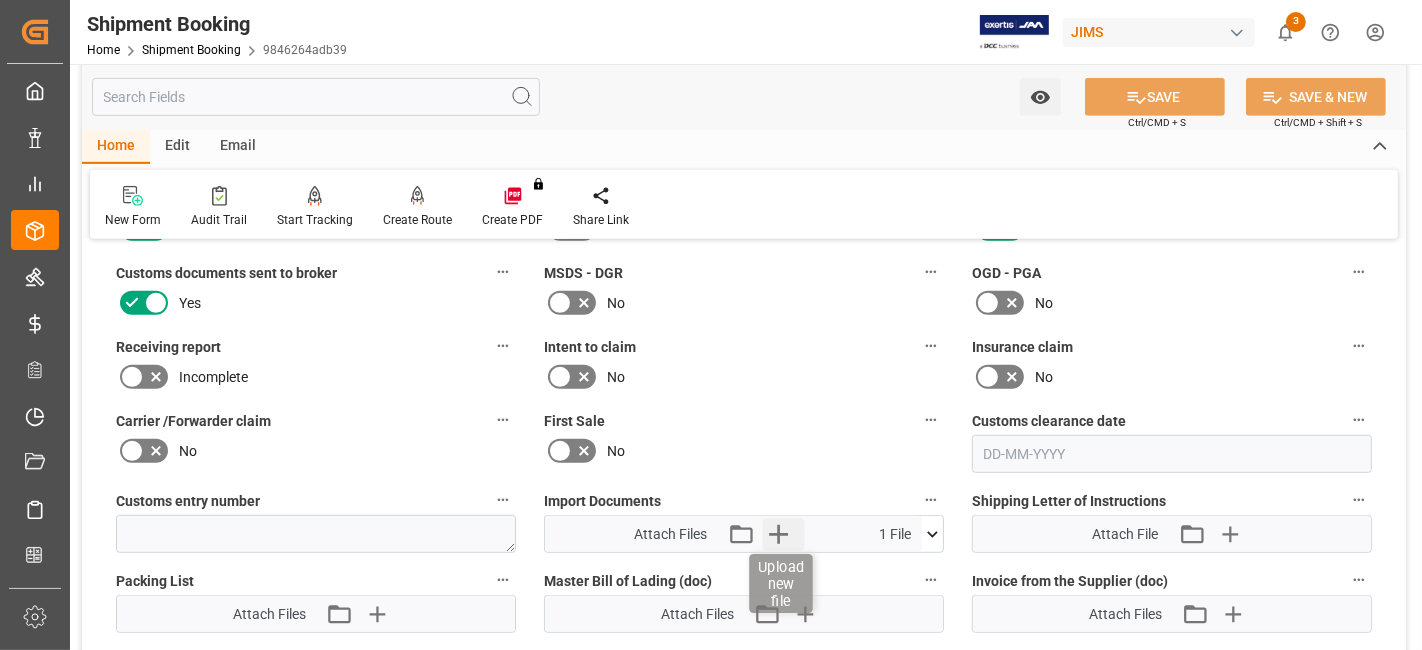 click 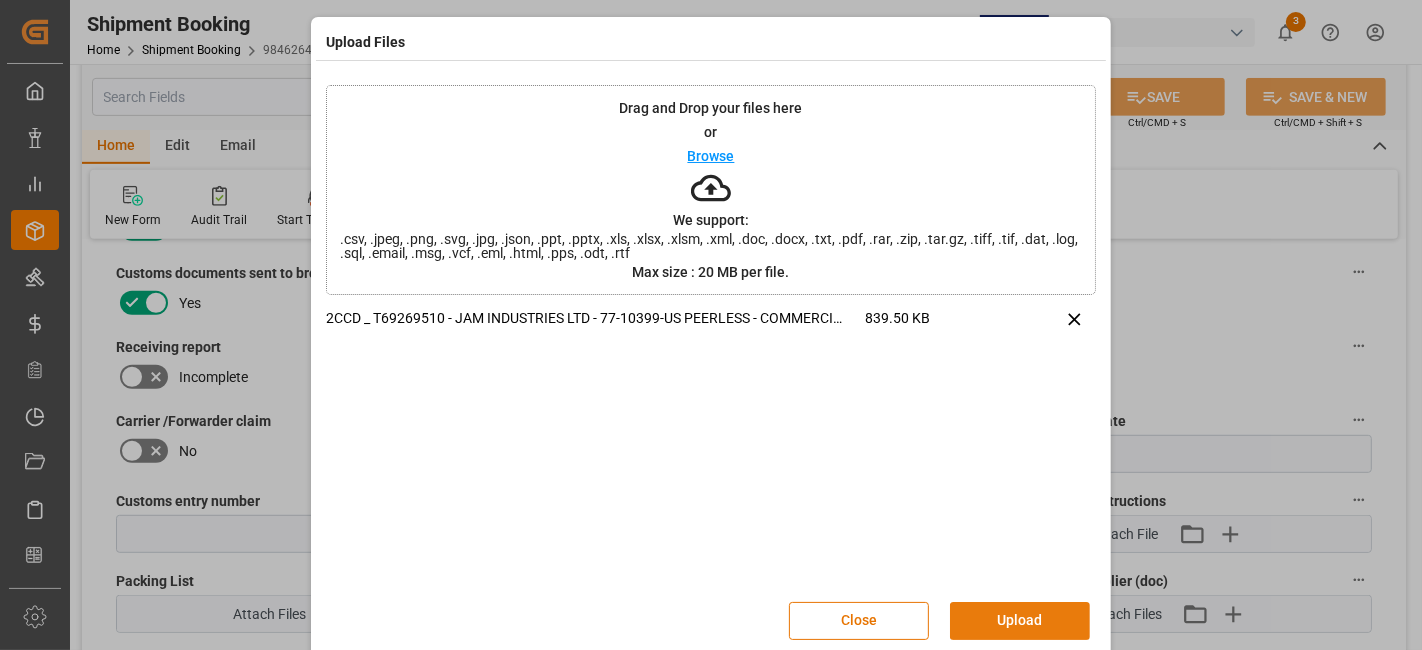 click on "Upload" at bounding box center (1020, 621) 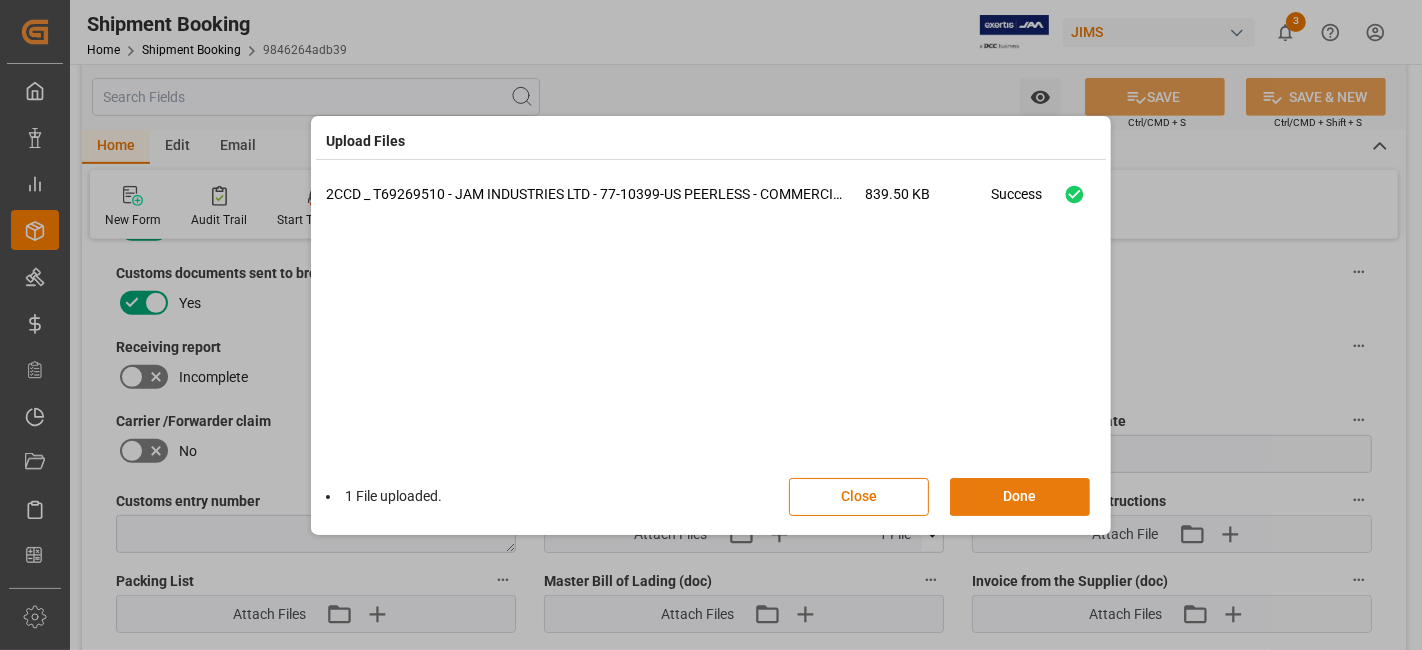 click on "Done" at bounding box center [1020, 497] 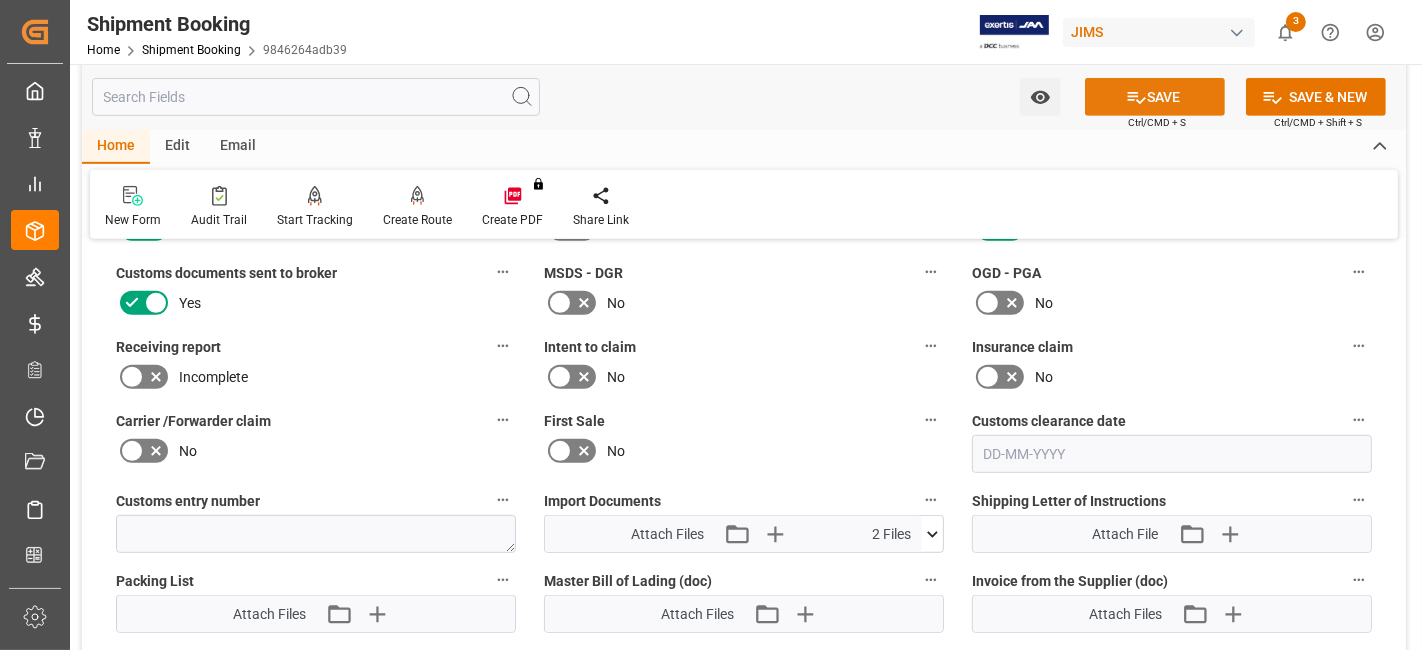 click on "SAVE" at bounding box center [1155, 97] 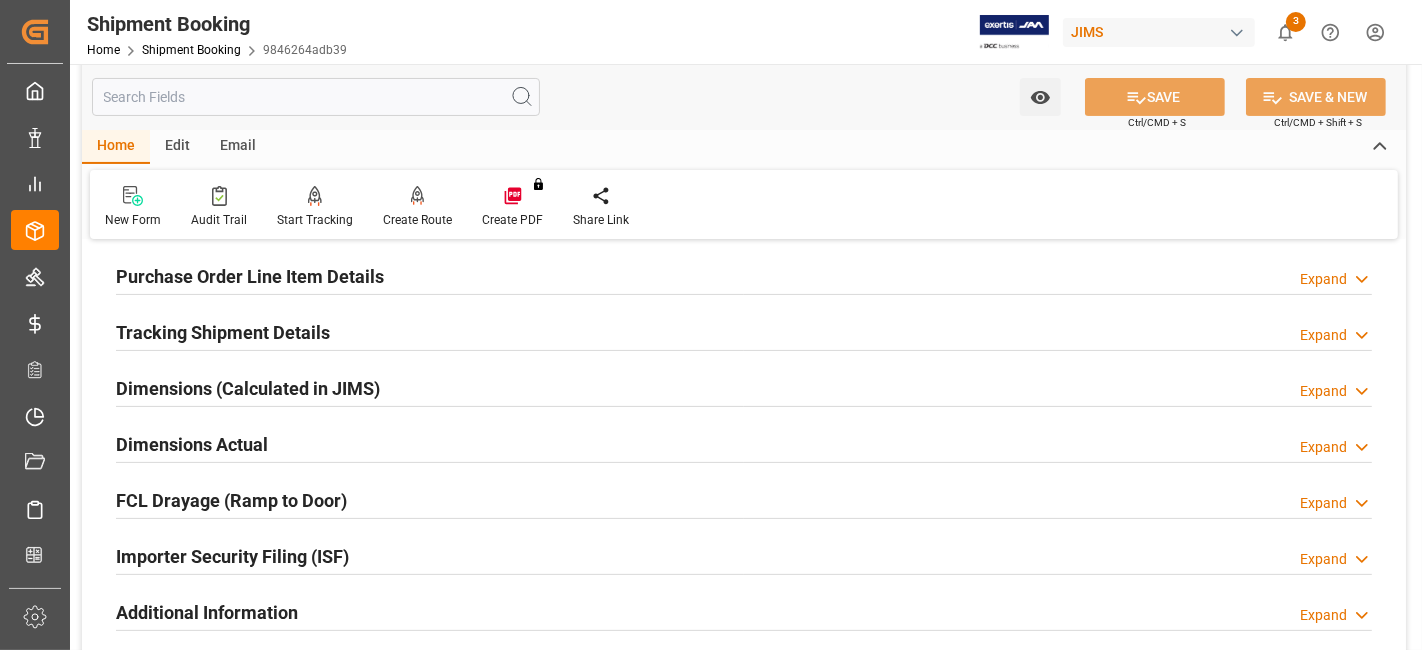 scroll, scrollTop: 313, scrollLeft: 0, axis: vertical 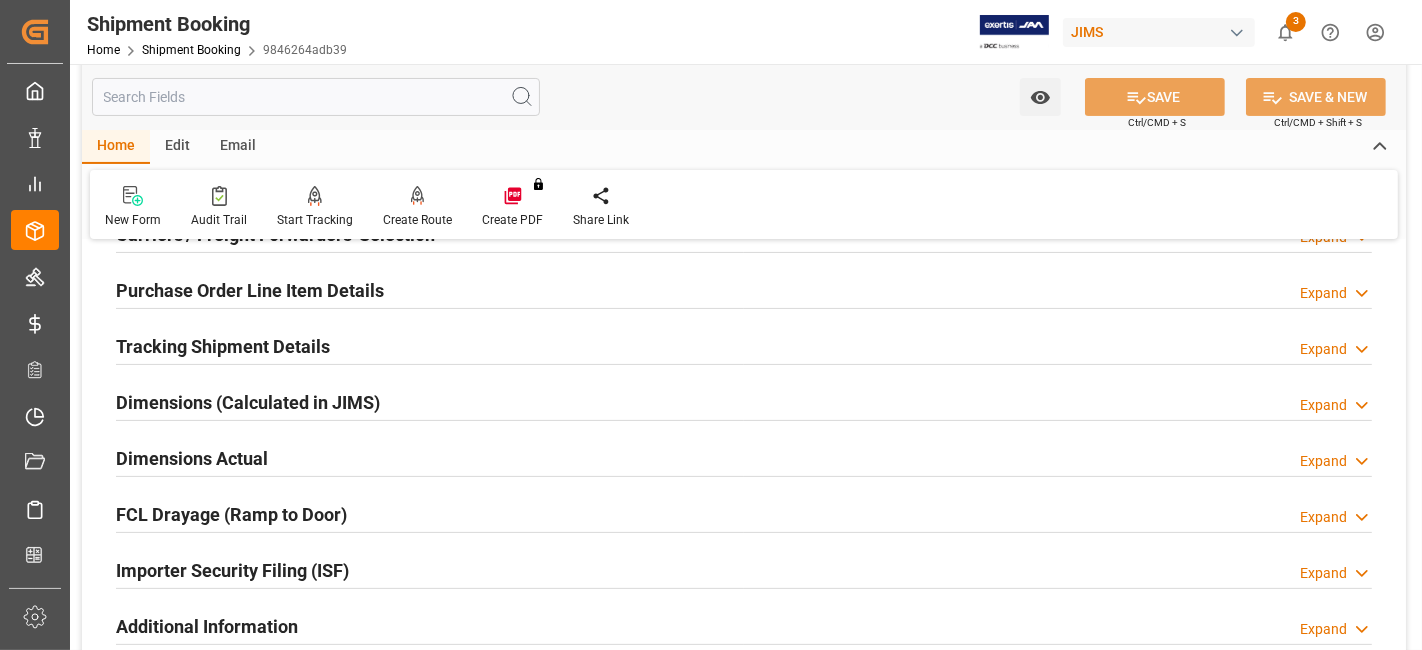 click on "Tracking Shipment Details" at bounding box center (223, 346) 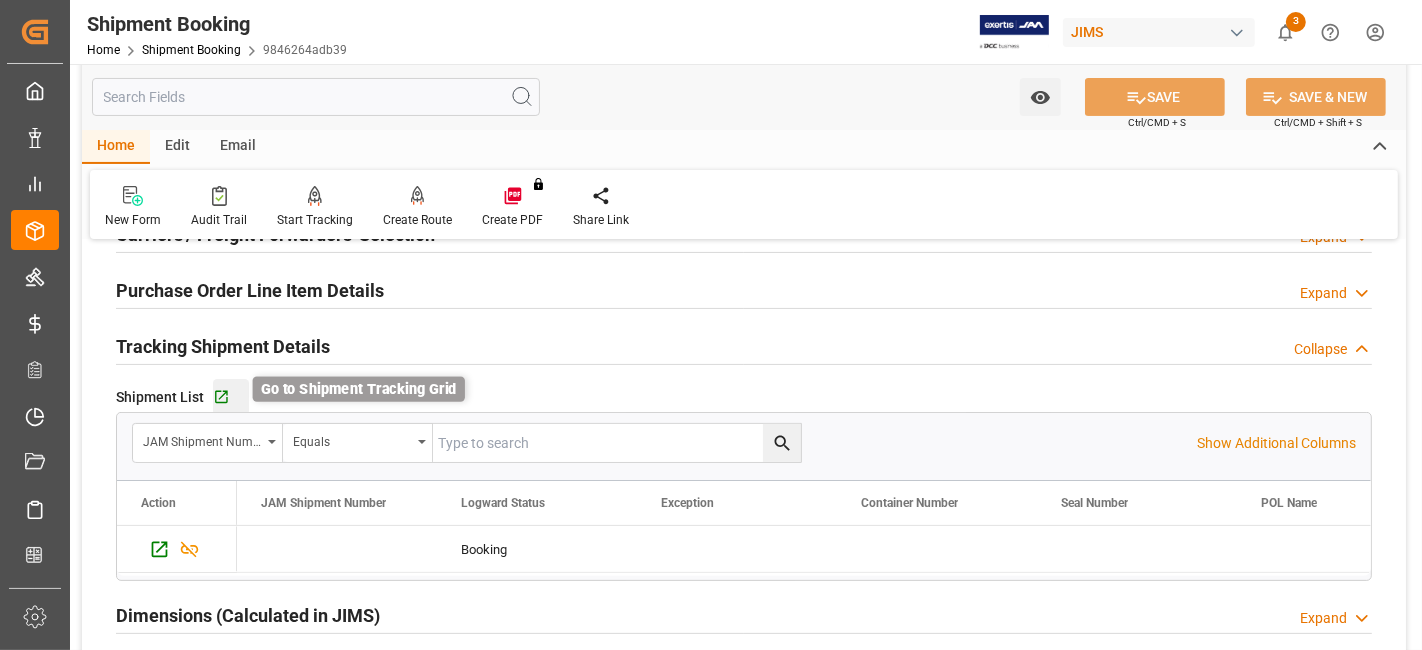 click 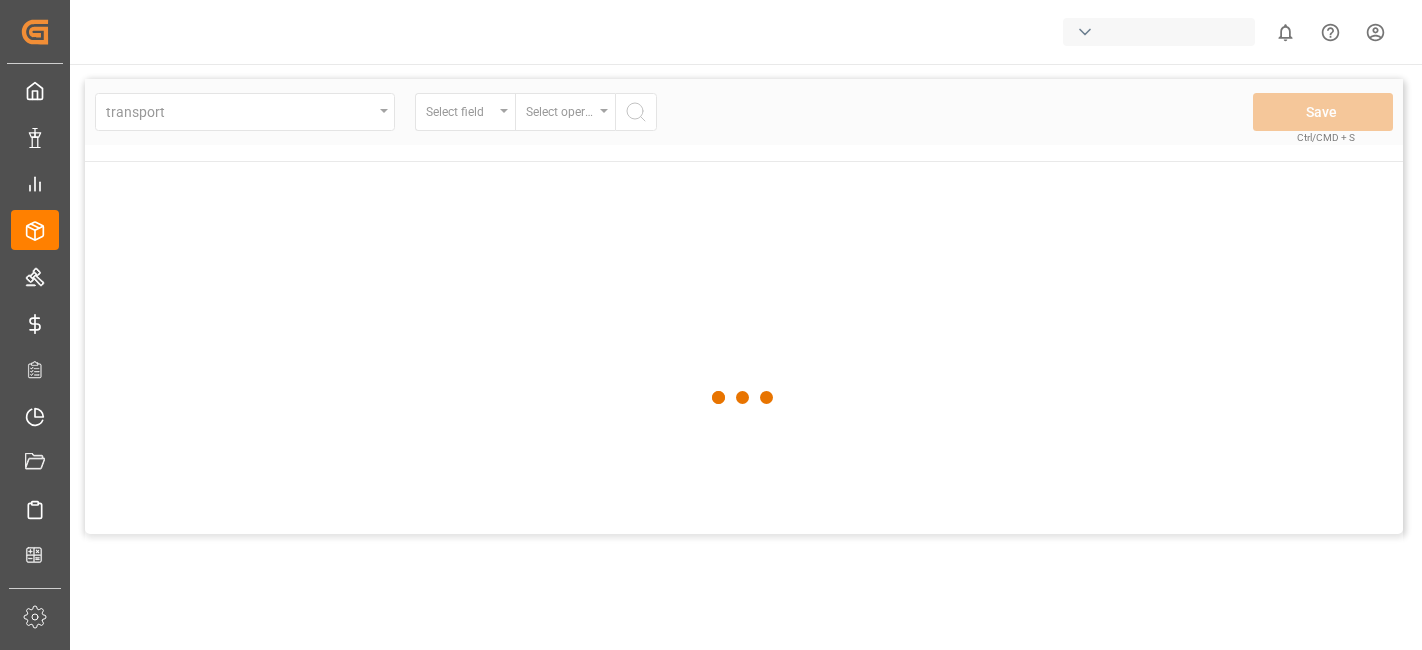 scroll, scrollTop: 0, scrollLeft: 0, axis: both 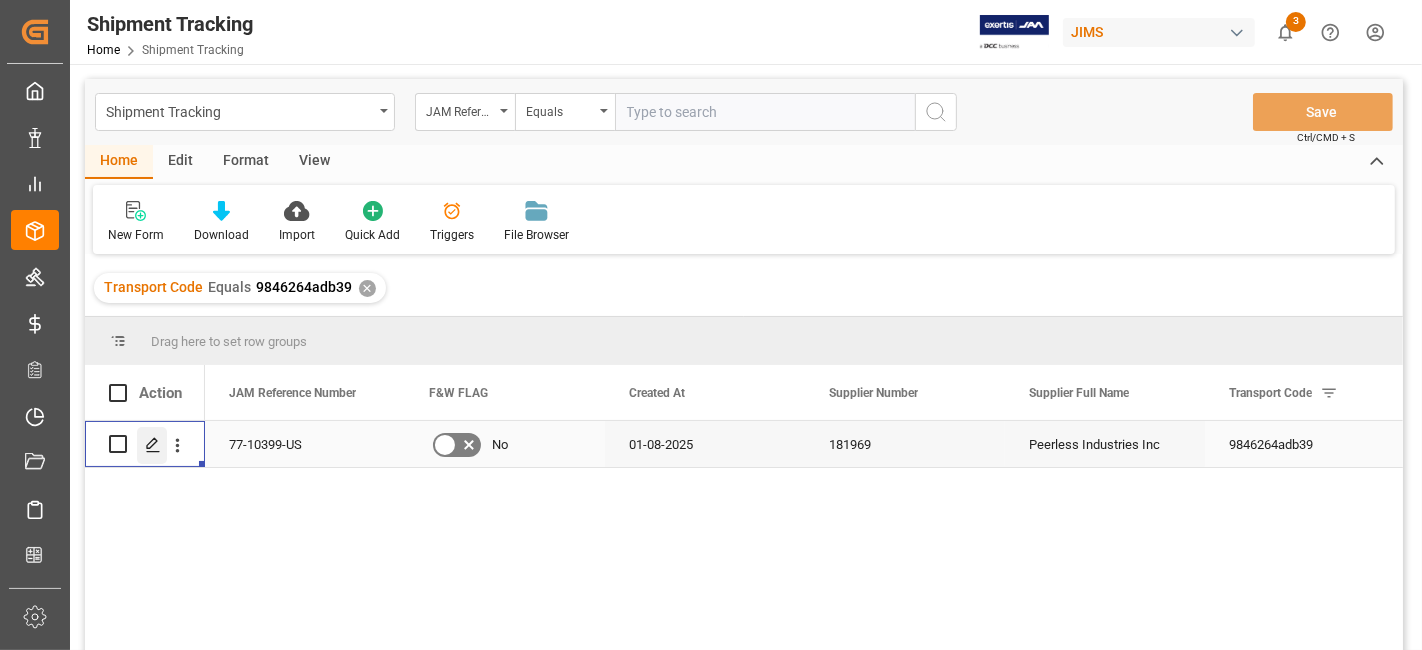 click 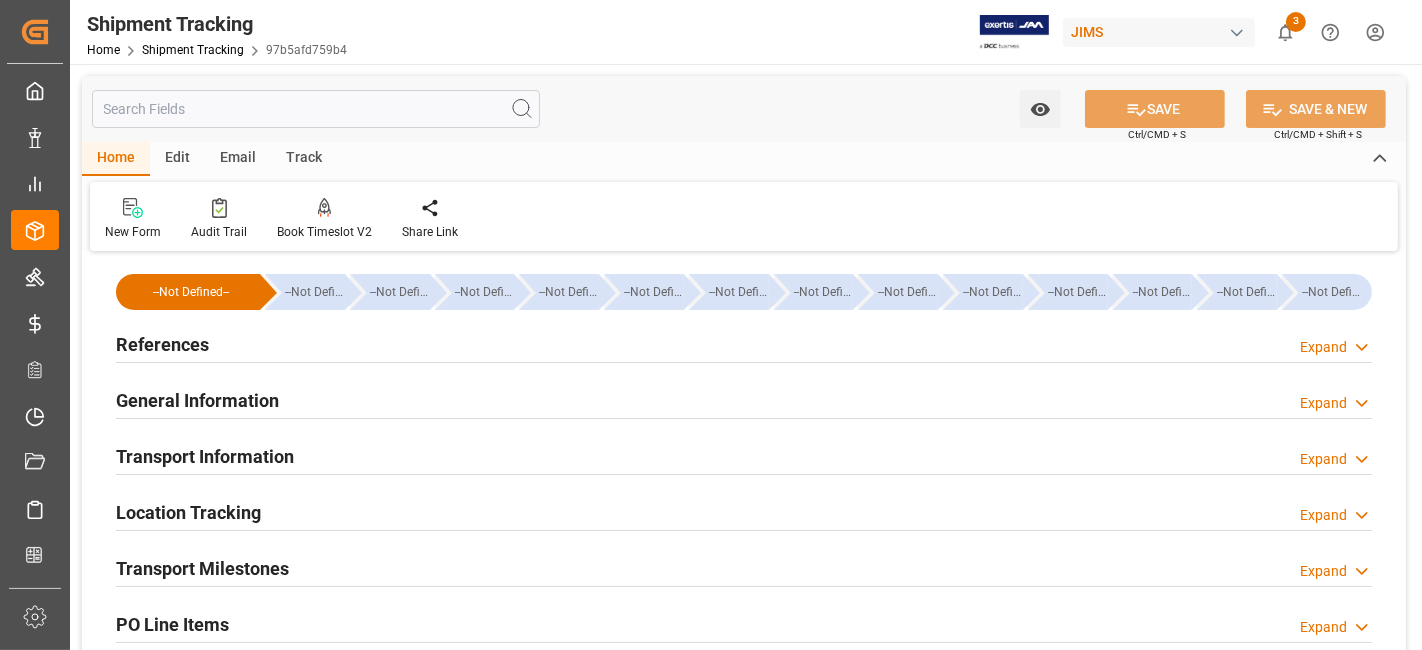 click on "Location Tracking Expand" at bounding box center [744, 511] 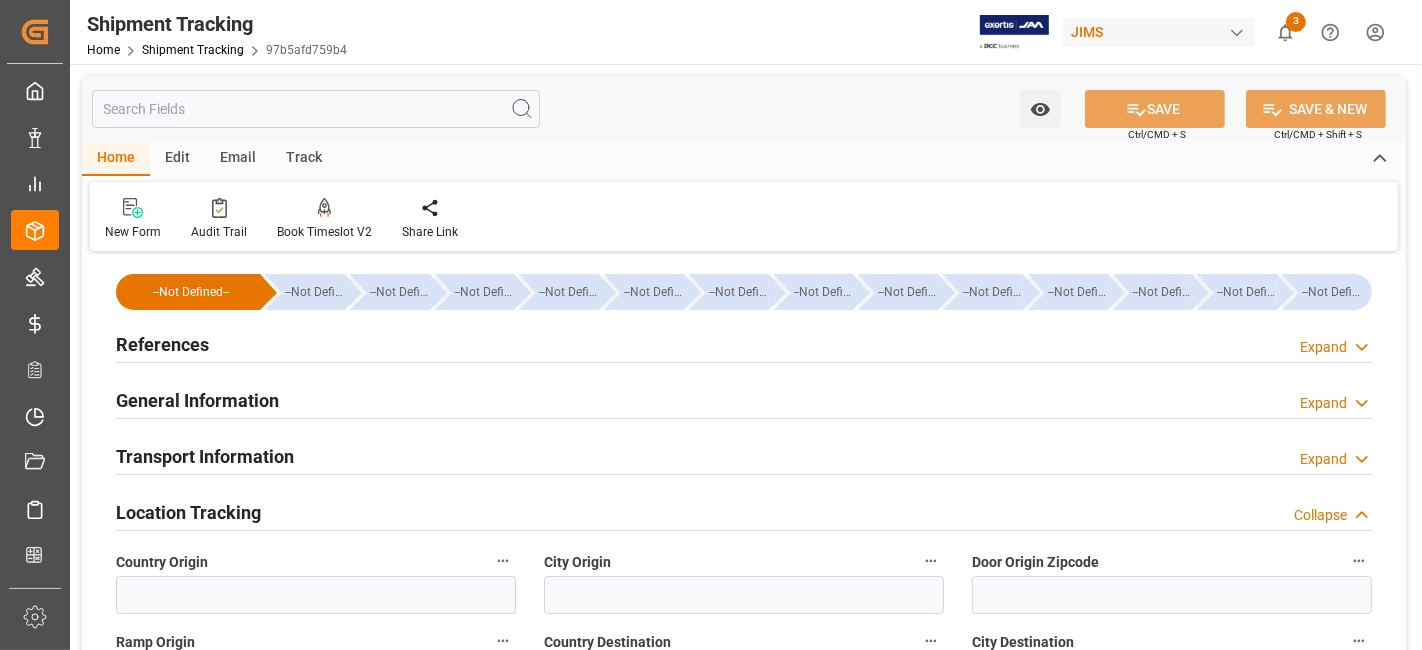 click on "Location Tracking Collapse" at bounding box center (744, 511) 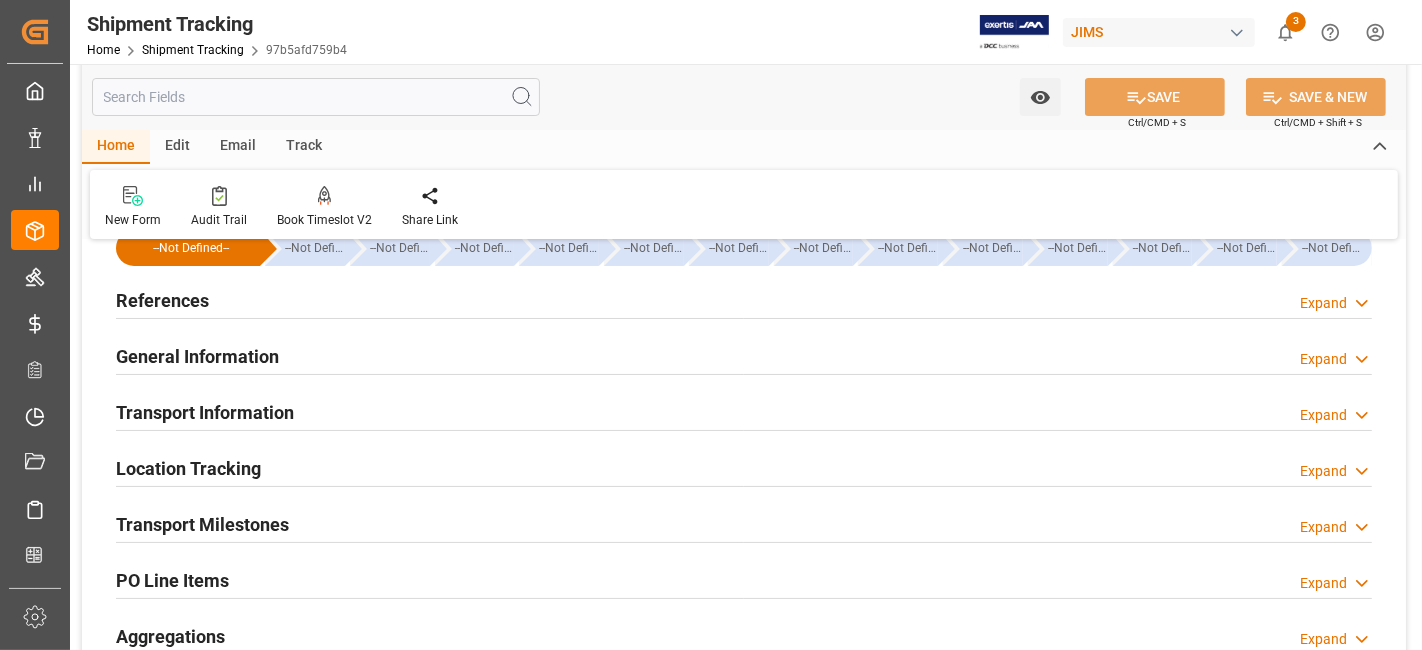 scroll, scrollTop: 88, scrollLeft: 0, axis: vertical 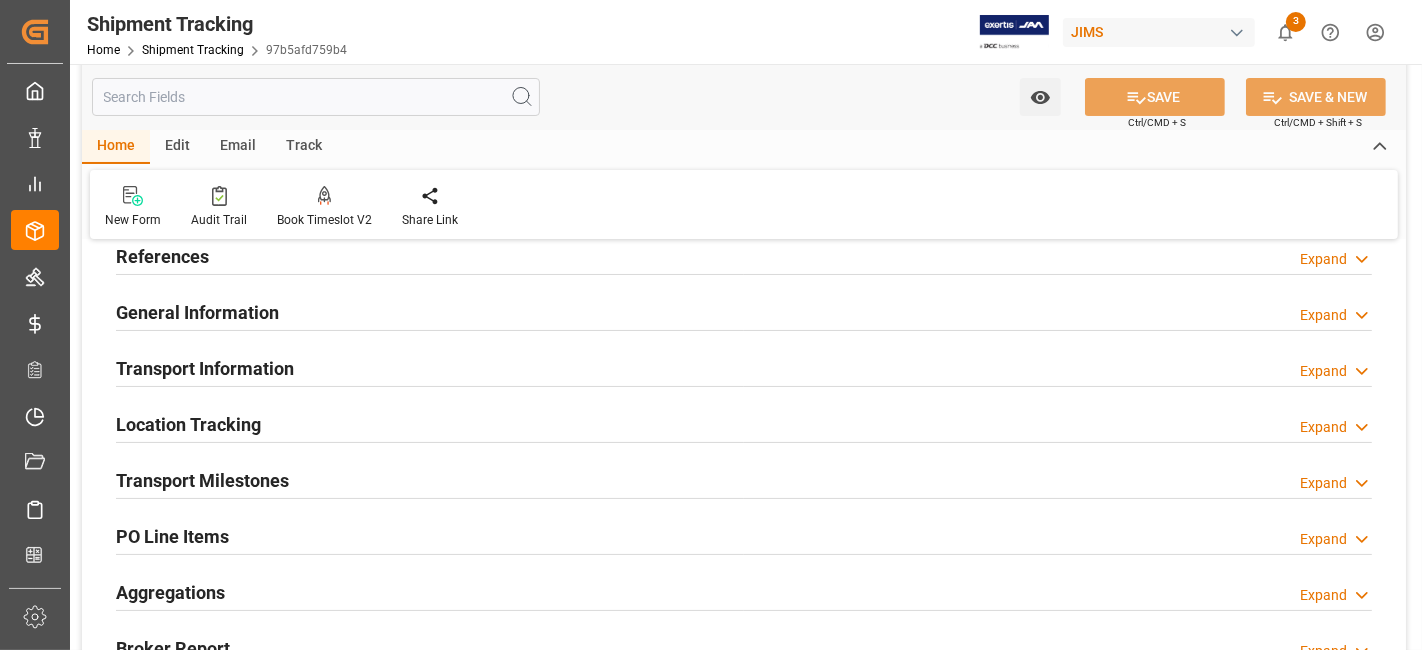 click on "Transport Milestones" at bounding box center [202, 480] 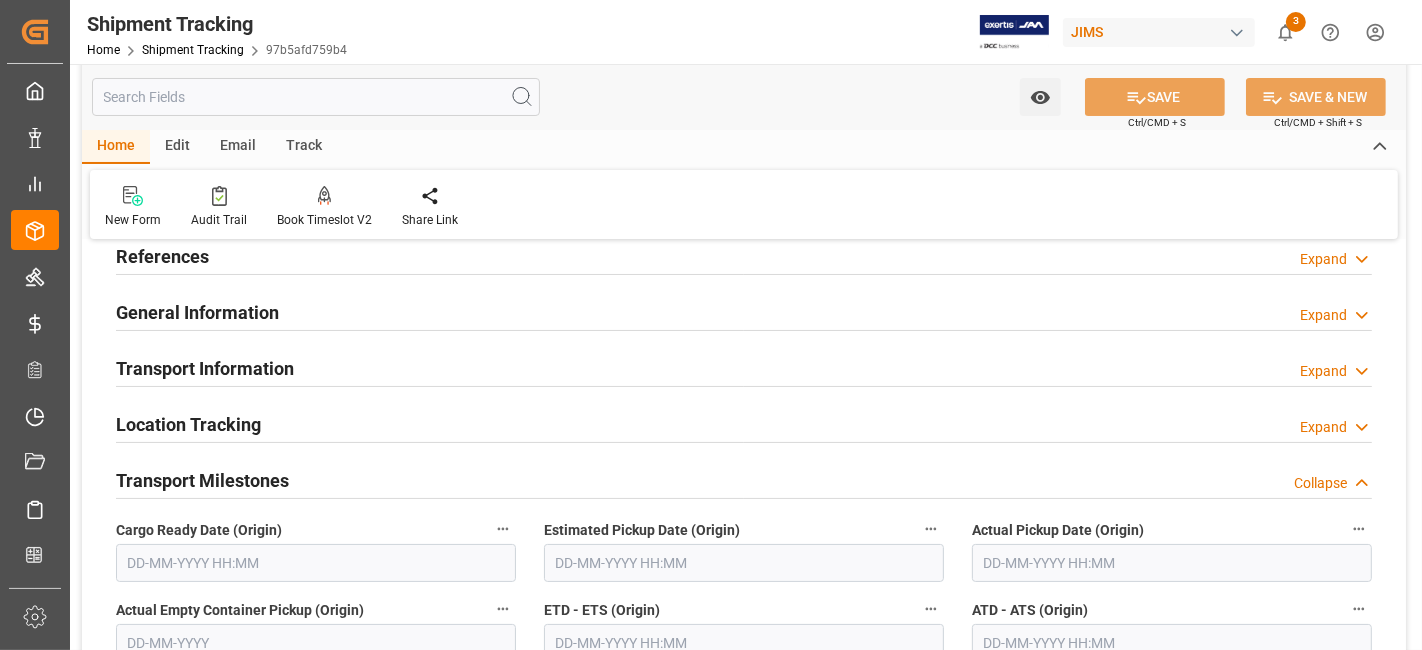 click at bounding box center [316, 563] 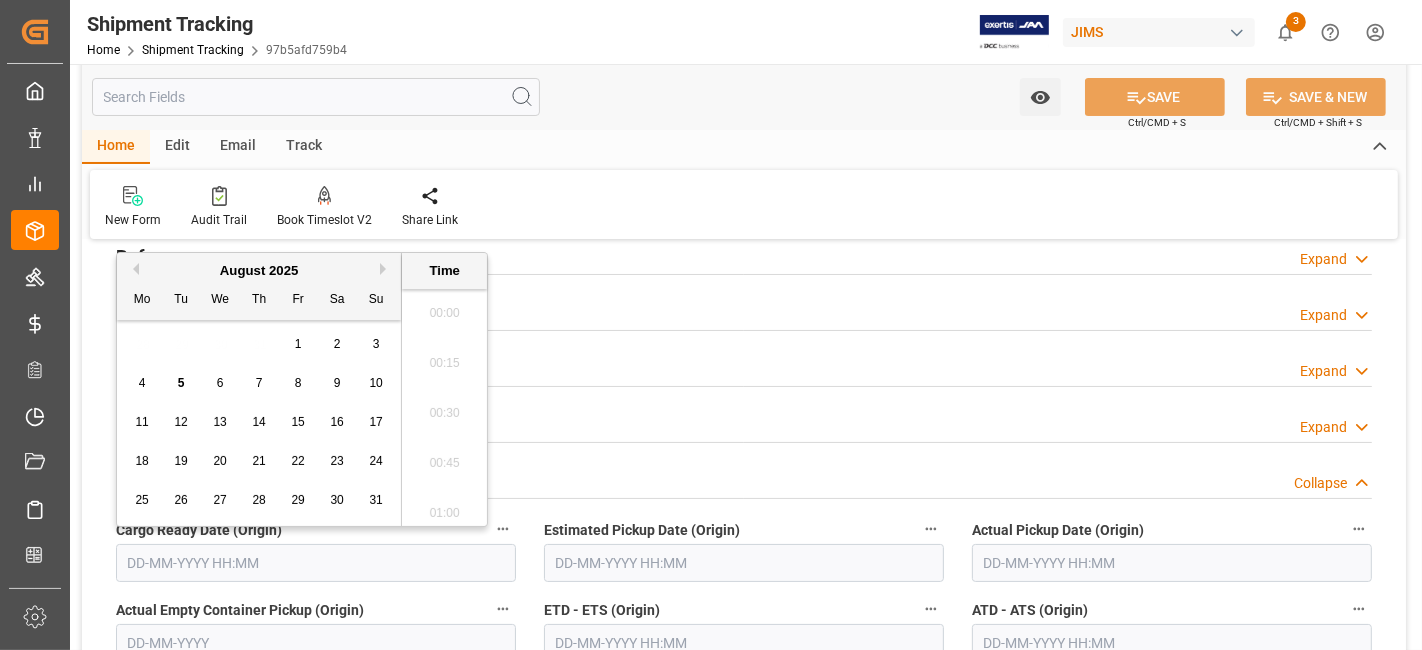 scroll, scrollTop: 2104, scrollLeft: 0, axis: vertical 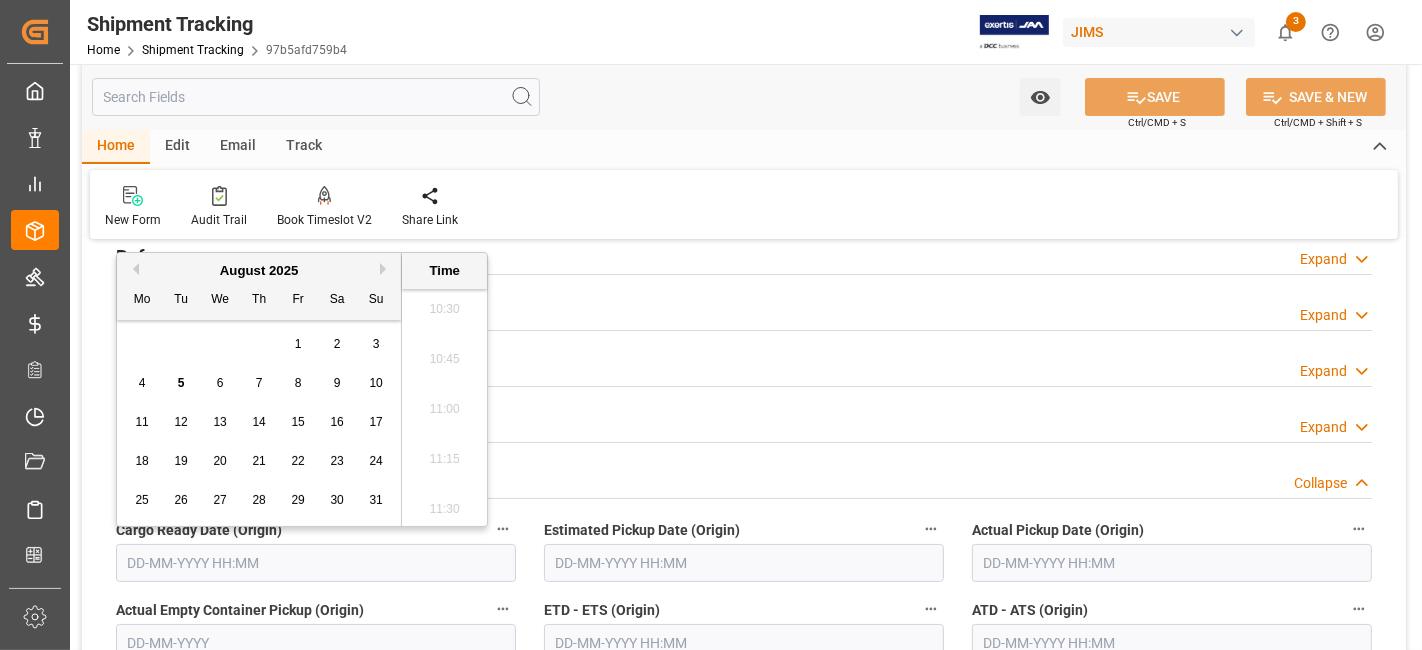 click on "4" at bounding box center (142, 383) 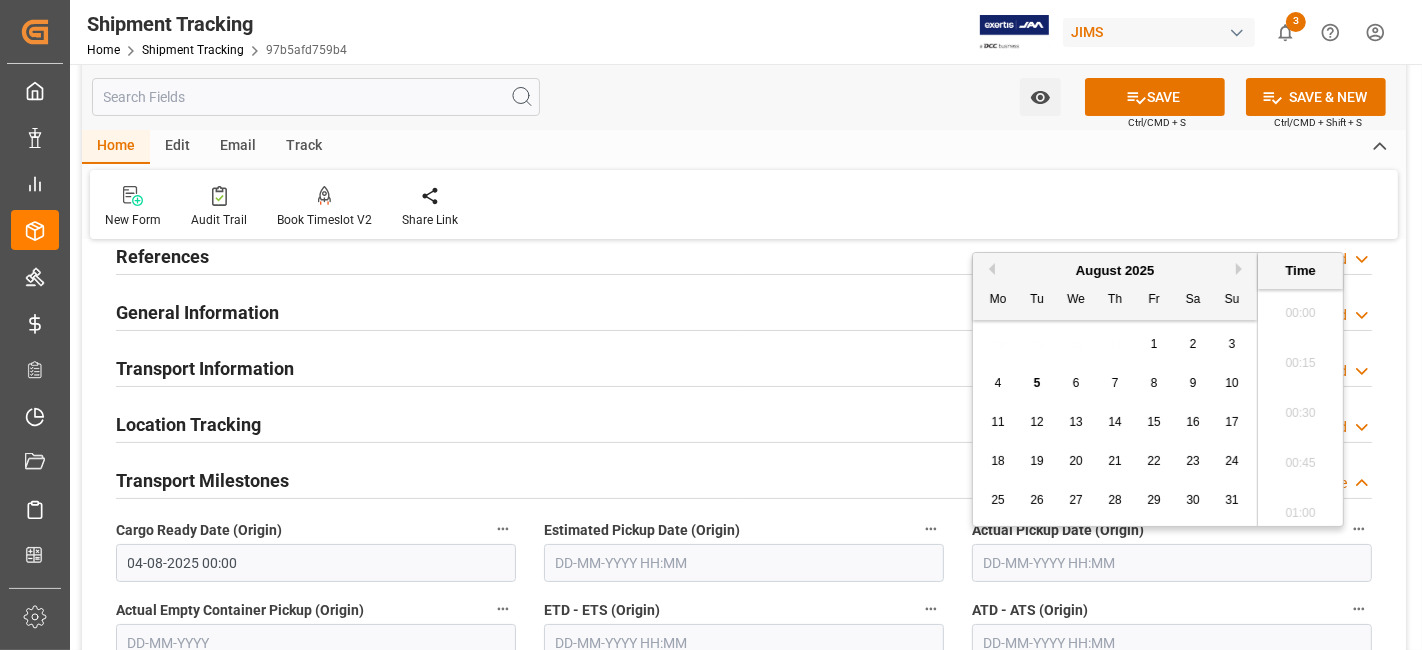 click at bounding box center [1172, 563] 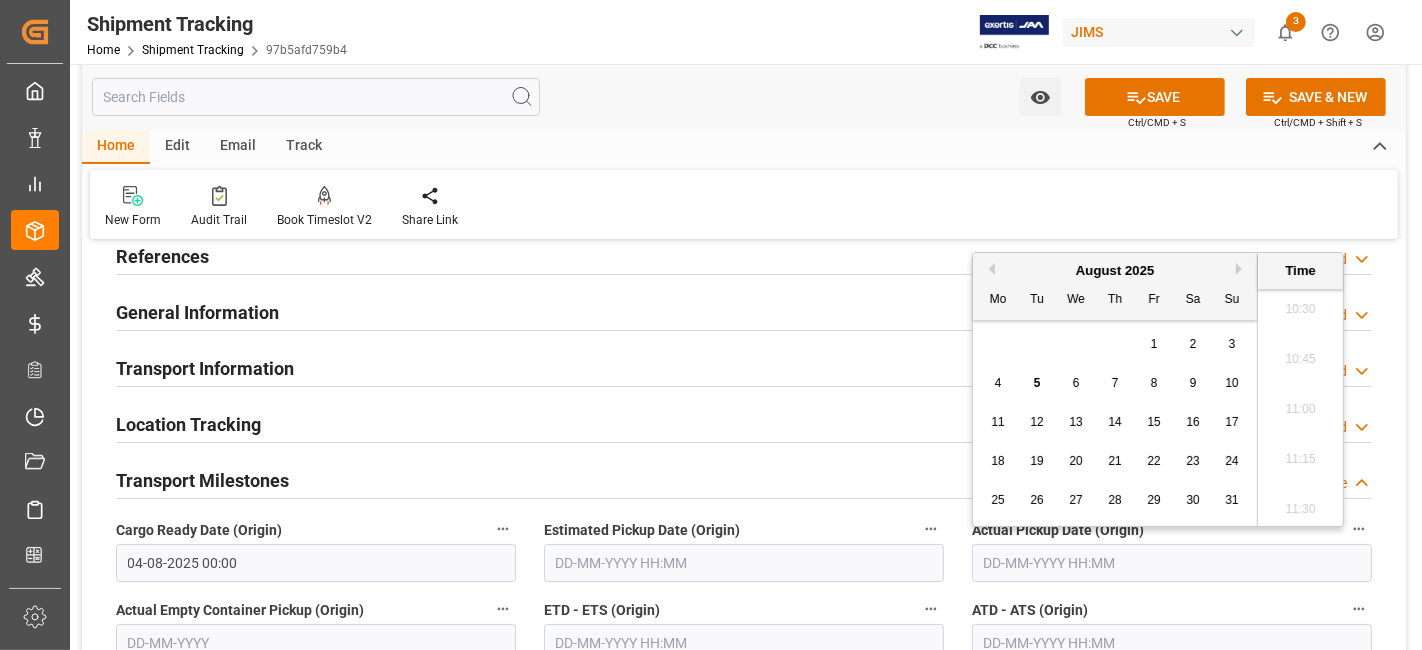 click on "4" at bounding box center [998, 383] 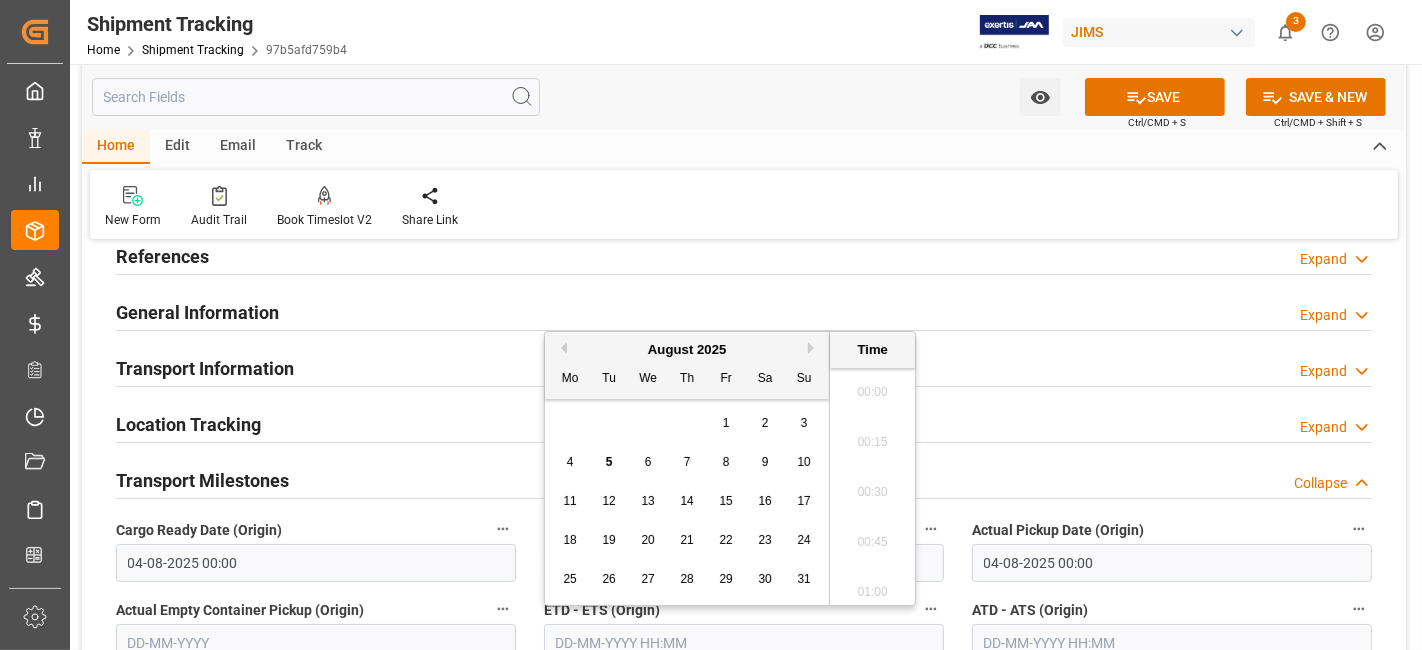 click at bounding box center (744, 643) 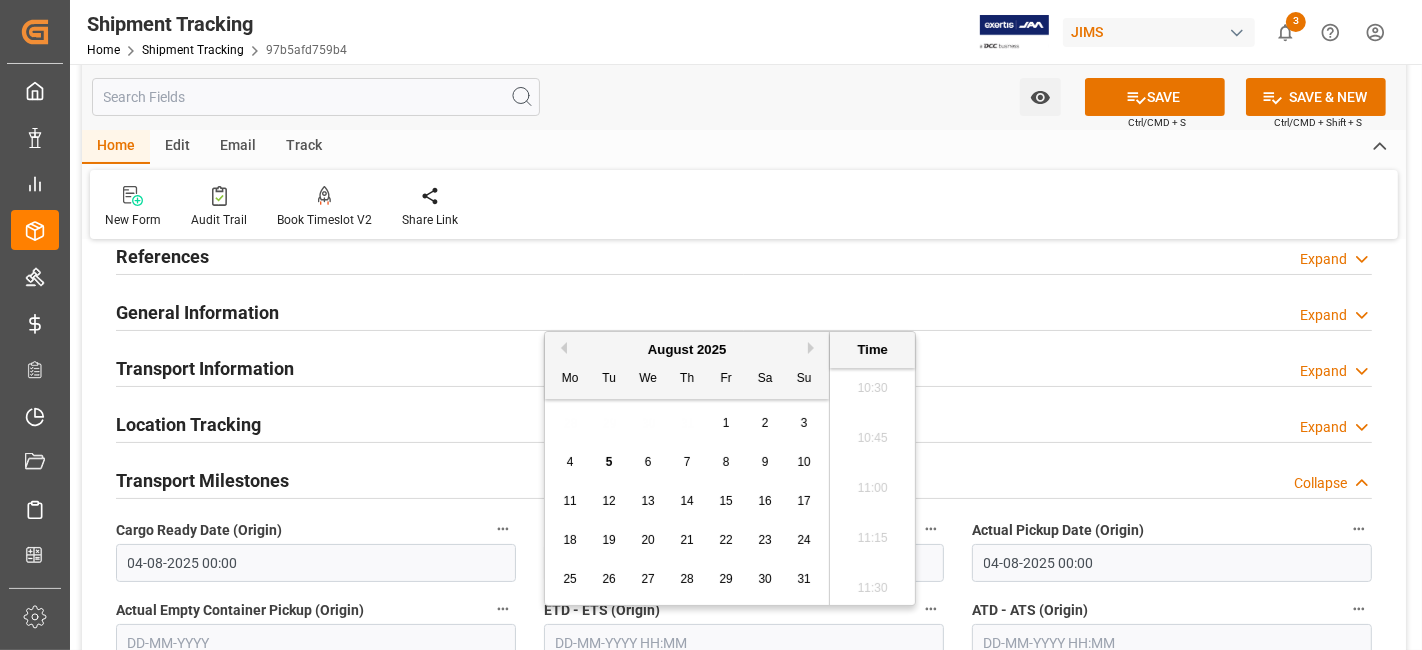click on "4" at bounding box center (570, 463) 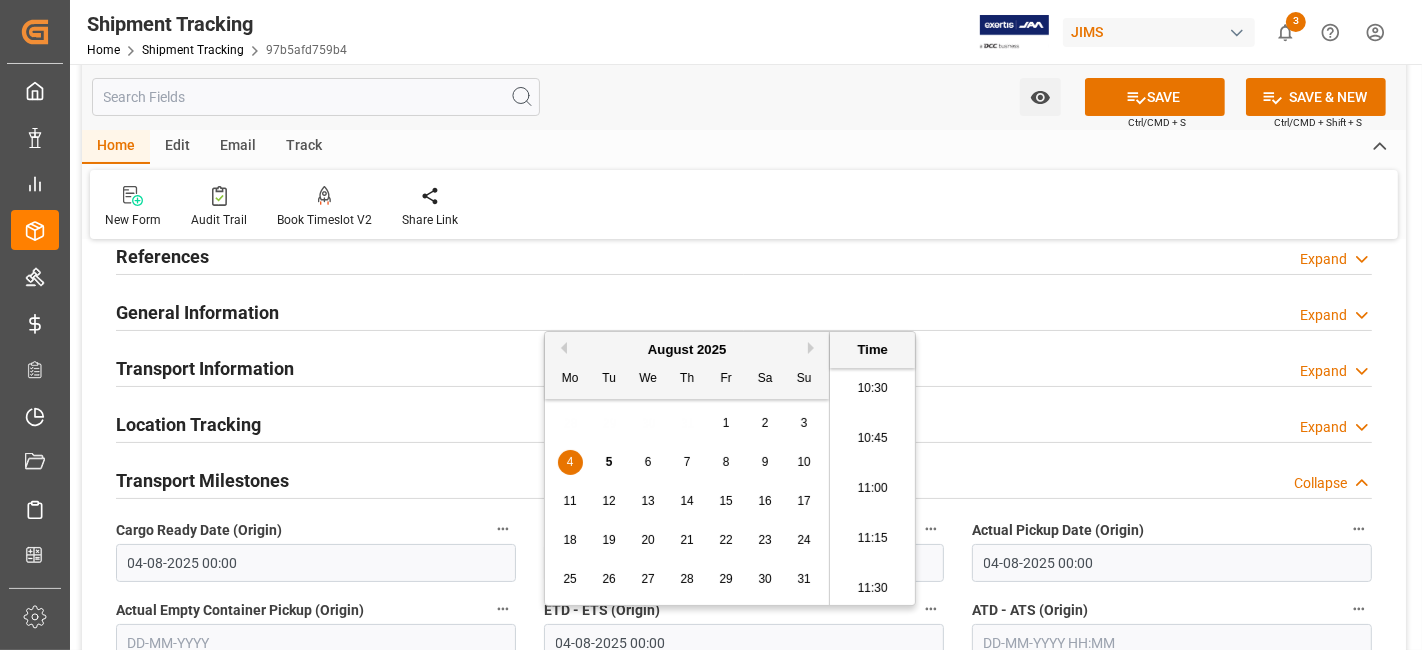 click on "04-08-2025 00:00" at bounding box center [744, 643] 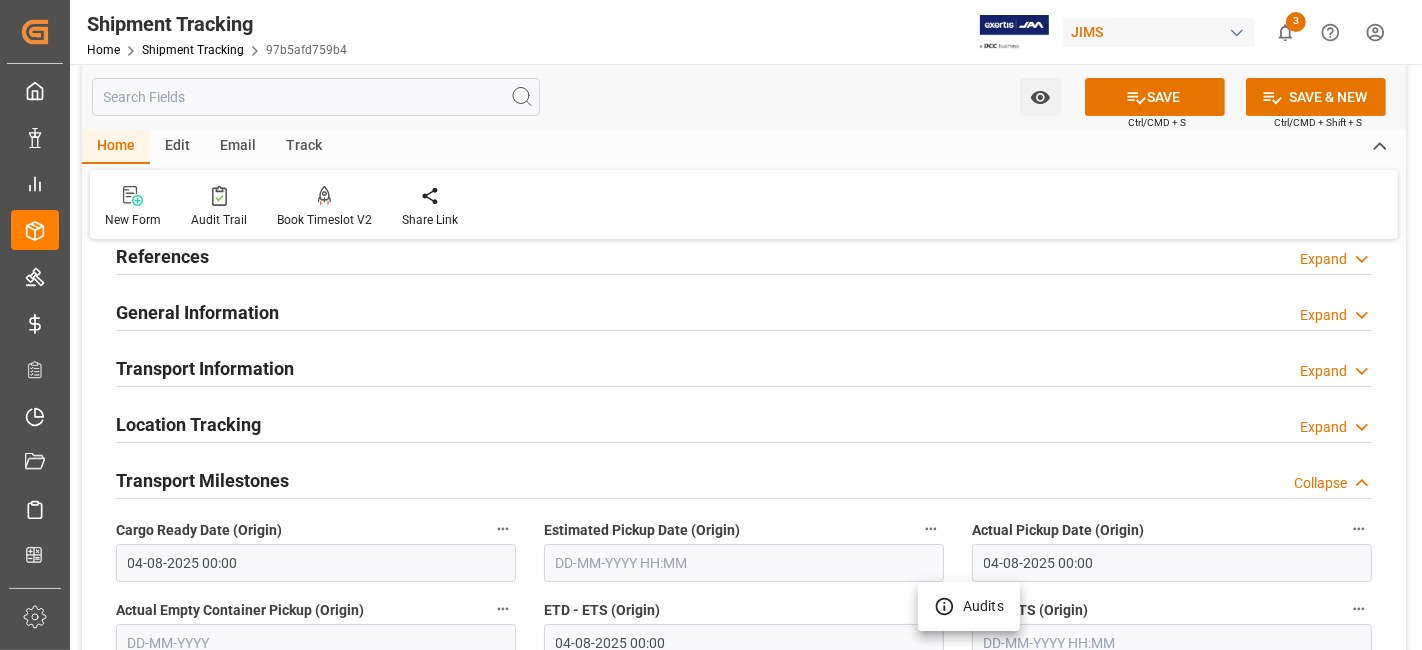 type 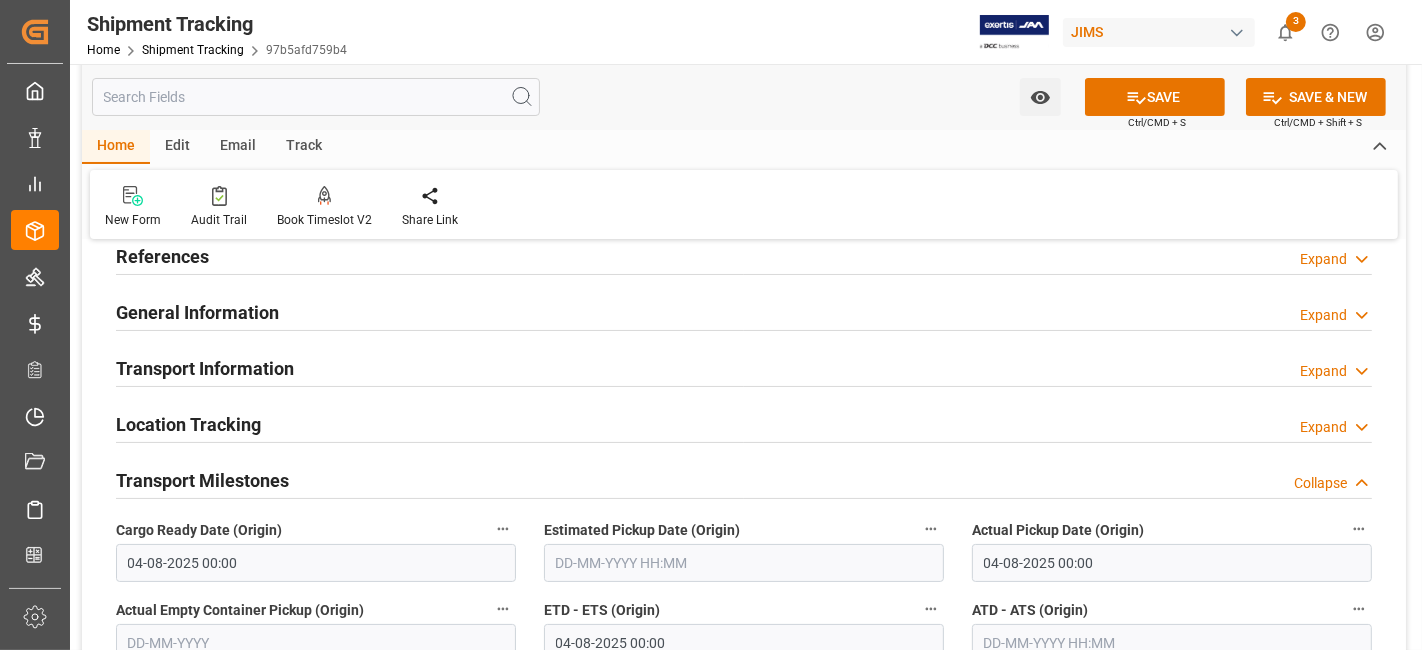 click on "Audits" at bounding box center (711, 325) 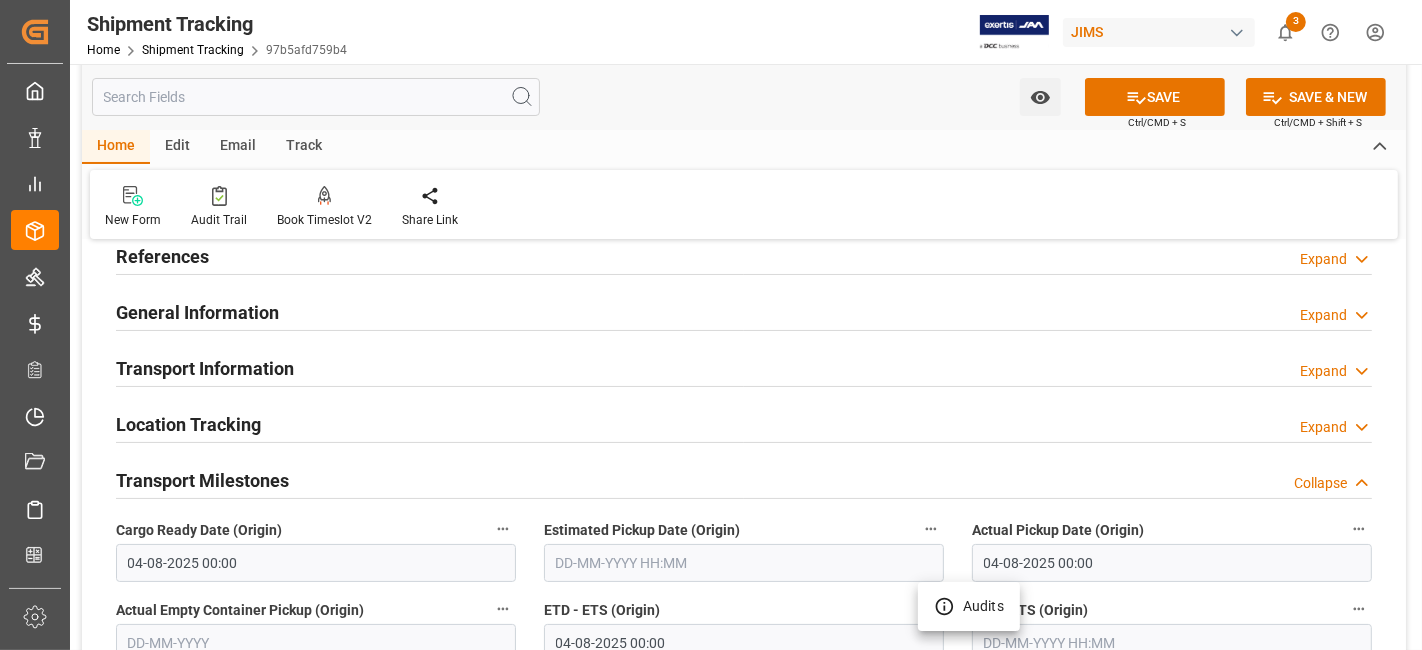 click at bounding box center (711, 325) 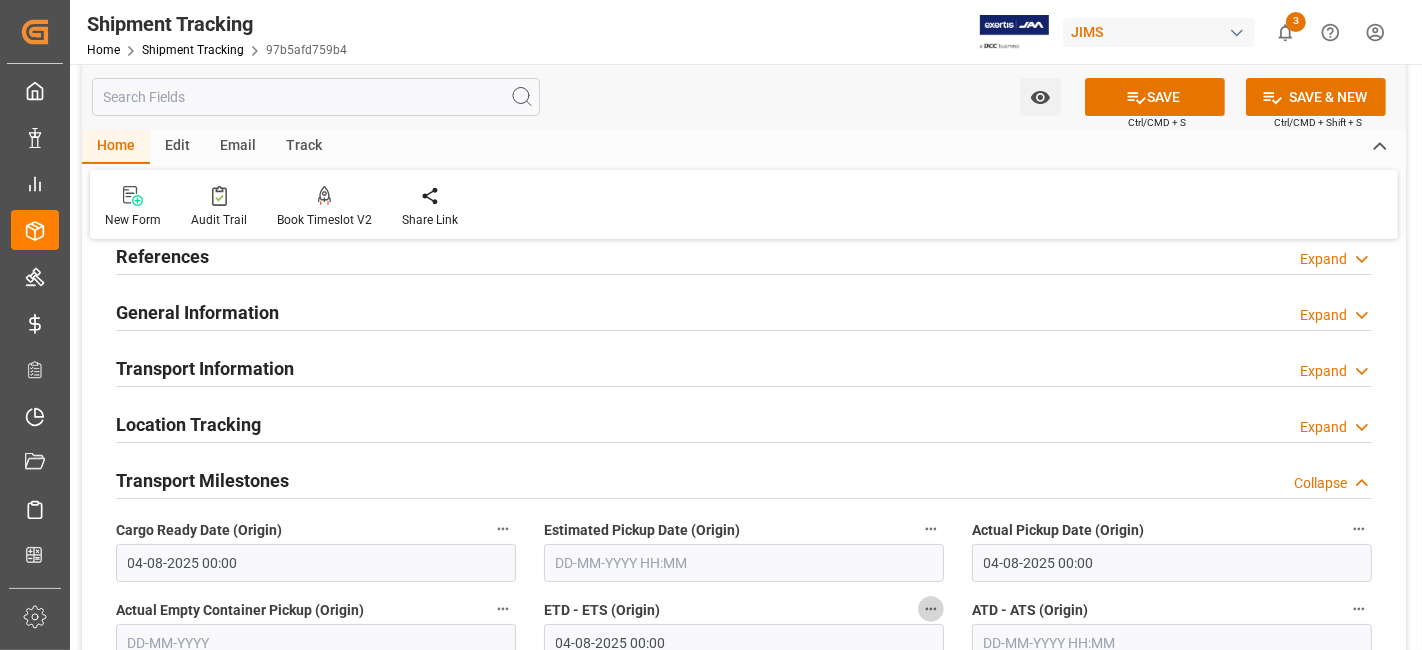 type 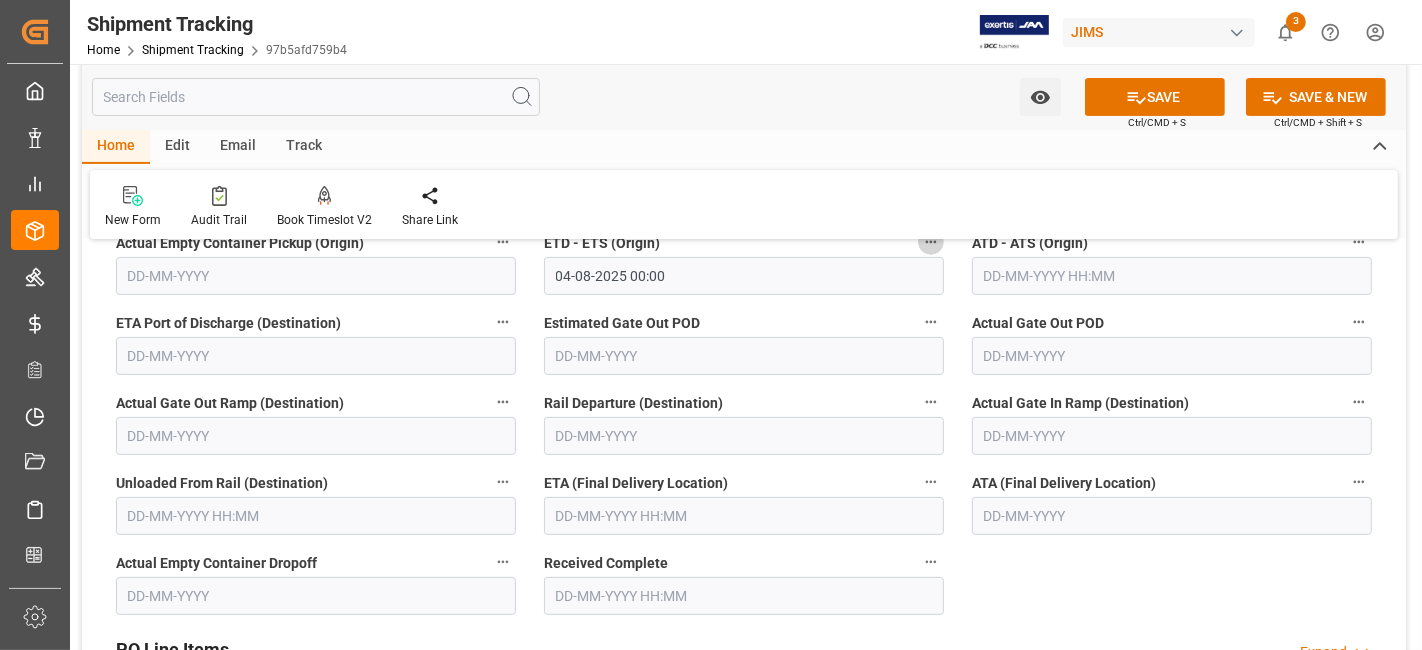 scroll, scrollTop: 488, scrollLeft: 0, axis: vertical 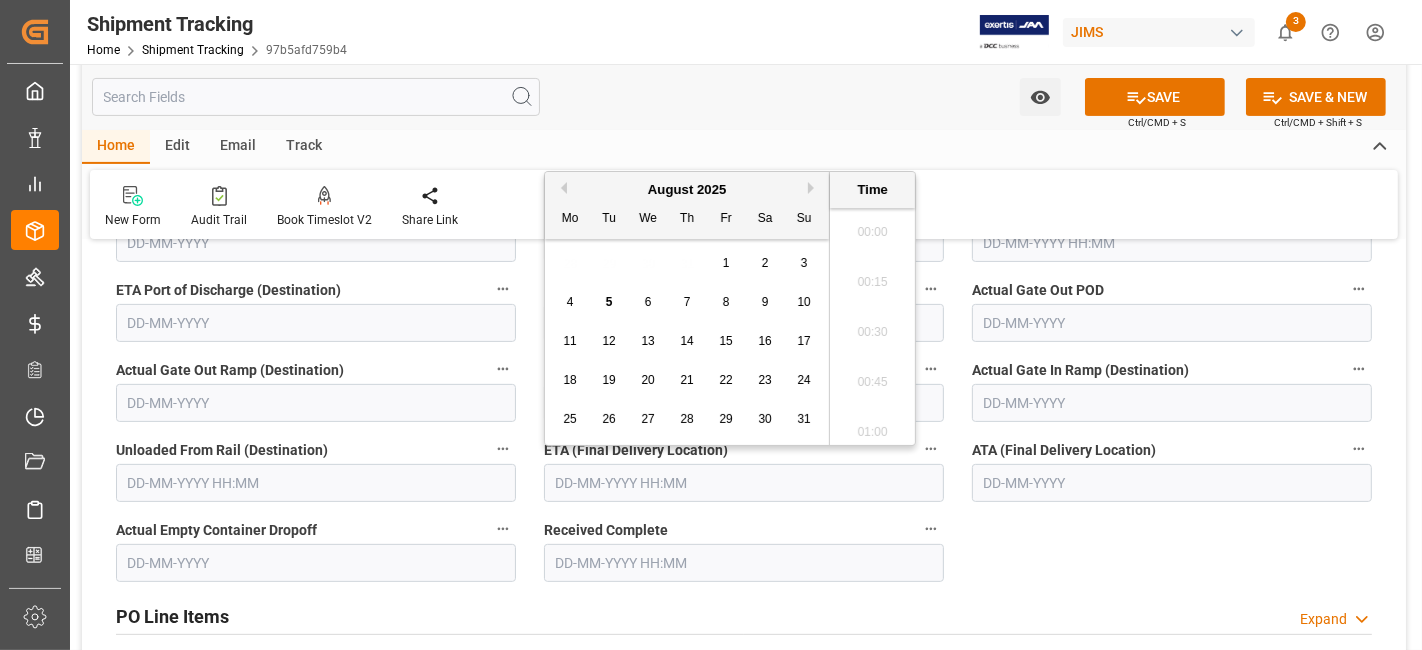 click at bounding box center [744, 483] 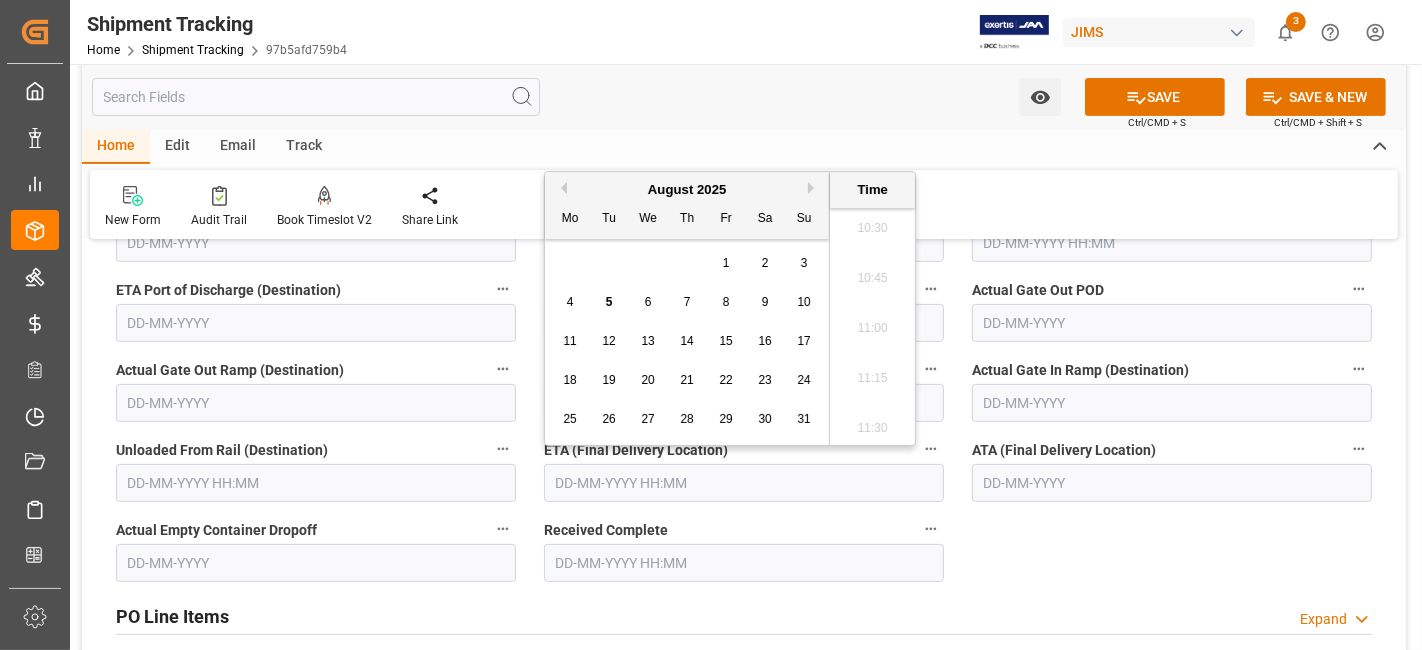click on "4 5 6 7 8 9 10" at bounding box center (687, 302) 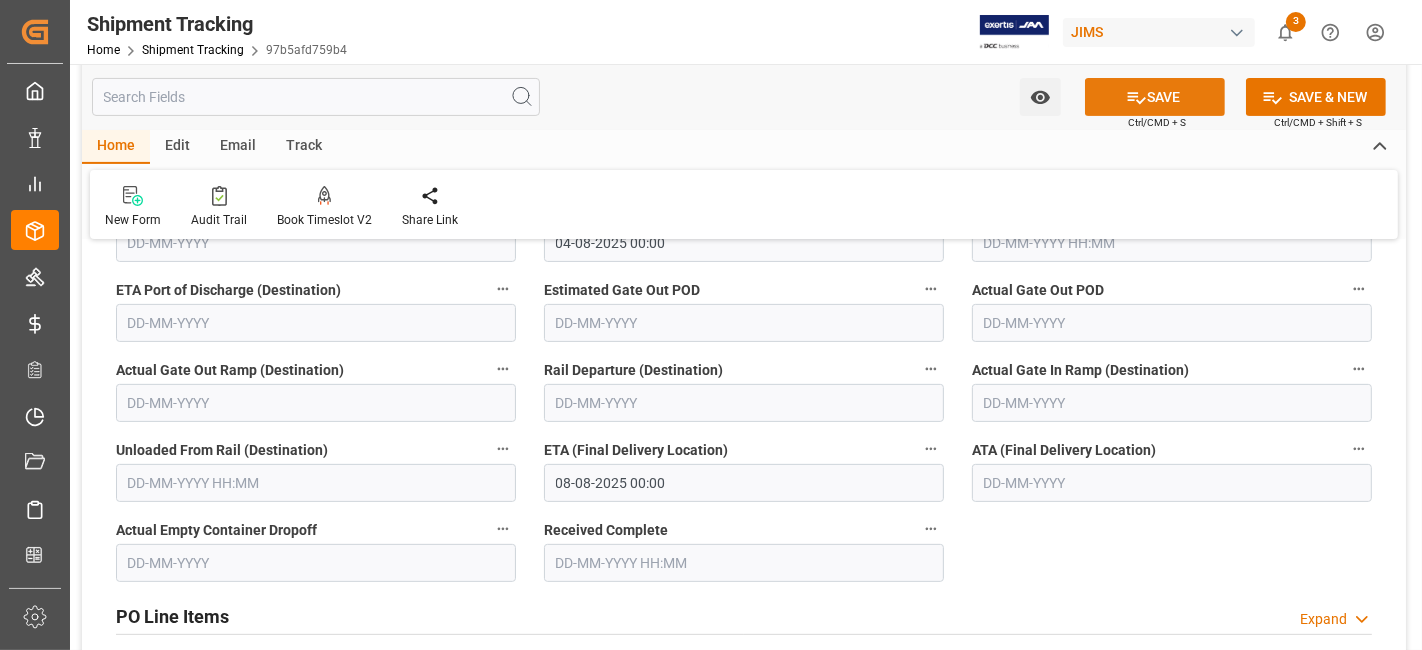 click on "SAVE" at bounding box center [1155, 97] 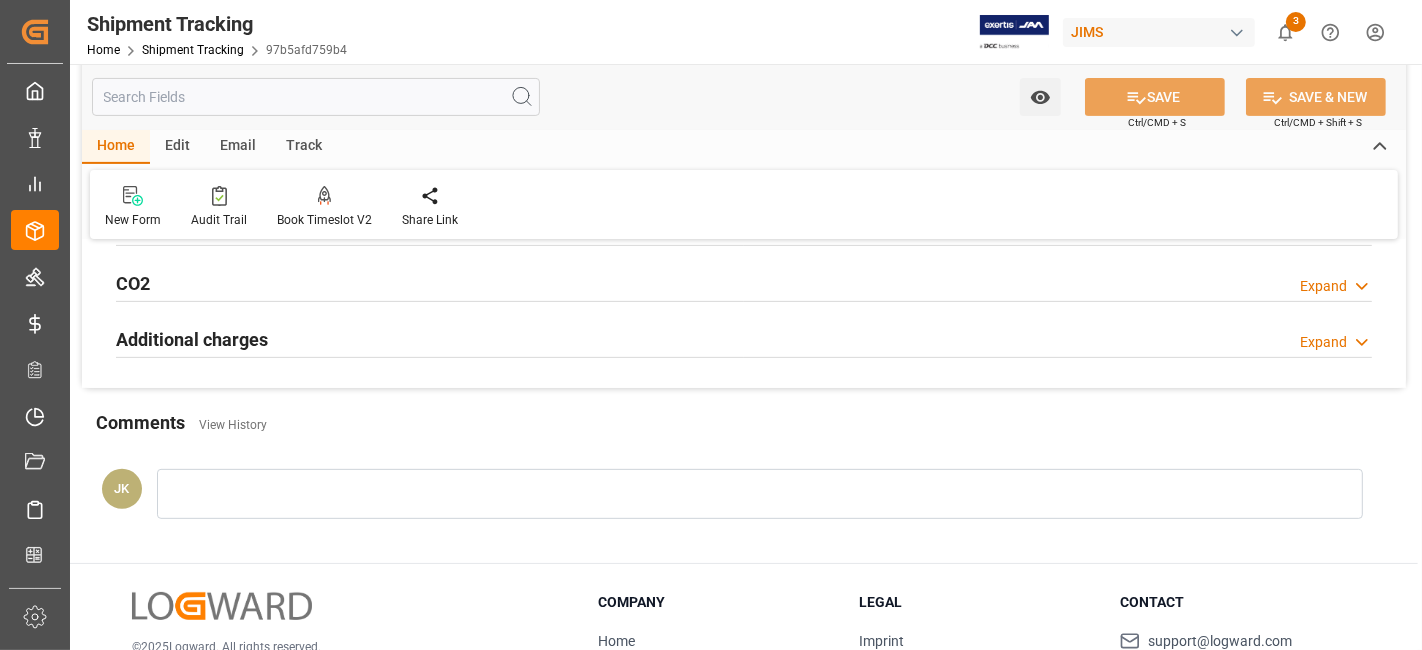 scroll, scrollTop: 600, scrollLeft: 0, axis: vertical 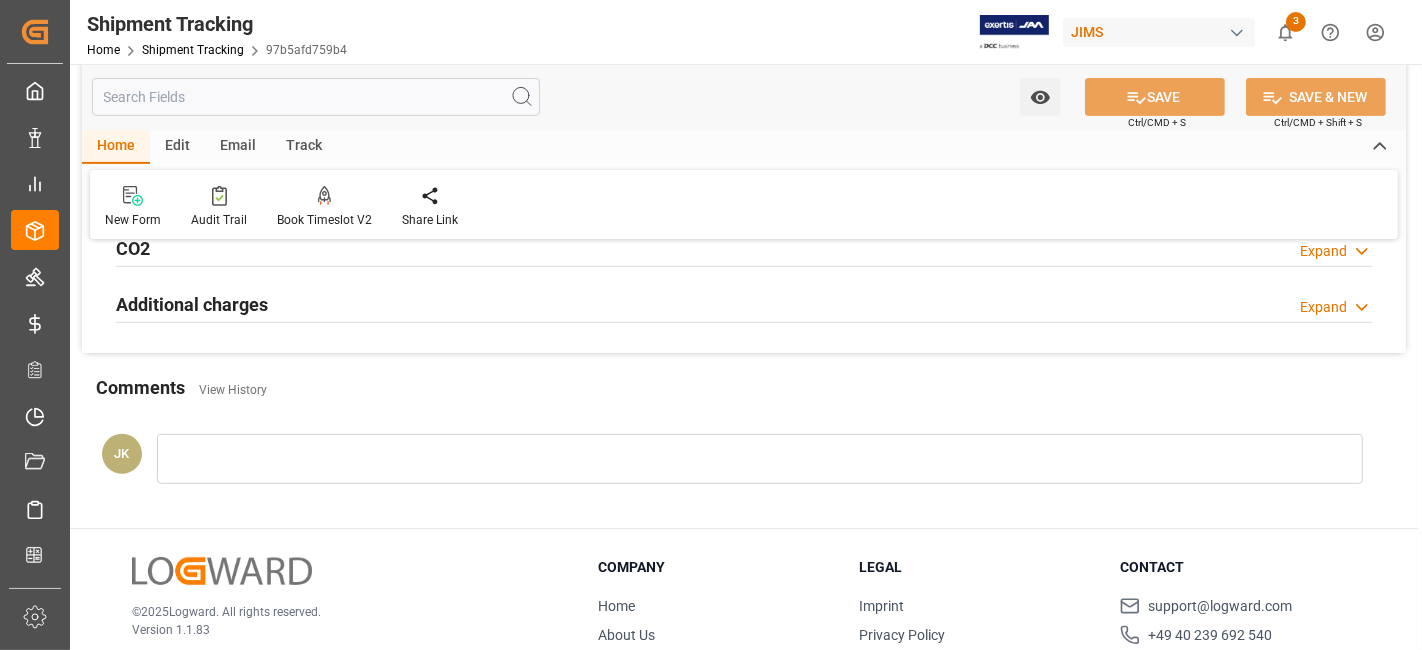 click on "Comments     View History" at bounding box center [744, 391] 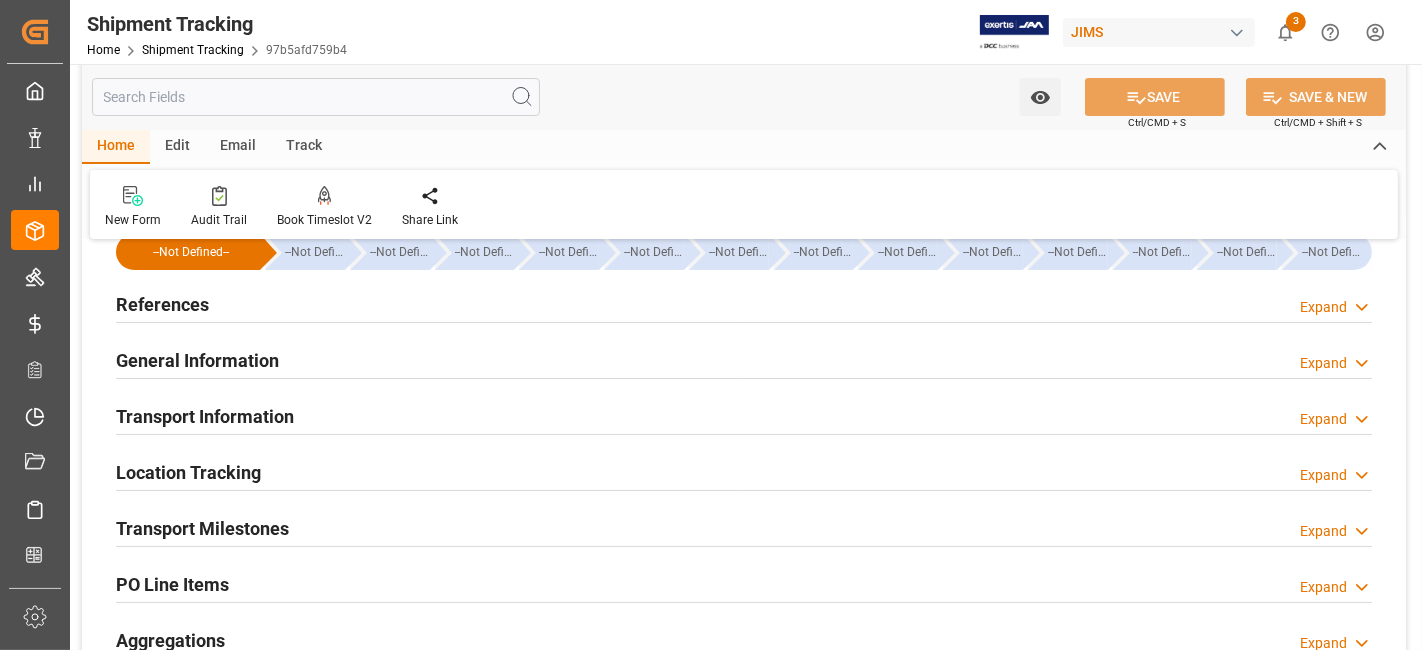 scroll, scrollTop: 0, scrollLeft: 0, axis: both 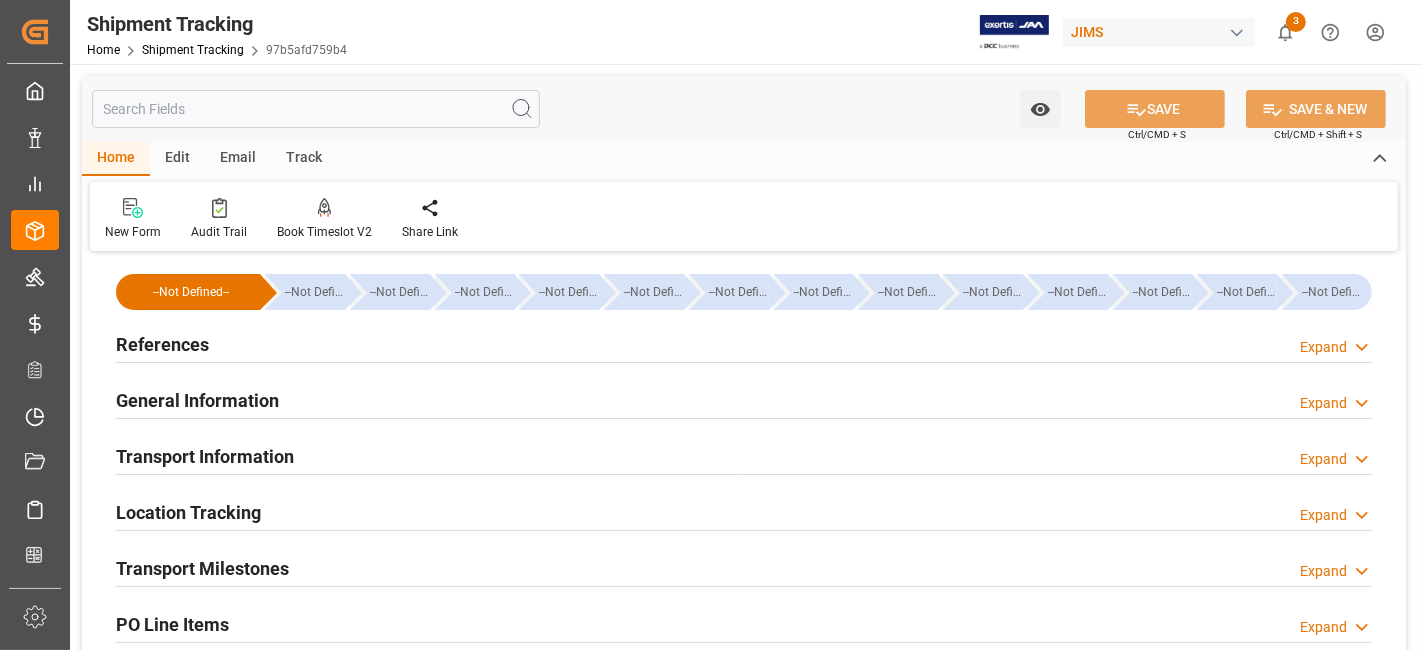 click on "References Expand" at bounding box center (744, 343) 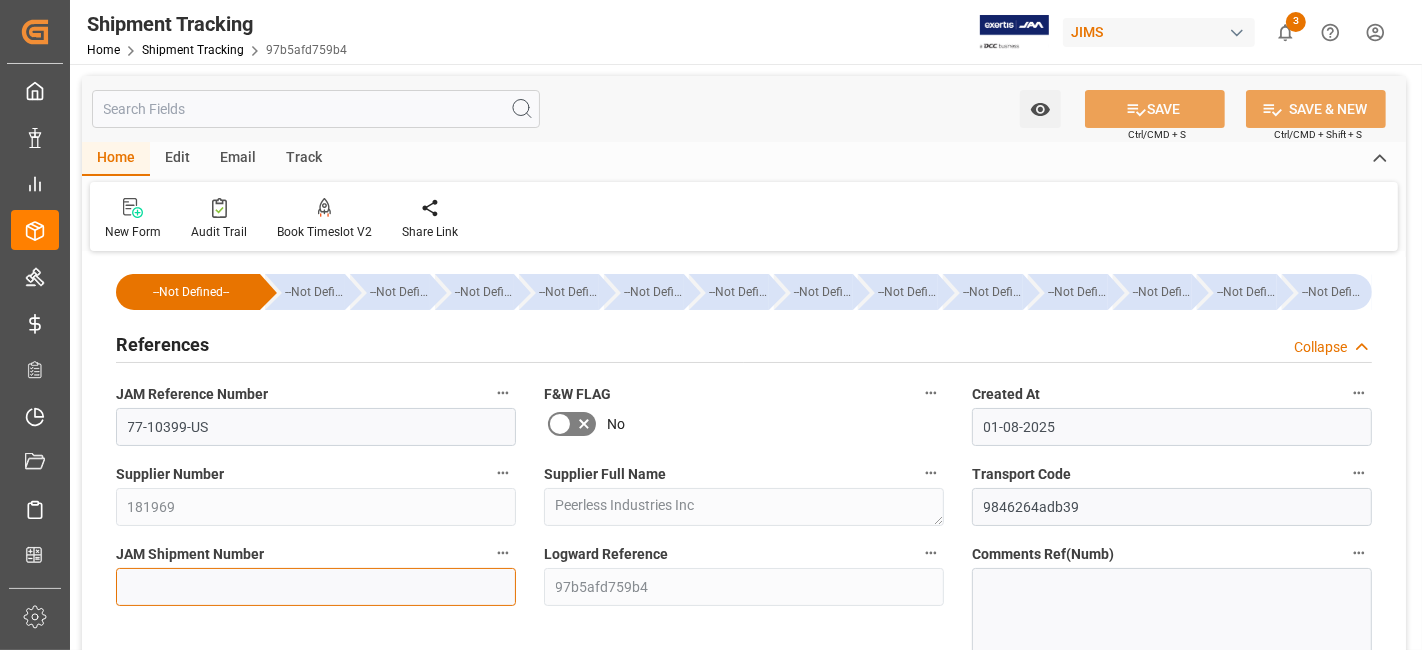 click at bounding box center (316, 587) 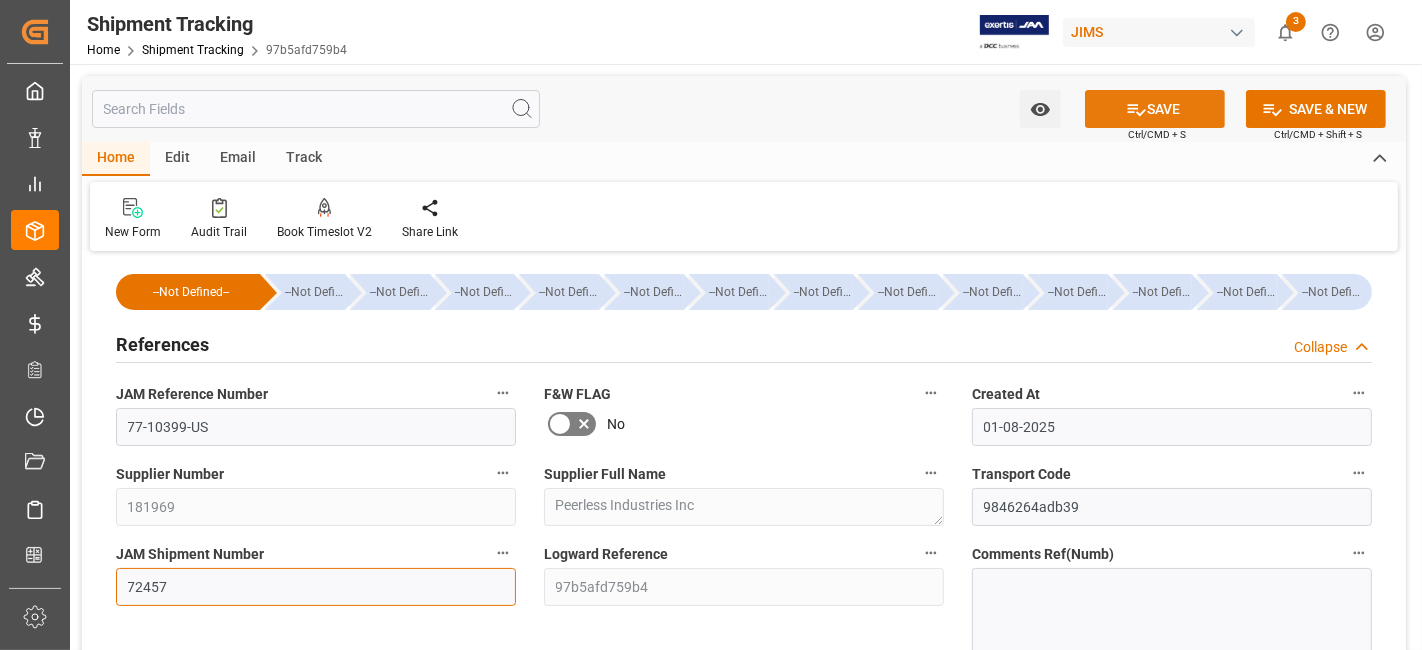 type on "72457" 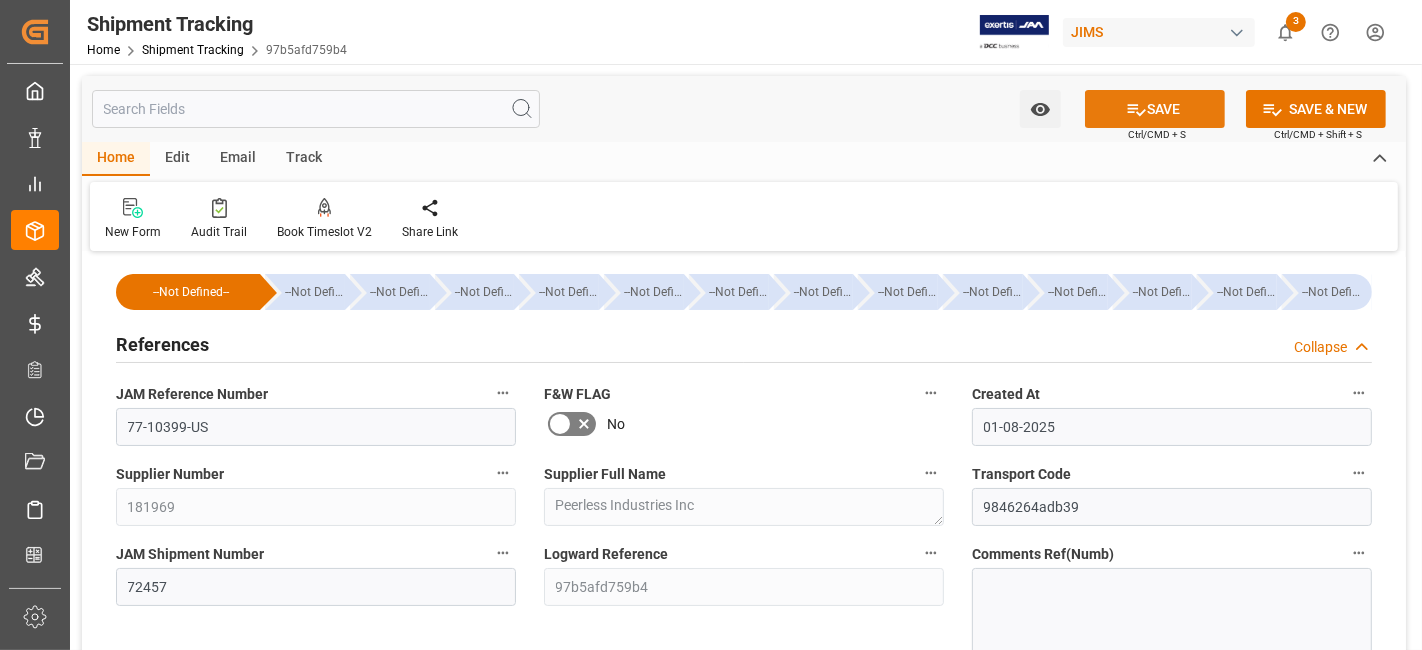 click 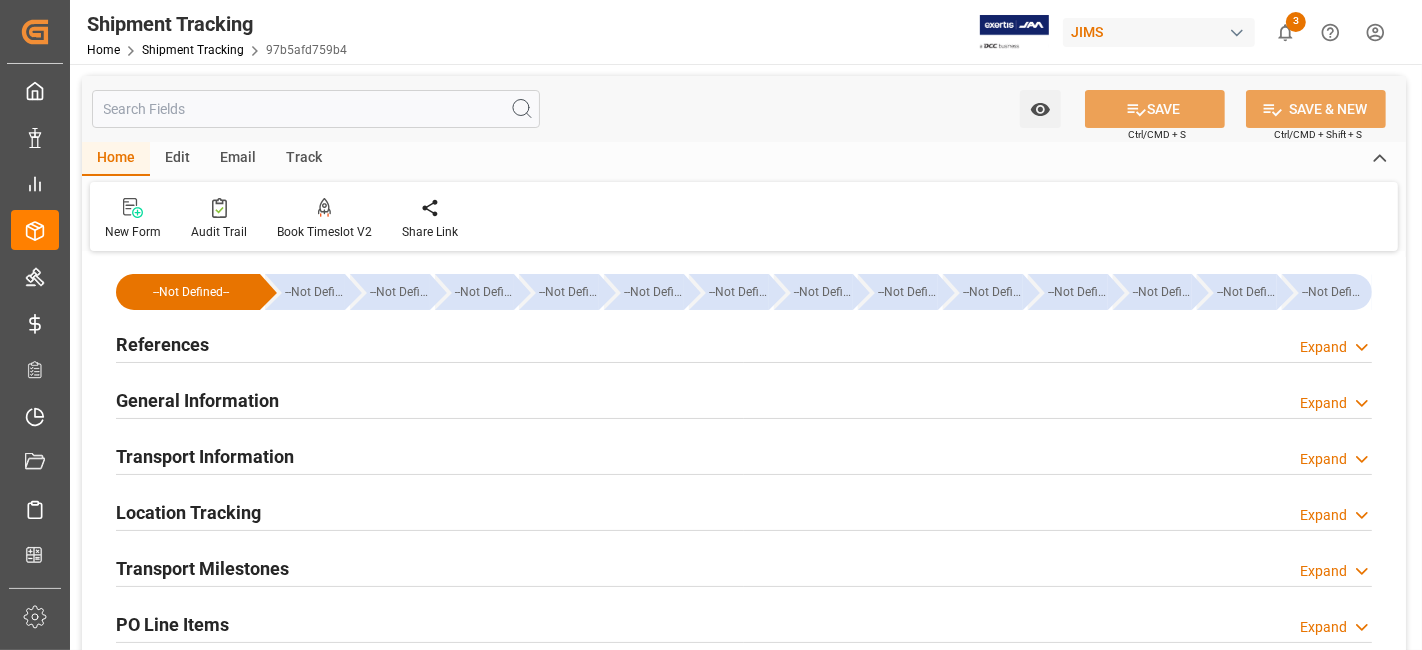 click on "Transport Milestones Expand" at bounding box center (744, 567) 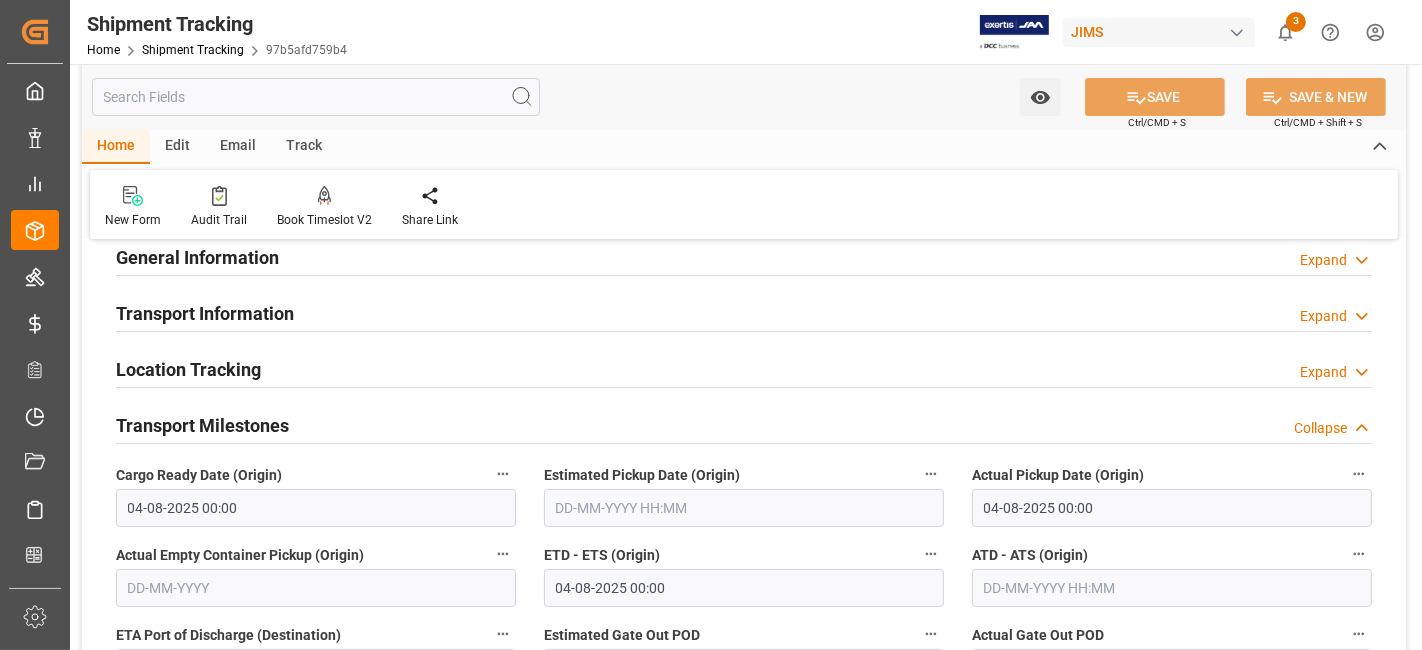 scroll, scrollTop: 66, scrollLeft: 0, axis: vertical 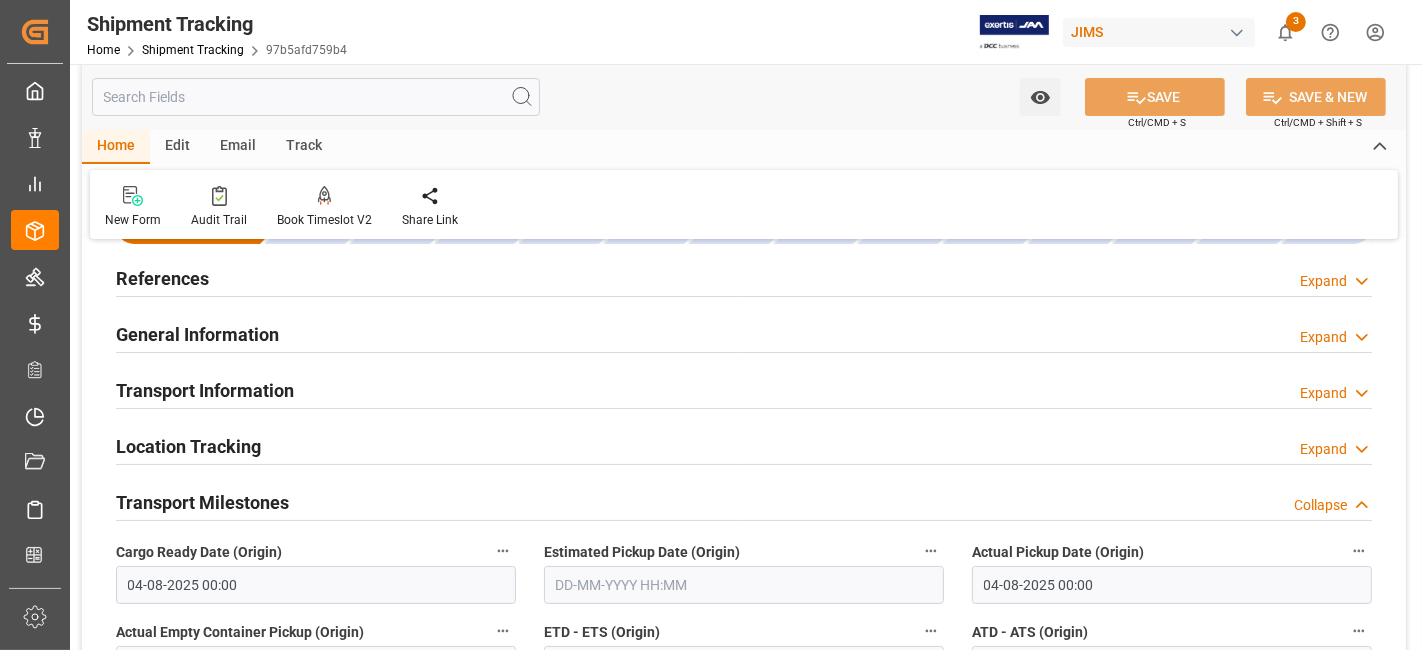 click on "Transport Milestones Collapse" at bounding box center (744, 501) 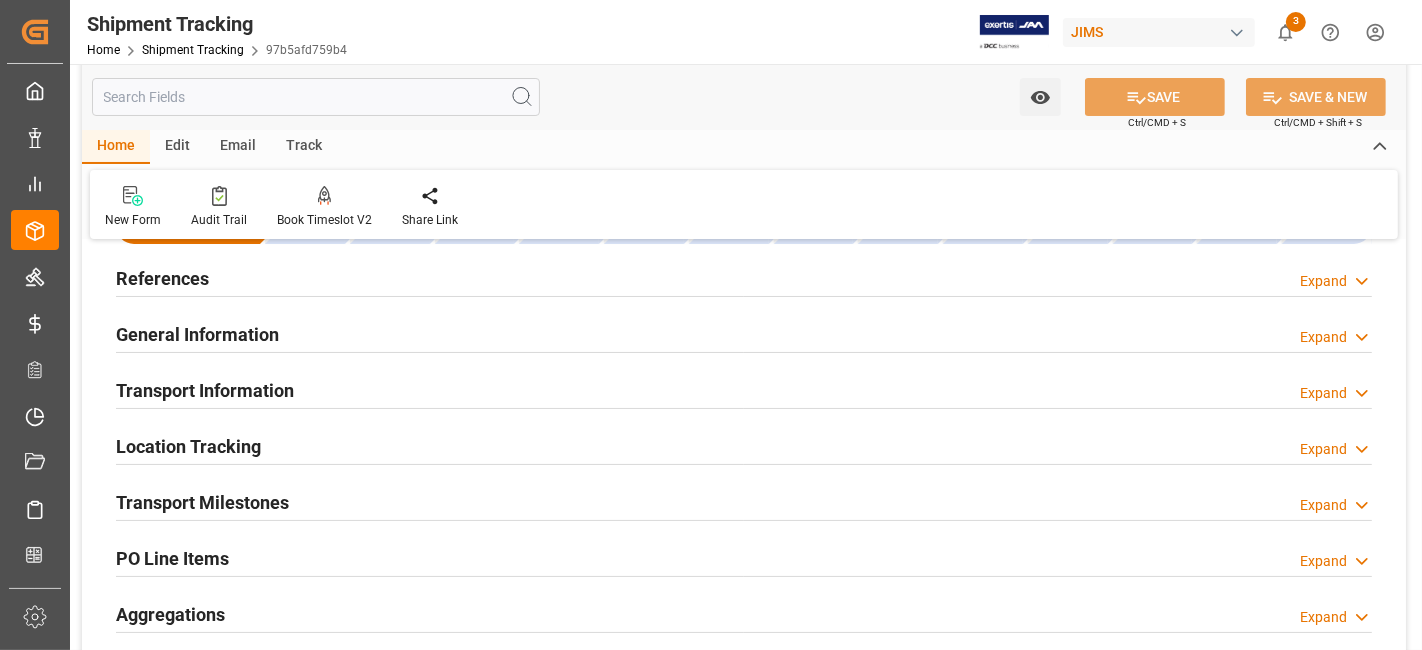 scroll, scrollTop: 66, scrollLeft: 0, axis: vertical 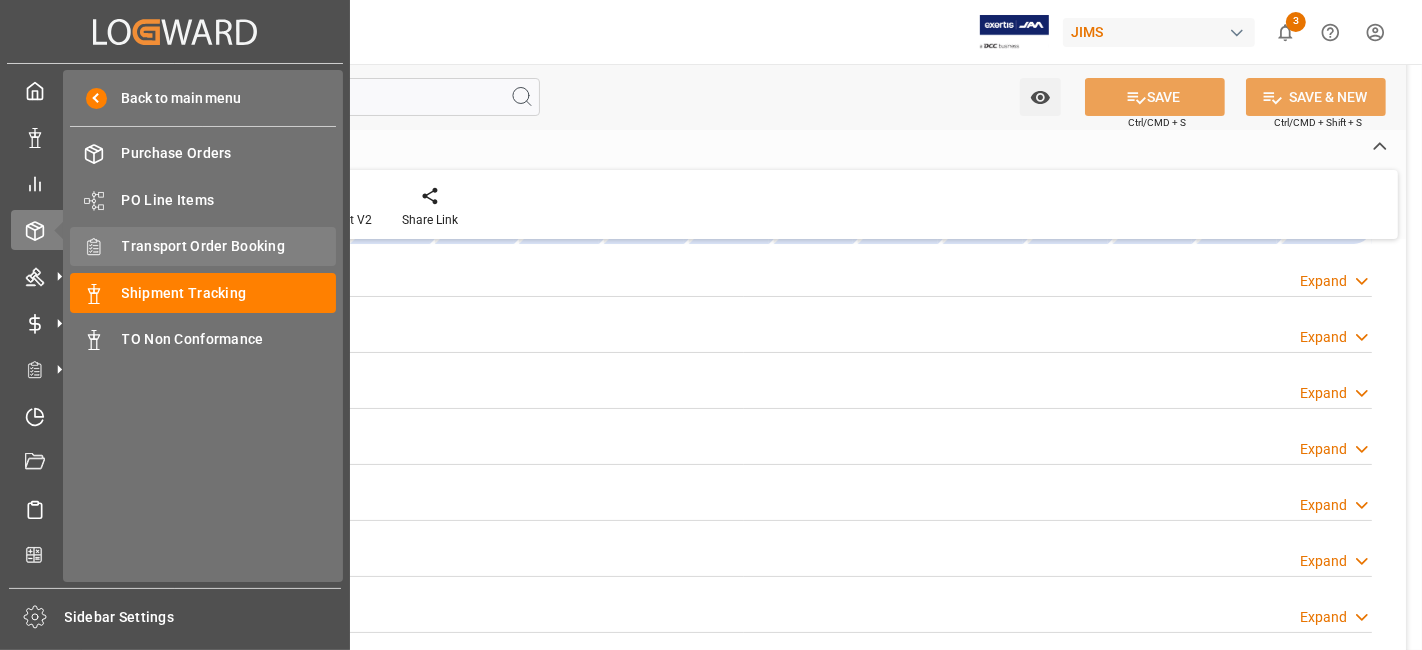 click on "Transport Order Booking" at bounding box center (229, 246) 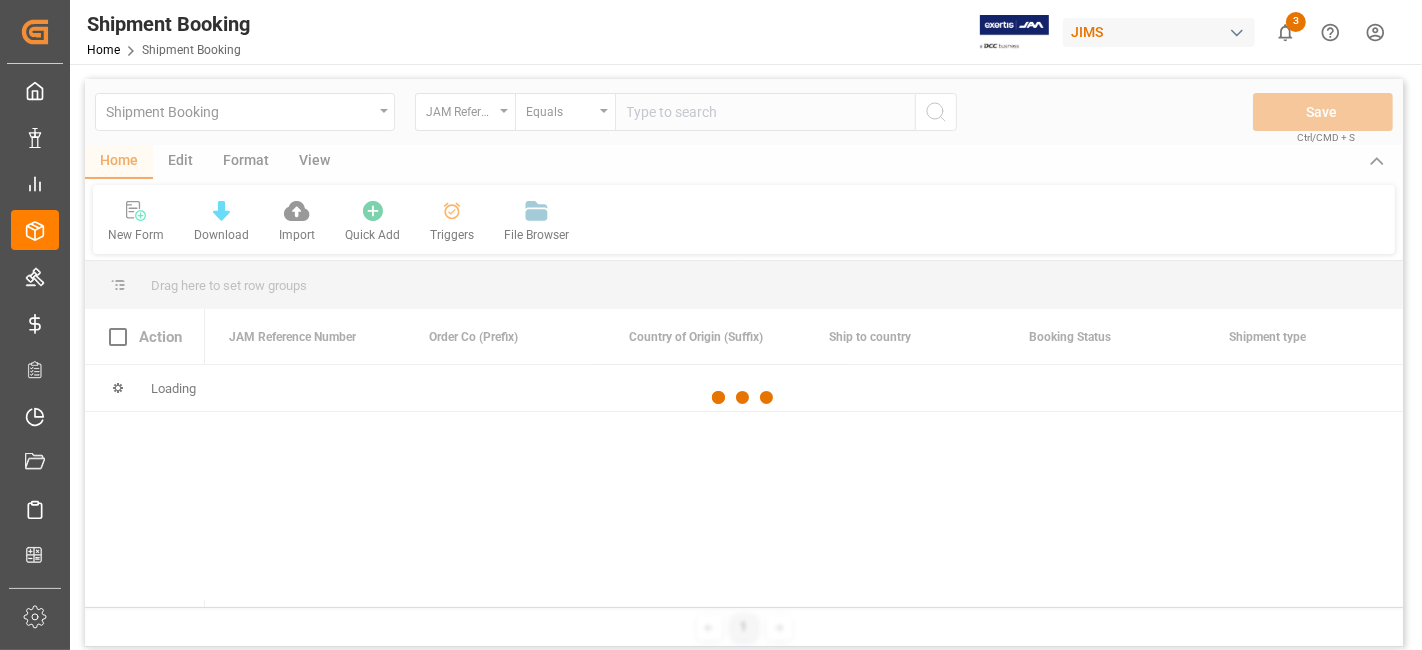 click at bounding box center (744, 398) 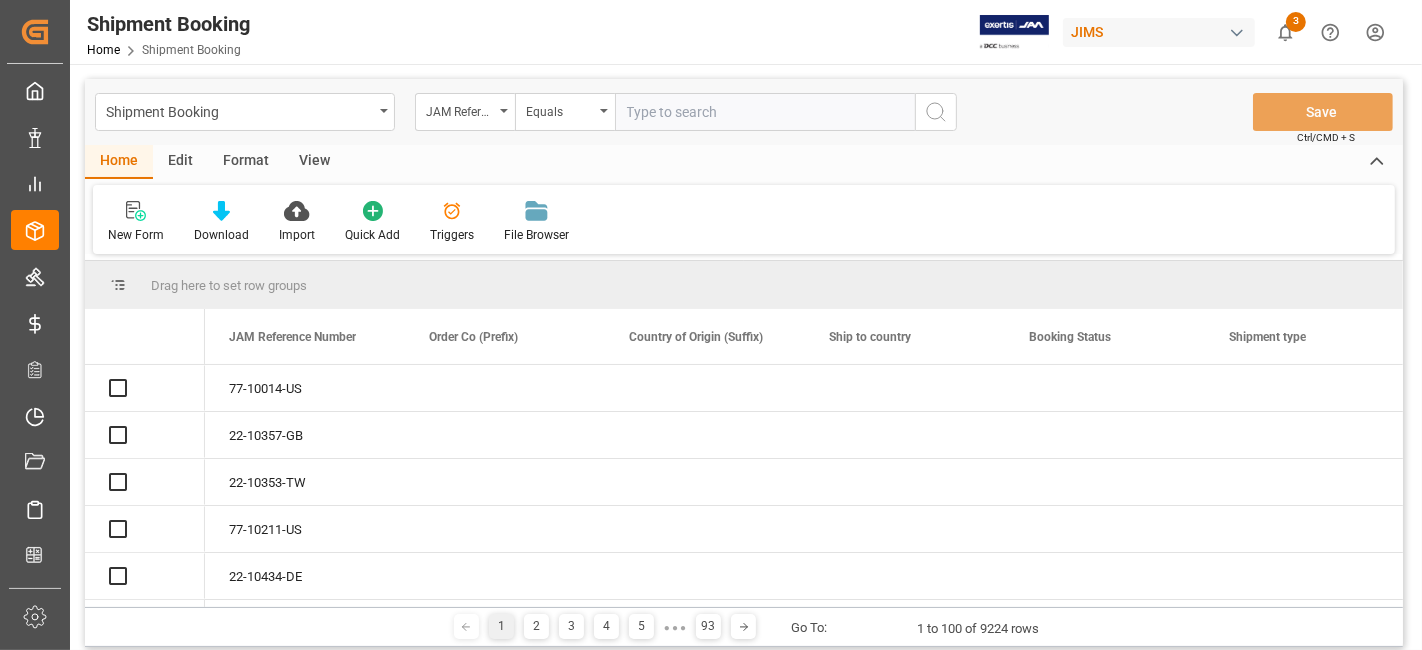 click at bounding box center [765, 112] 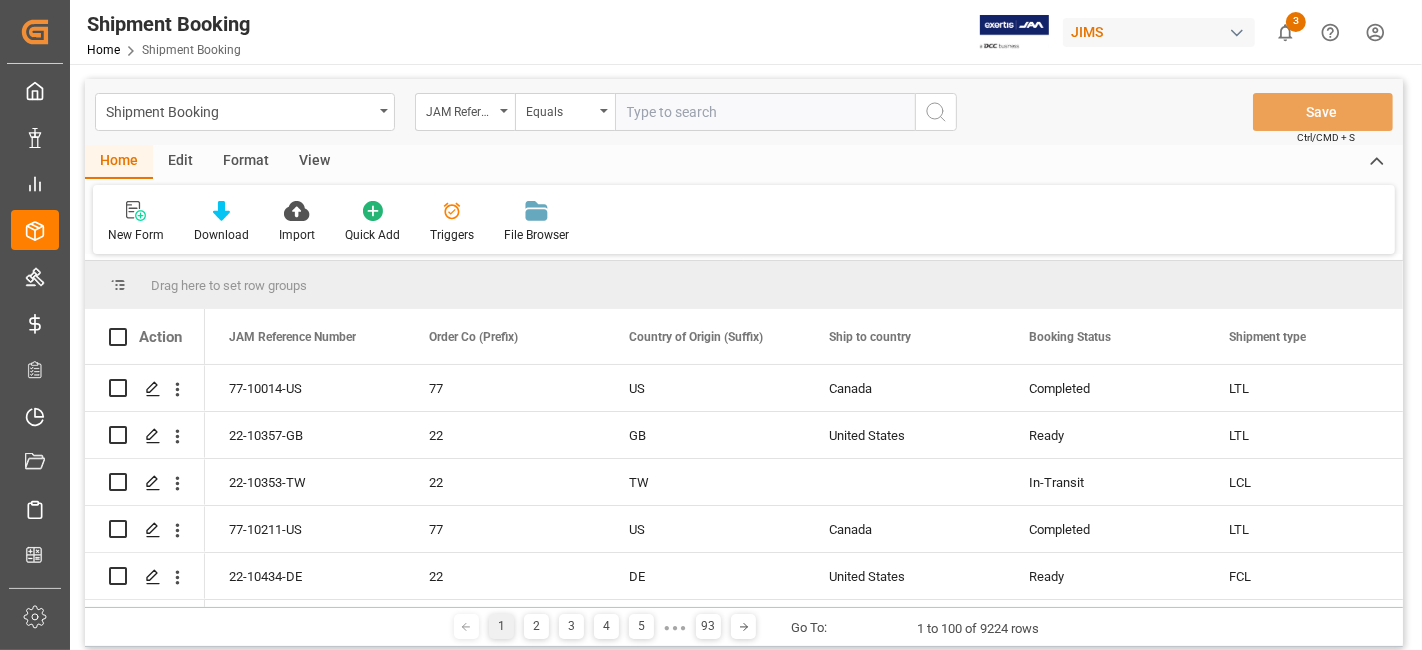 paste on "77-10360-US" 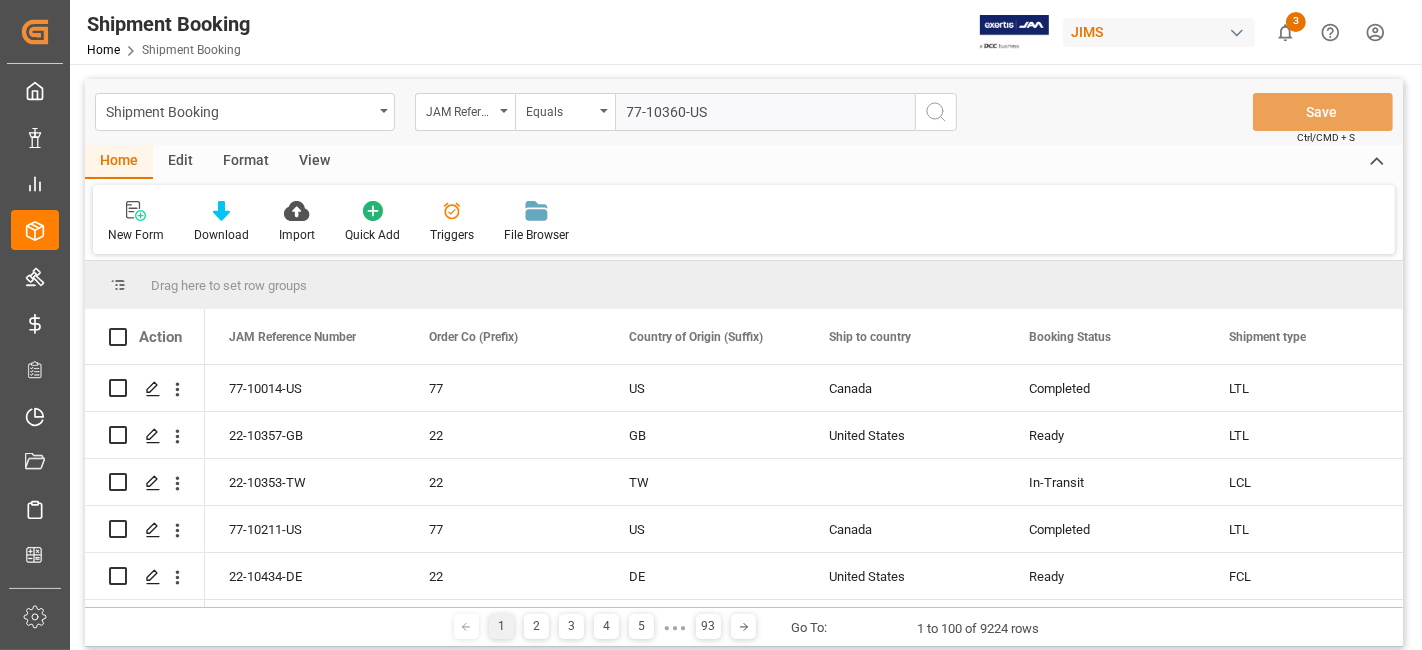 type on "77-10360-US" 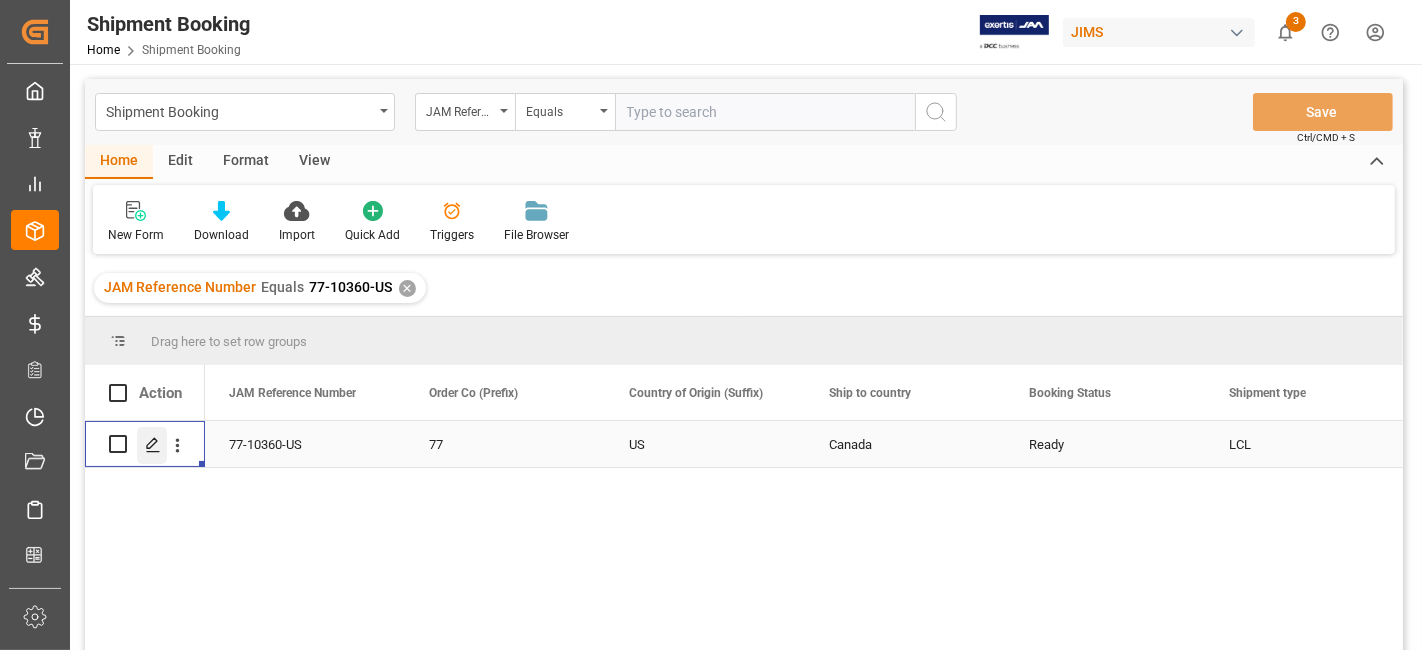 click at bounding box center (152, 445) 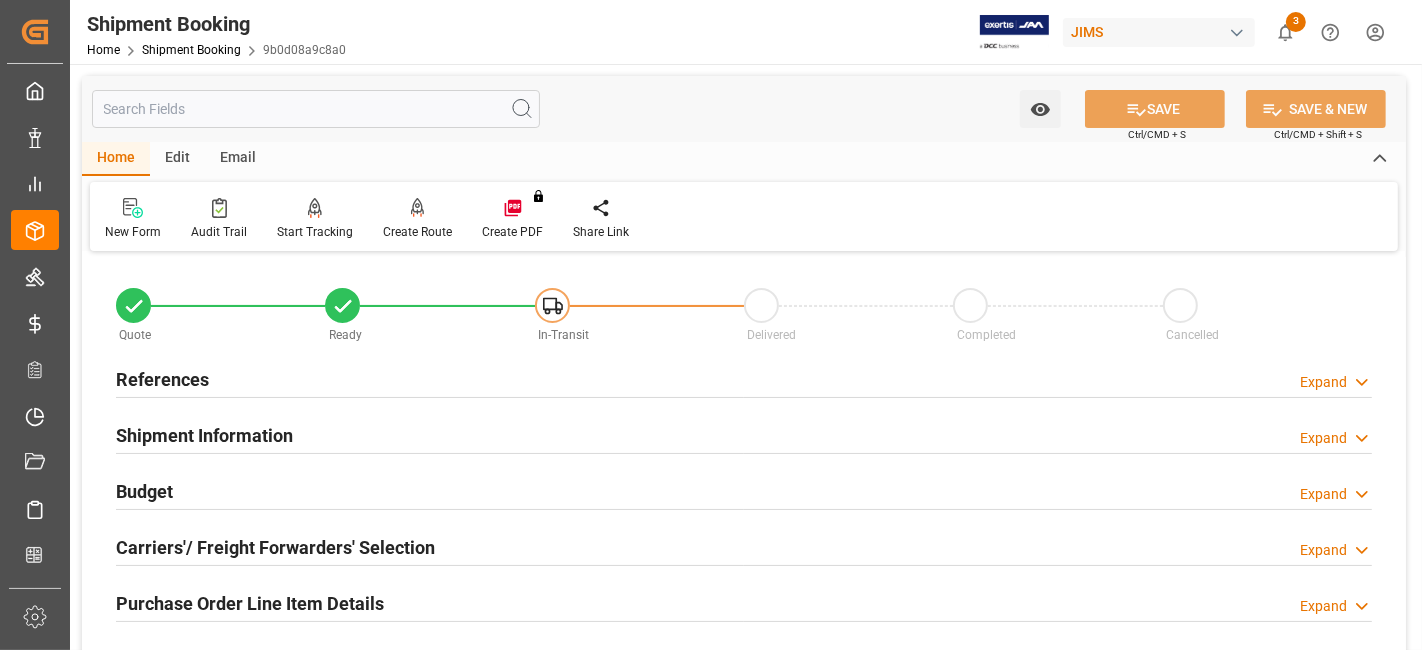 click on "Carriers'/ Freight Forwarders' Selection" at bounding box center [275, 547] 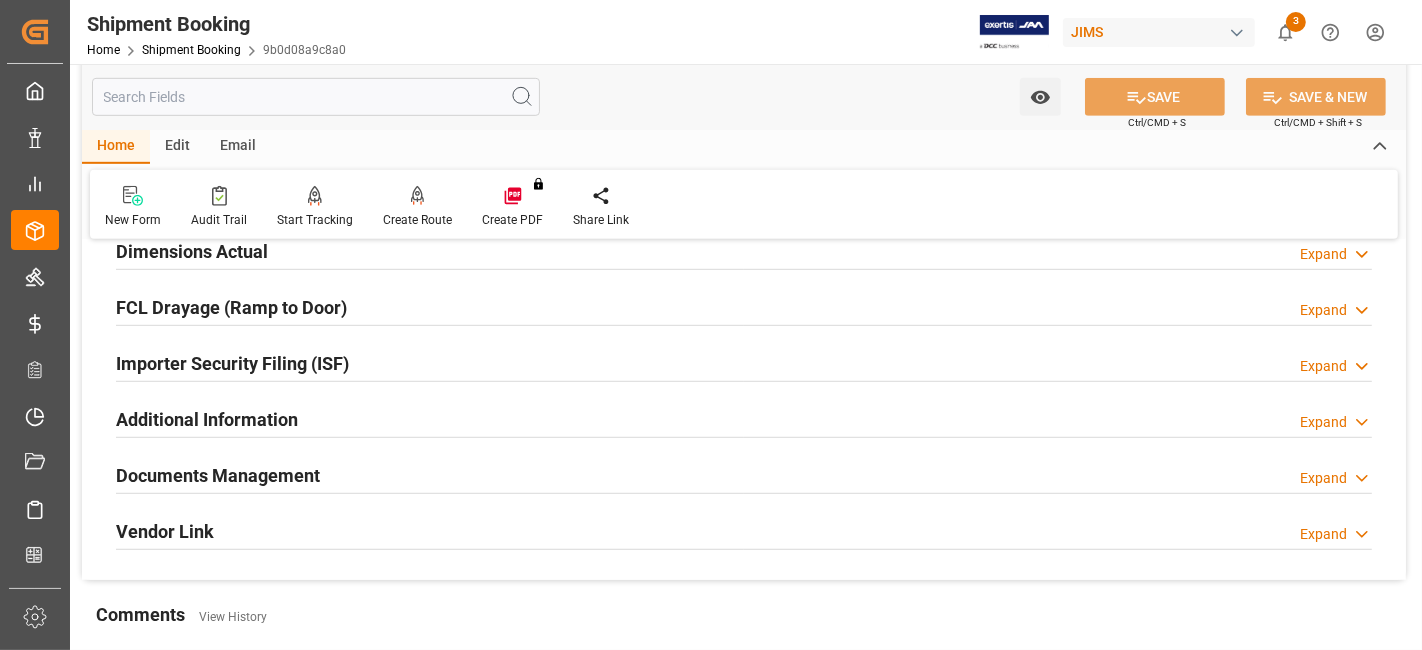 scroll, scrollTop: 1022, scrollLeft: 0, axis: vertical 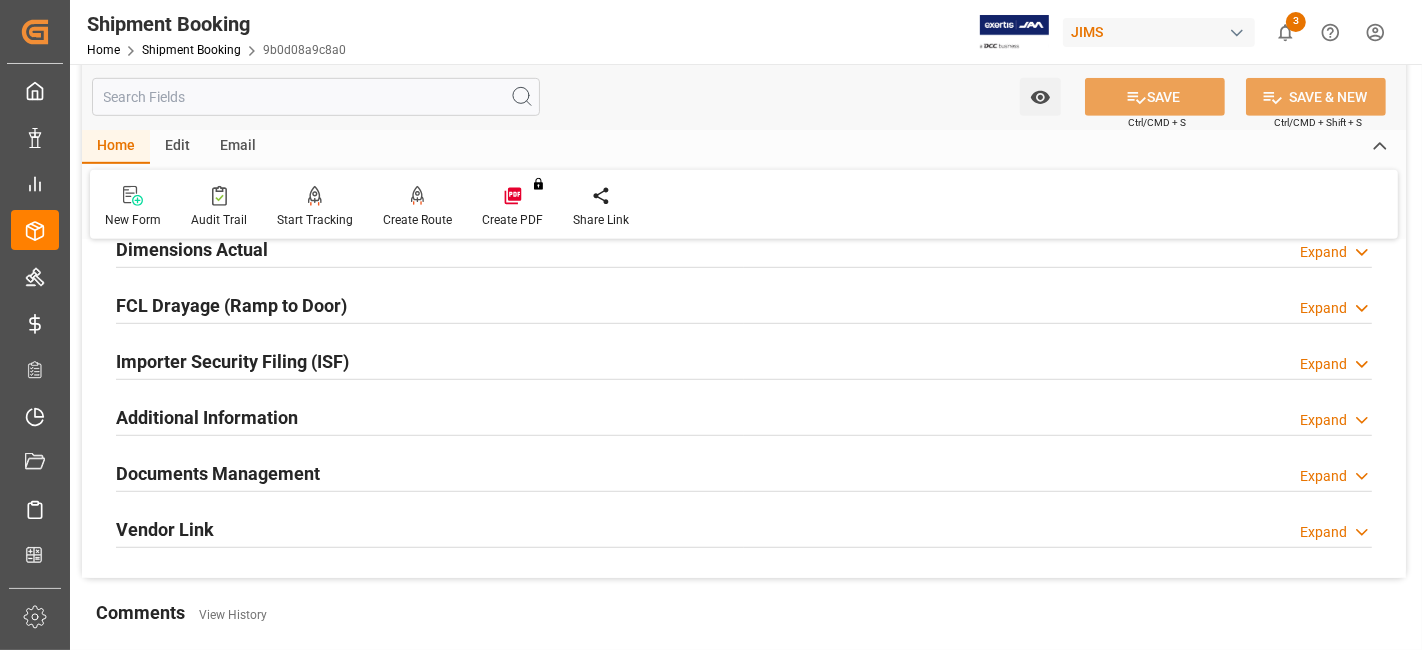 click on "Documents Management" at bounding box center (218, 473) 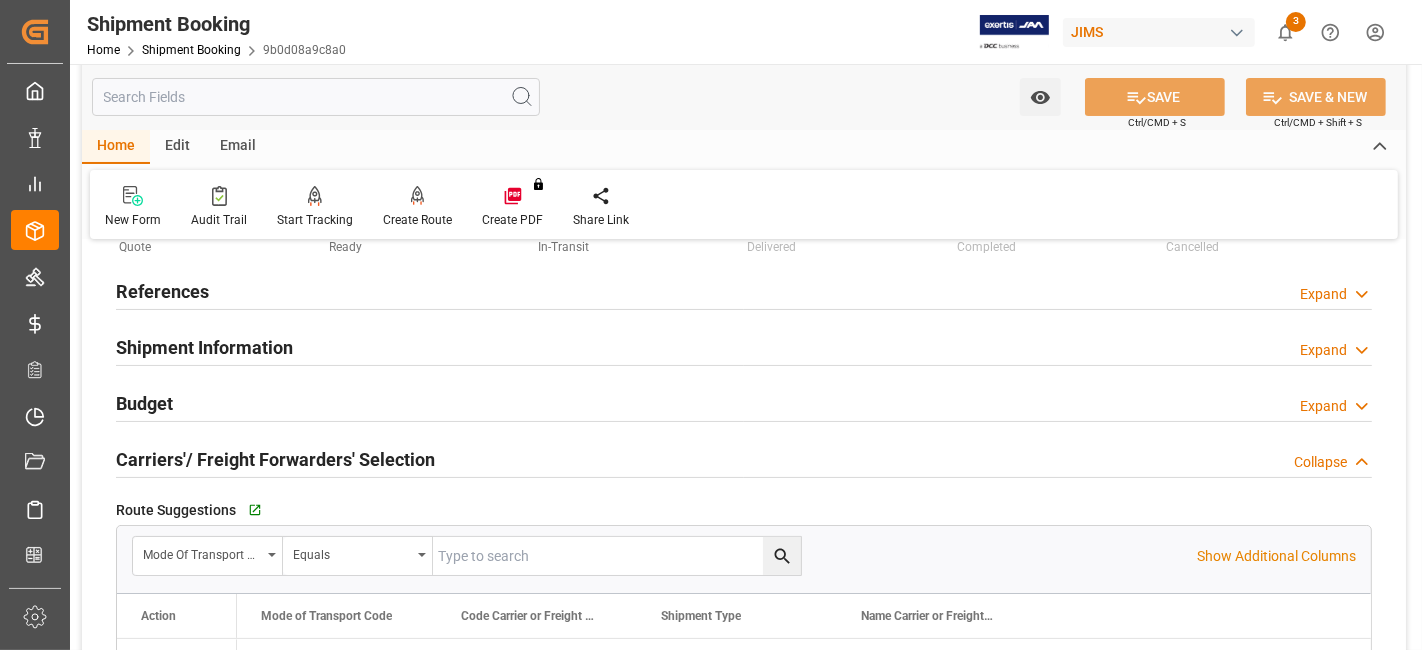 scroll, scrollTop: 44, scrollLeft: 0, axis: vertical 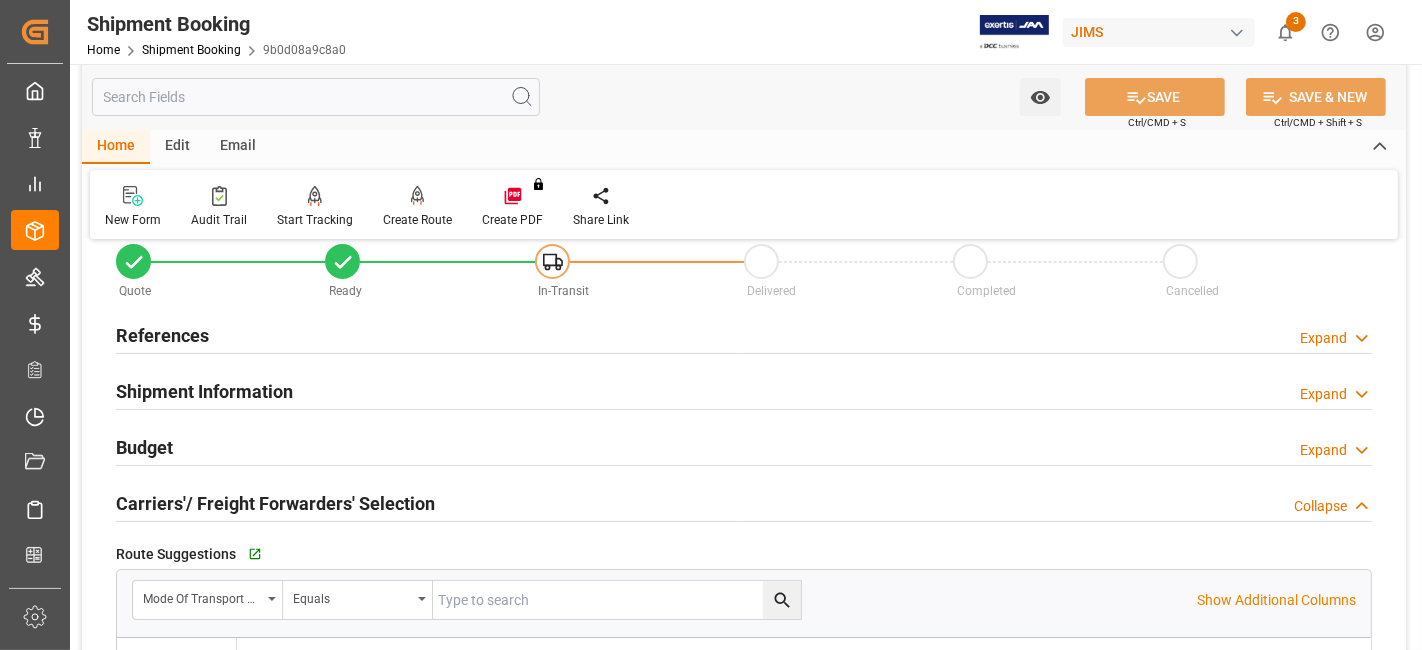 click on "Carriers'/ Freight Forwarders' Selection" at bounding box center [275, 503] 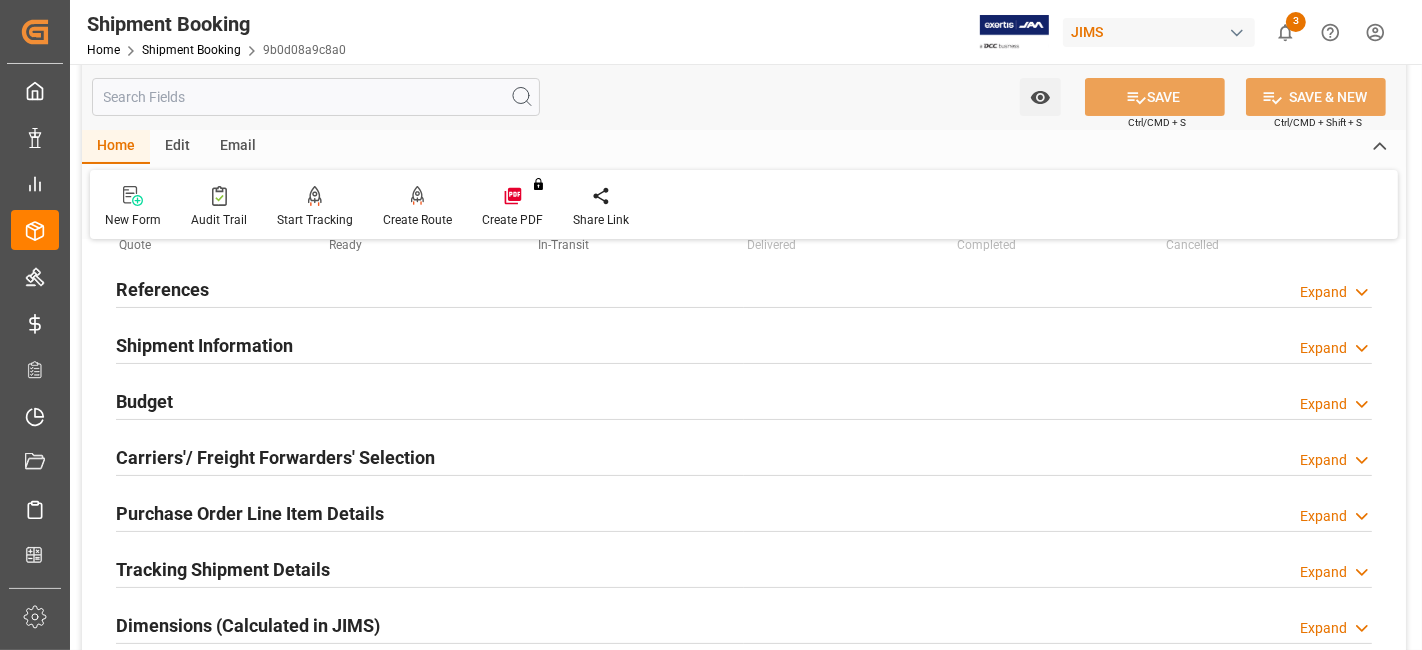 scroll, scrollTop: 133, scrollLeft: 0, axis: vertical 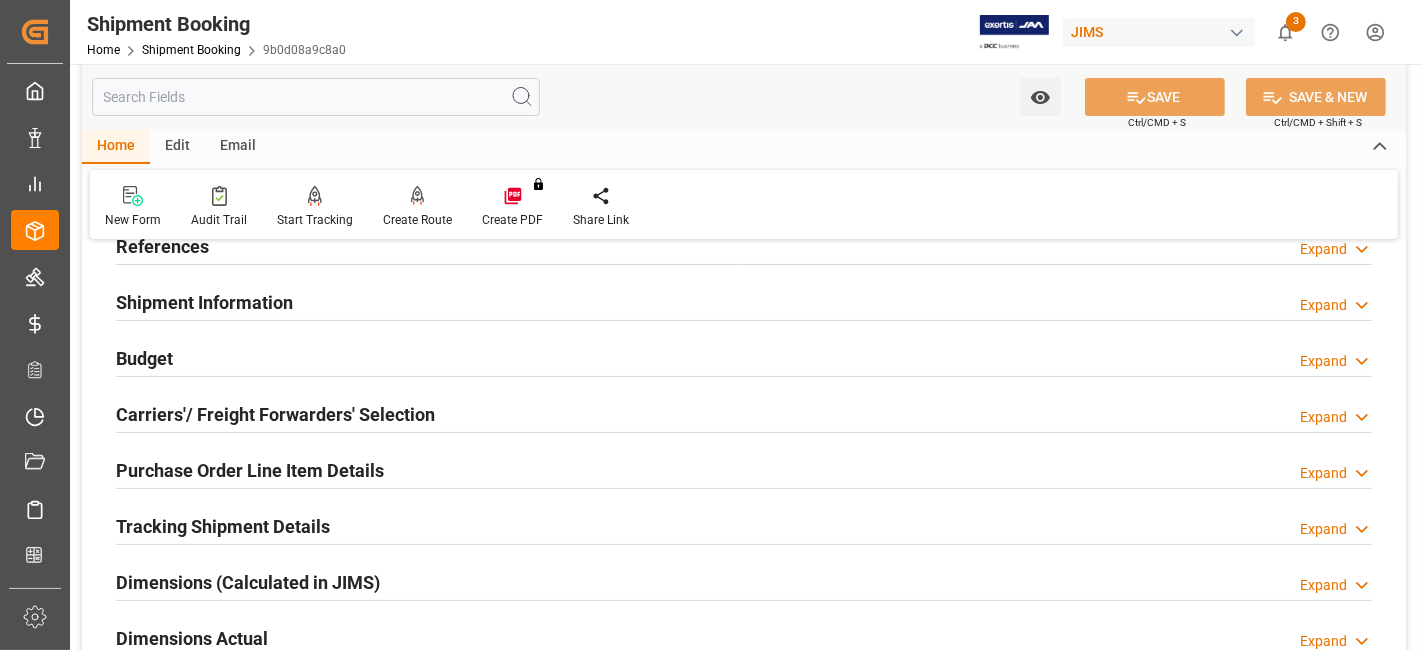 click on "Tracking Shipment Details" at bounding box center [223, 526] 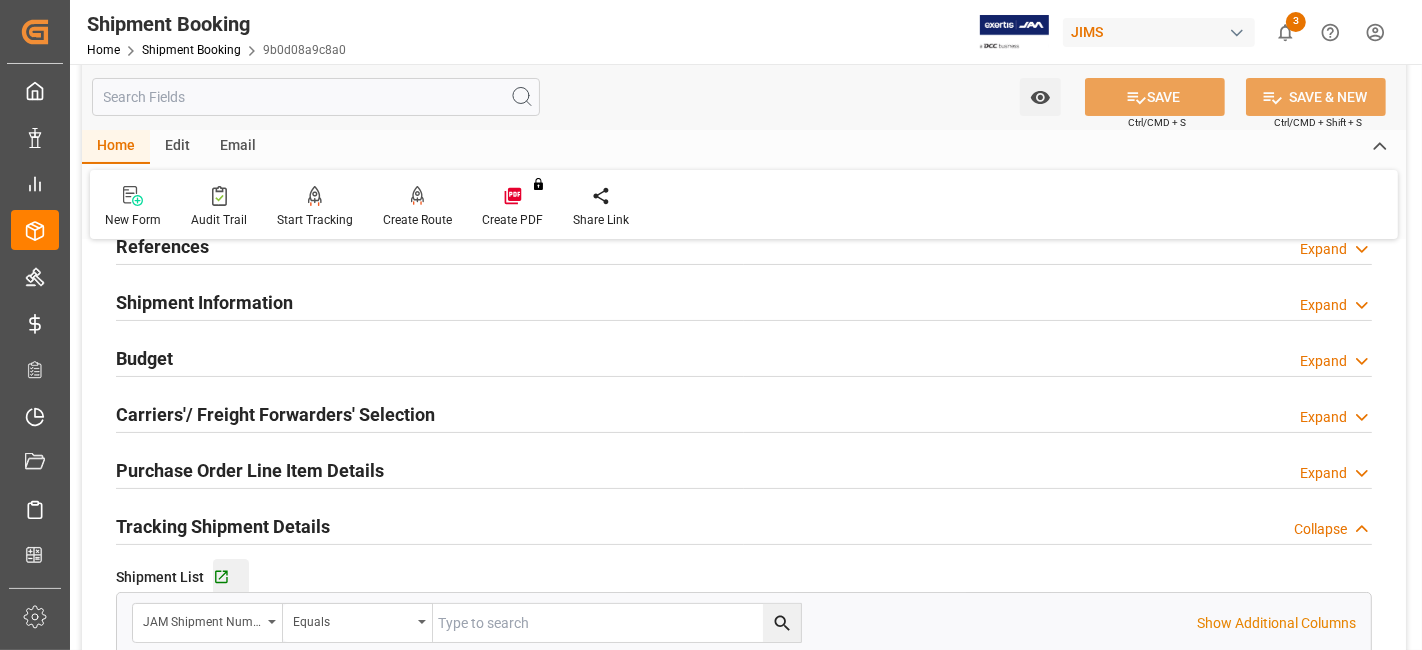 click on "Go to Shipment Tracking Grid" at bounding box center (231, 577) 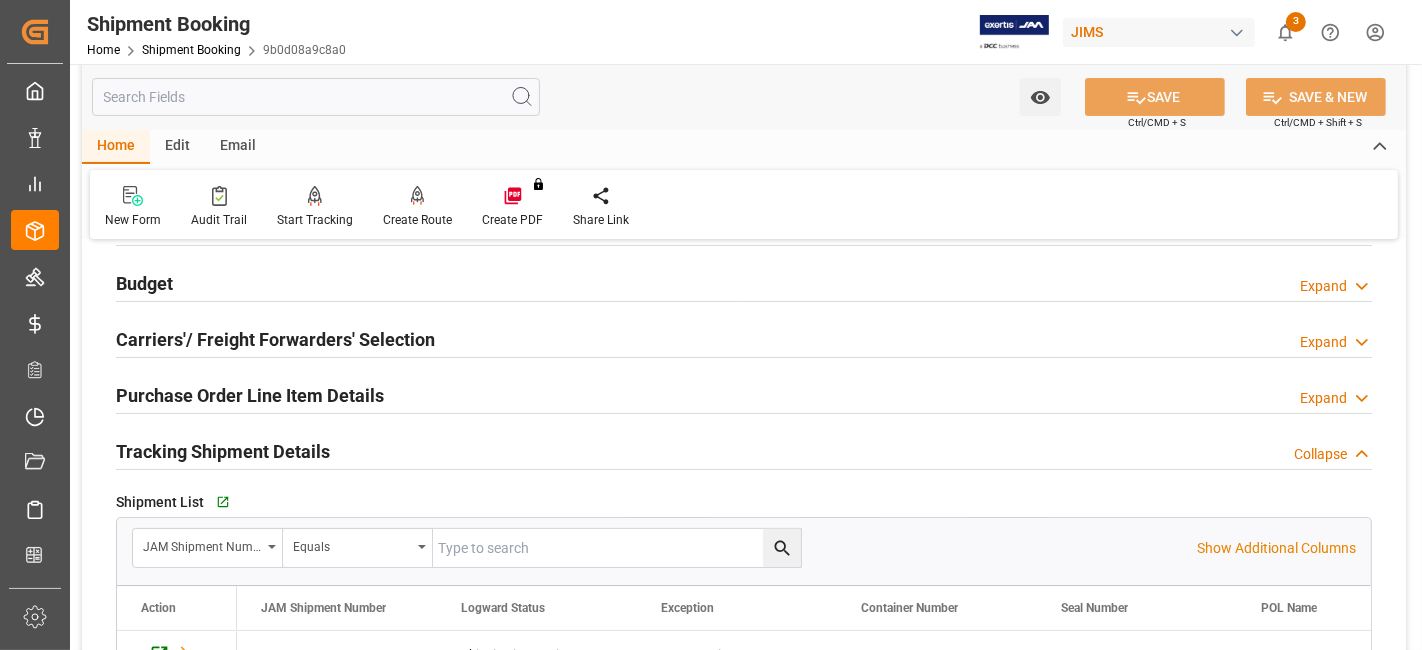 scroll, scrollTop: 244, scrollLeft: 0, axis: vertical 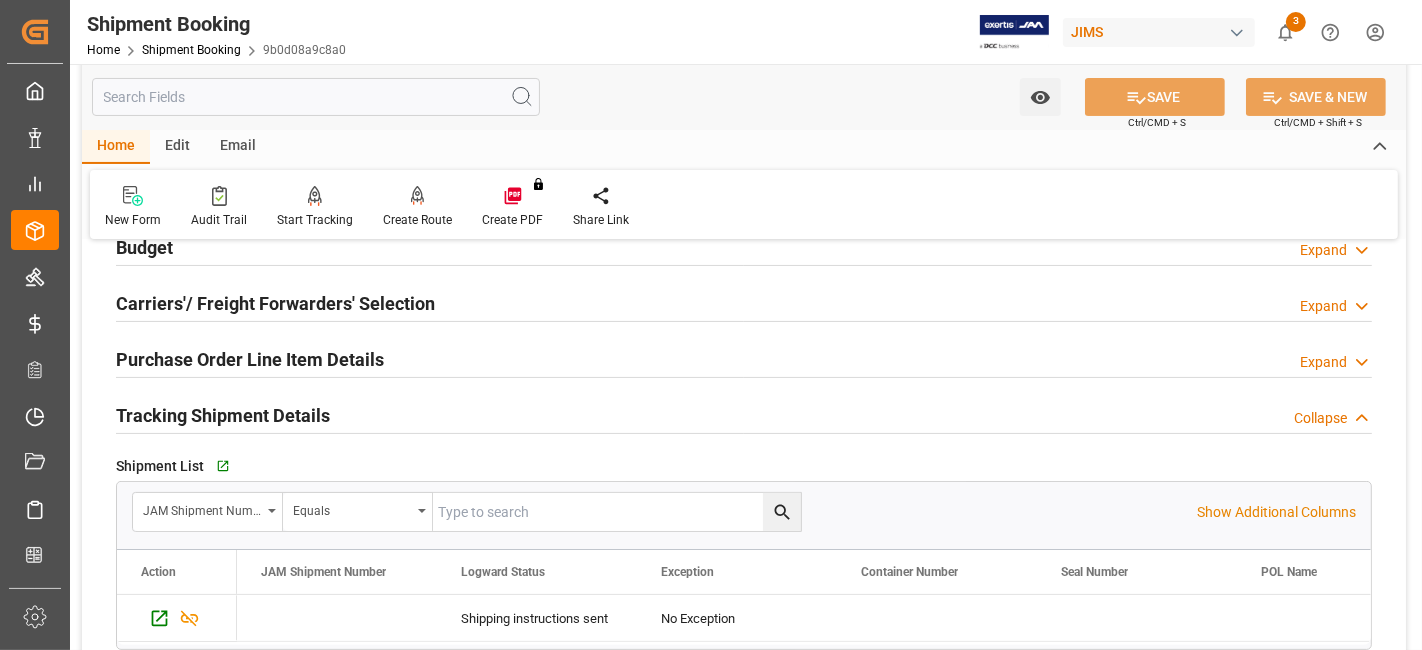 click on "Carriers'/ Freight Forwarders' Selection" at bounding box center (275, 302) 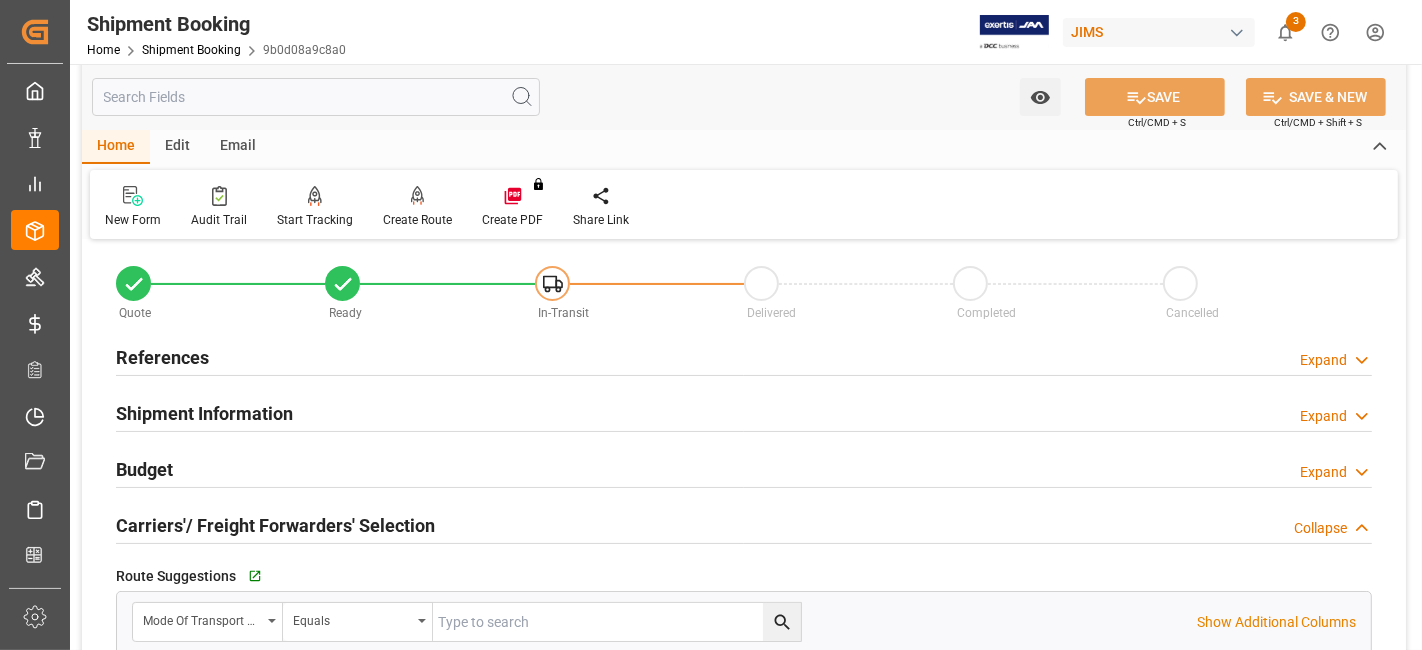 scroll, scrollTop: 0, scrollLeft: 0, axis: both 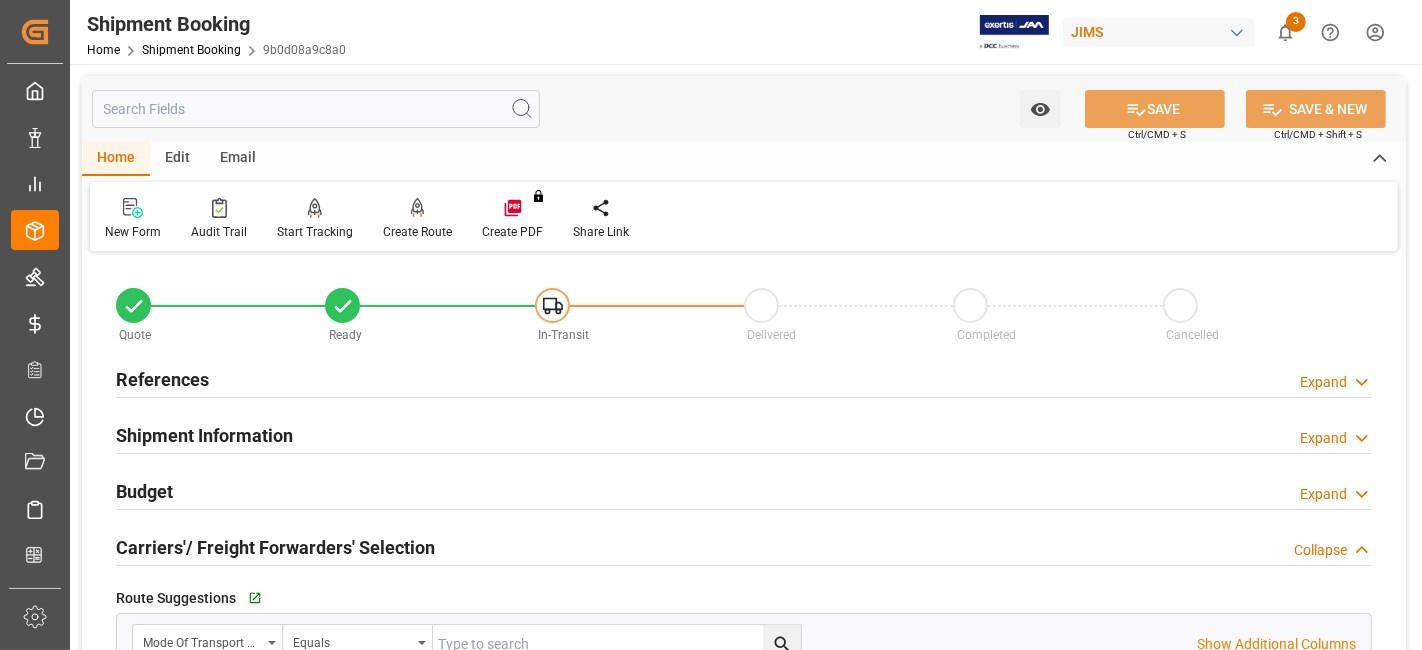 click on "References Expand" at bounding box center [744, 378] 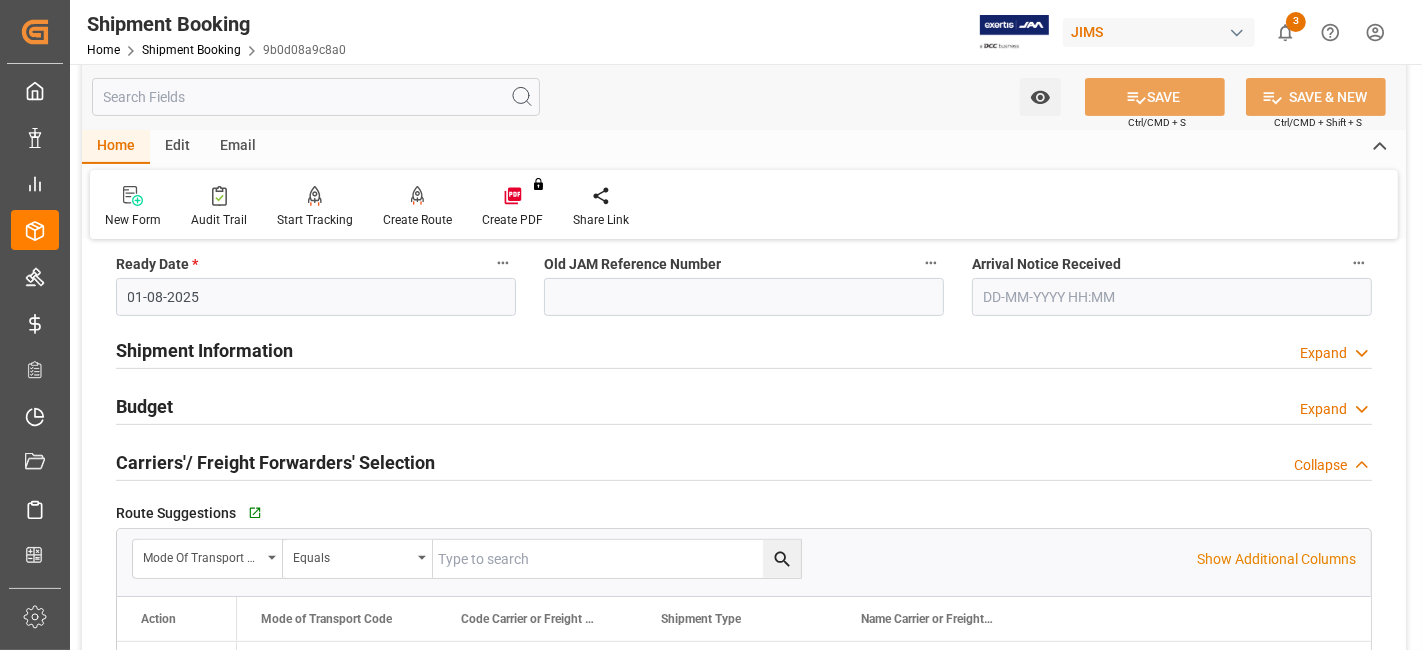 scroll, scrollTop: 488, scrollLeft: 0, axis: vertical 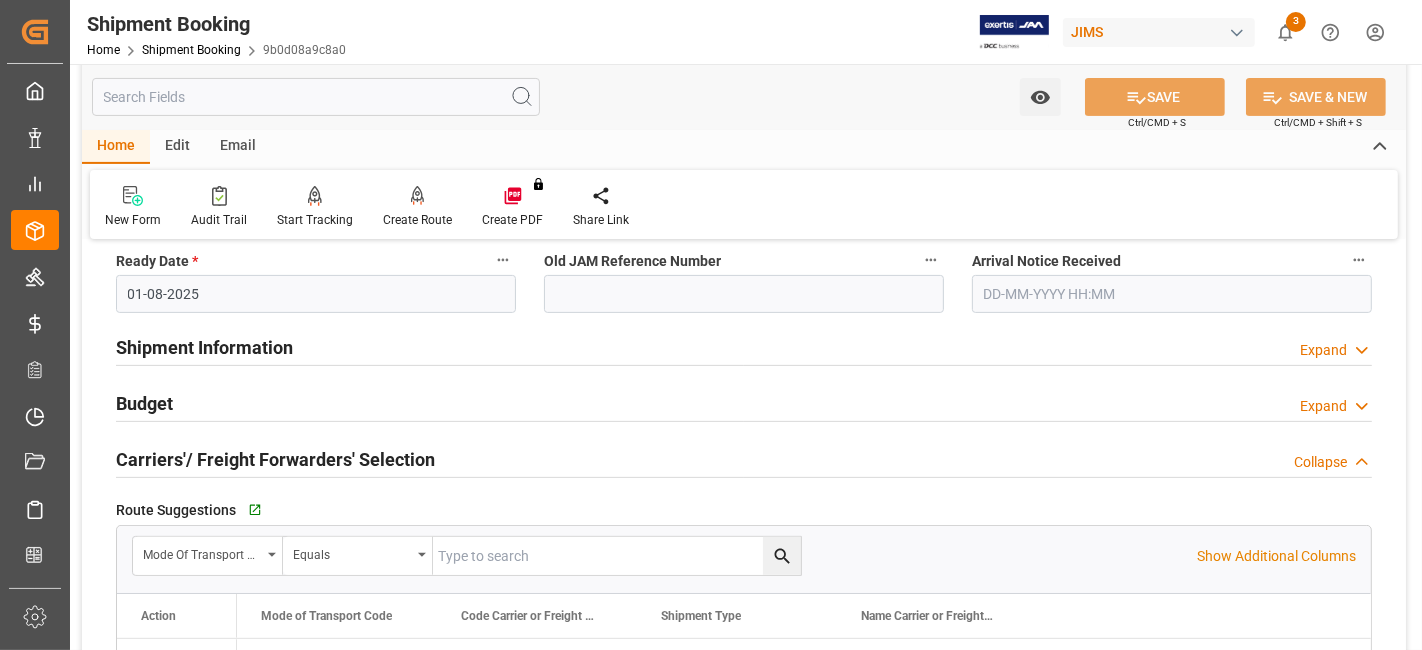 click on "01-08-2025" at bounding box center [316, 294] 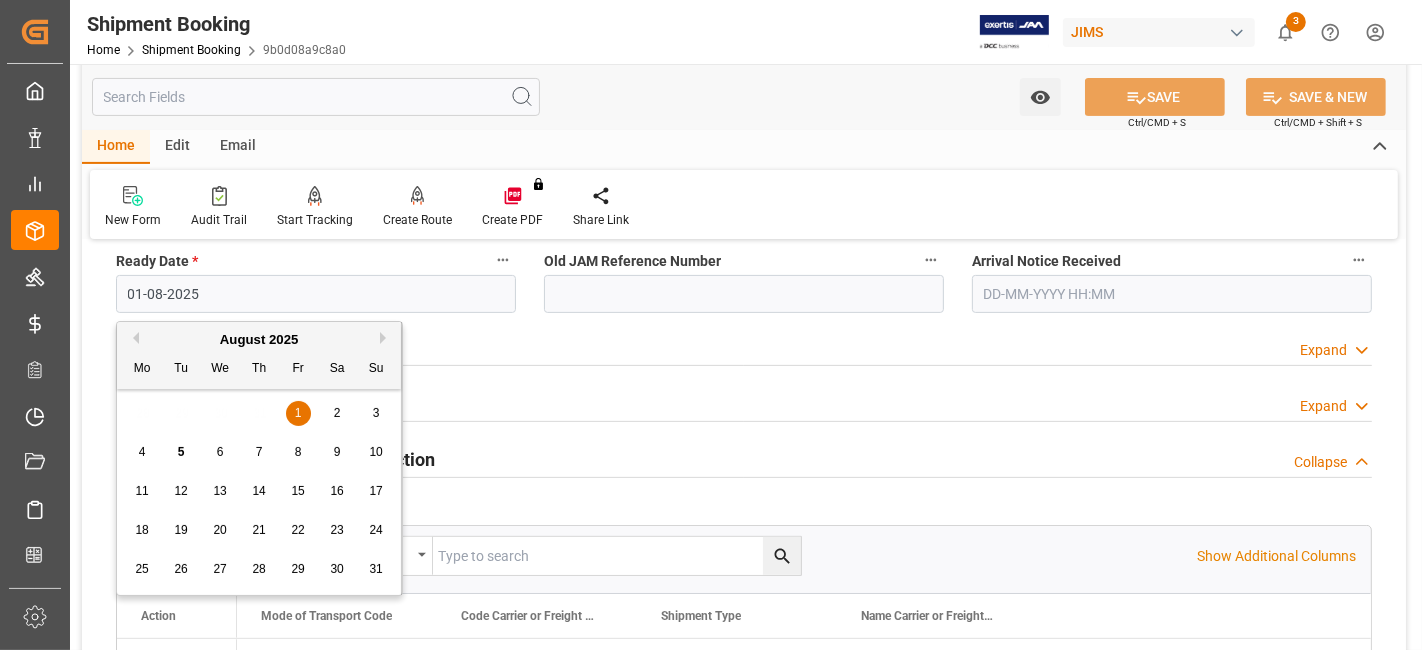 click on "Previous Month" at bounding box center [133, 338] 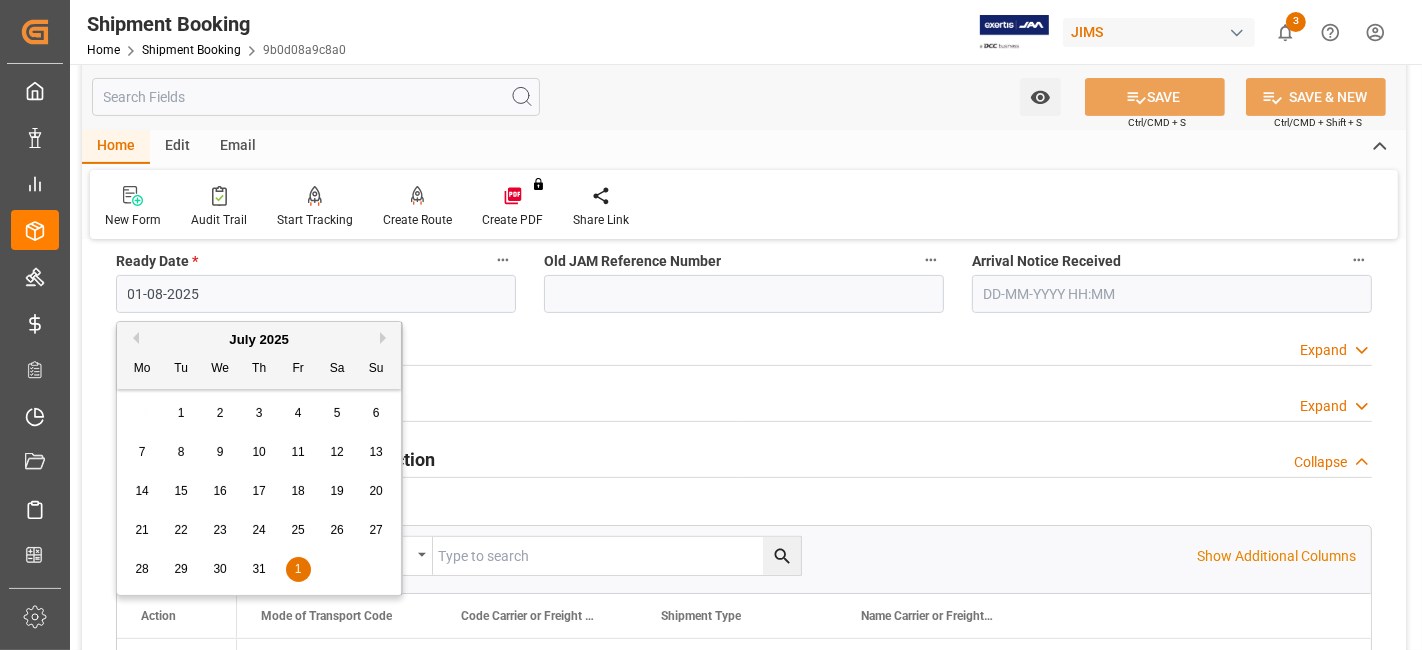 click on "31" at bounding box center (258, 569) 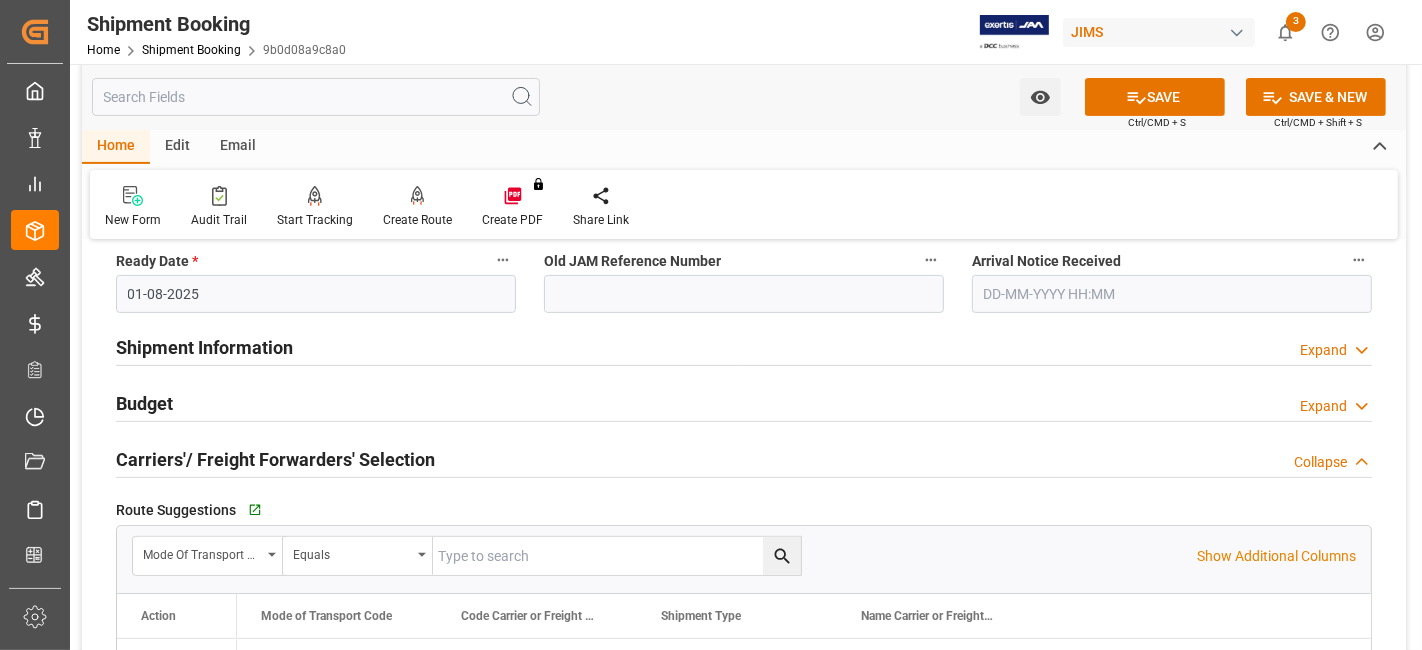 type on "31-07-2025" 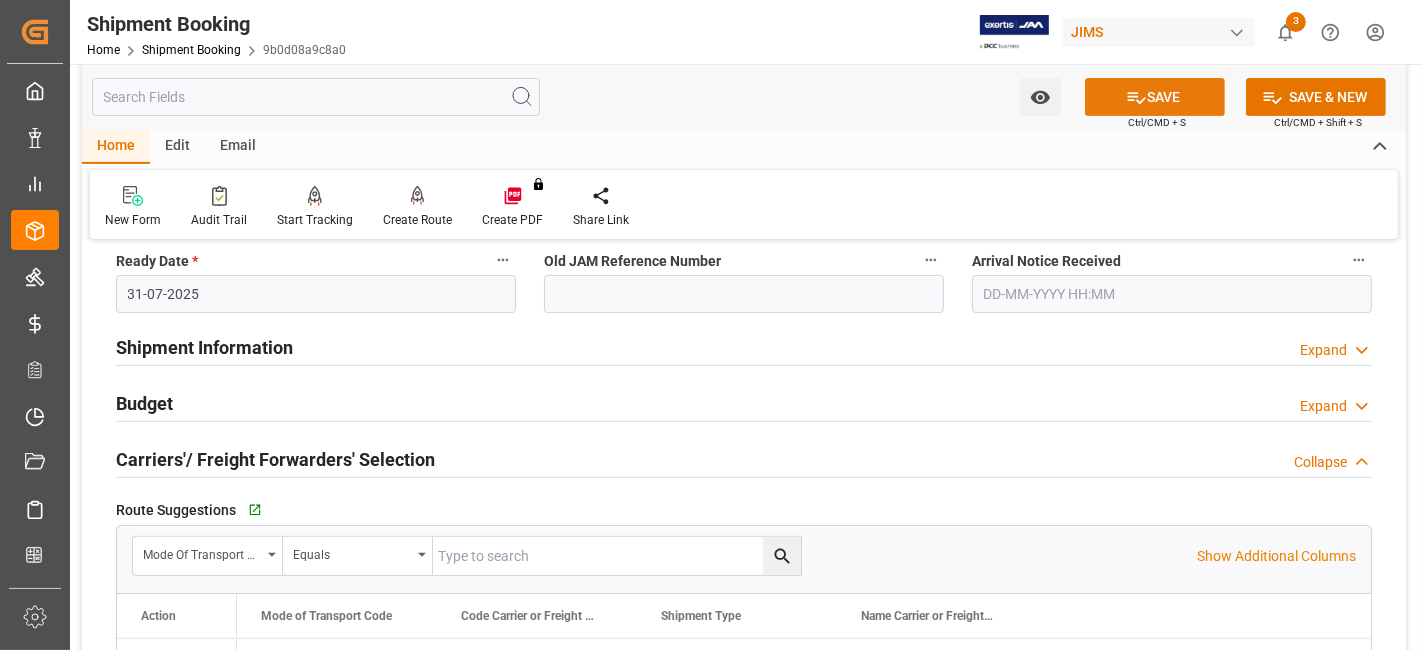 click on "SAVE" at bounding box center [1155, 97] 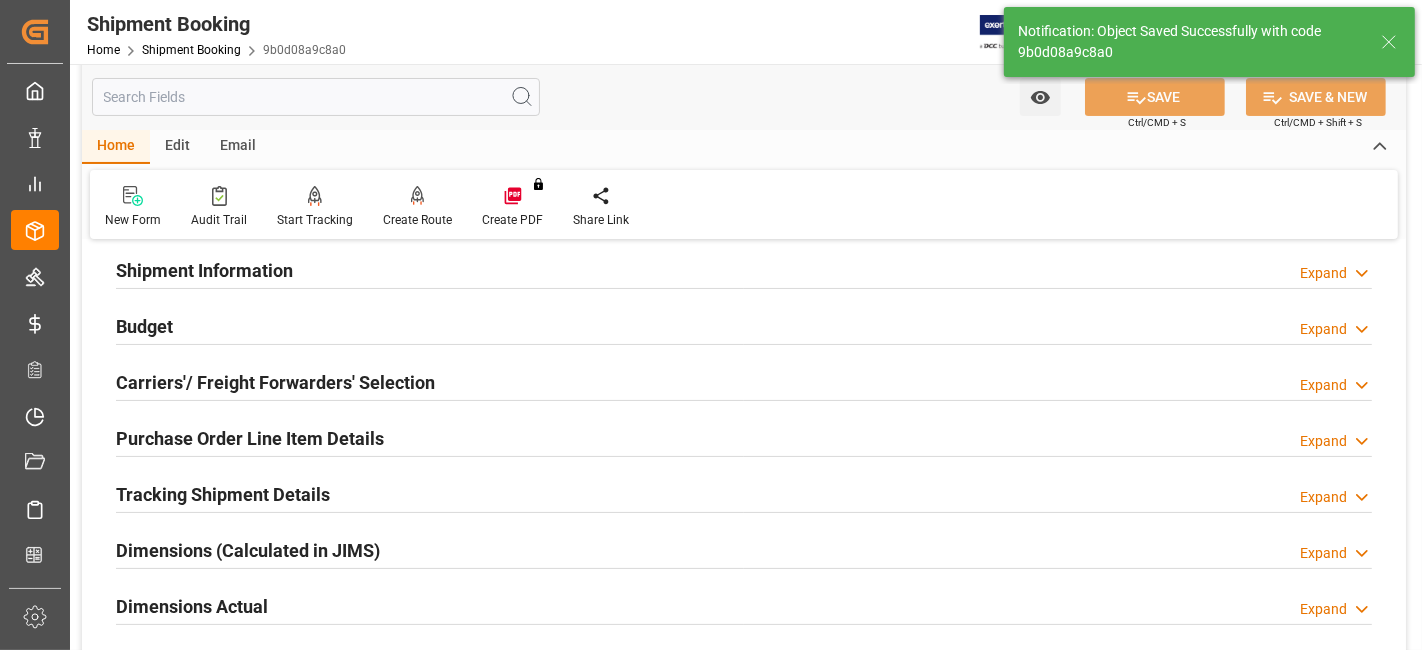 scroll, scrollTop: 200, scrollLeft: 0, axis: vertical 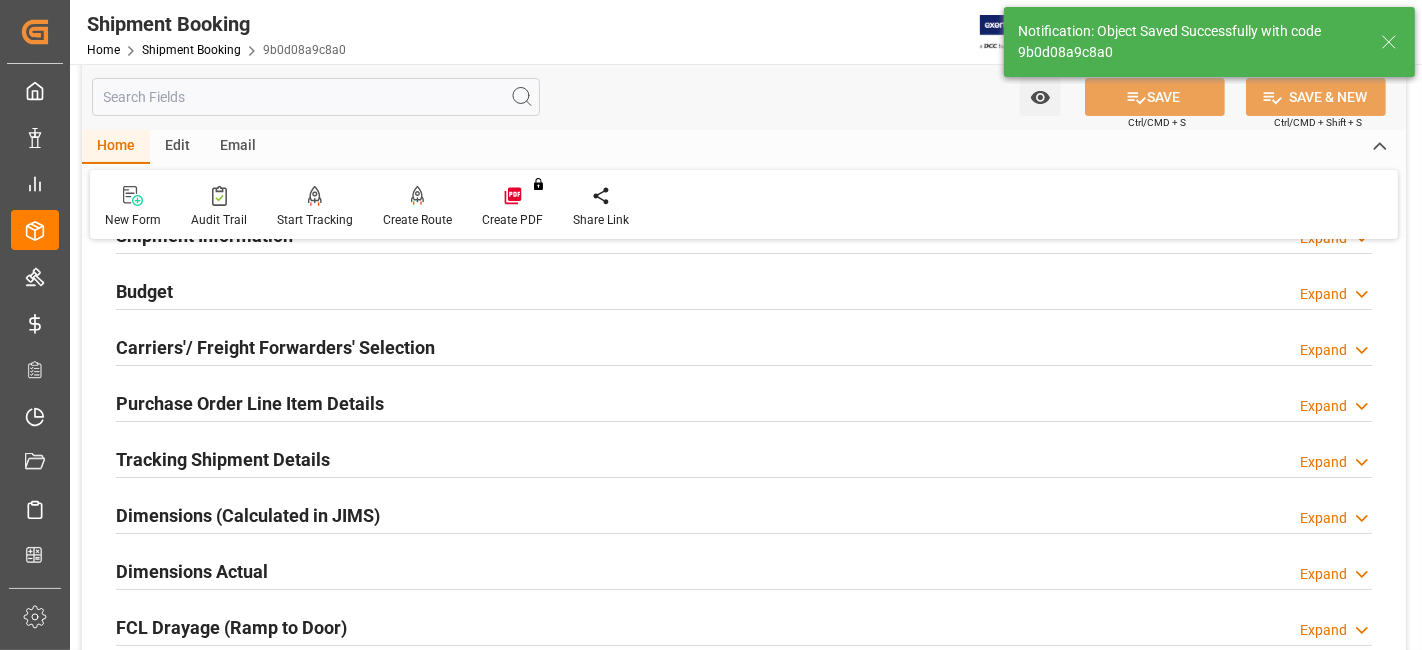 click on "Carriers'/ Freight Forwarders' Selection" at bounding box center (275, 347) 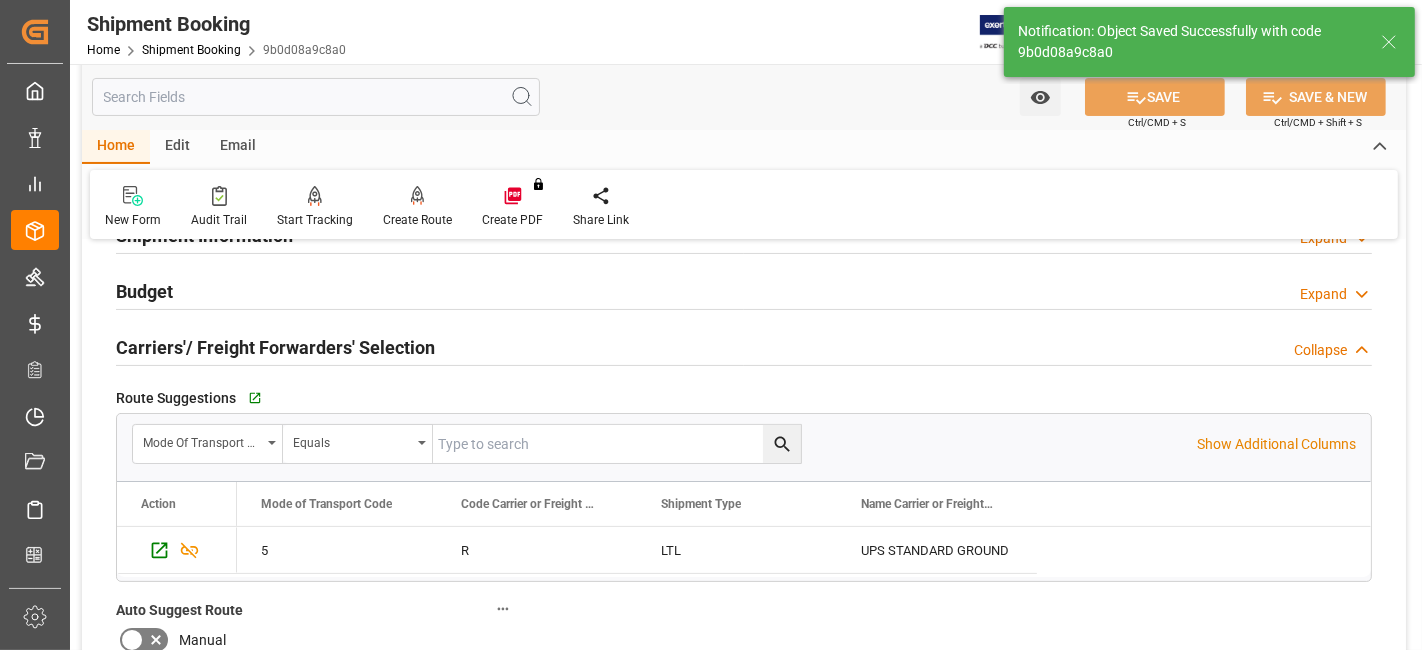 click on "Carriers'/ Freight Forwarders' Selection" at bounding box center [275, 347] 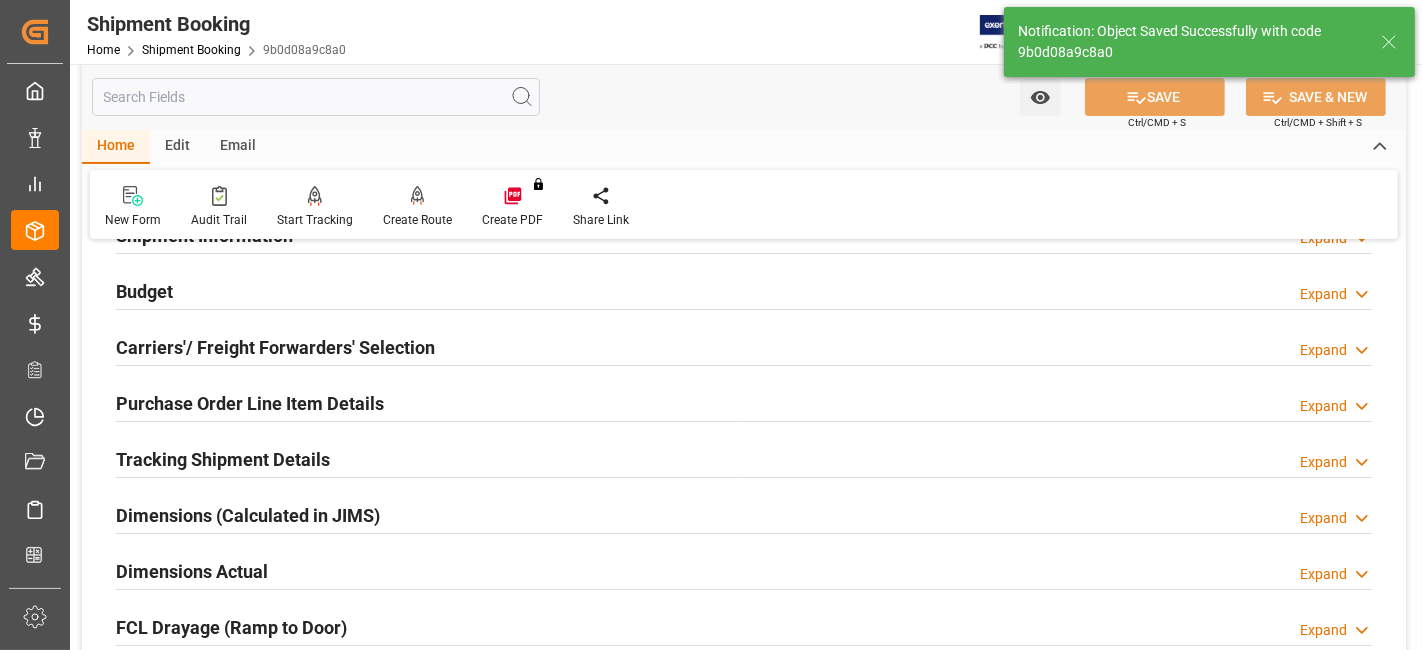 click on "Carriers'/ Freight Forwarders' Selection" at bounding box center [275, 347] 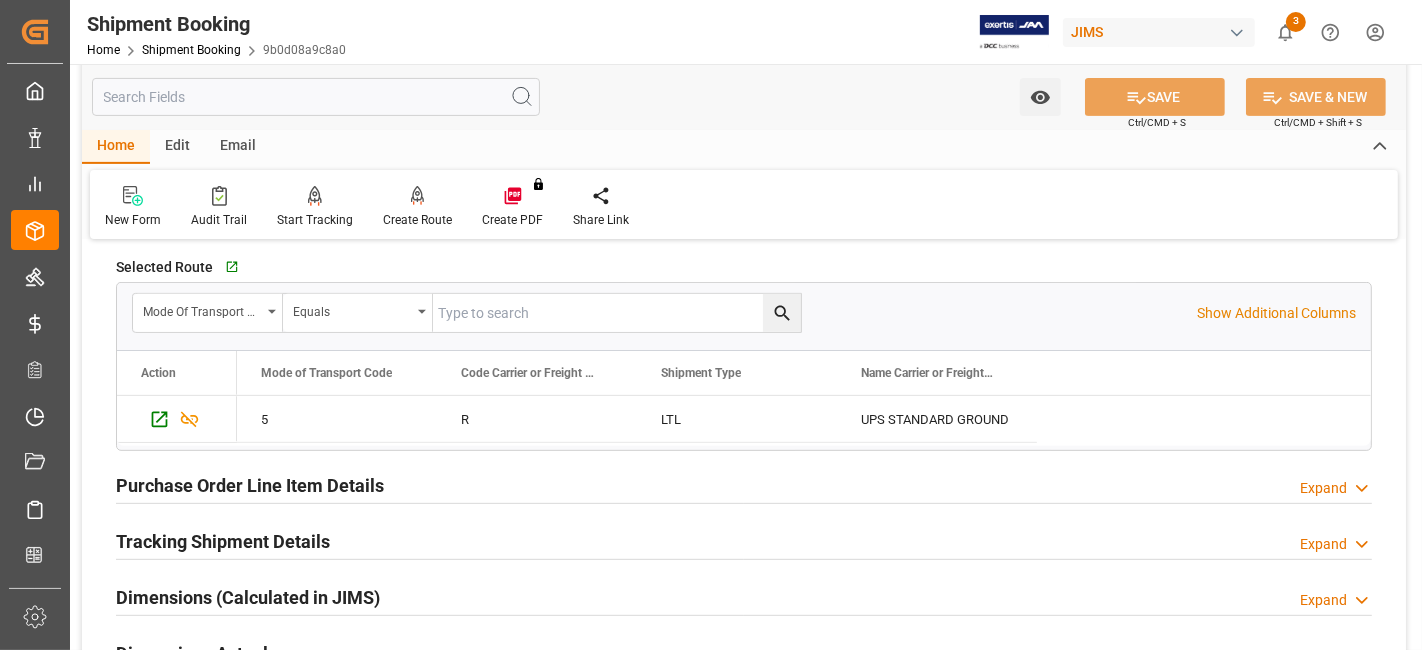 scroll, scrollTop: 600, scrollLeft: 0, axis: vertical 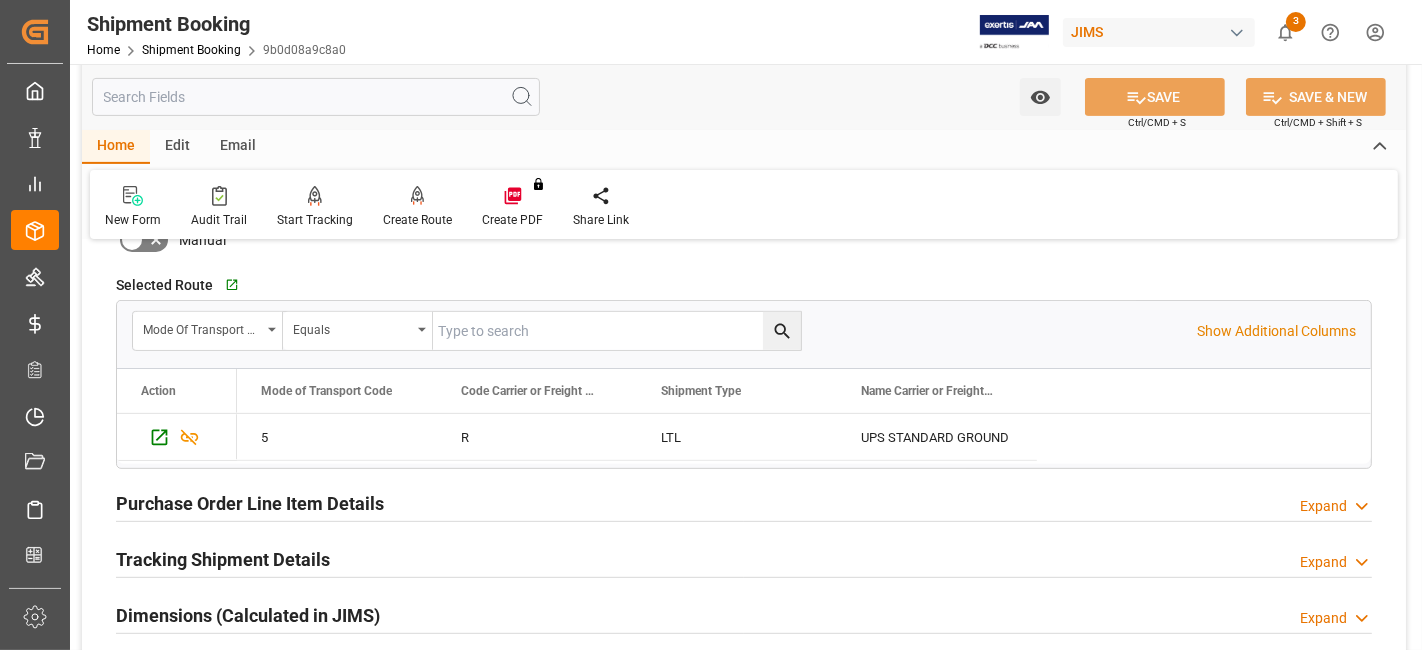 click on "Tracking Shipment Details" at bounding box center [223, 559] 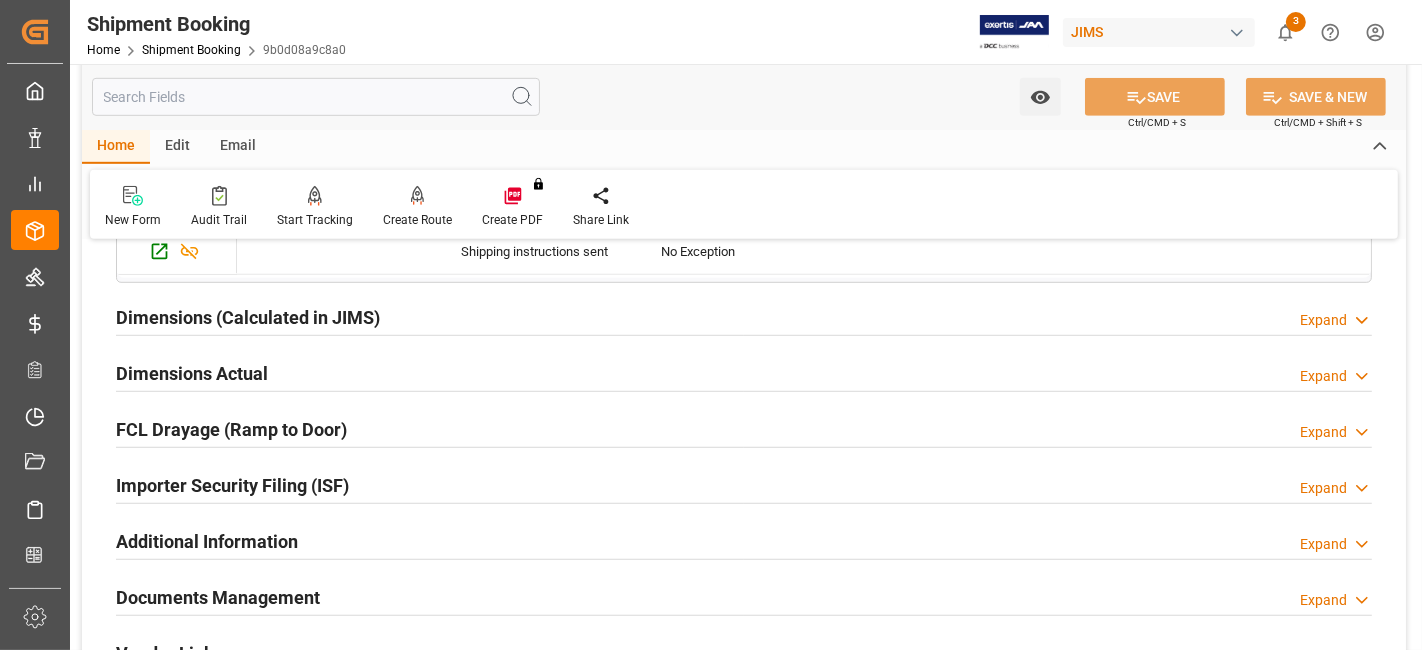 scroll, scrollTop: 1156, scrollLeft: 0, axis: vertical 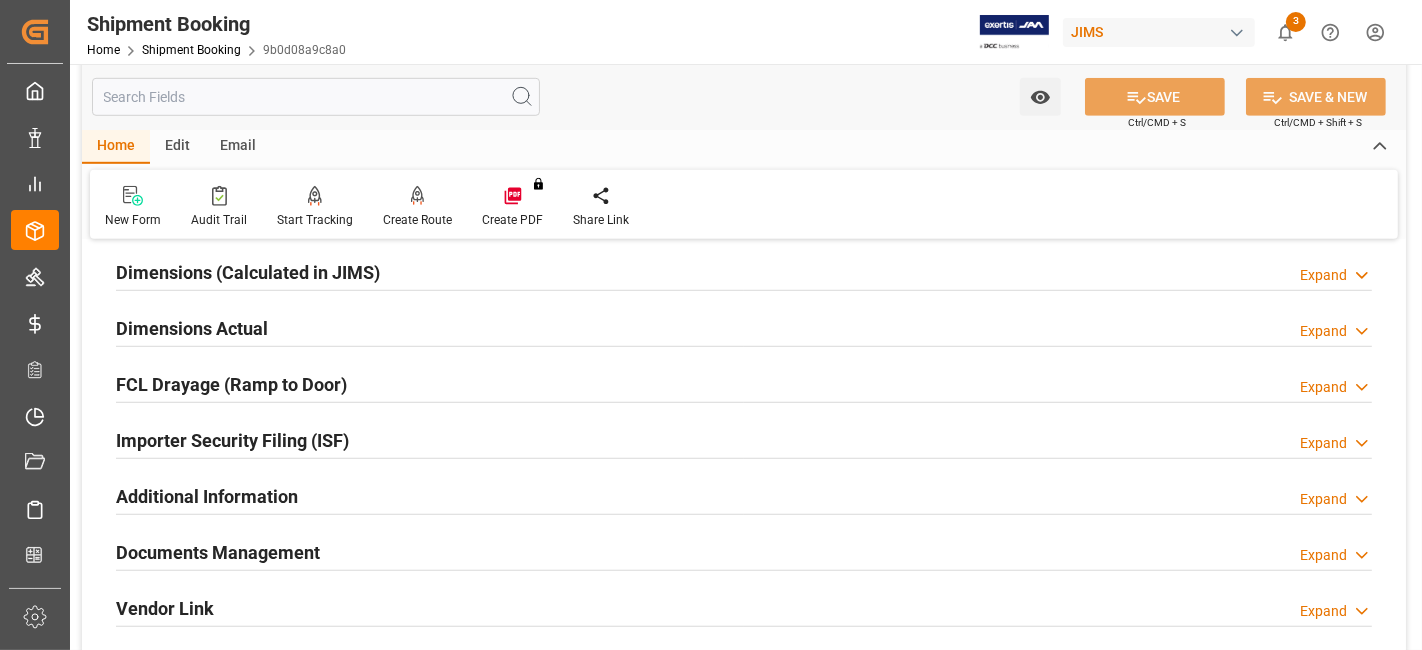click on "Documents Management" at bounding box center (218, 552) 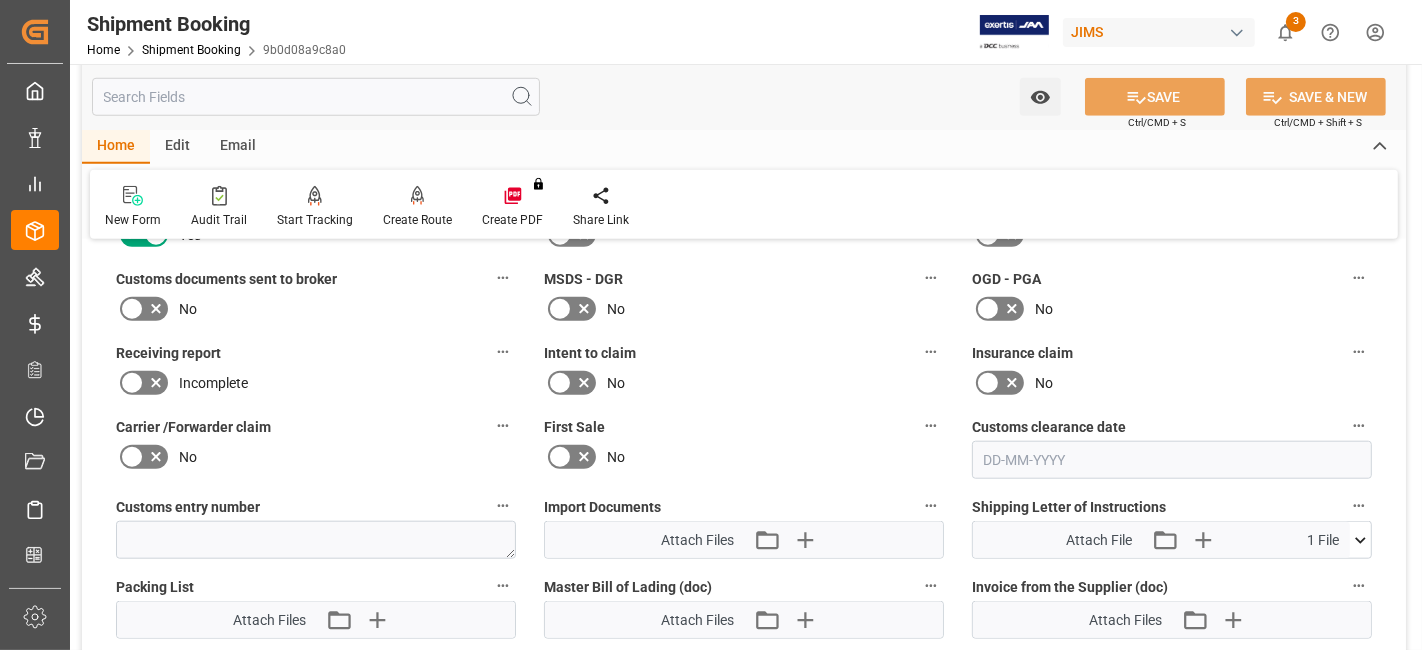 scroll, scrollTop: 1556, scrollLeft: 0, axis: vertical 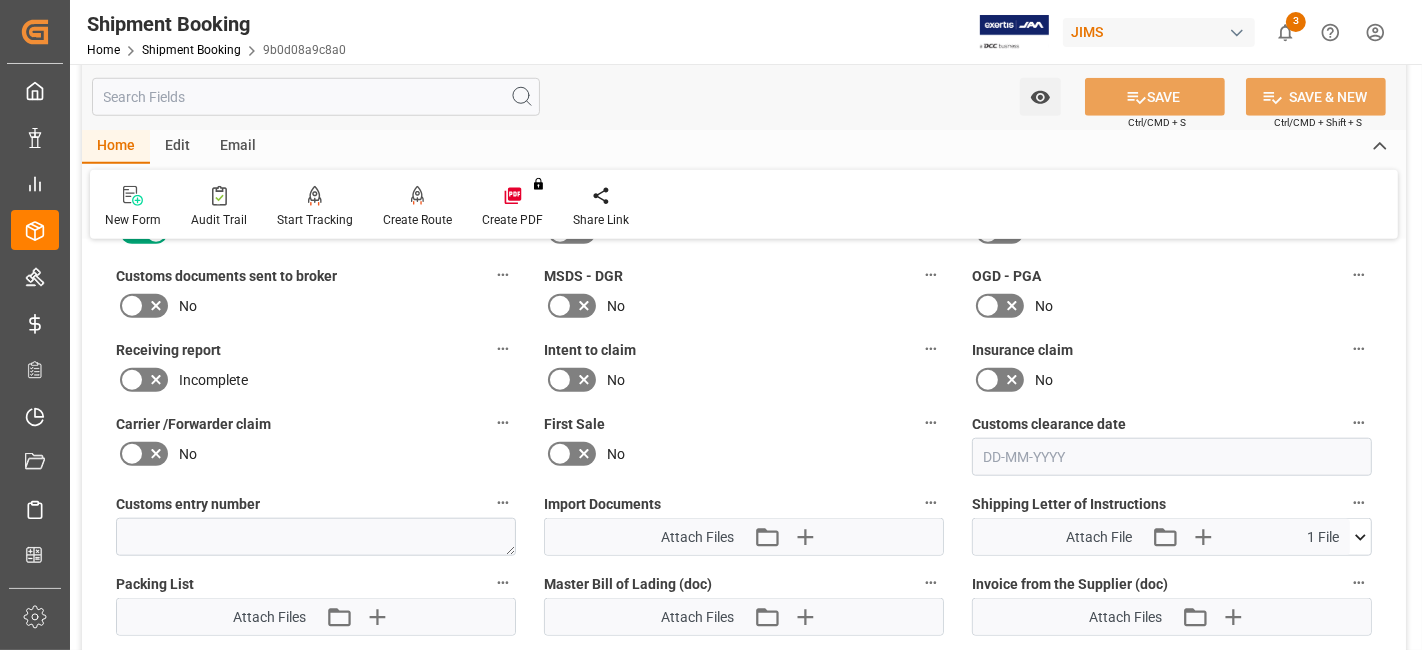 click 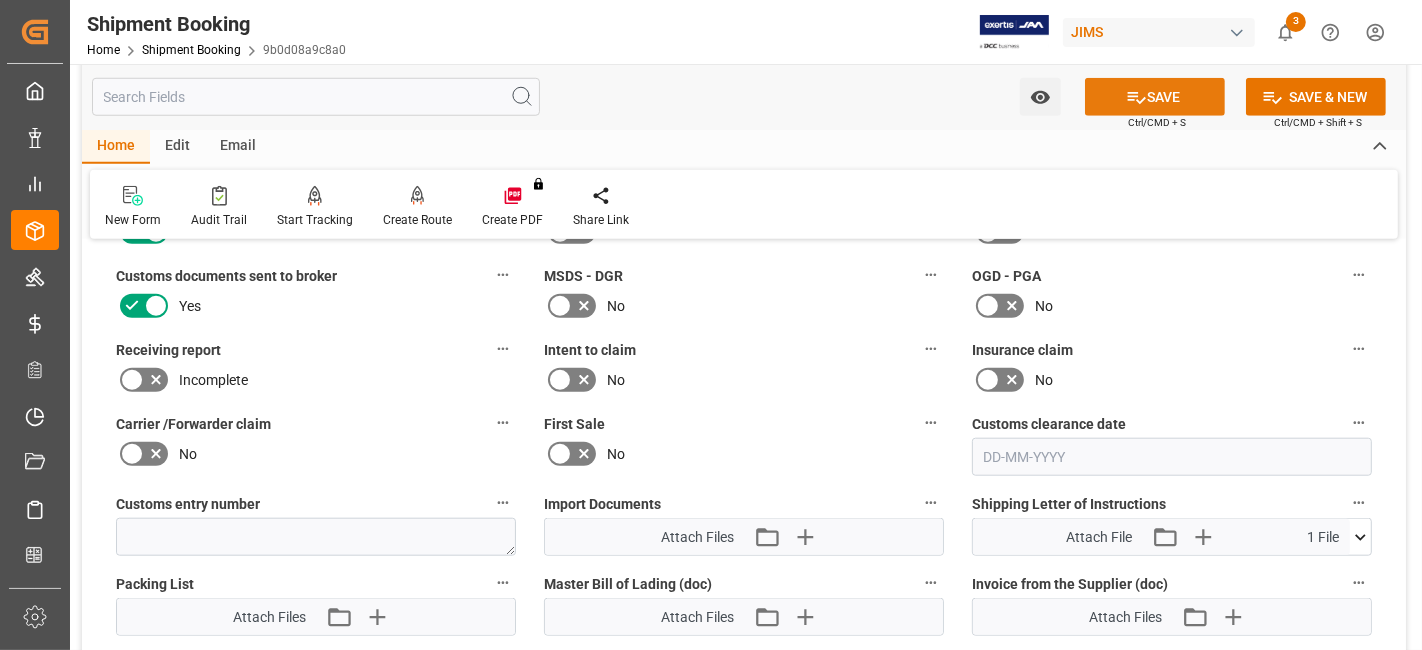 click on "SAVE" at bounding box center (1155, 97) 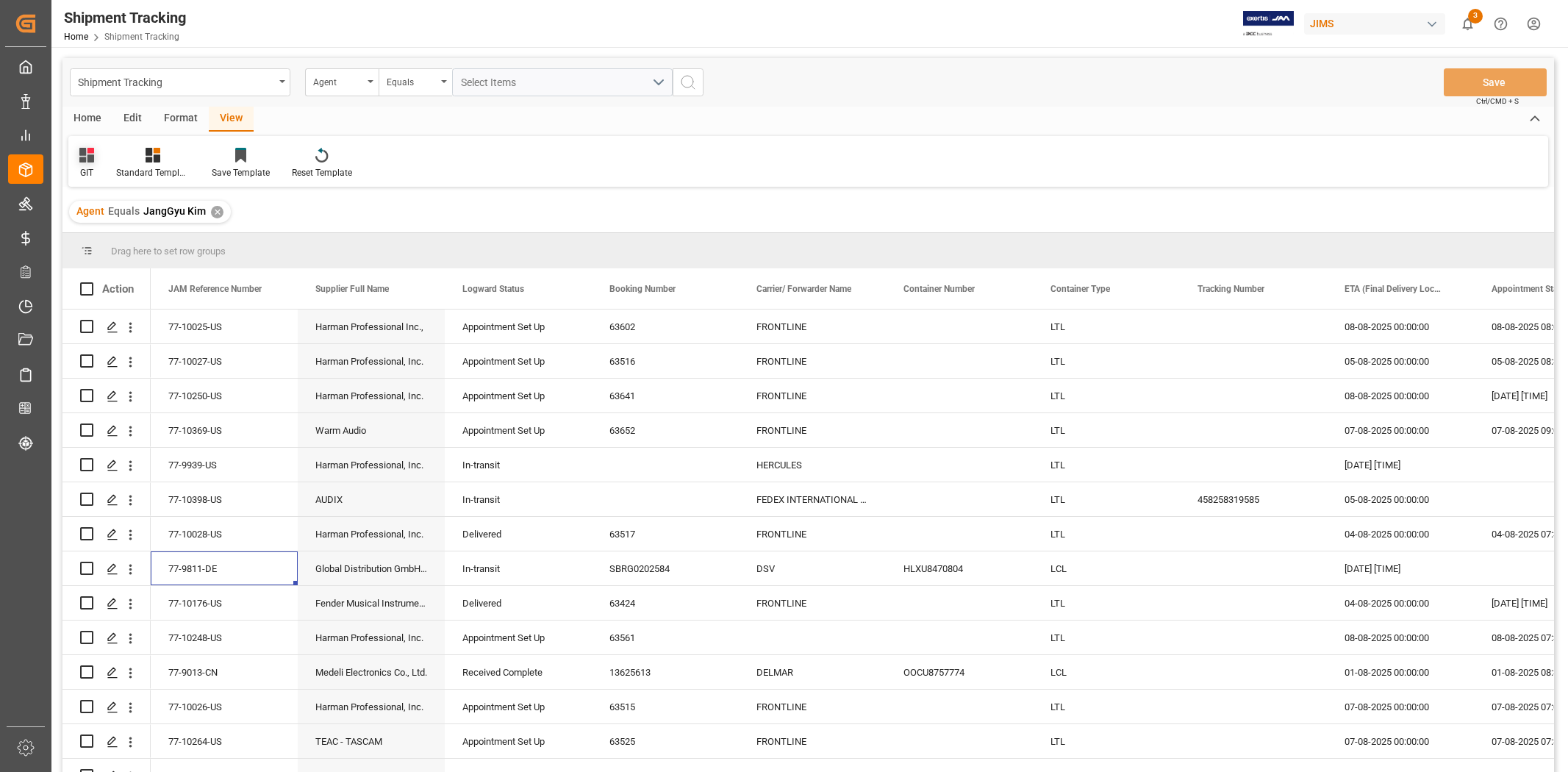 scroll, scrollTop: 0, scrollLeft: 0, axis: both 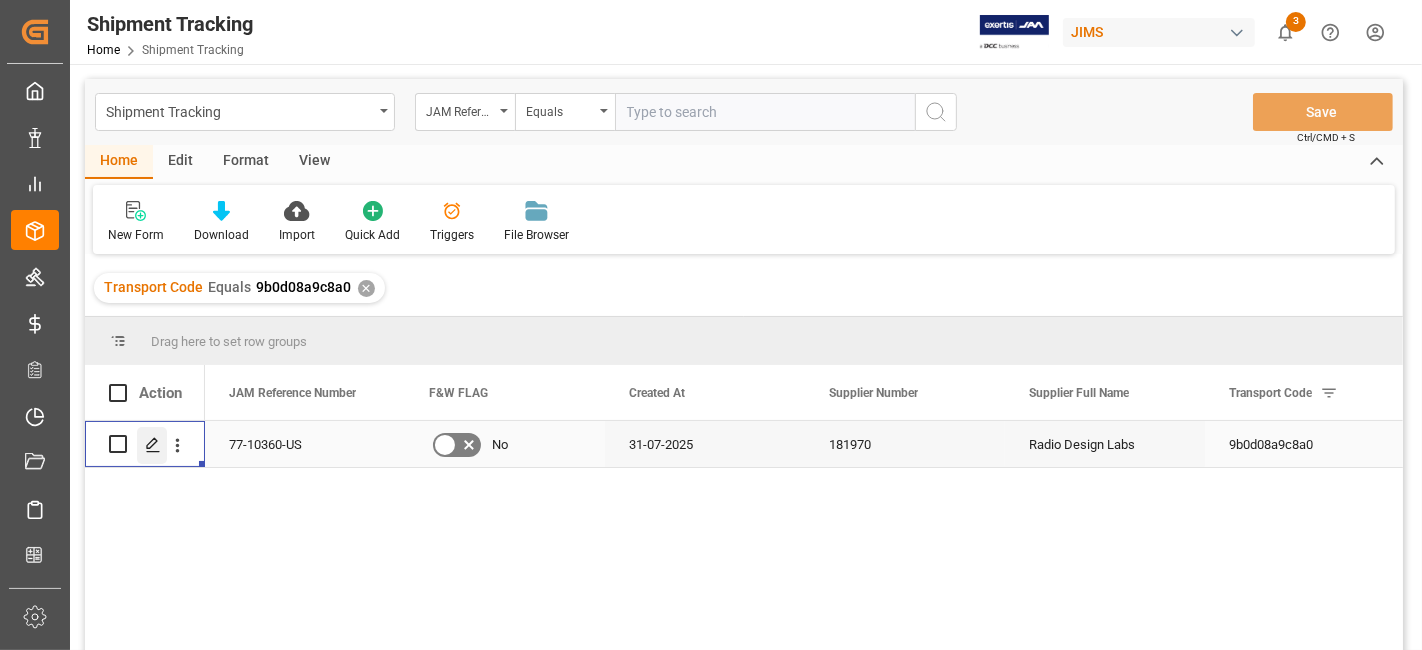click 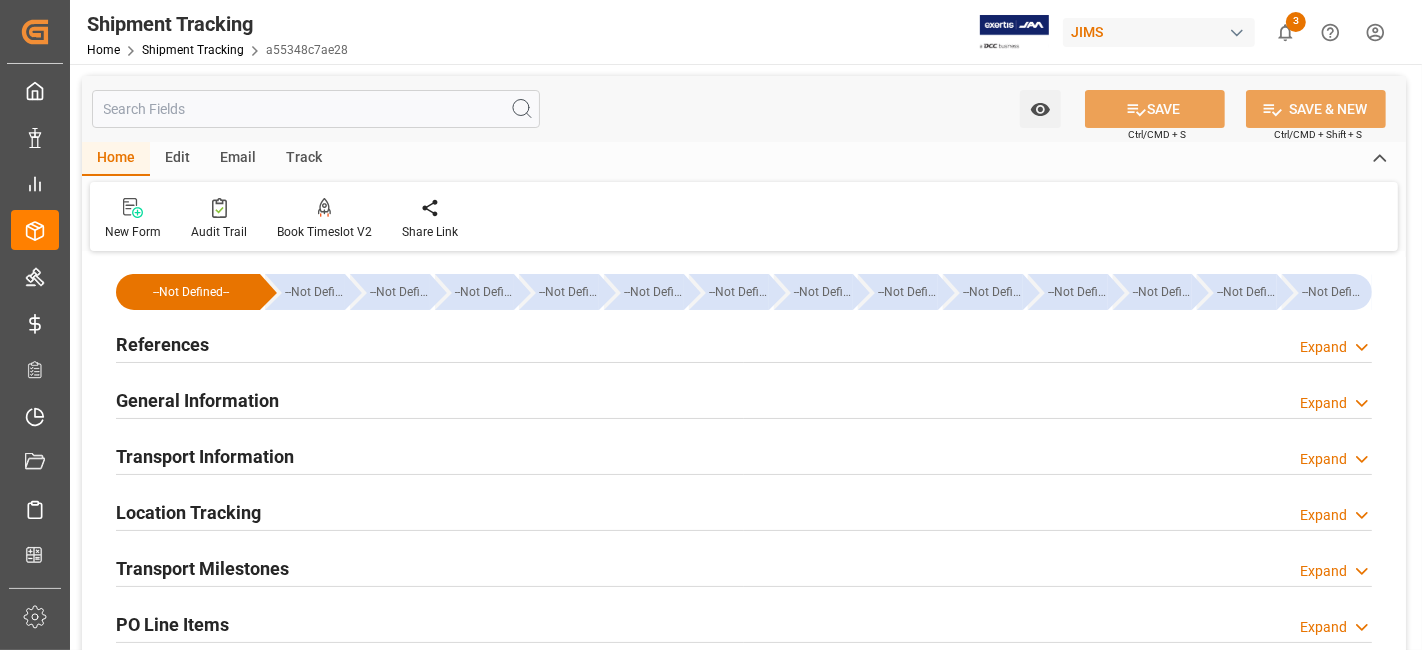type on "31-07-2025" 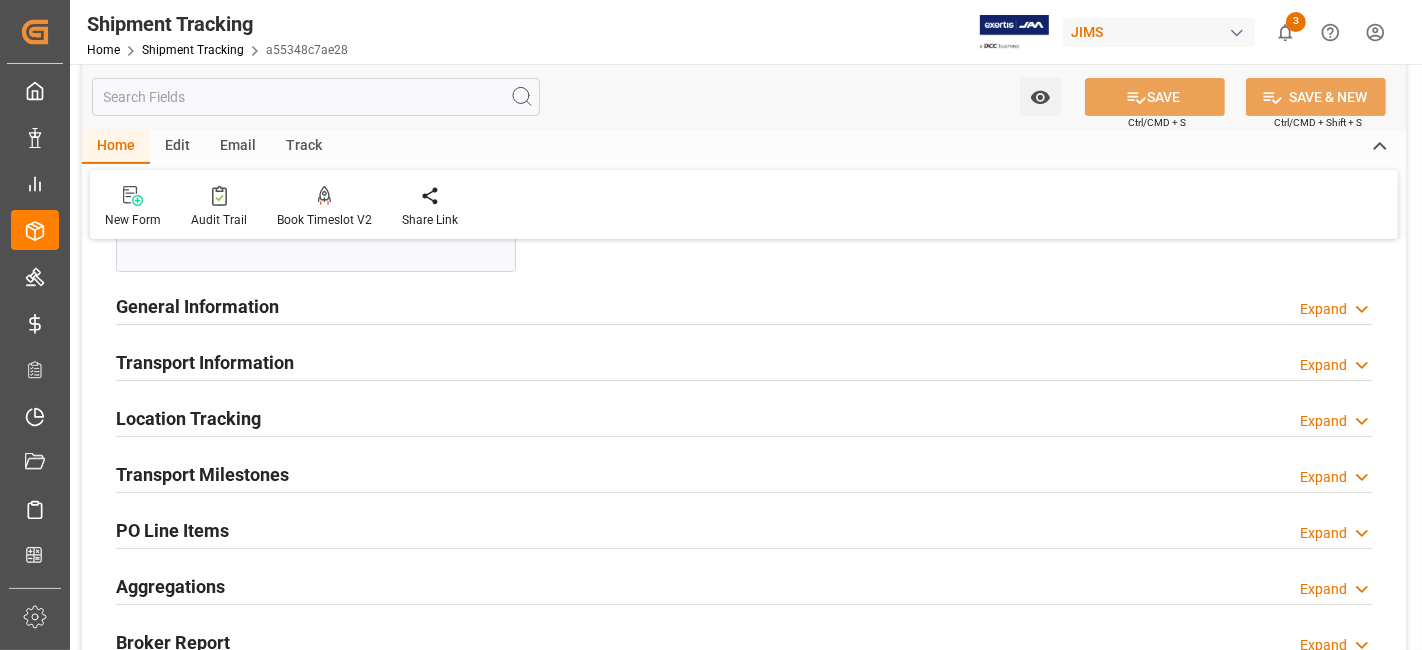 click on "Transport Milestones Expand" at bounding box center [744, 473] 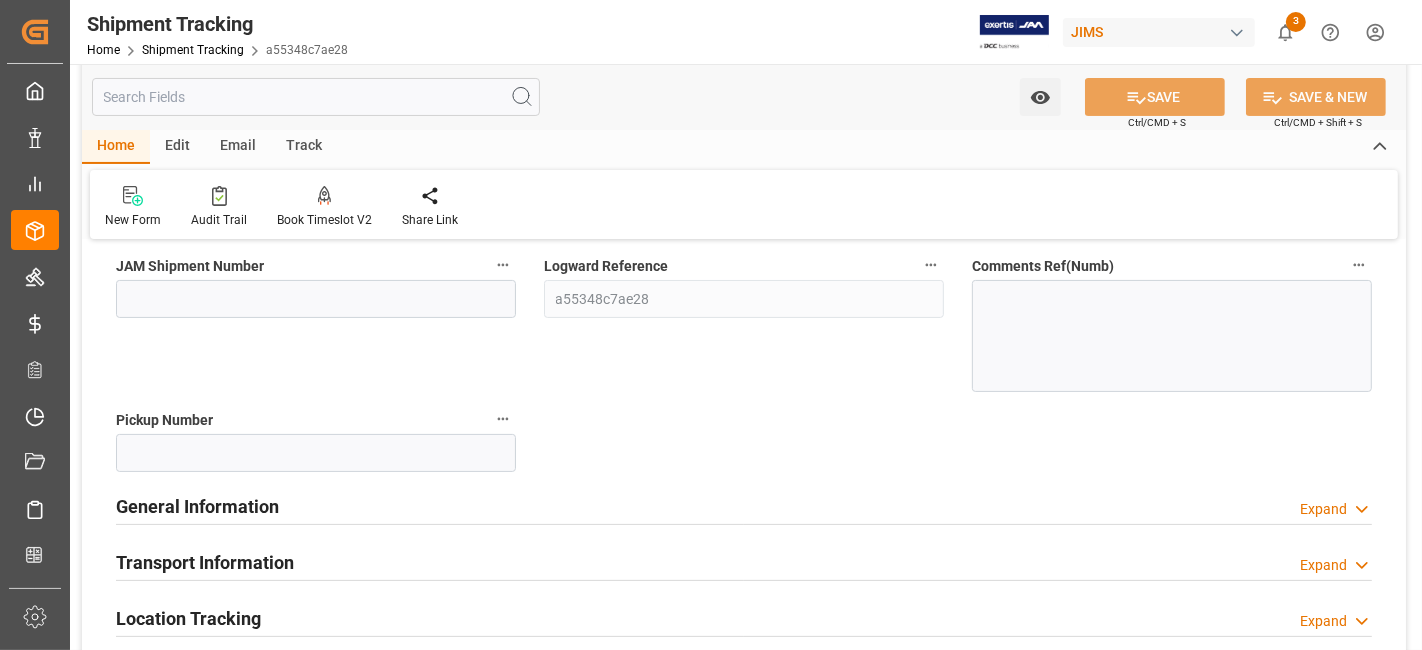 scroll, scrollTop: 400, scrollLeft: 0, axis: vertical 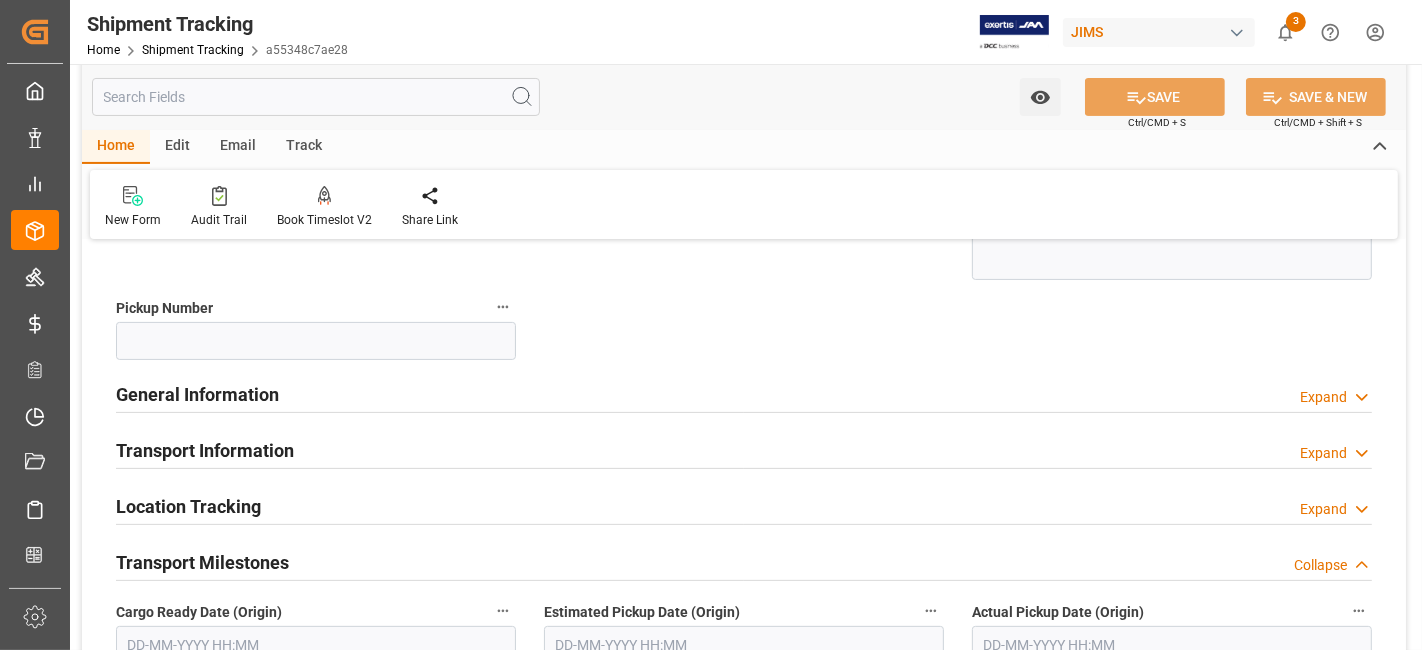 click at bounding box center [744, 412] 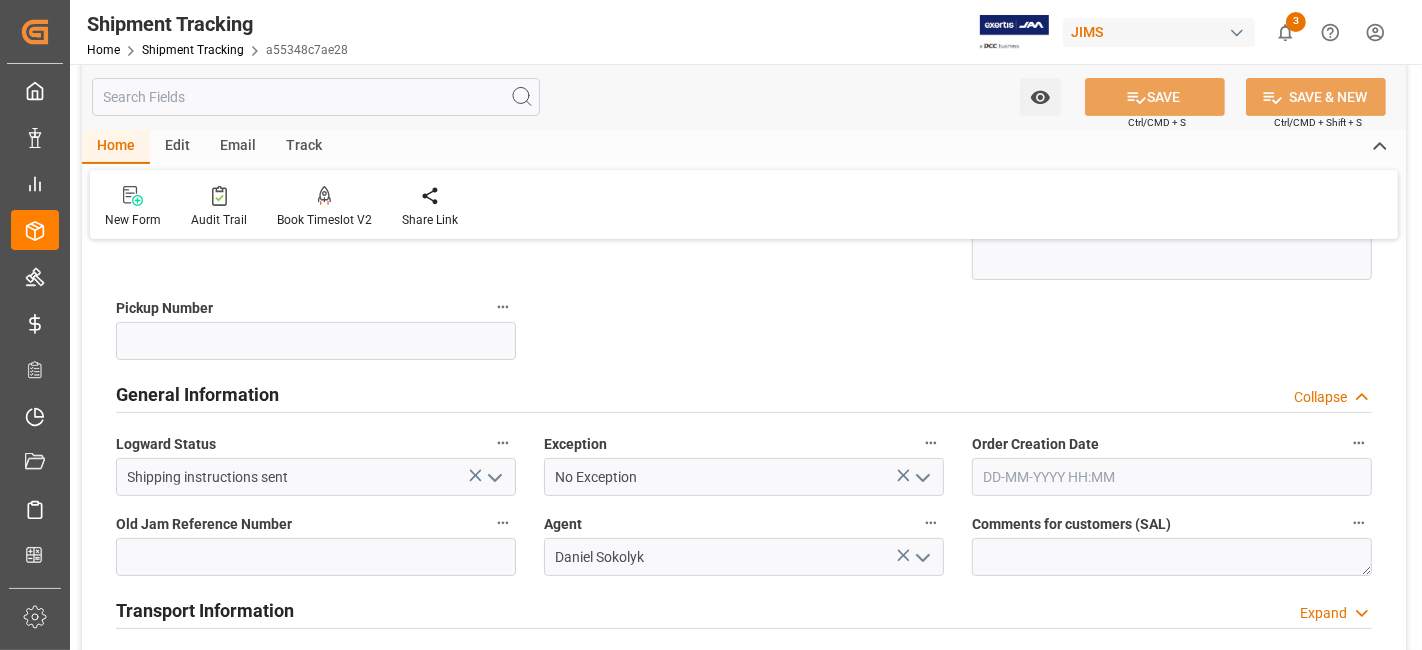 click on "General Information" at bounding box center [197, 394] 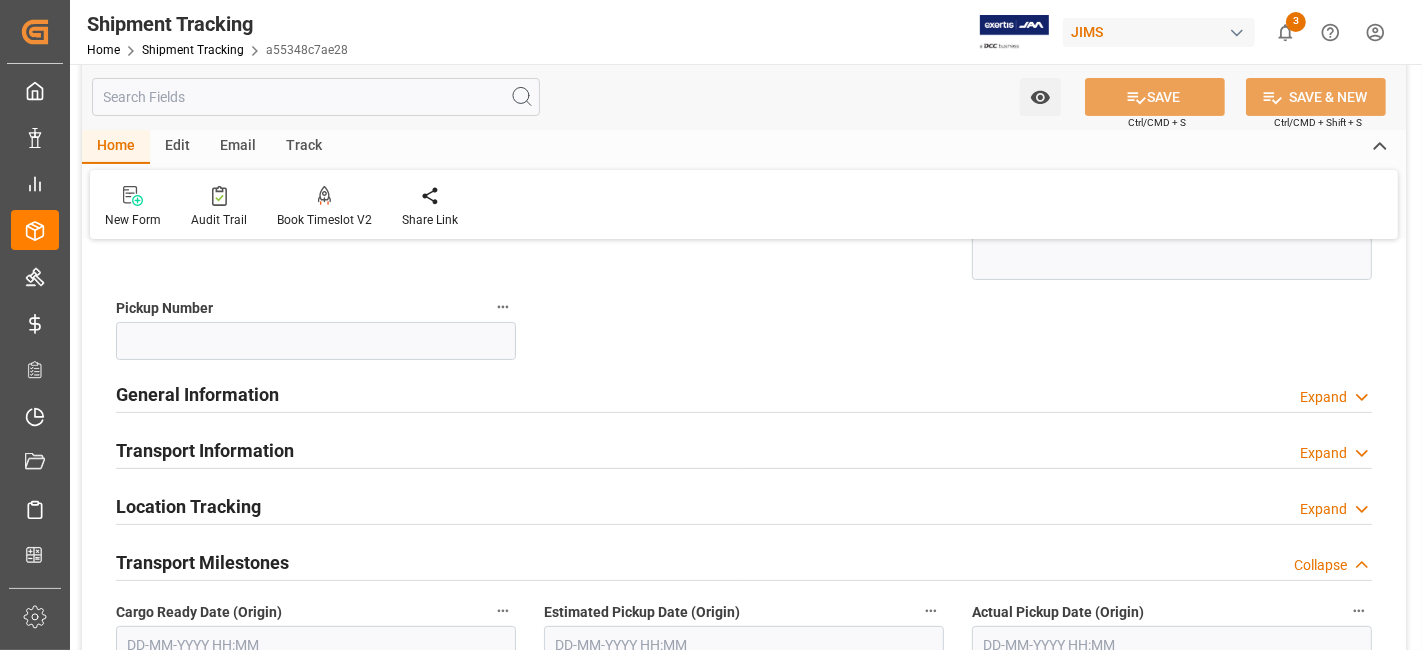 click on "Transport Information" at bounding box center (205, 449) 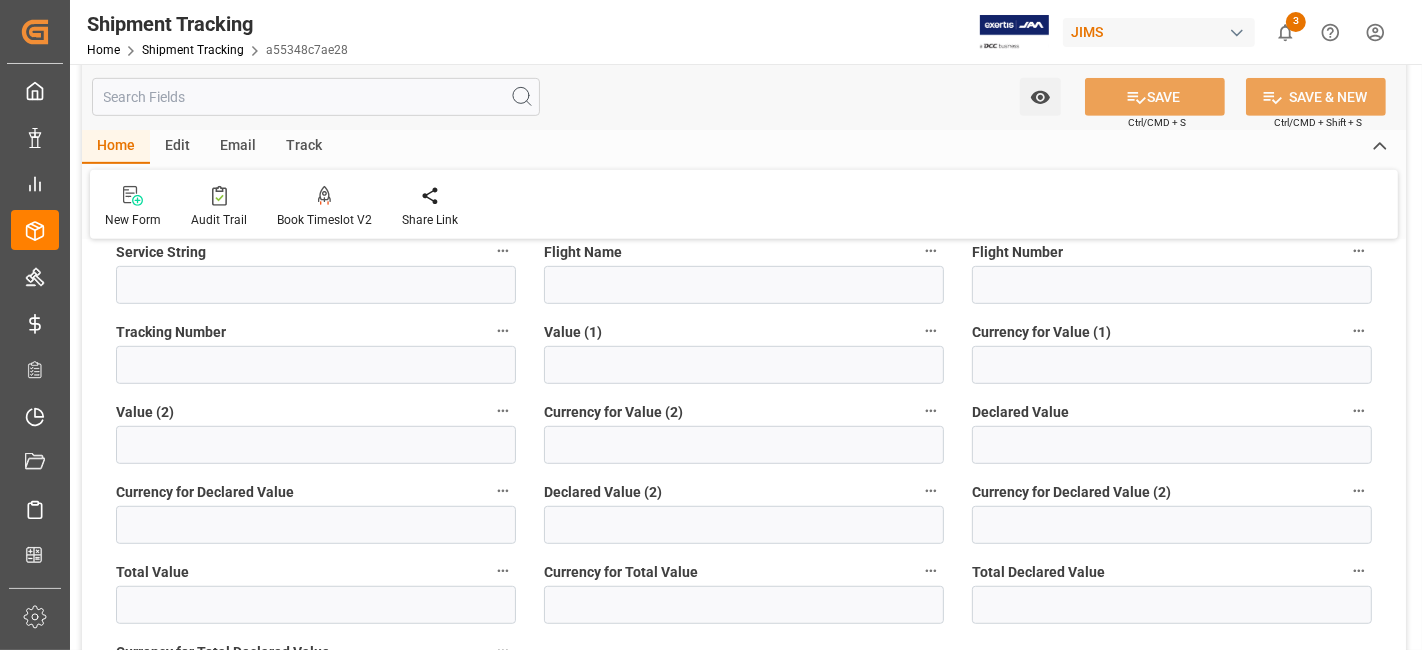 scroll, scrollTop: 844, scrollLeft: 0, axis: vertical 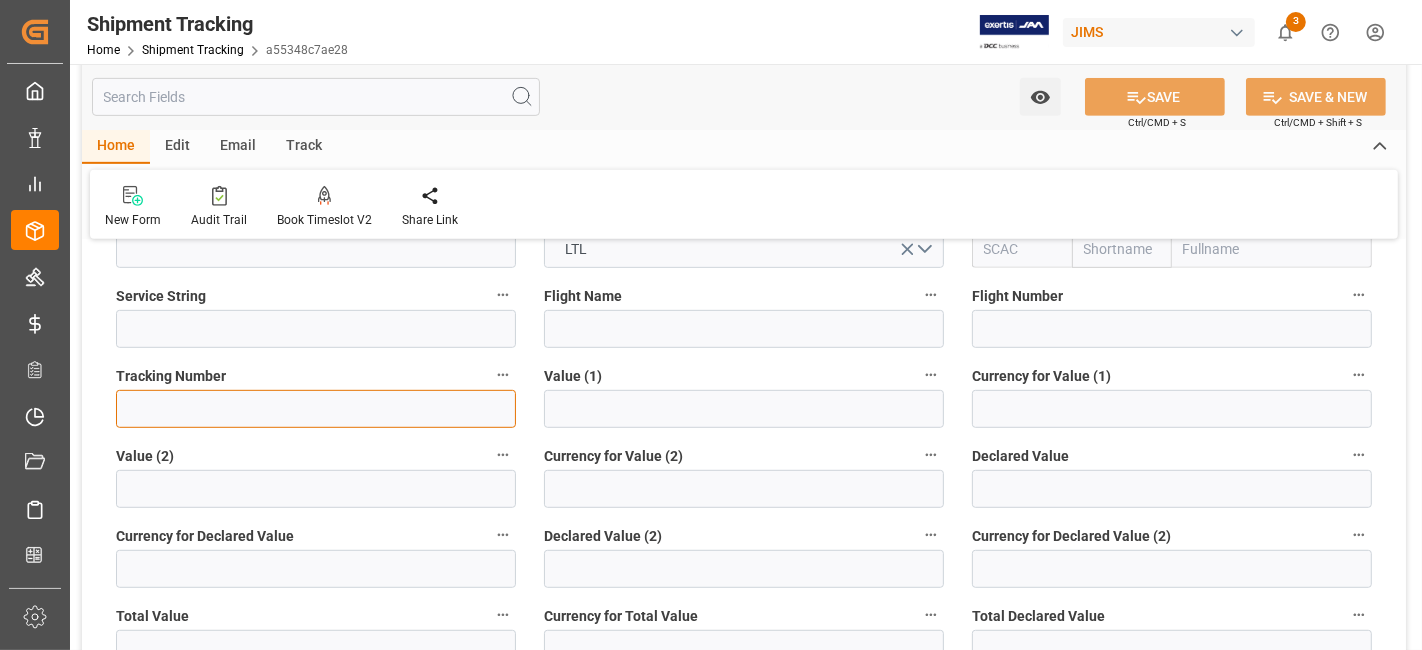 click at bounding box center [316, 409] 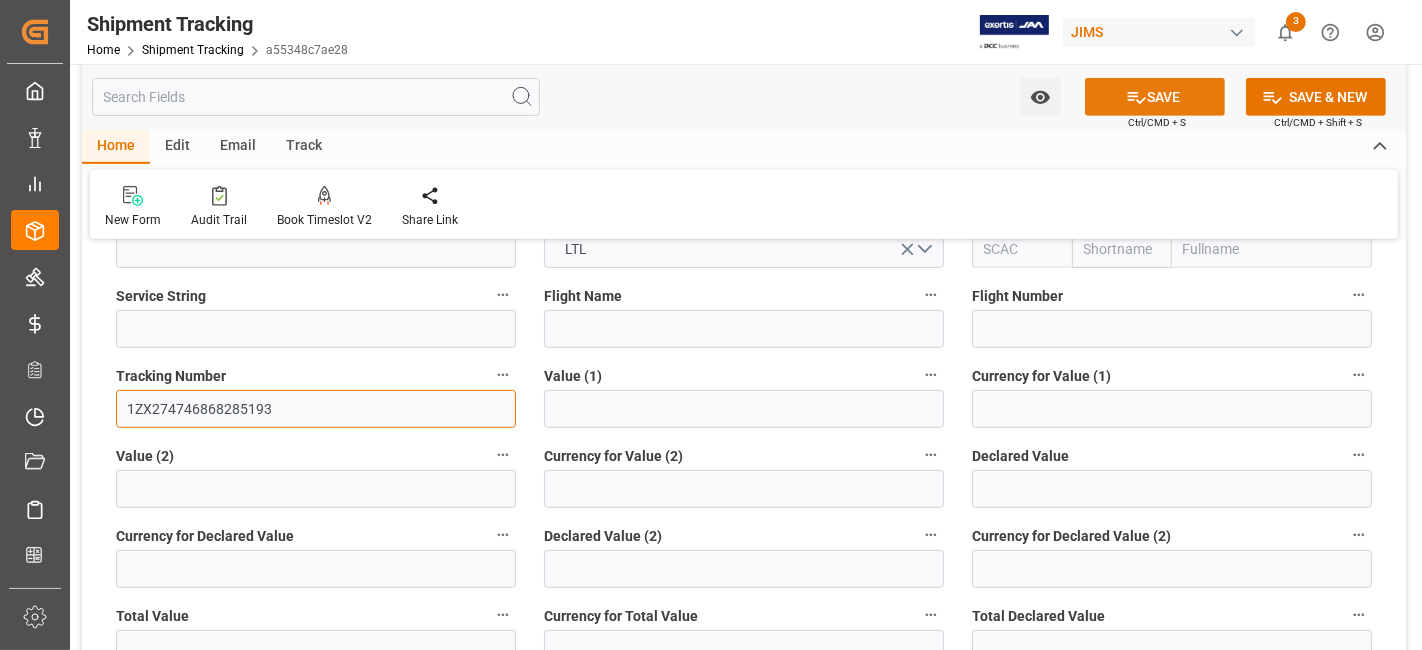 type on "[CREDIT_CARD]" 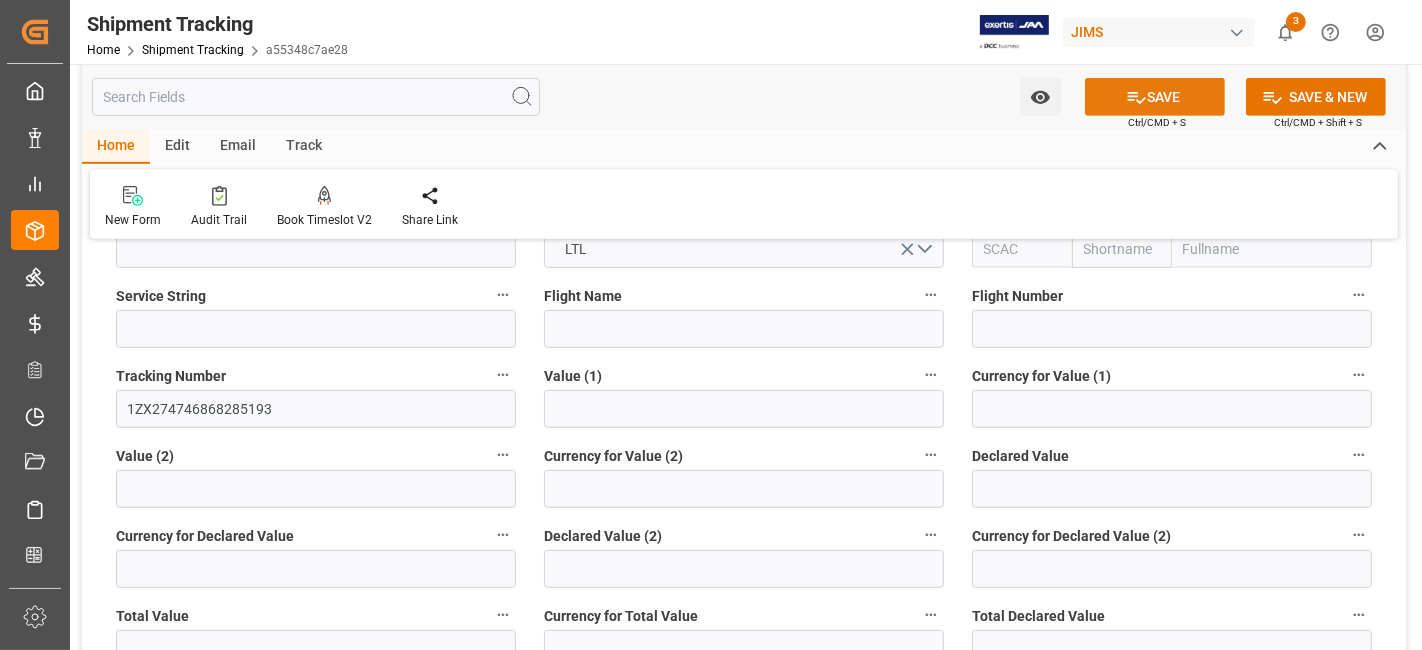 click 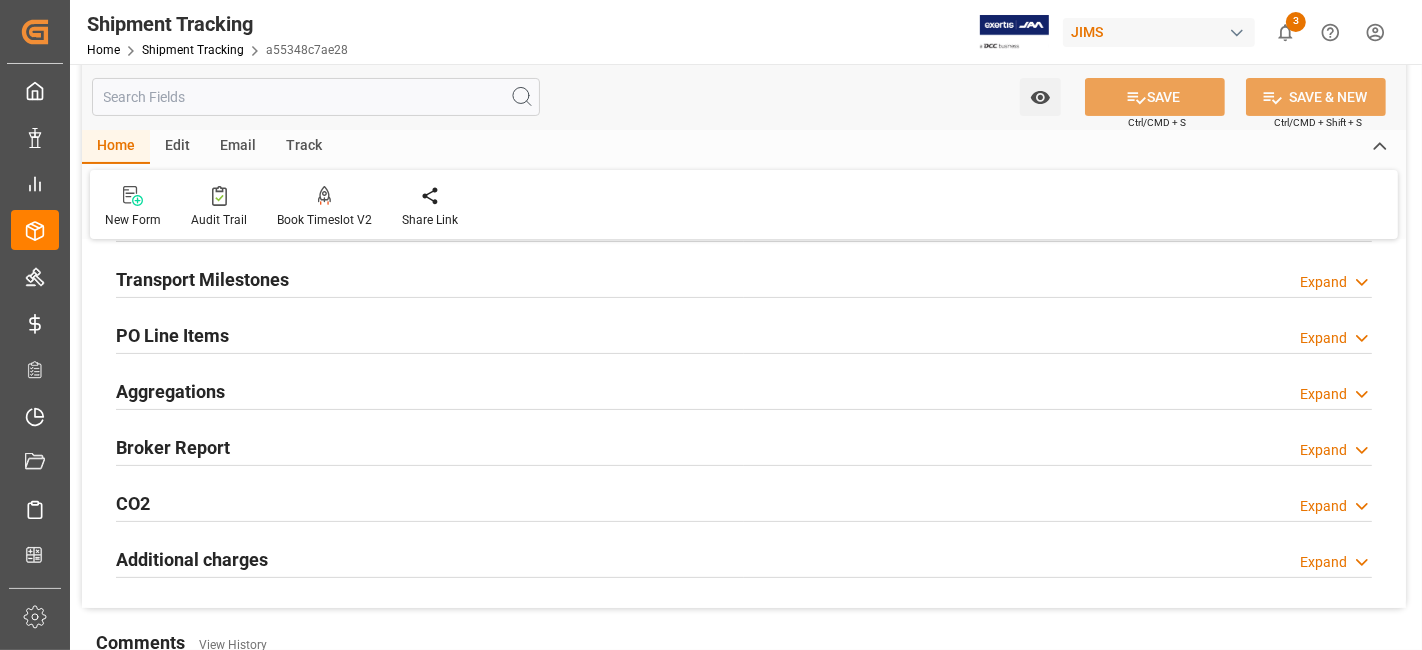 scroll, scrollTop: 245, scrollLeft: 0, axis: vertical 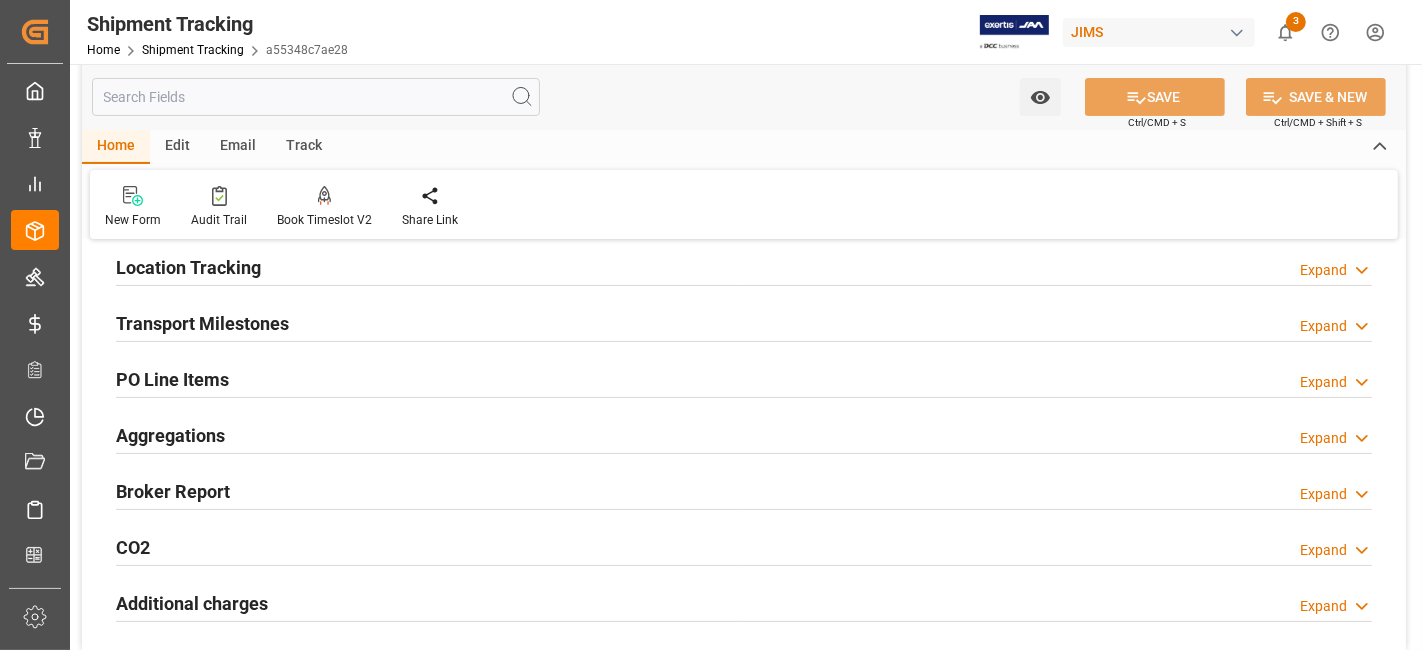 click on "Transport Milestones" at bounding box center [202, 322] 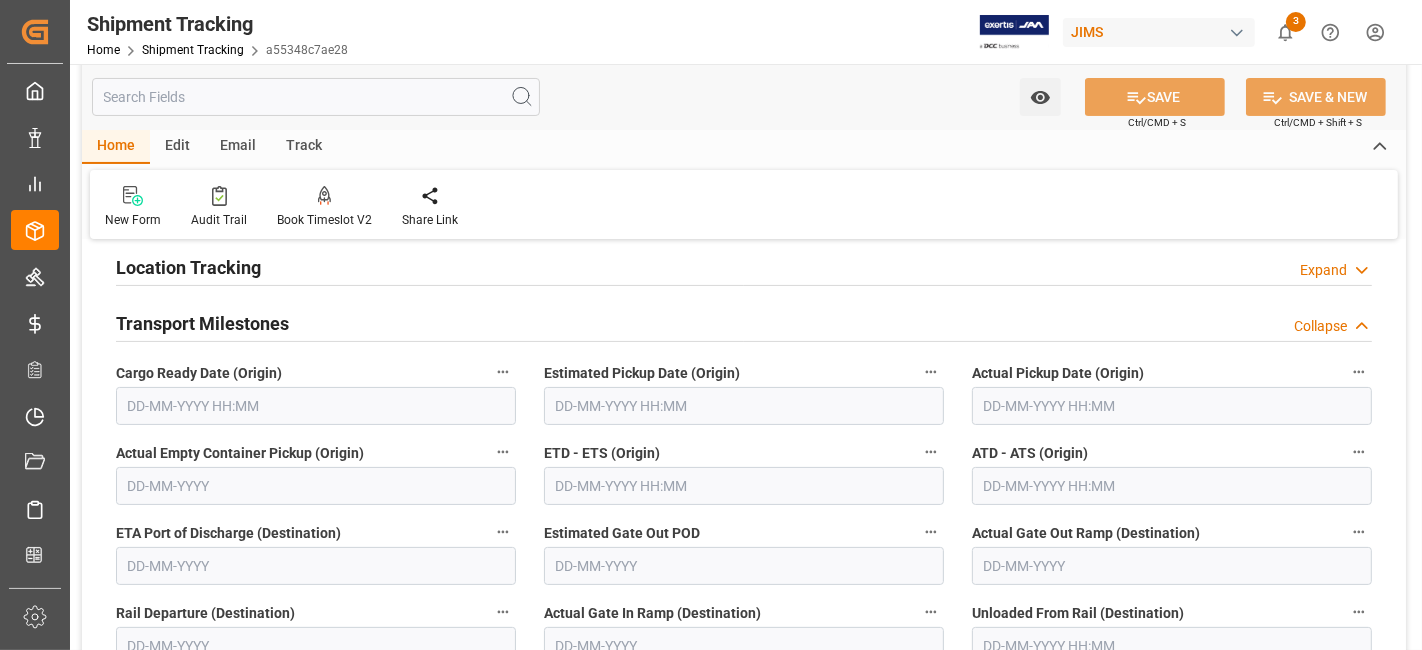 click on "Cargo Ready Date (Origin)" at bounding box center (316, 373) 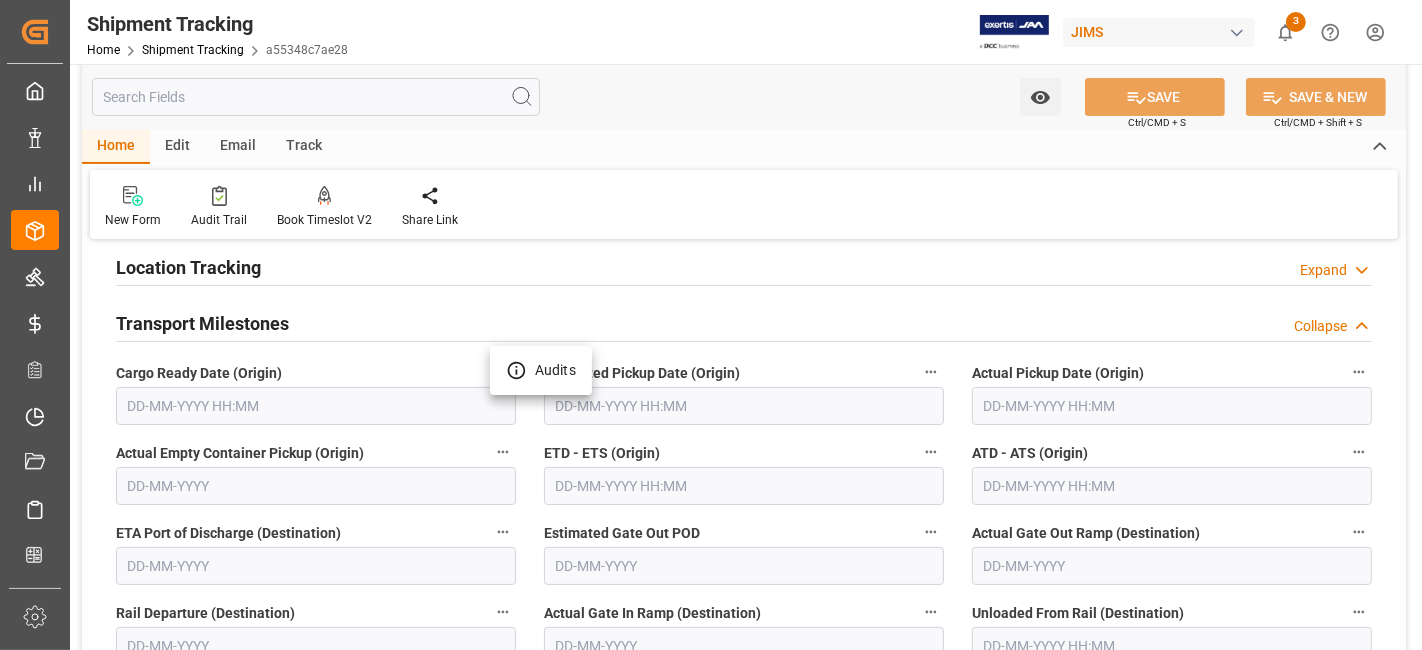 click at bounding box center (711, 325) 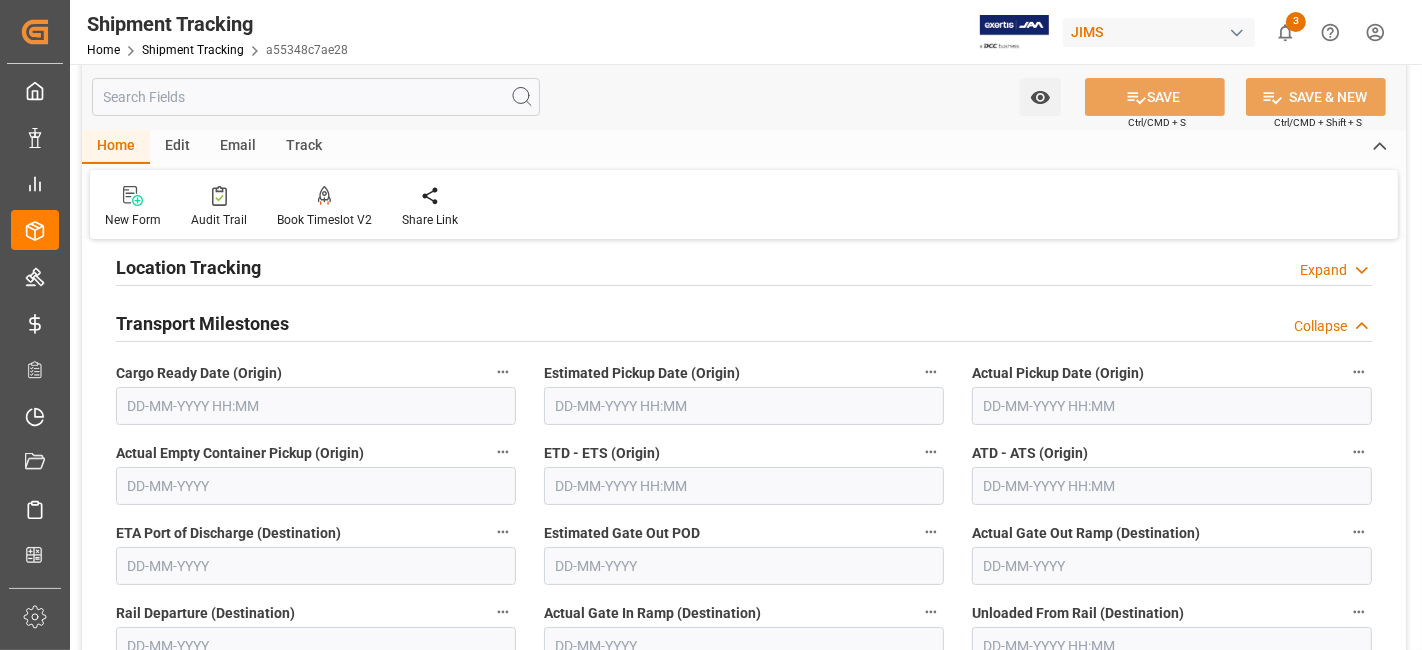 click at bounding box center (316, 406) 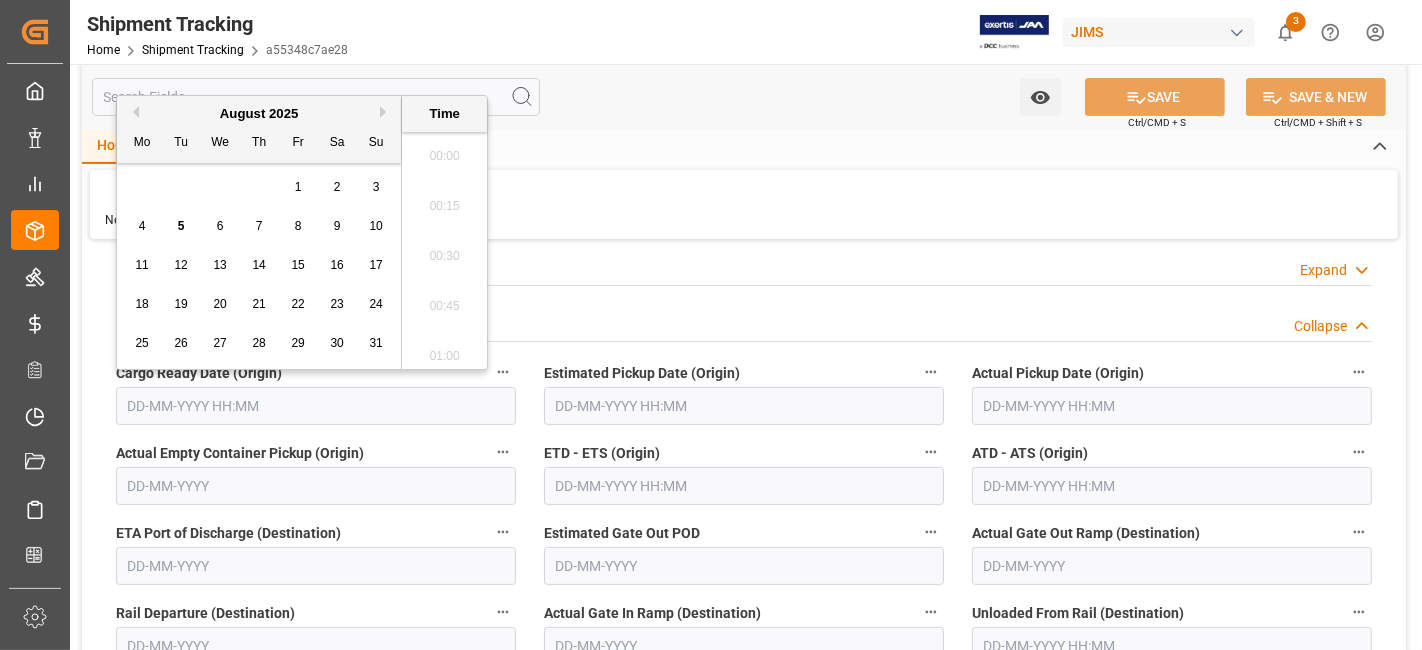 scroll, scrollTop: 2254, scrollLeft: 0, axis: vertical 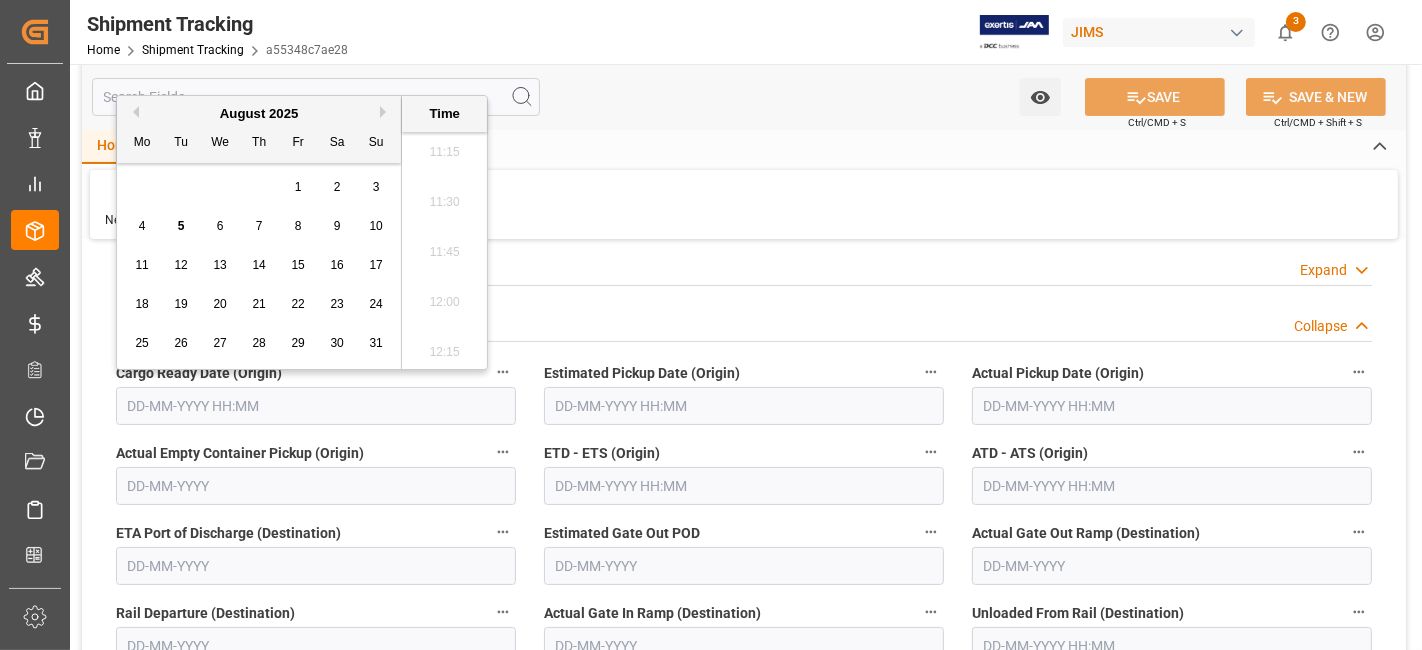 click on "August 2025 Mo Tu We Th Fr Sa Su 28 29 30 31 1 2 3 4 5 6 7 8 9 10 11 12 13 14 15 16 17 18 19 20 21 22 23 24 25 26 27 28 29 30 31" at bounding box center (259, 232) 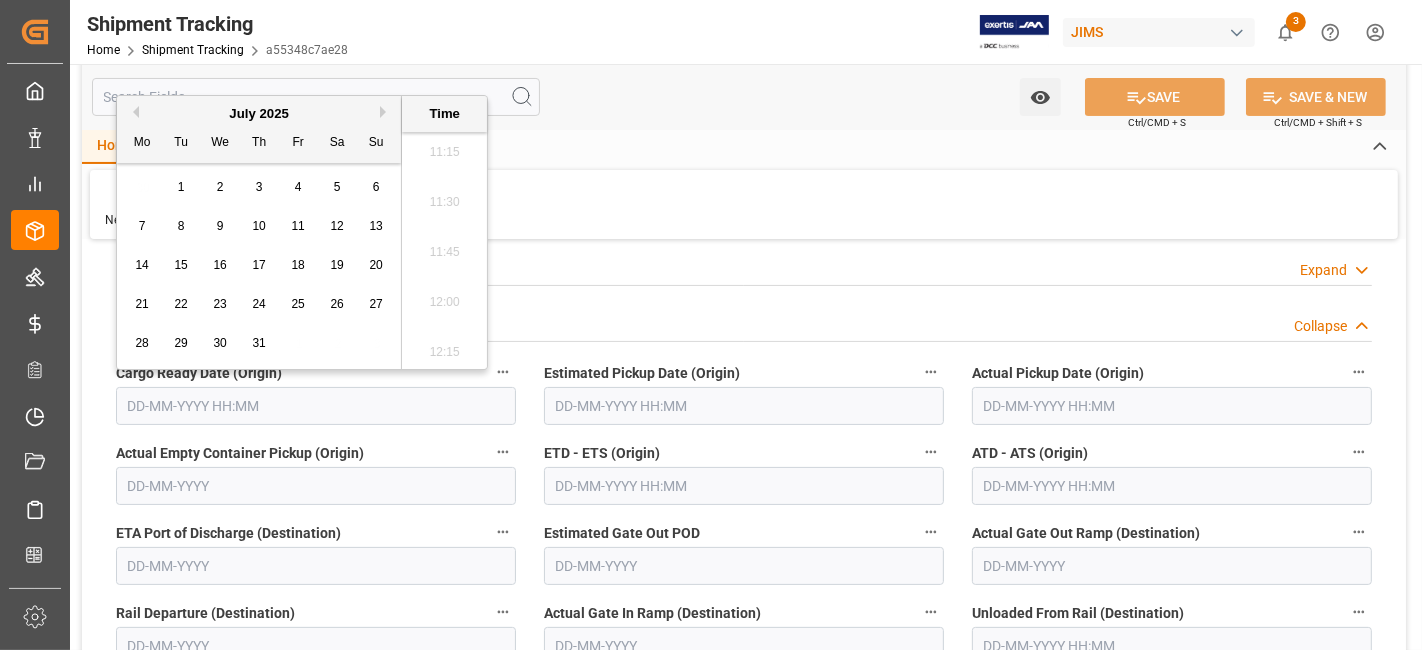 click on "31" at bounding box center (258, 343) 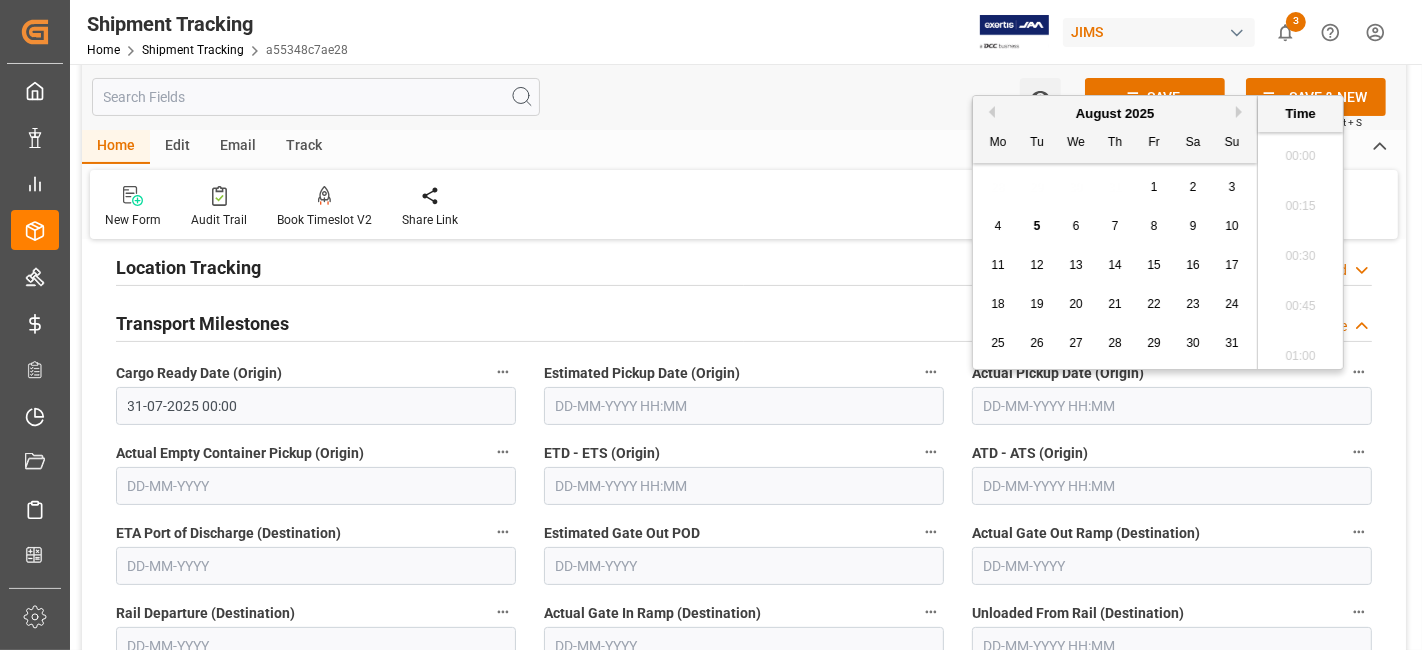 click at bounding box center [1172, 406] 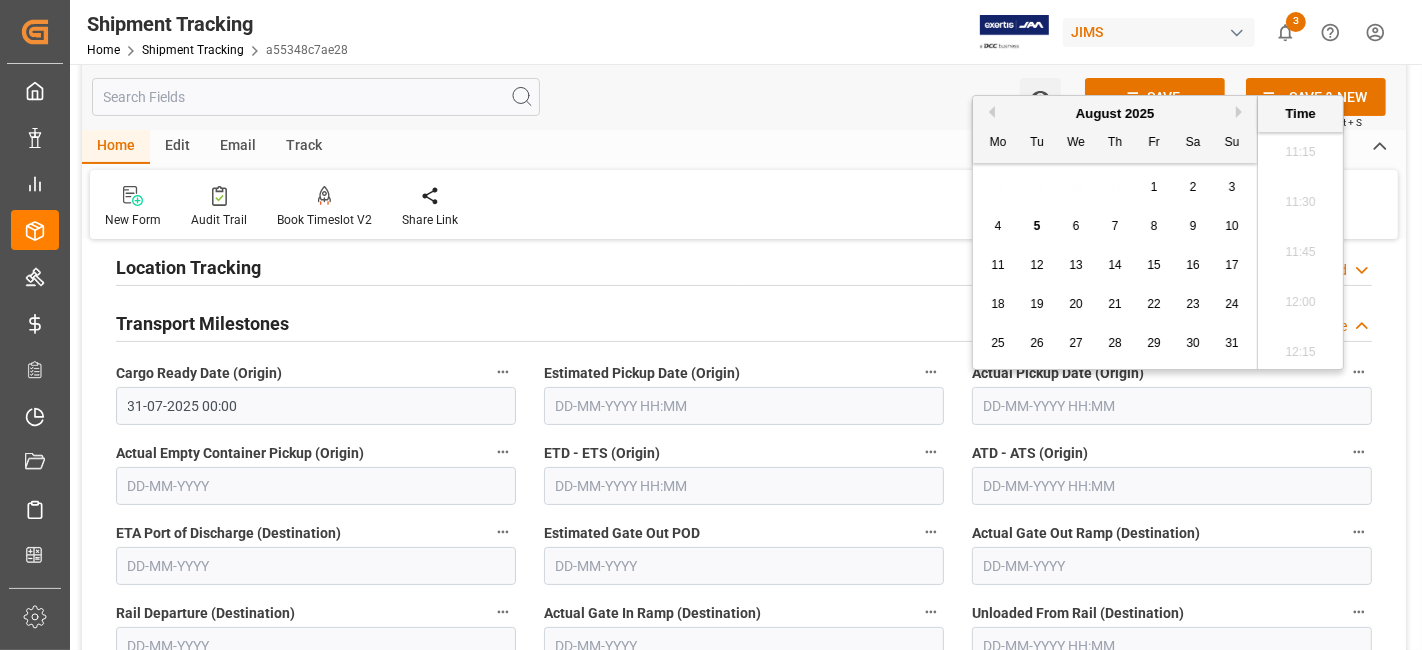 click on "18 19 20 21 22 23 24" at bounding box center [1115, 304] 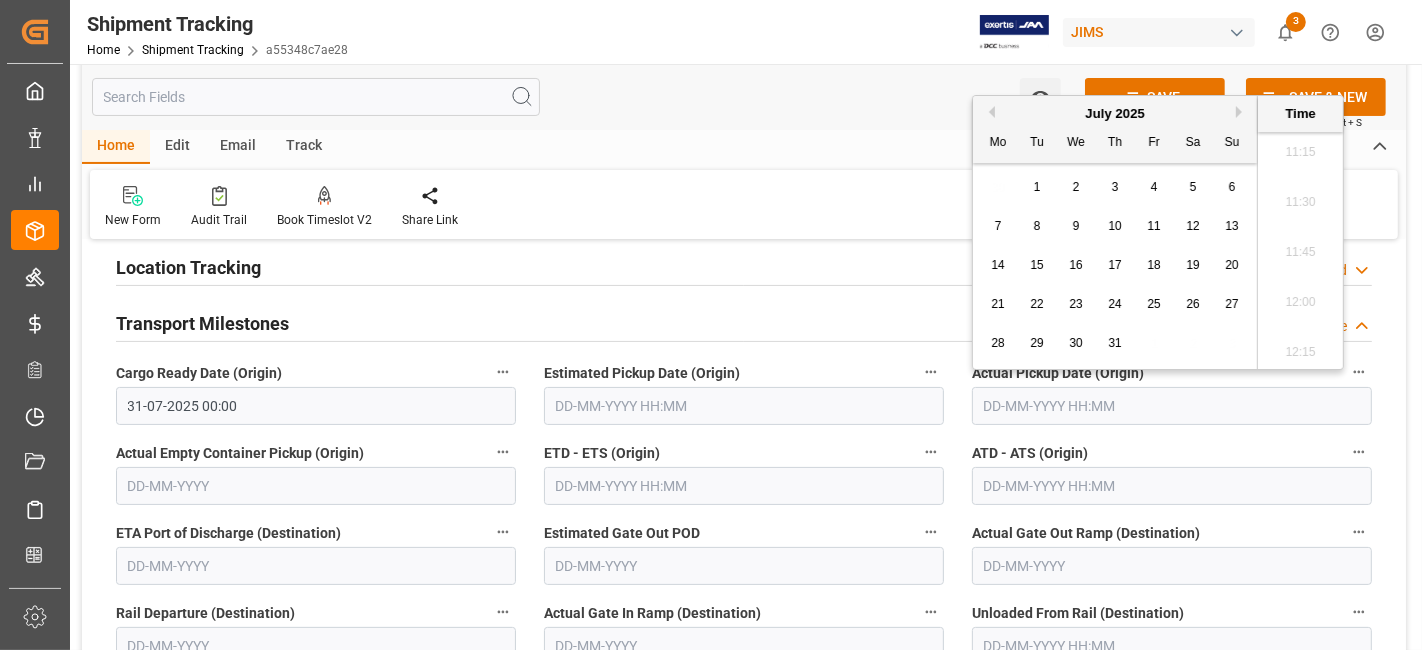 click on "31" at bounding box center [1114, 343] 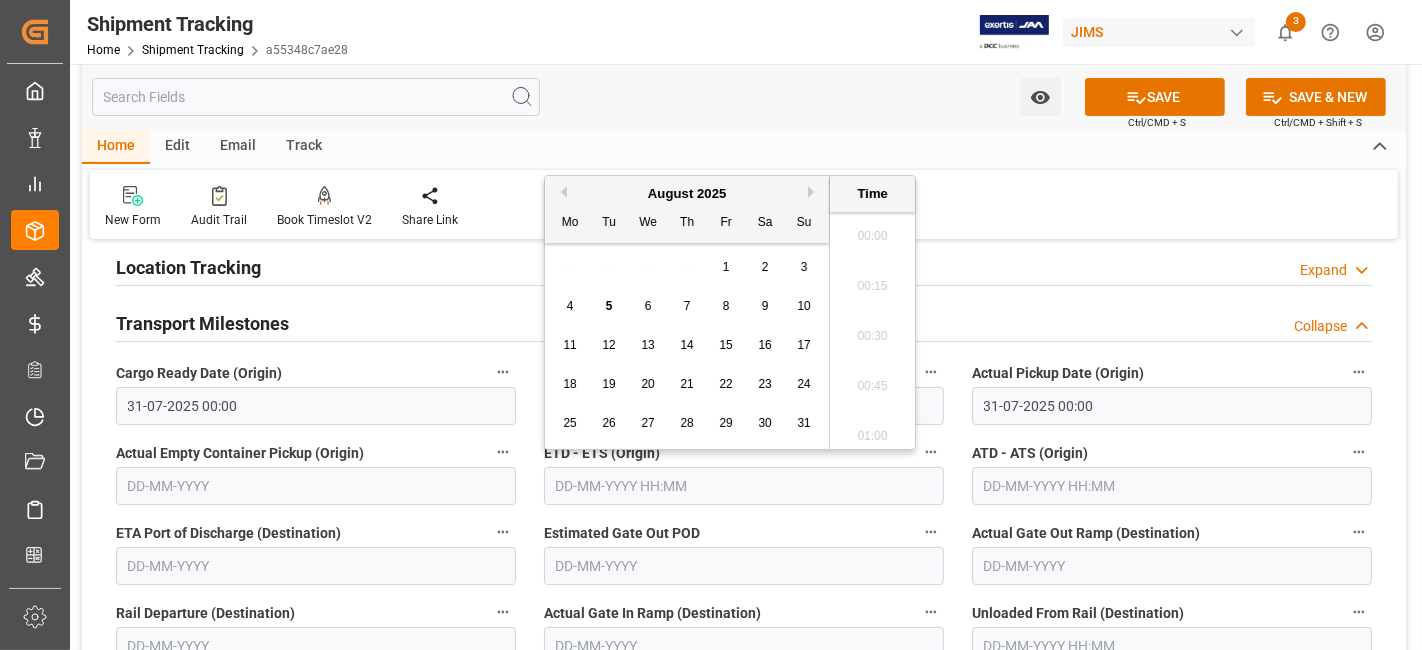click at bounding box center [744, 486] 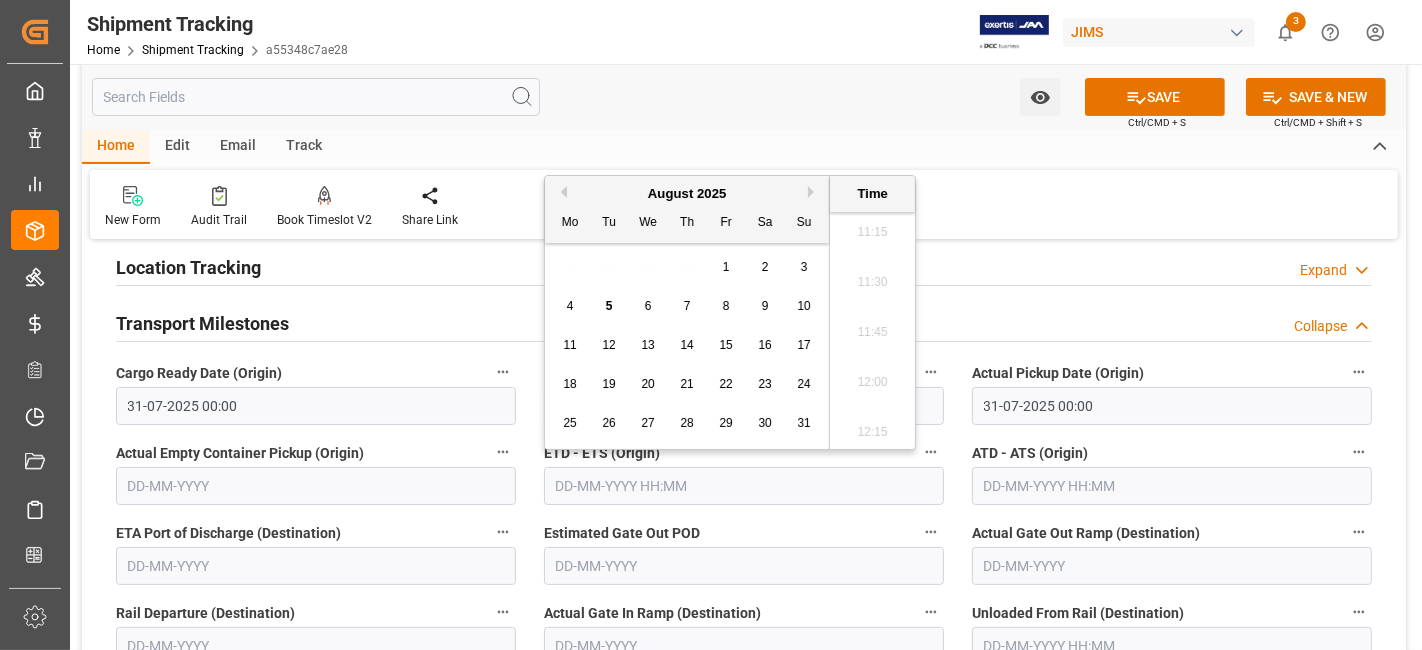 click on "Previous Month" at bounding box center [561, 192] 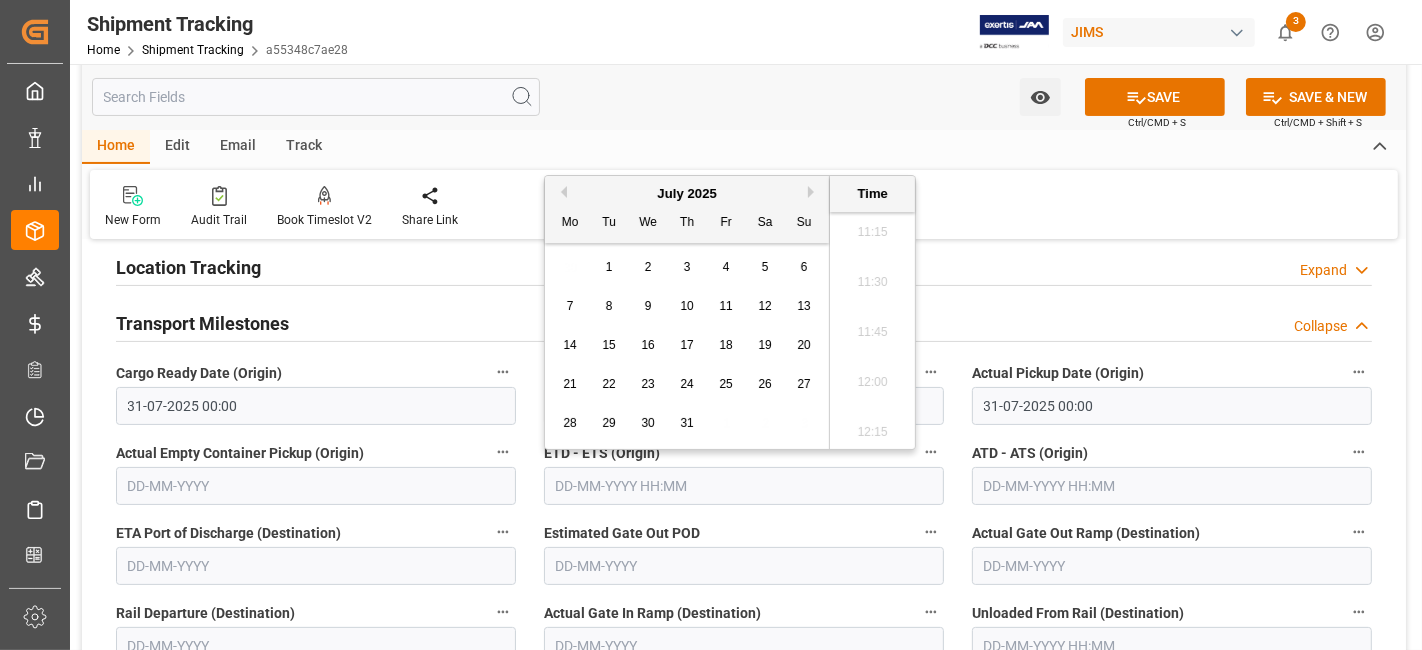 click on "31" at bounding box center (687, 424) 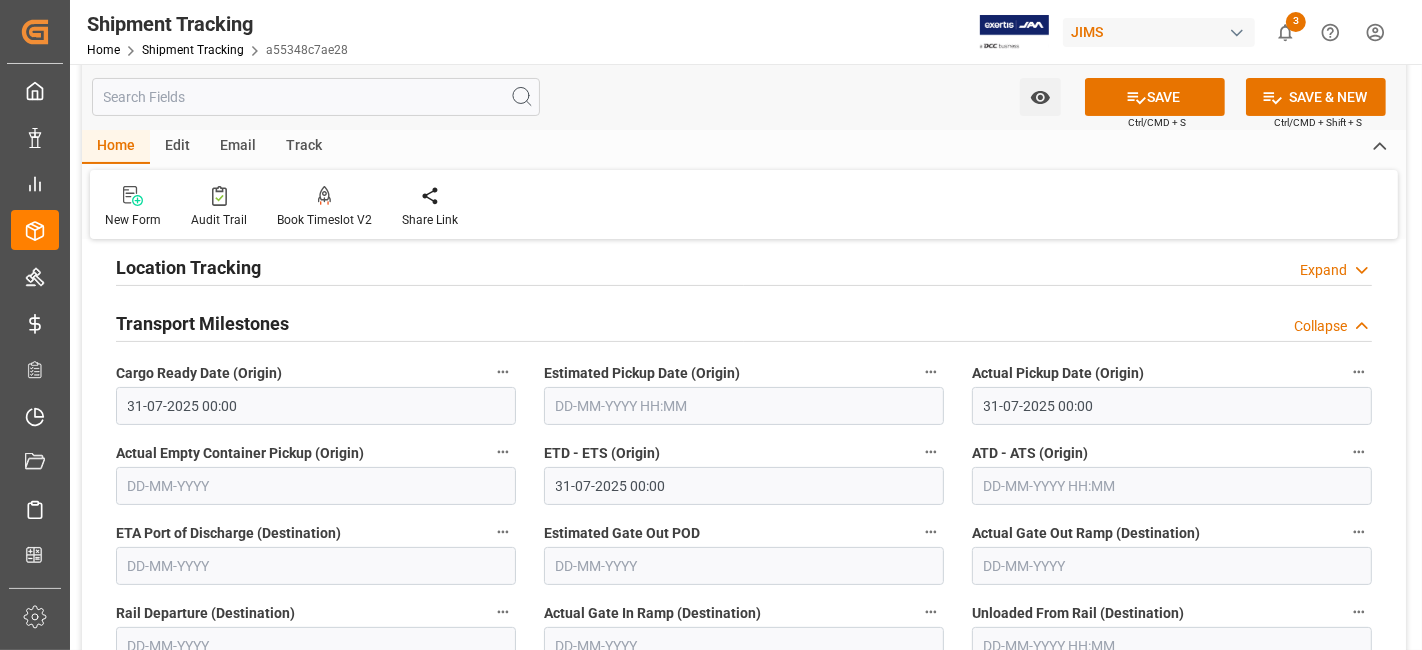 click on "[ETD] - [ETS] ([ORIGIN])     [DATE] [TIME]" at bounding box center (744, 472) 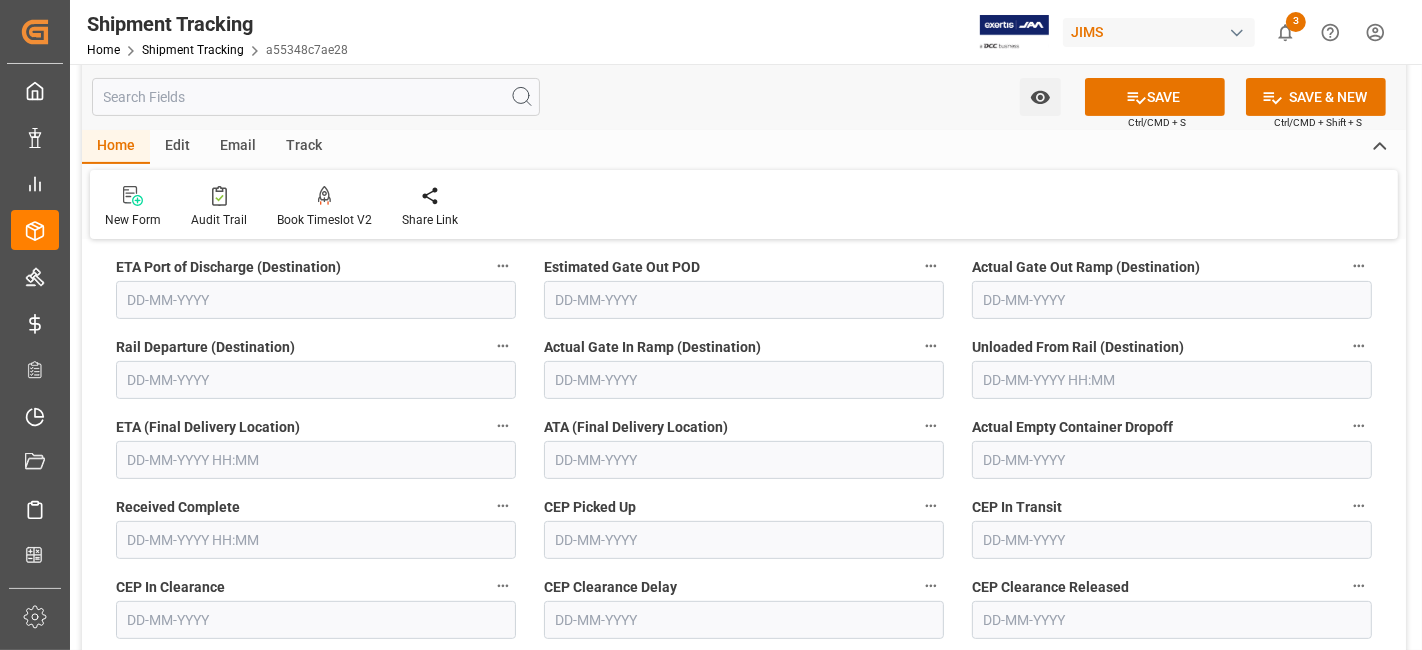 scroll, scrollTop: 556, scrollLeft: 0, axis: vertical 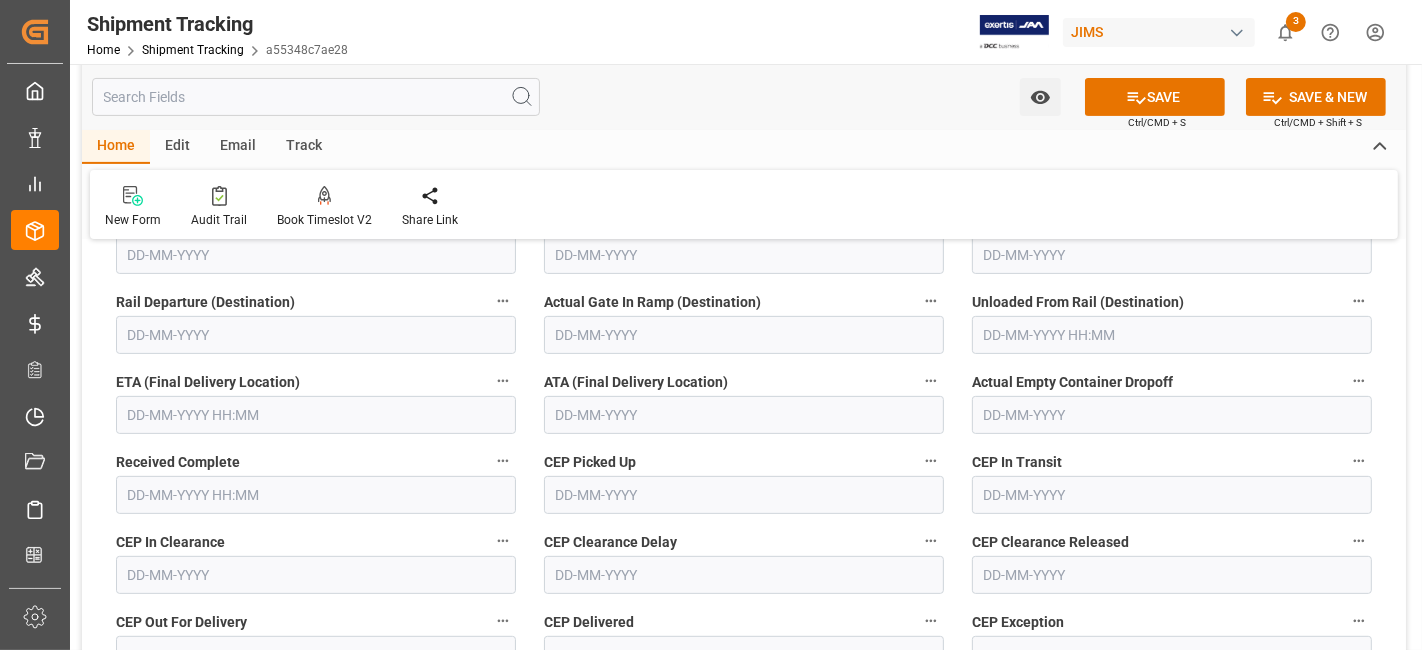 click at bounding box center (316, 415) 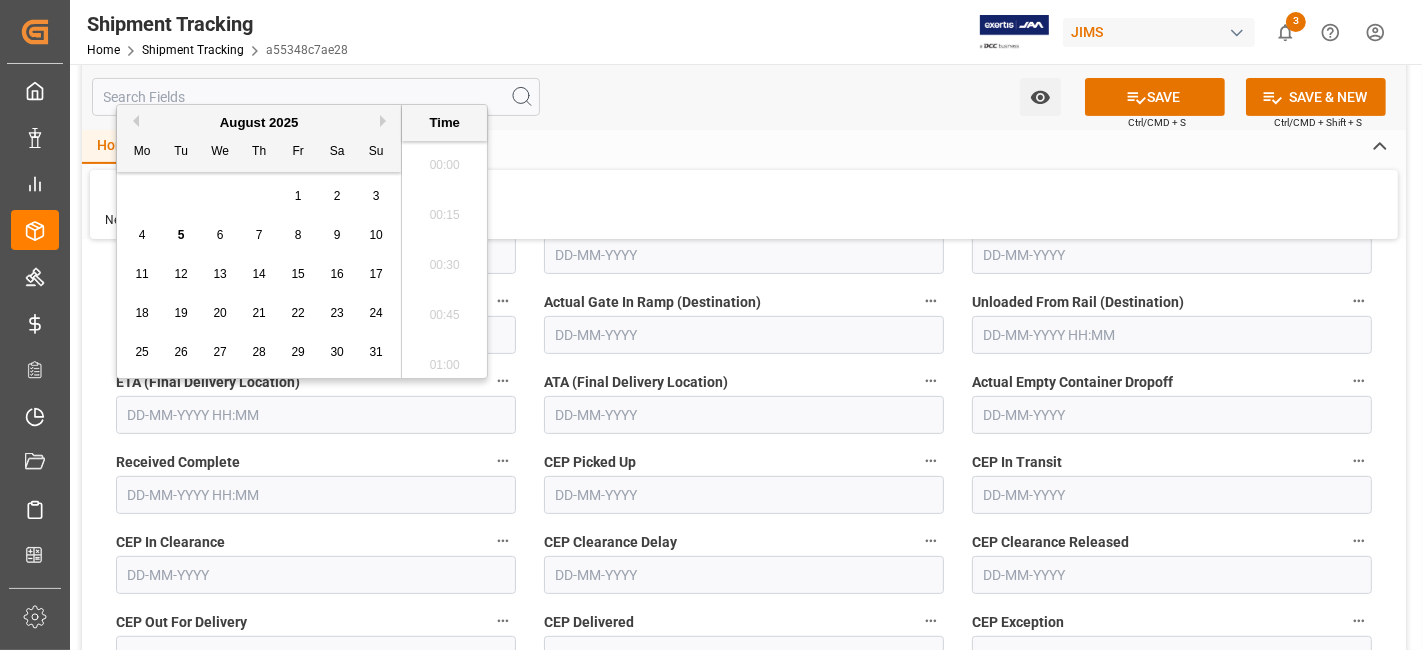 scroll, scrollTop: 2254, scrollLeft: 0, axis: vertical 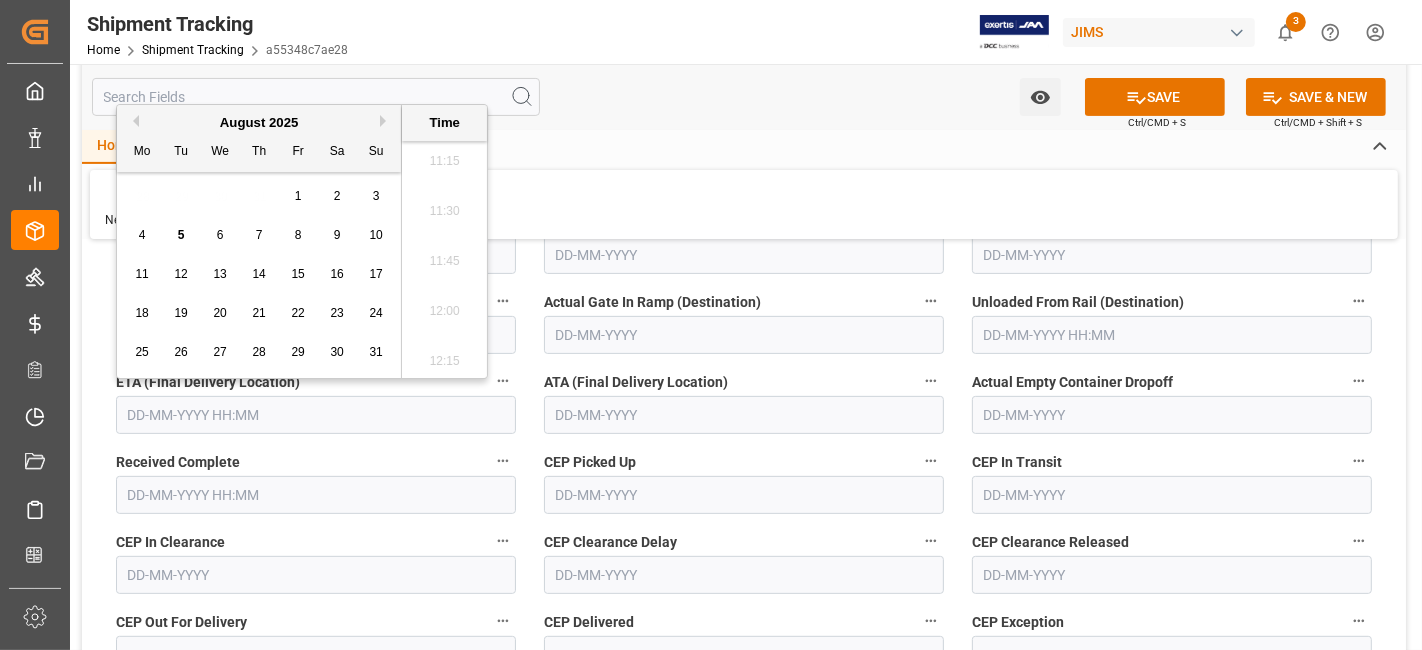 click on "11 12 13 14 15 16 17" at bounding box center [259, 274] 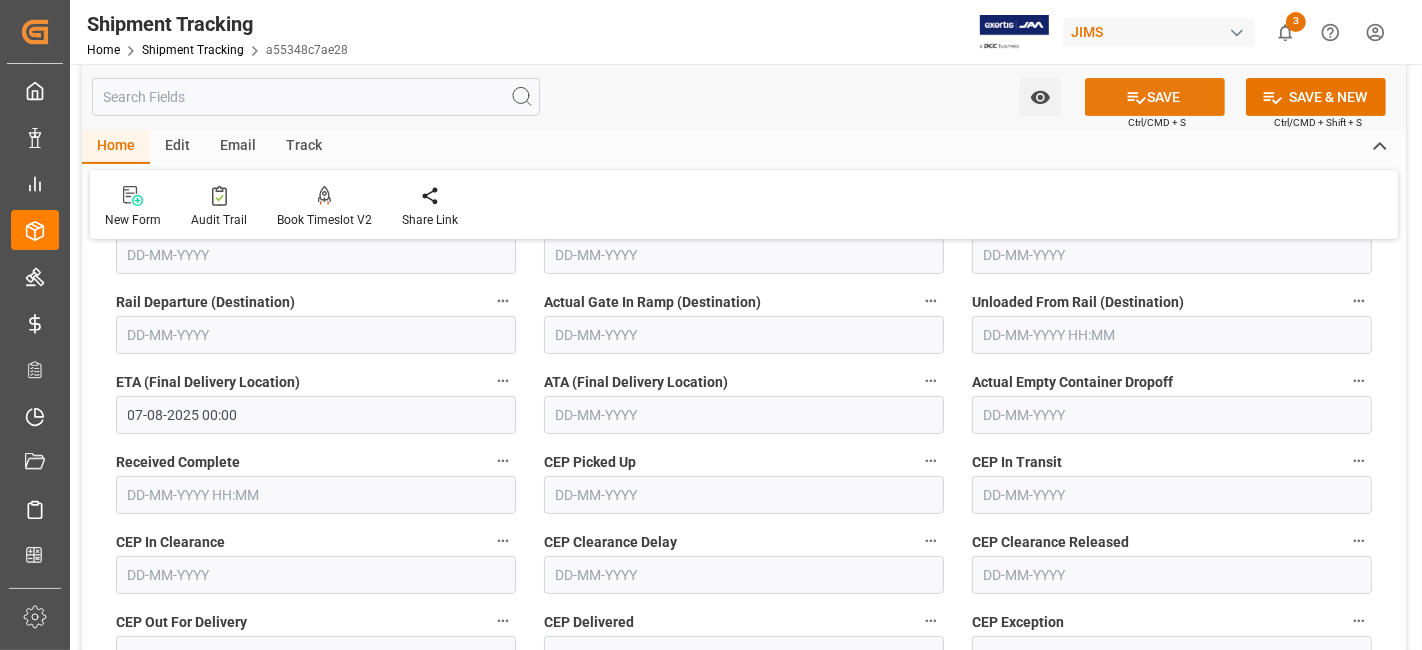 click on "SAVE" at bounding box center (1155, 97) 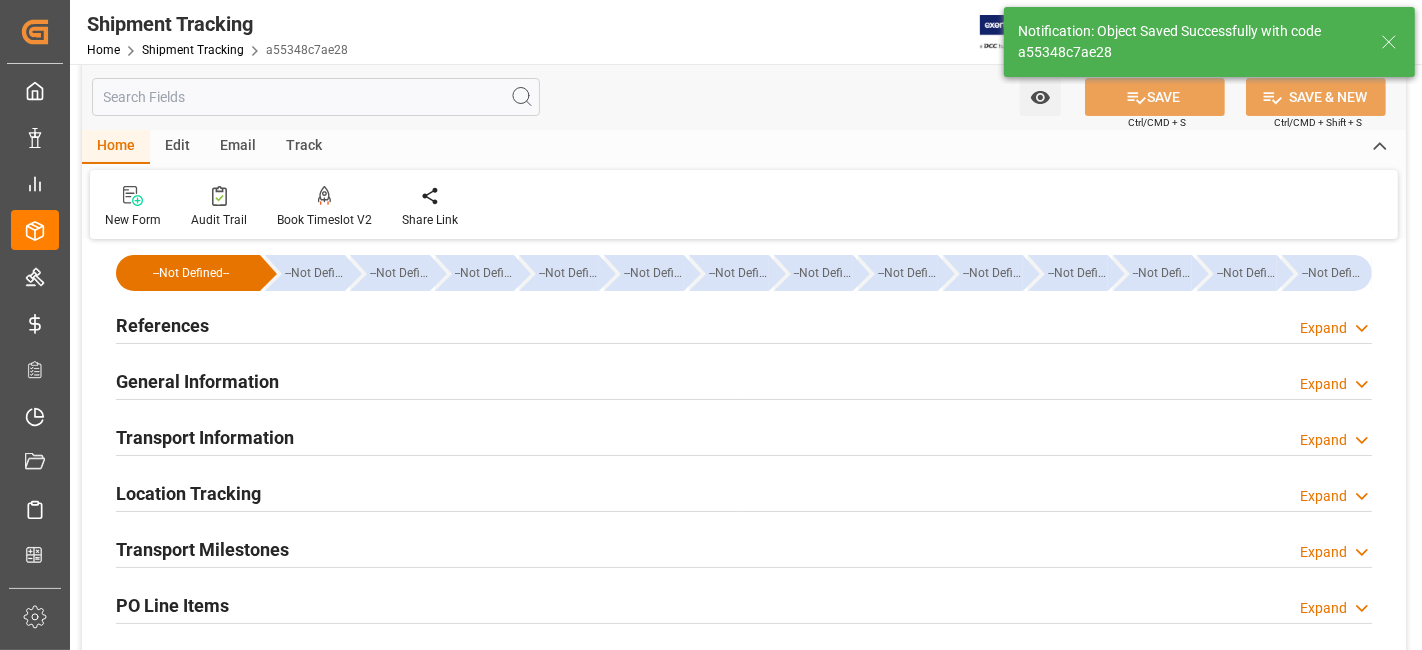 scroll, scrollTop: 0, scrollLeft: 0, axis: both 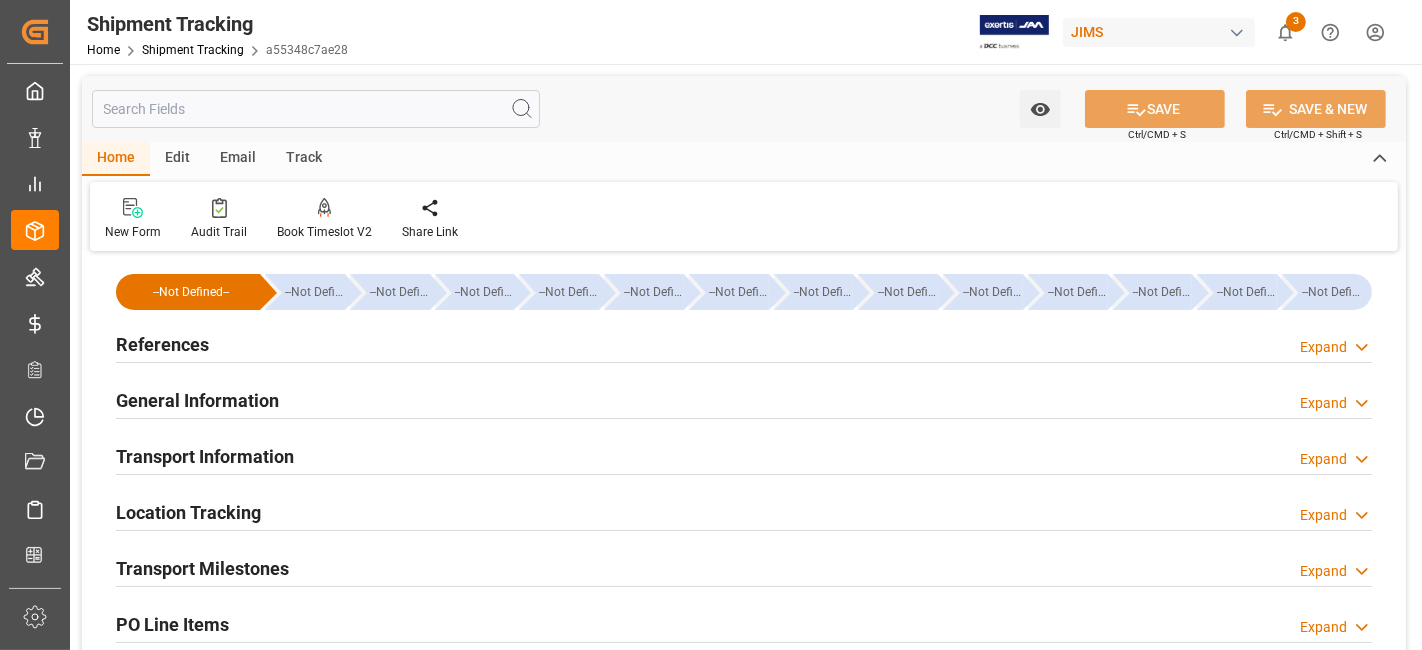 click on "References Expand" at bounding box center (744, 343) 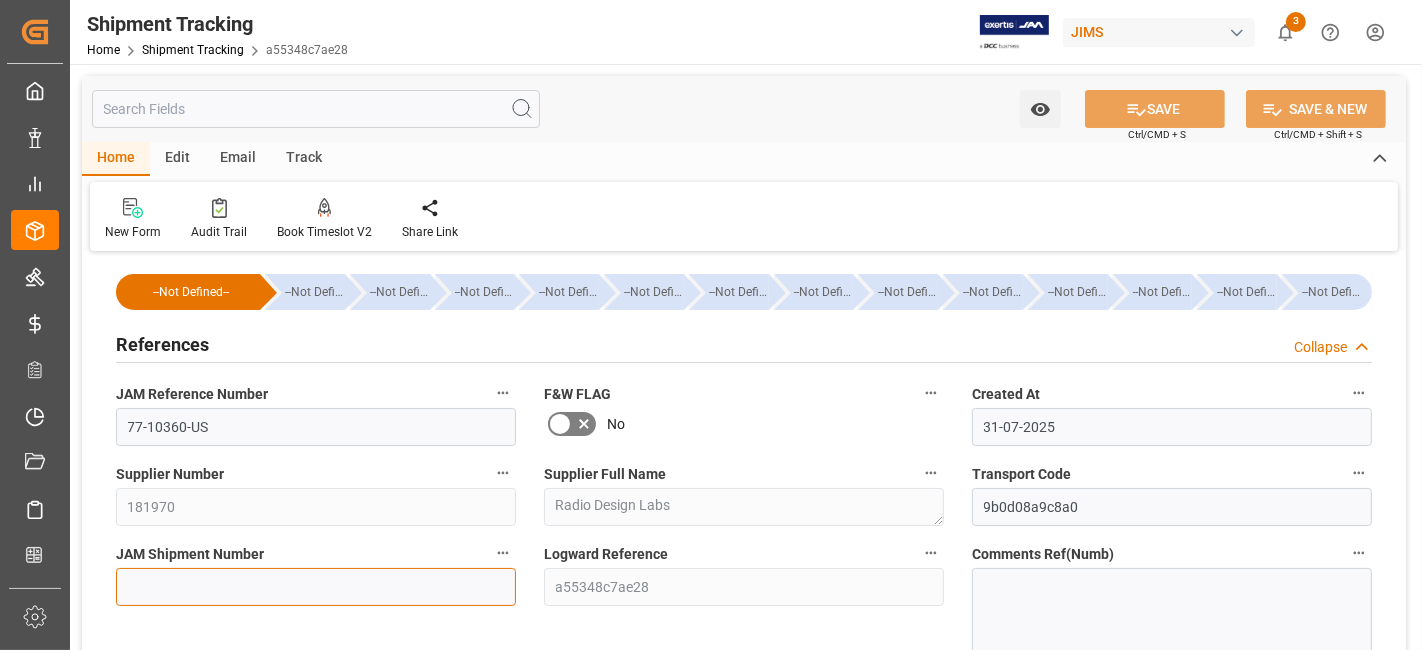 click at bounding box center [316, 587] 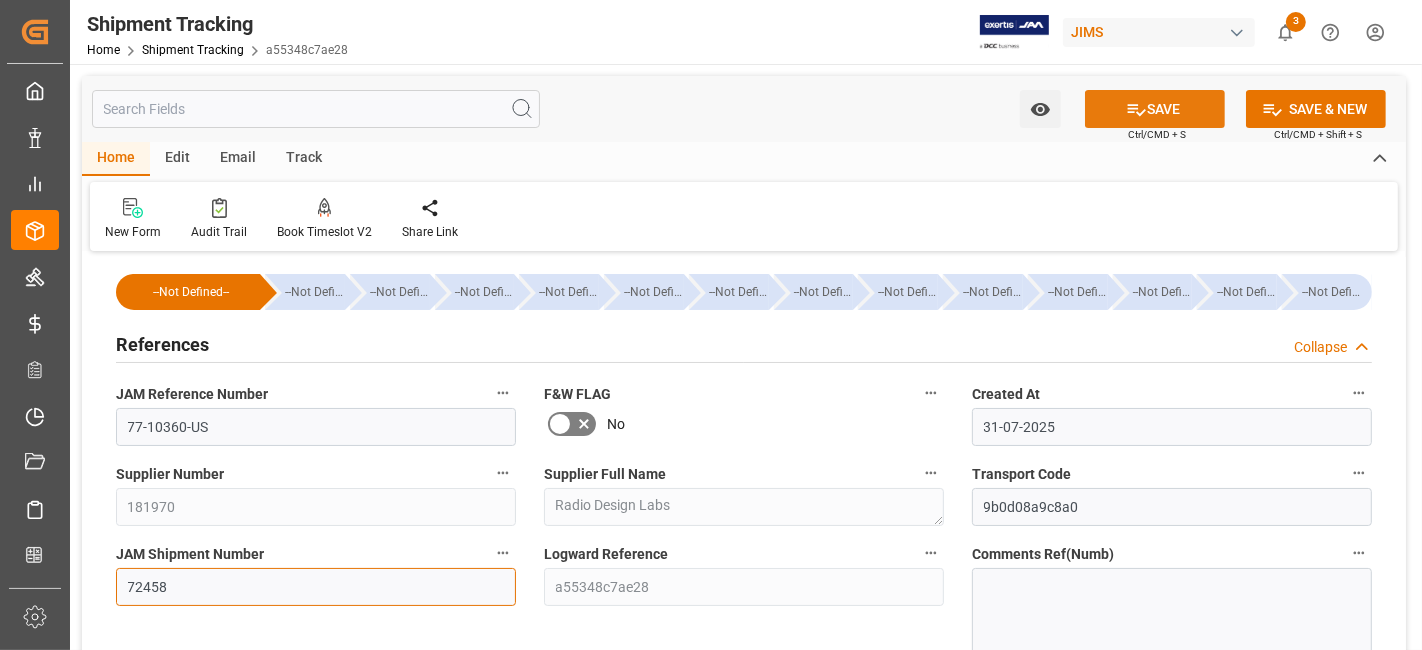 type on "72458" 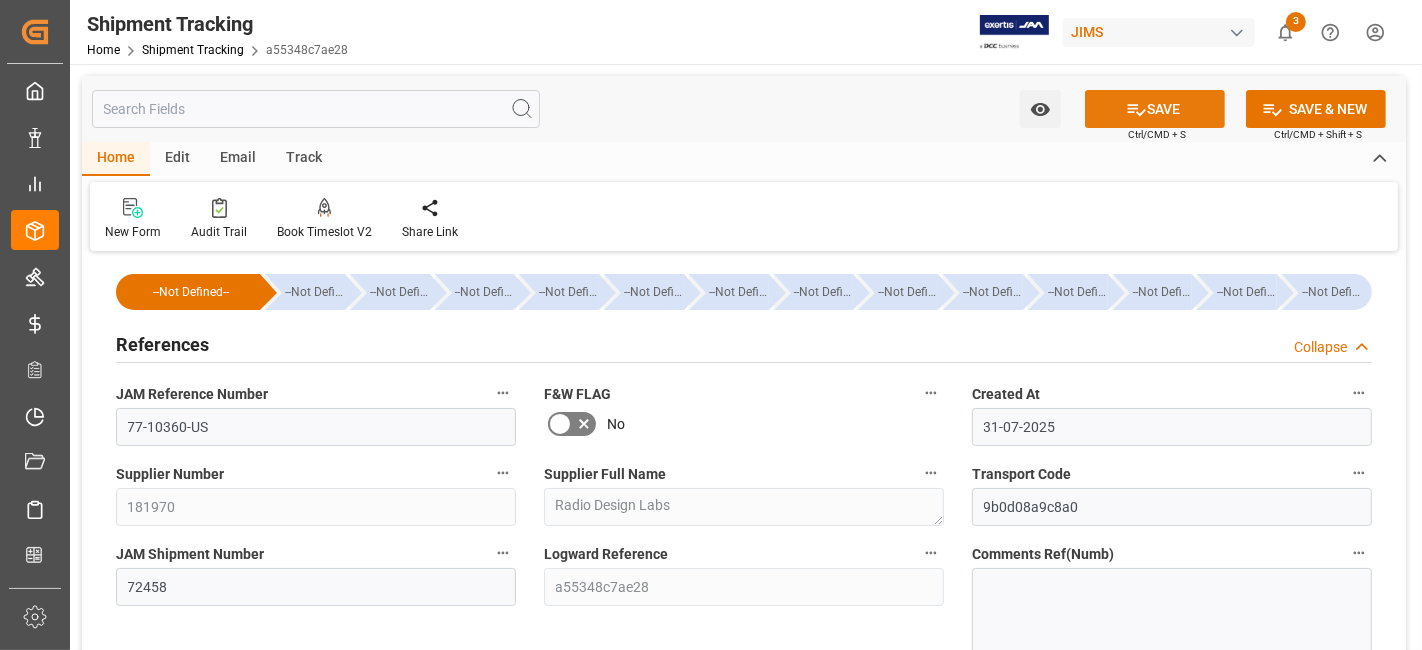 click on "SAVE" at bounding box center [1155, 109] 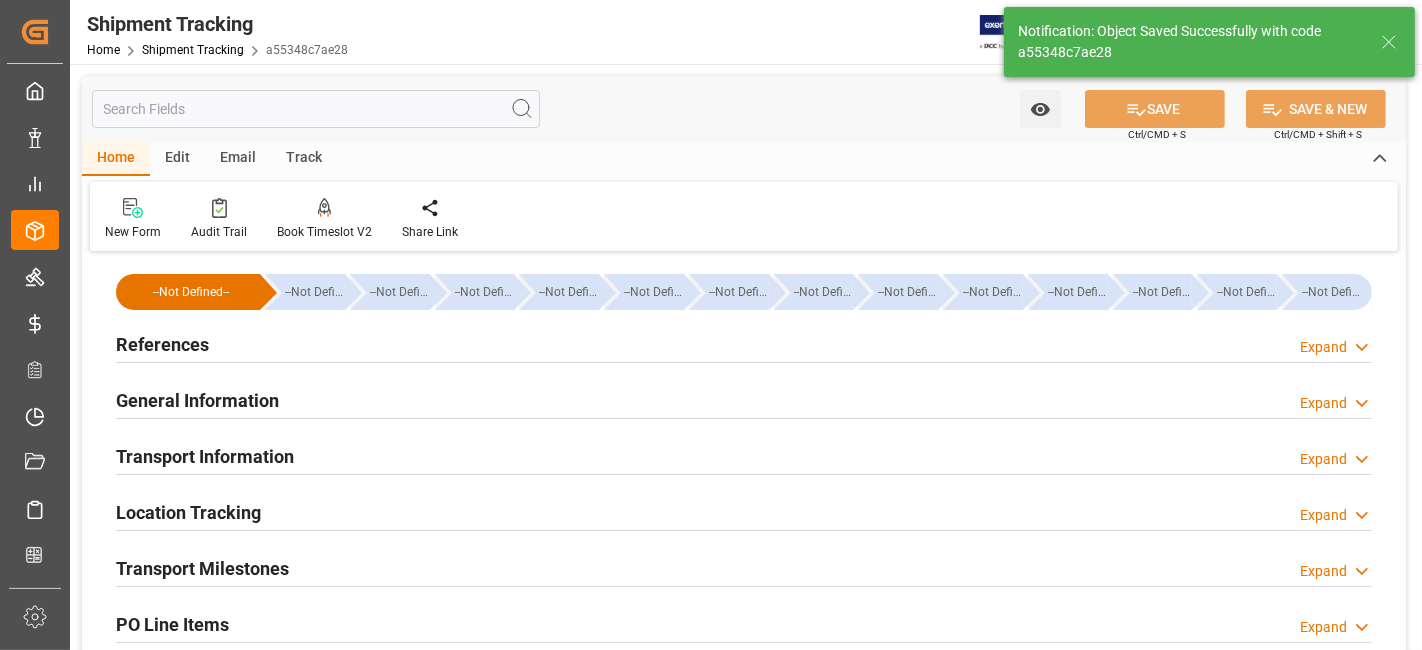 click on "General Information Expand" at bounding box center [744, 399] 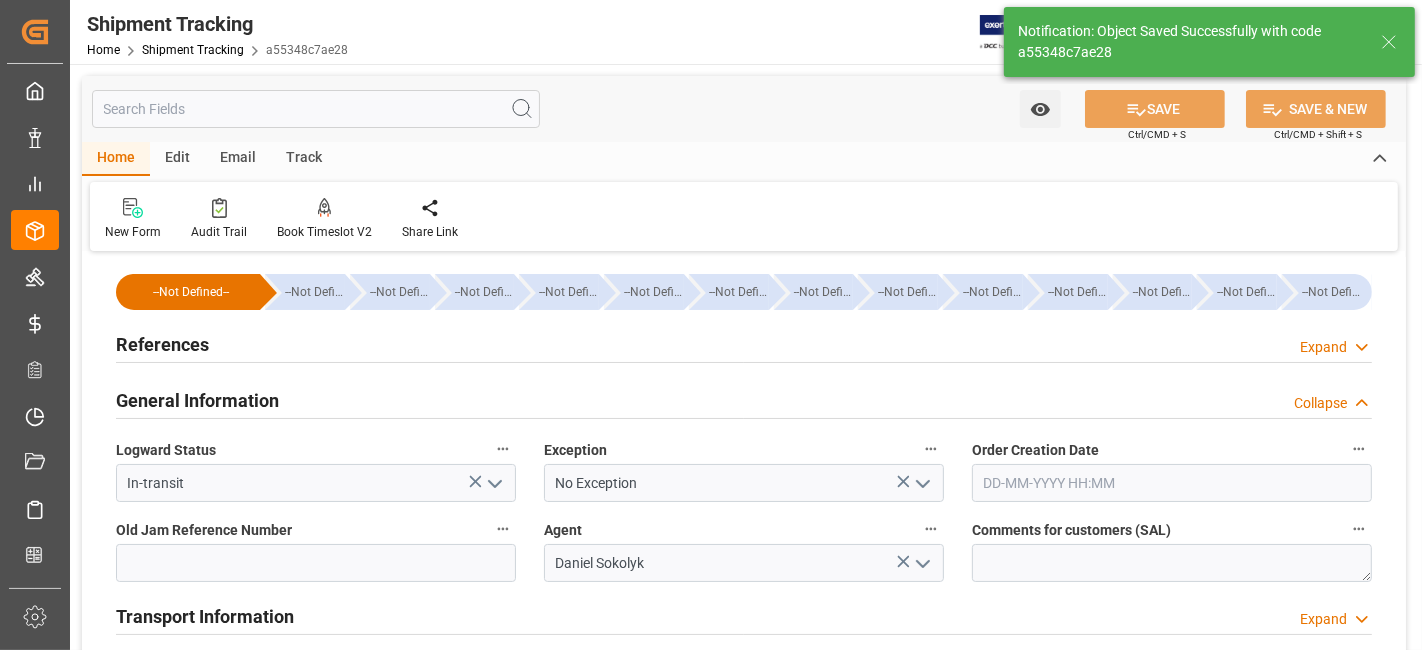 click on "General Information Collapse" at bounding box center [744, 399] 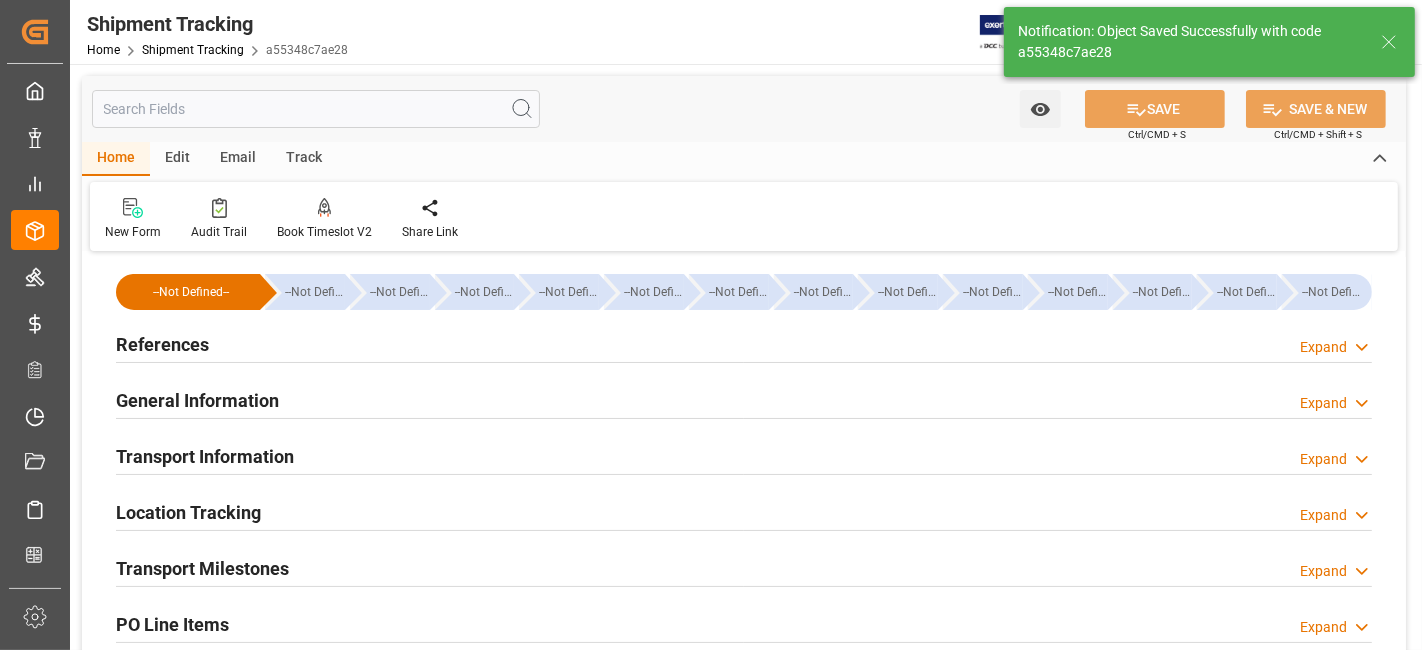 click on "General Information Expand" at bounding box center [744, 399] 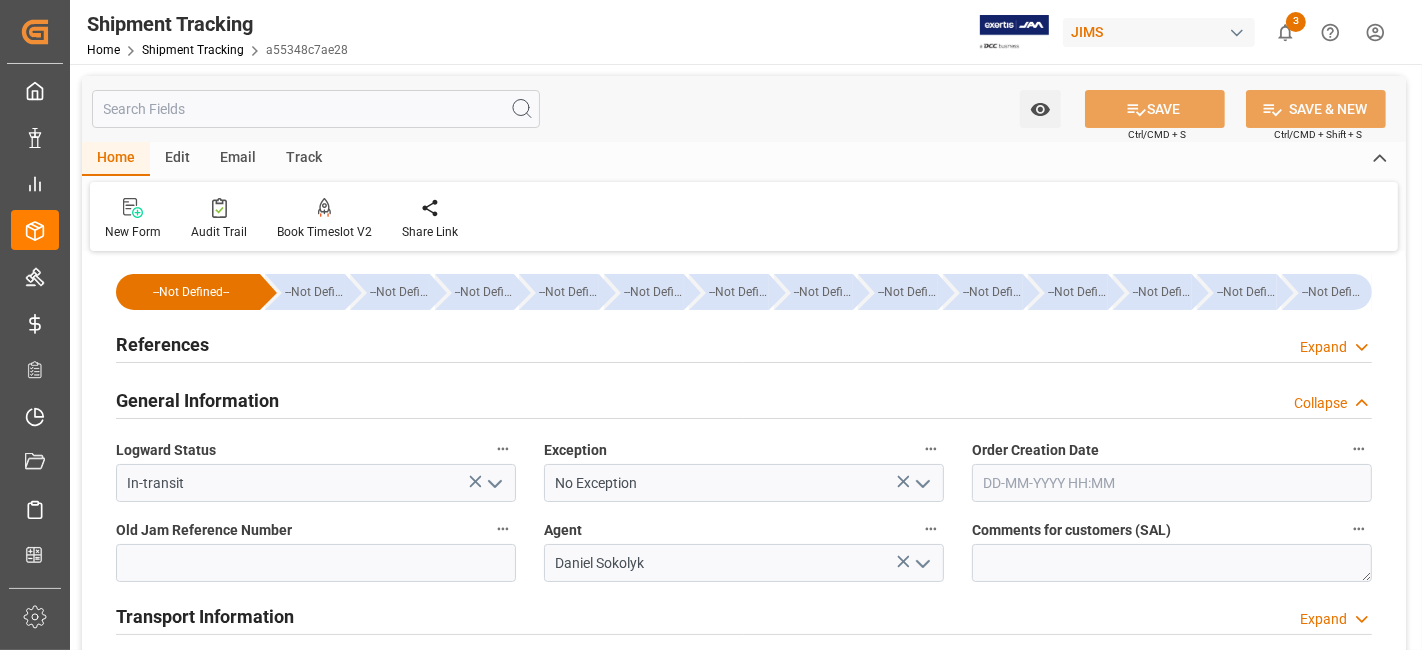 click on "General Information Collapse" at bounding box center (744, 399) 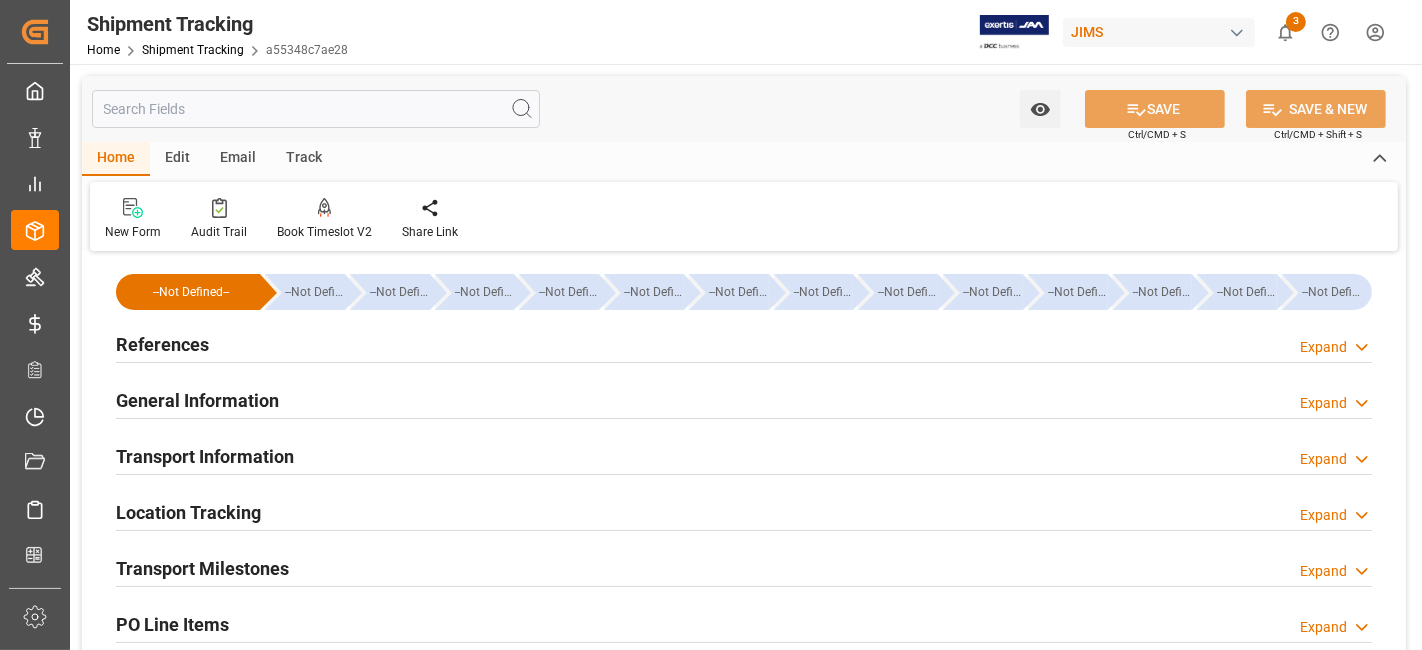 click on "Transport Information" at bounding box center [205, 456] 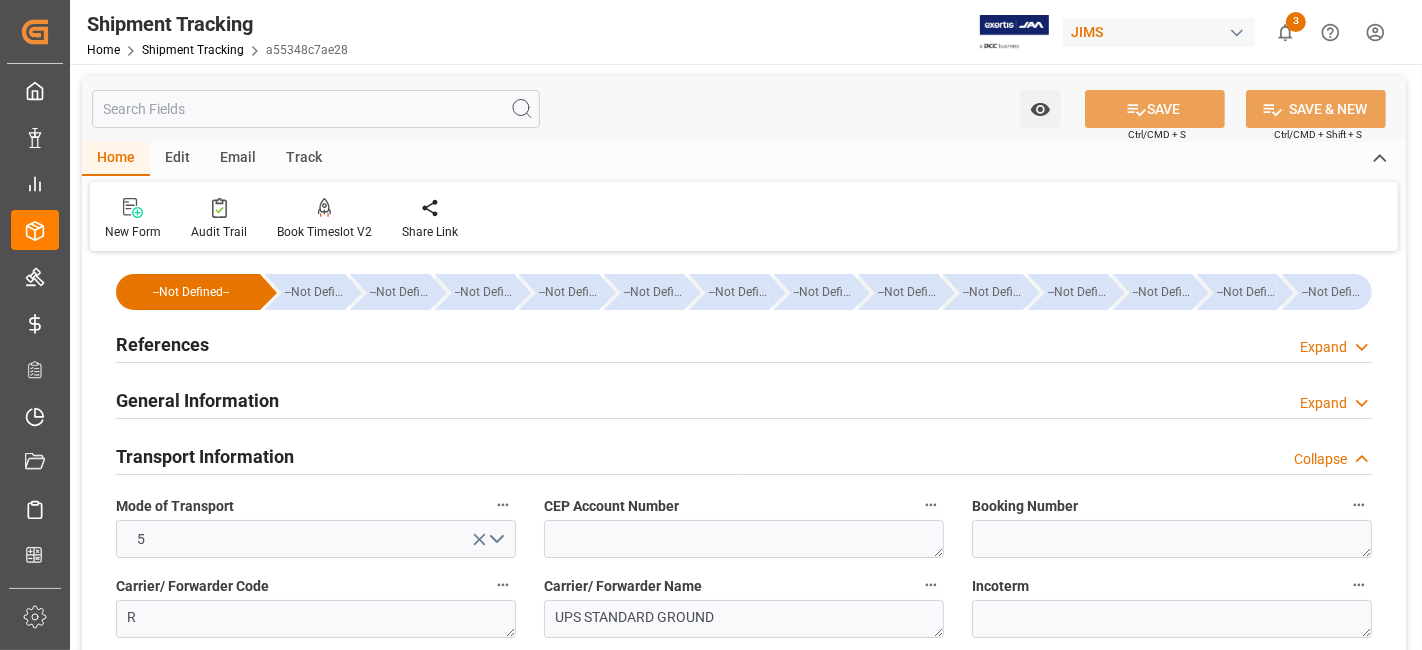 click on "Transport Information" at bounding box center (205, 456) 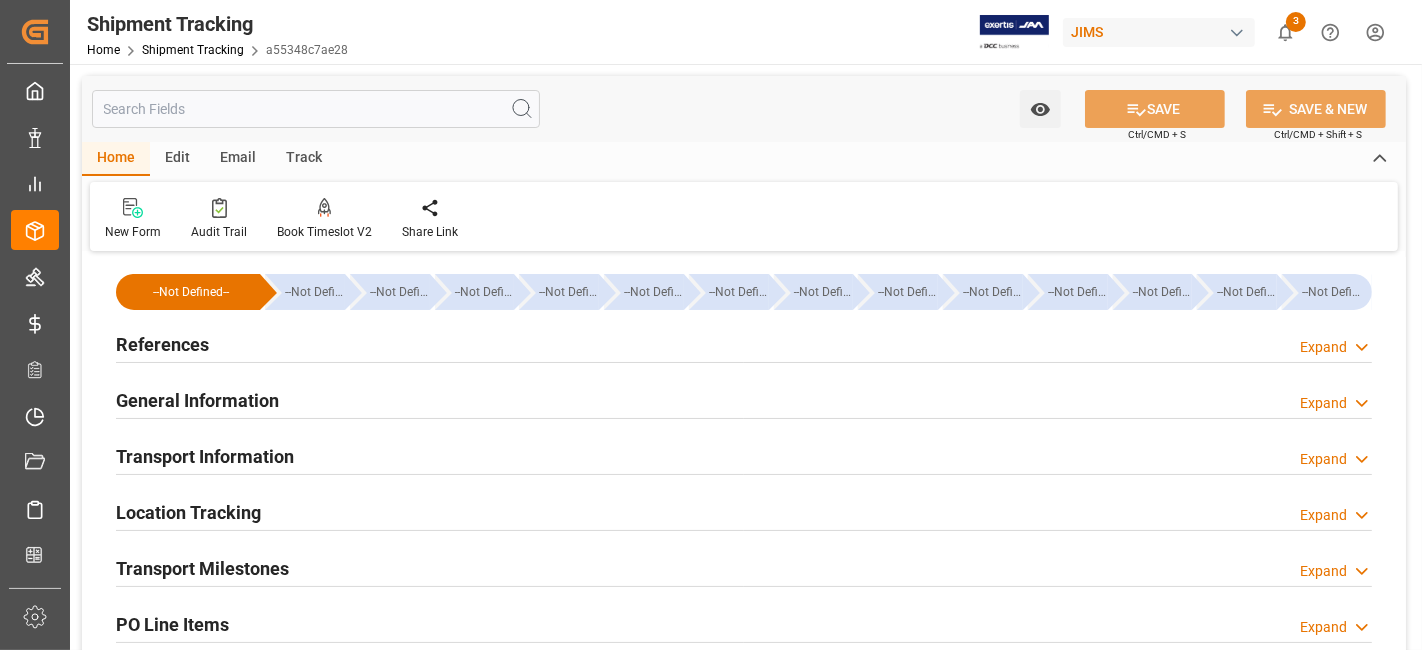 click on "Transport Milestones" at bounding box center [202, 568] 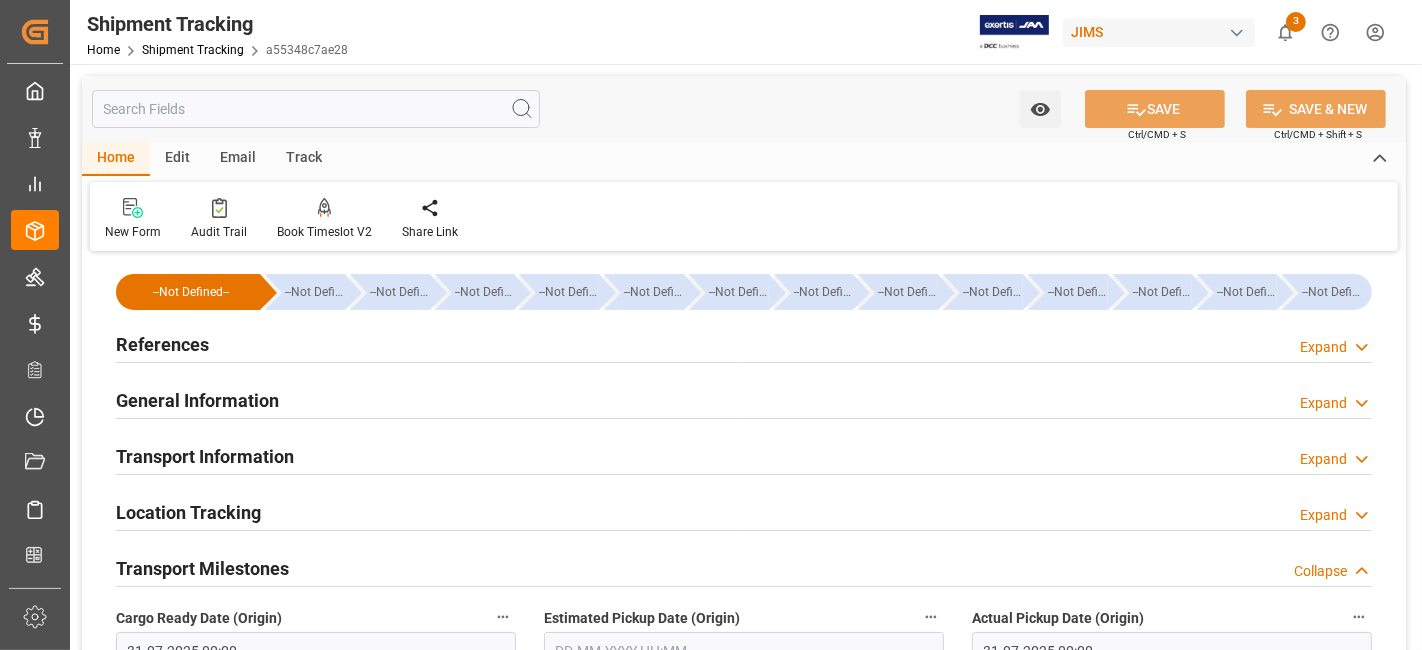 click on "Transport Milestones" at bounding box center [202, 568] 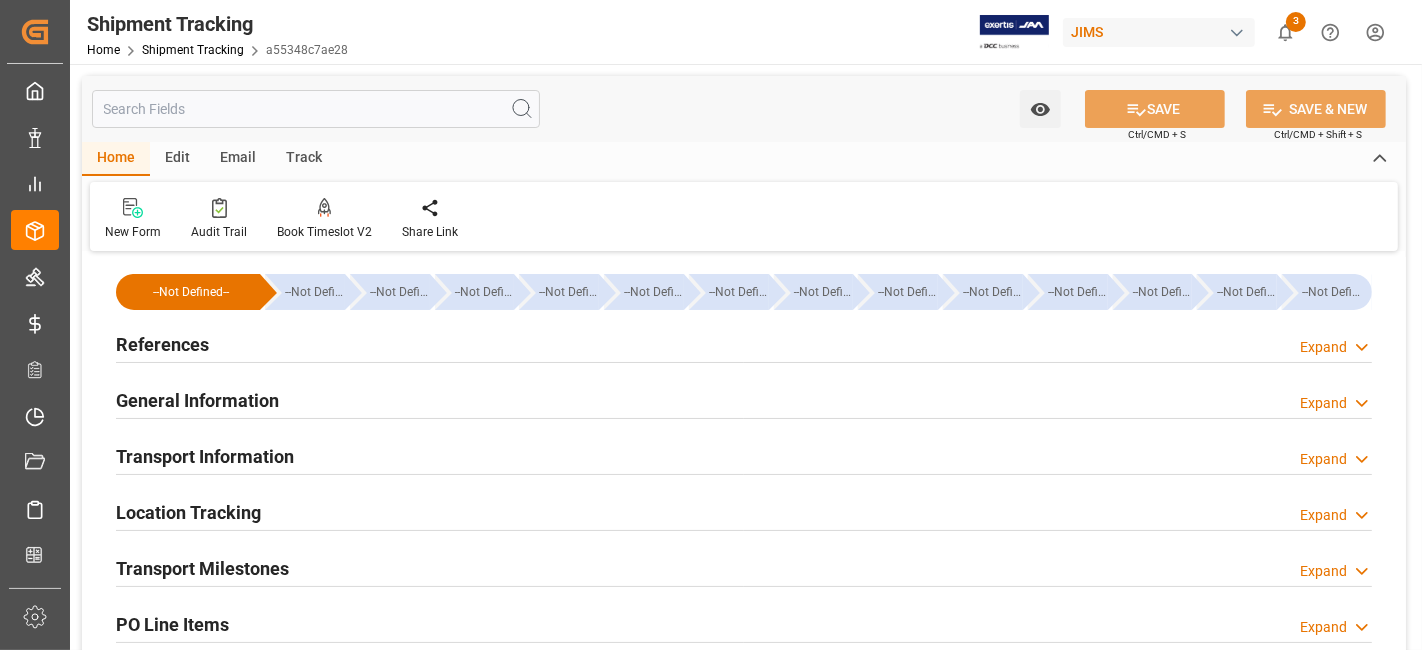 click on "Transport Information" at bounding box center [205, 456] 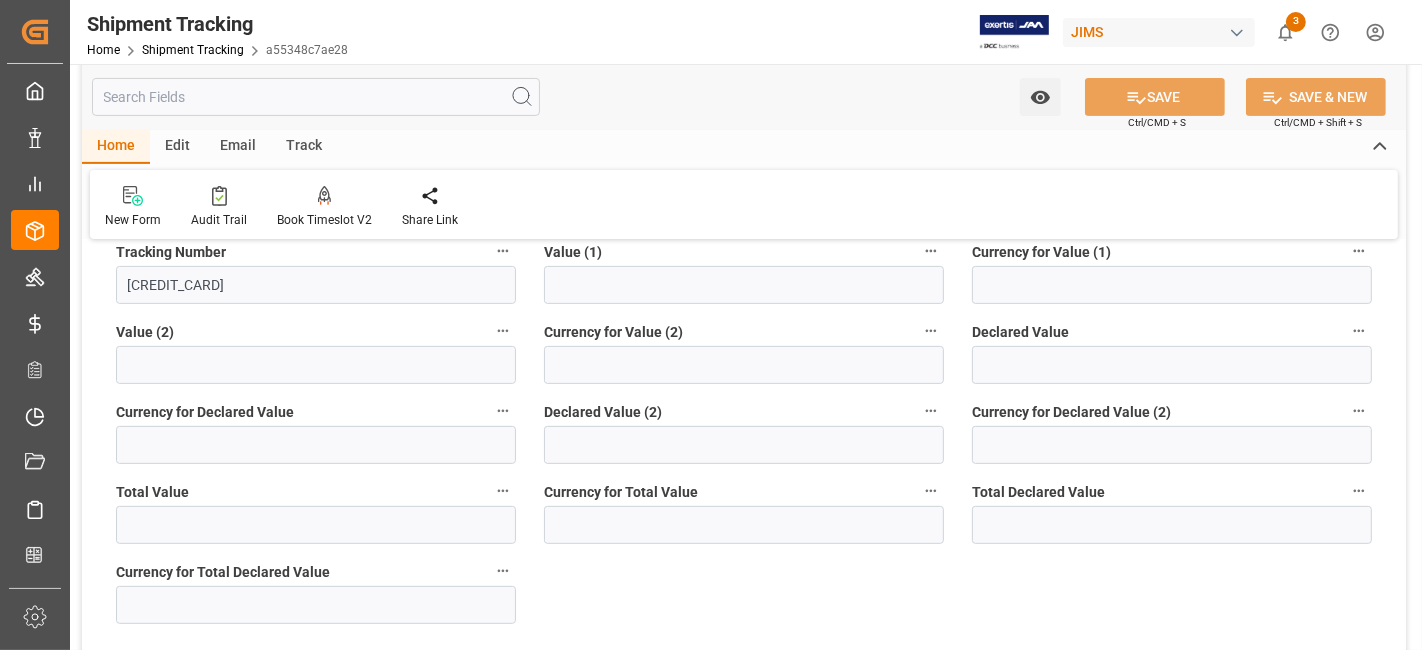 scroll, scrollTop: 800, scrollLeft: 0, axis: vertical 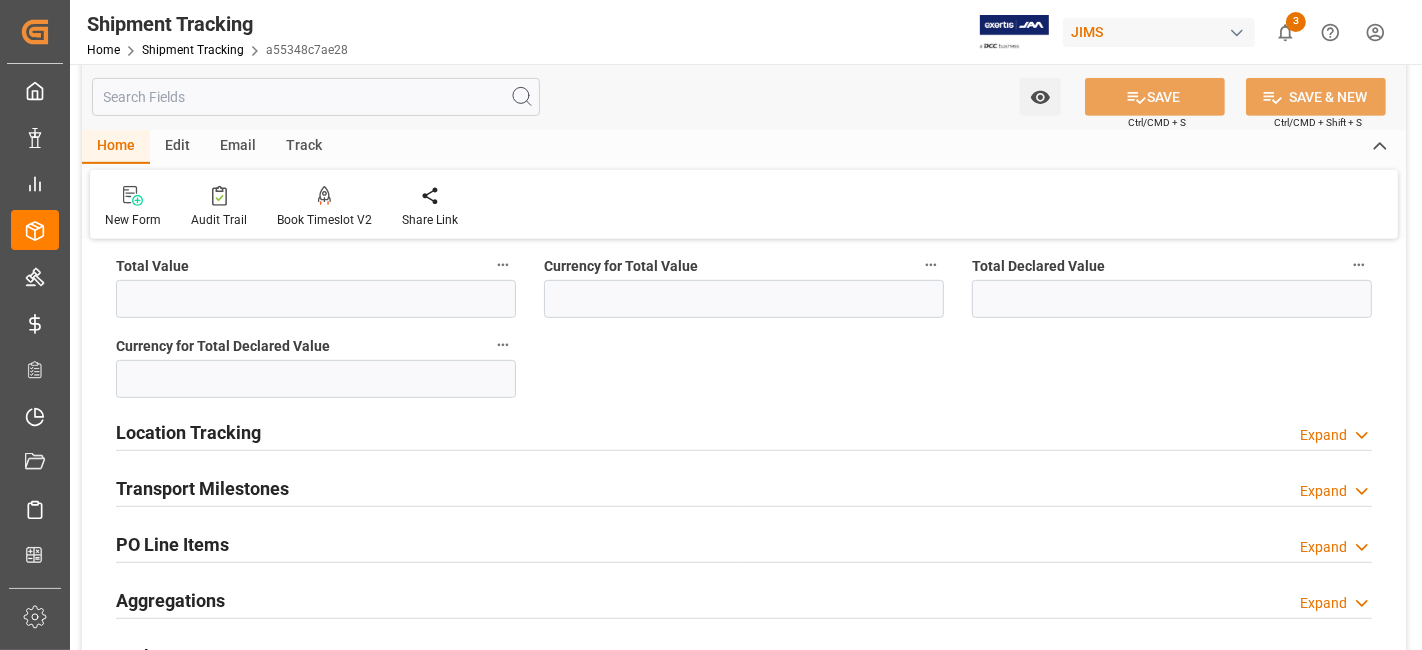click on "Transport Milestones" at bounding box center [202, 487] 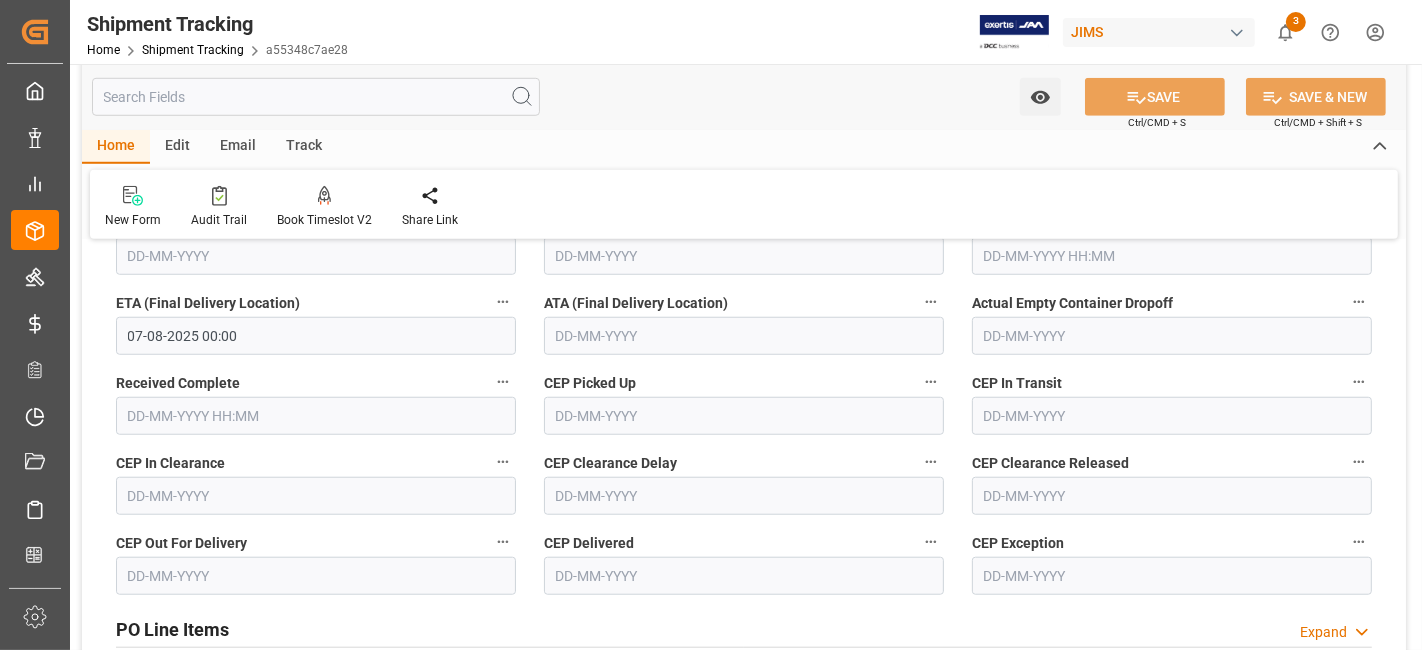 scroll, scrollTop: 1466, scrollLeft: 0, axis: vertical 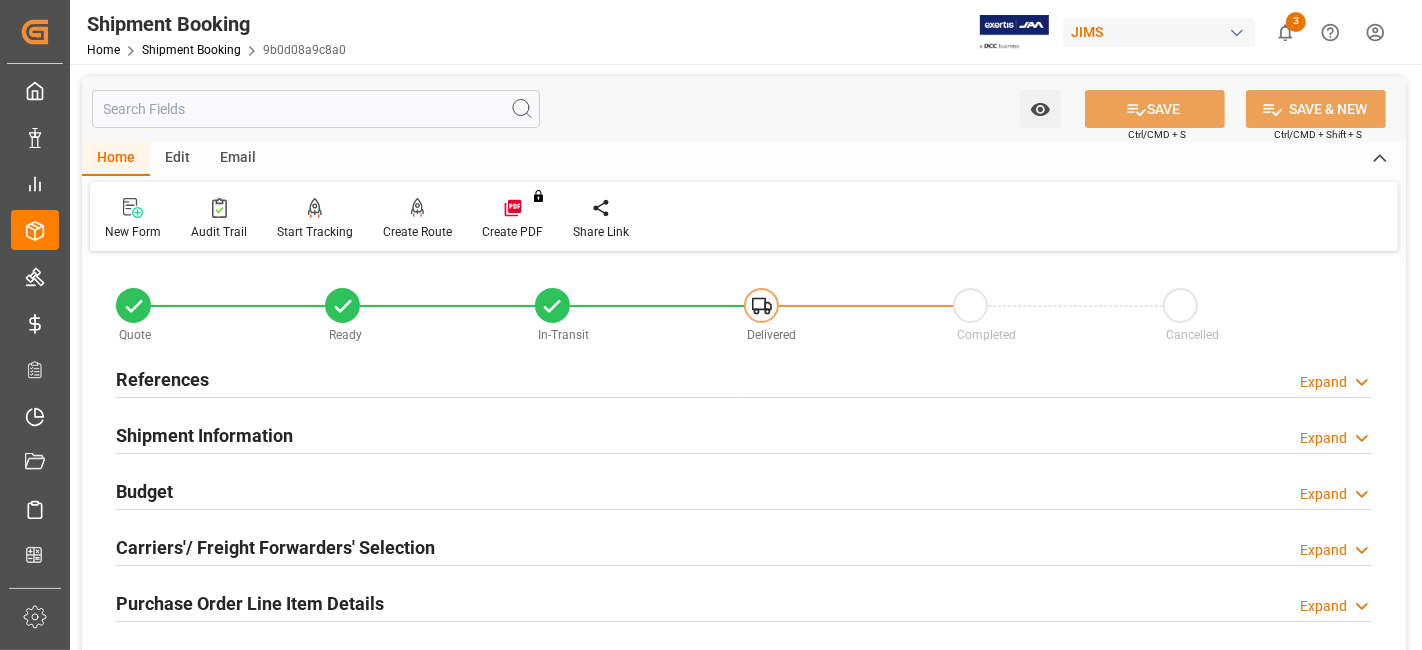click on "Carriers'/ Freight Forwarders' Selection" at bounding box center [275, 547] 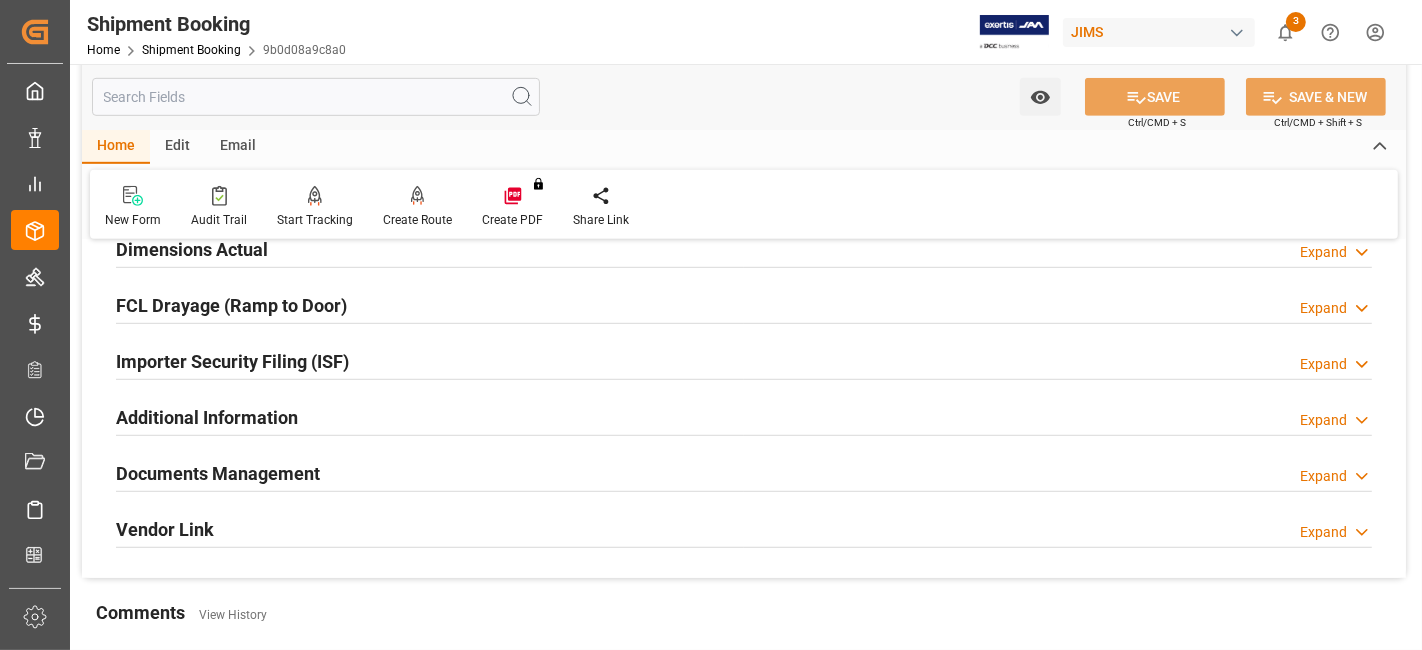scroll, scrollTop: 1066, scrollLeft: 0, axis: vertical 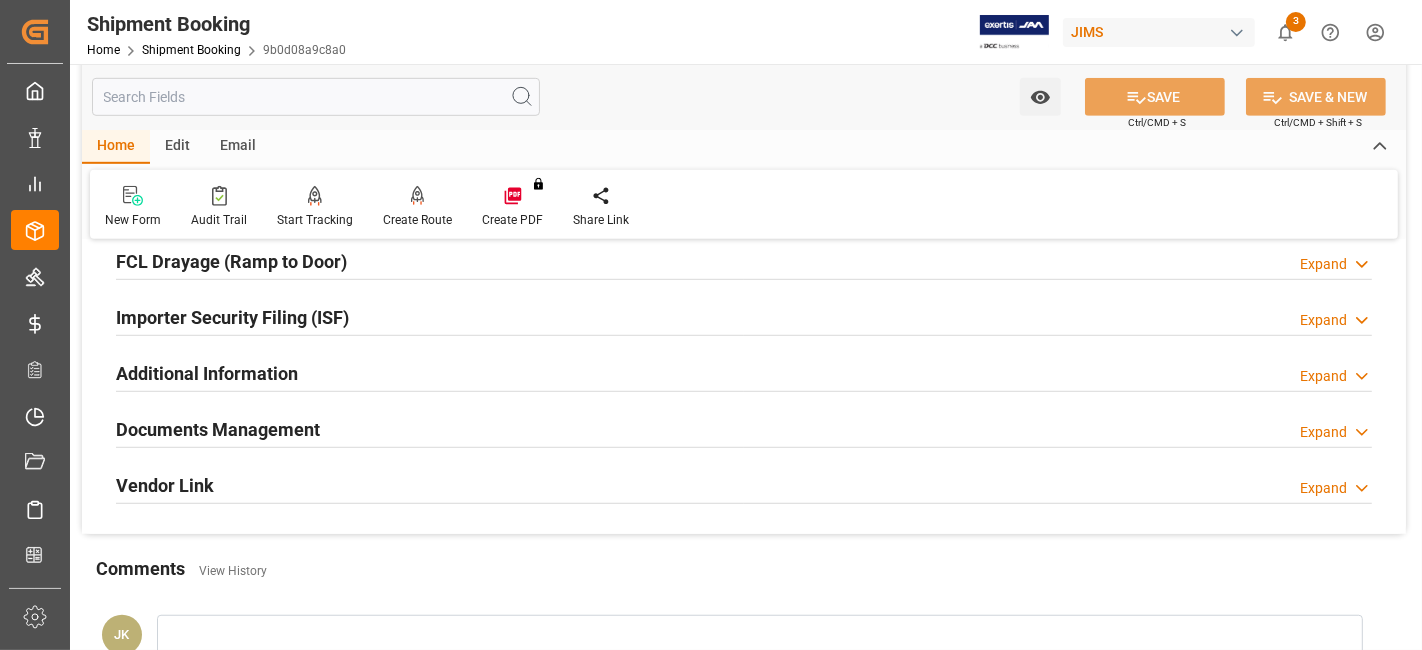 click on "Documents Management" at bounding box center [218, 429] 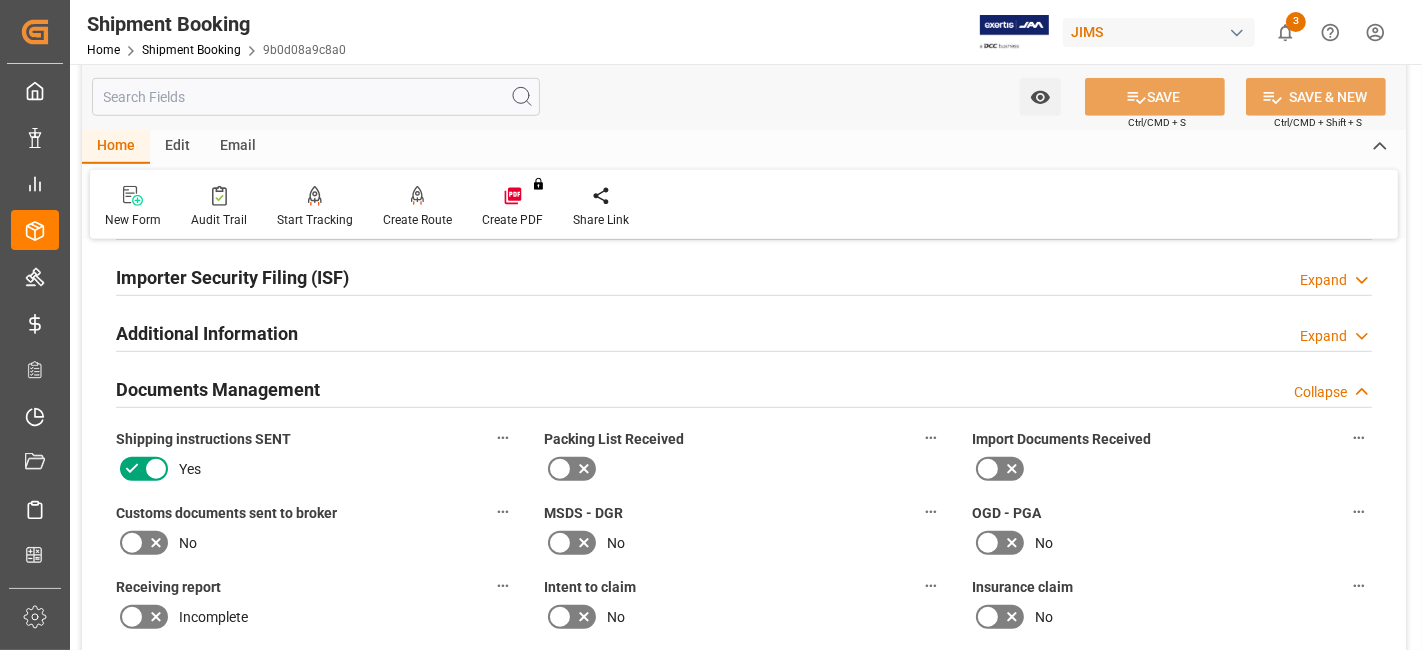 scroll, scrollTop: 1111, scrollLeft: 0, axis: vertical 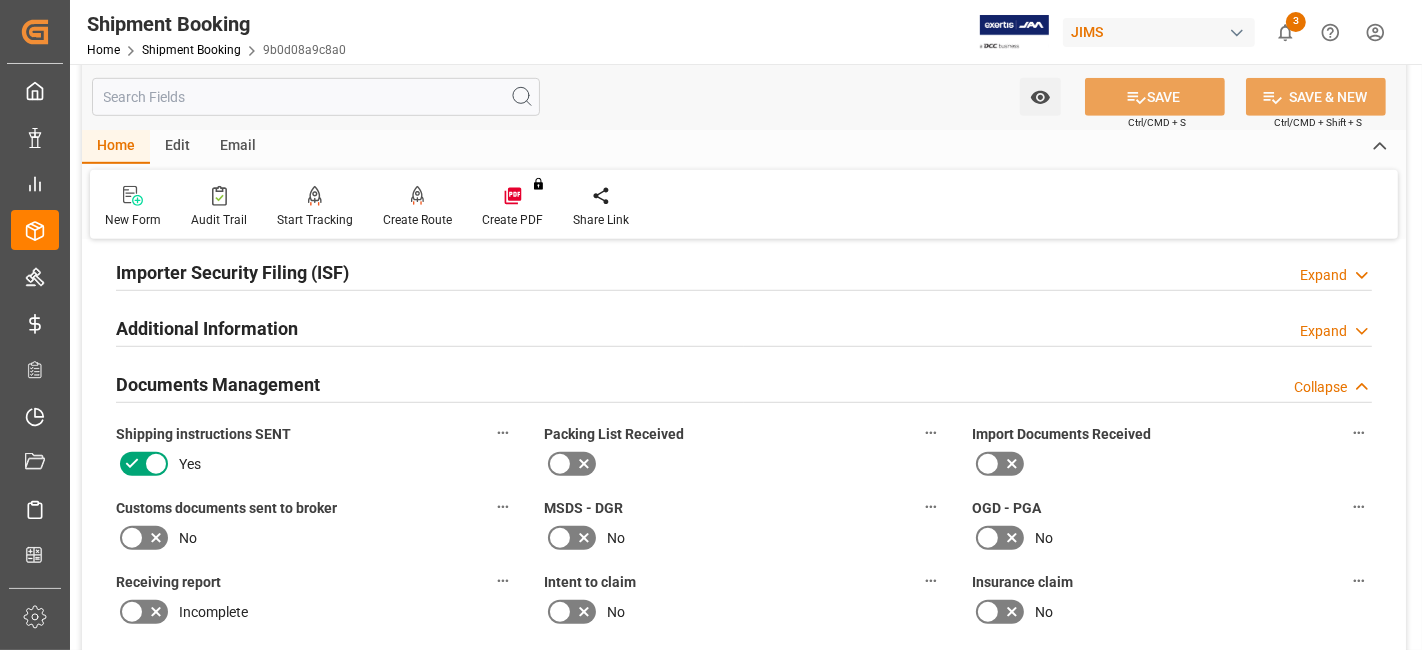 click 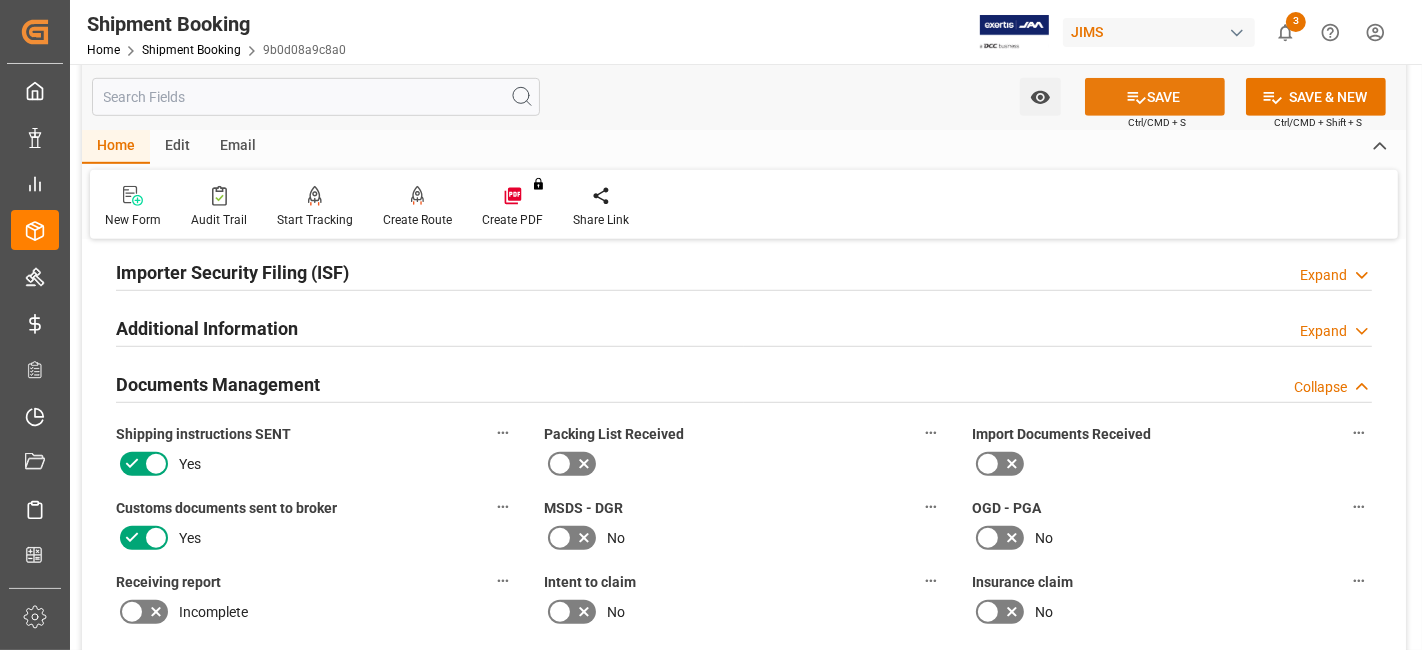 click on "SAVE" at bounding box center [1155, 97] 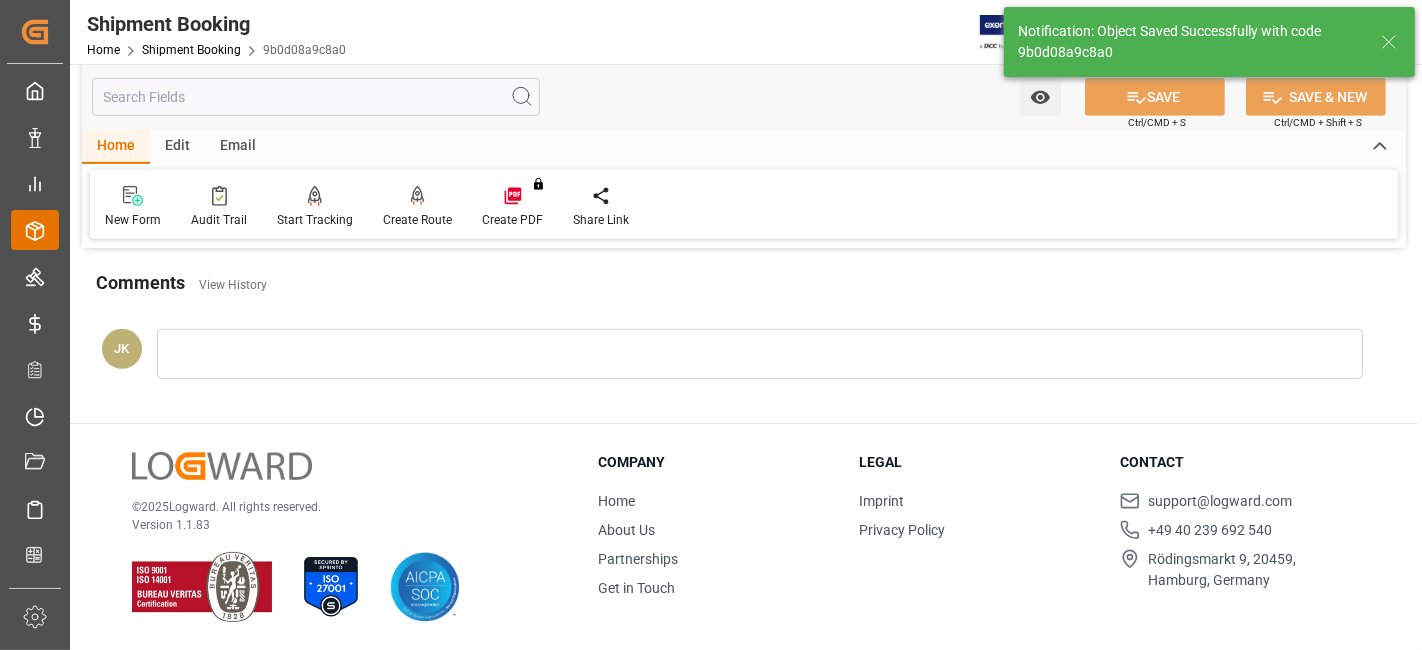 scroll, scrollTop: 614, scrollLeft: 0, axis: vertical 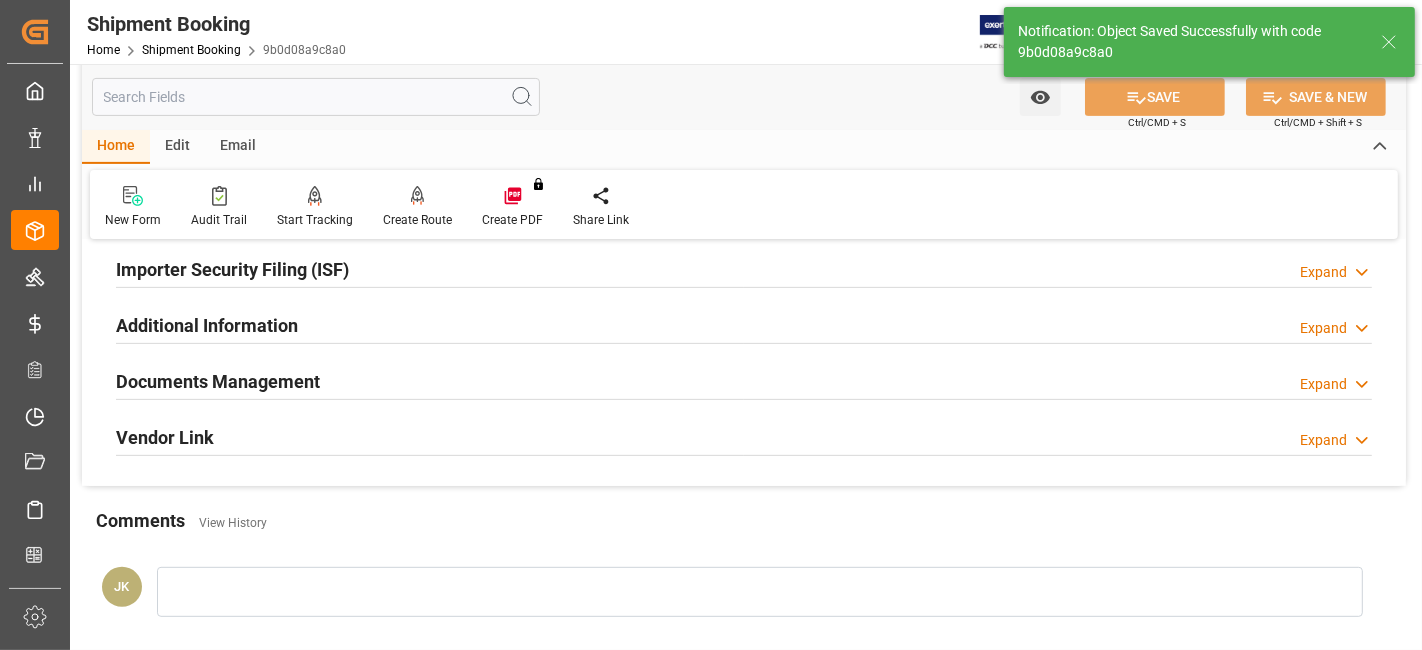 click on "Documents Management Expand" at bounding box center [744, 380] 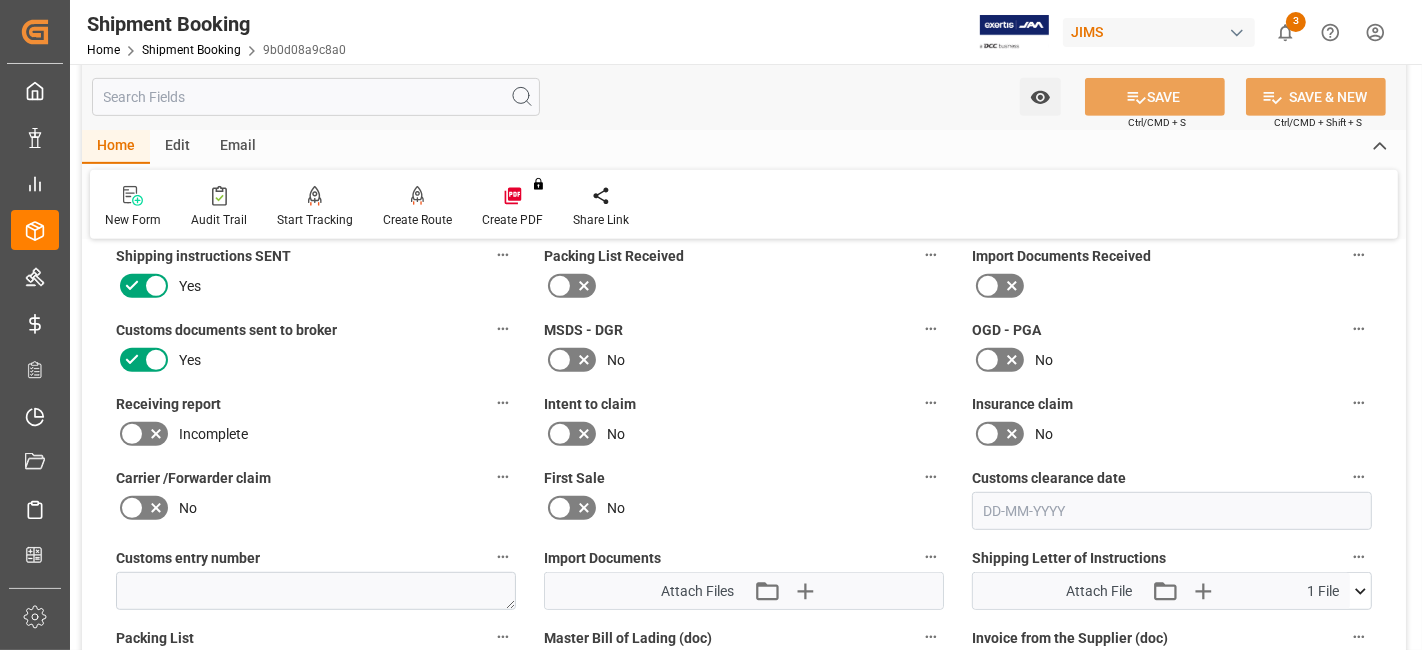 scroll, scrollTop: 791, scrollLeft: 0, axis: vertical 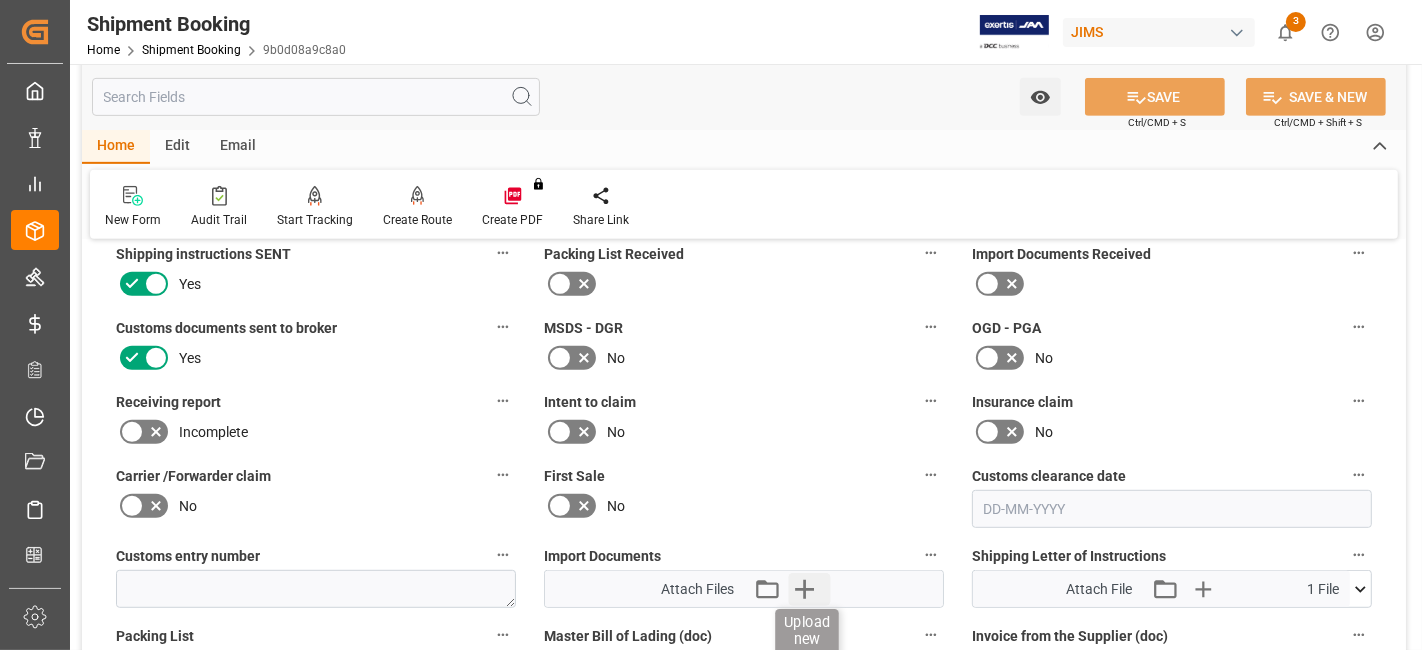 click 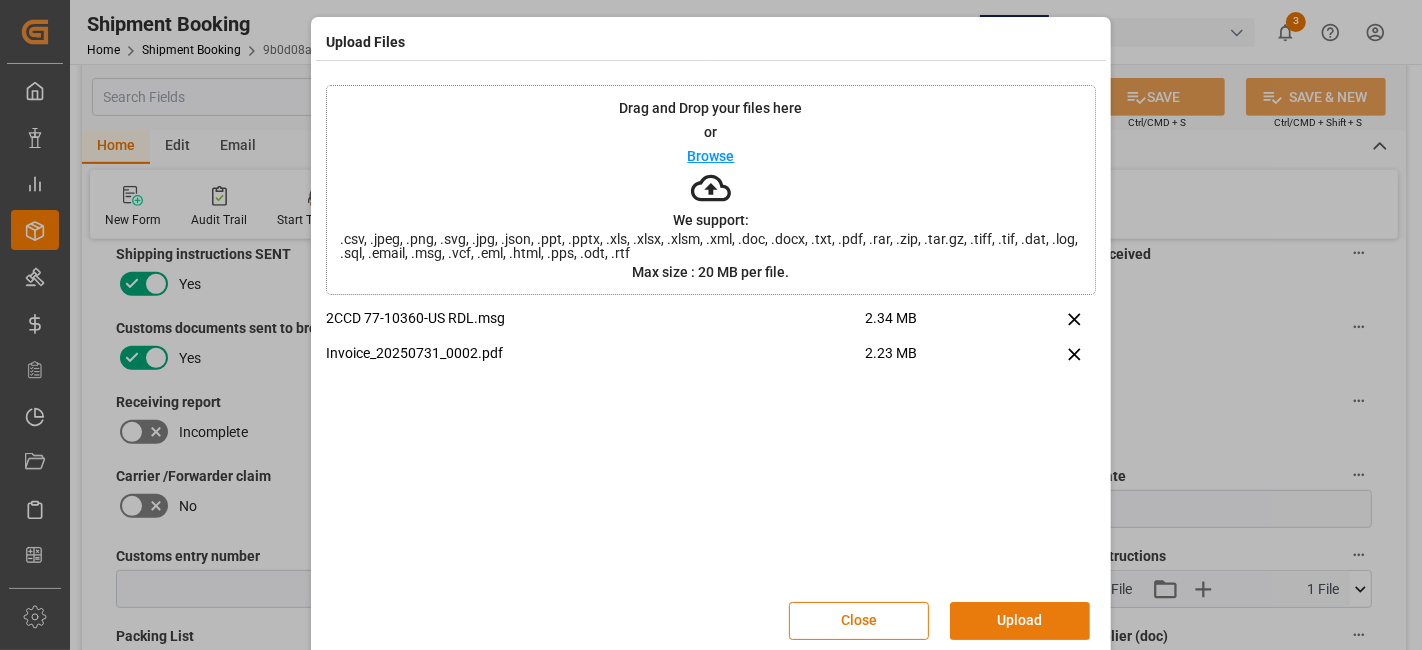 click on "Upload" at bounding box center [1020, 621] 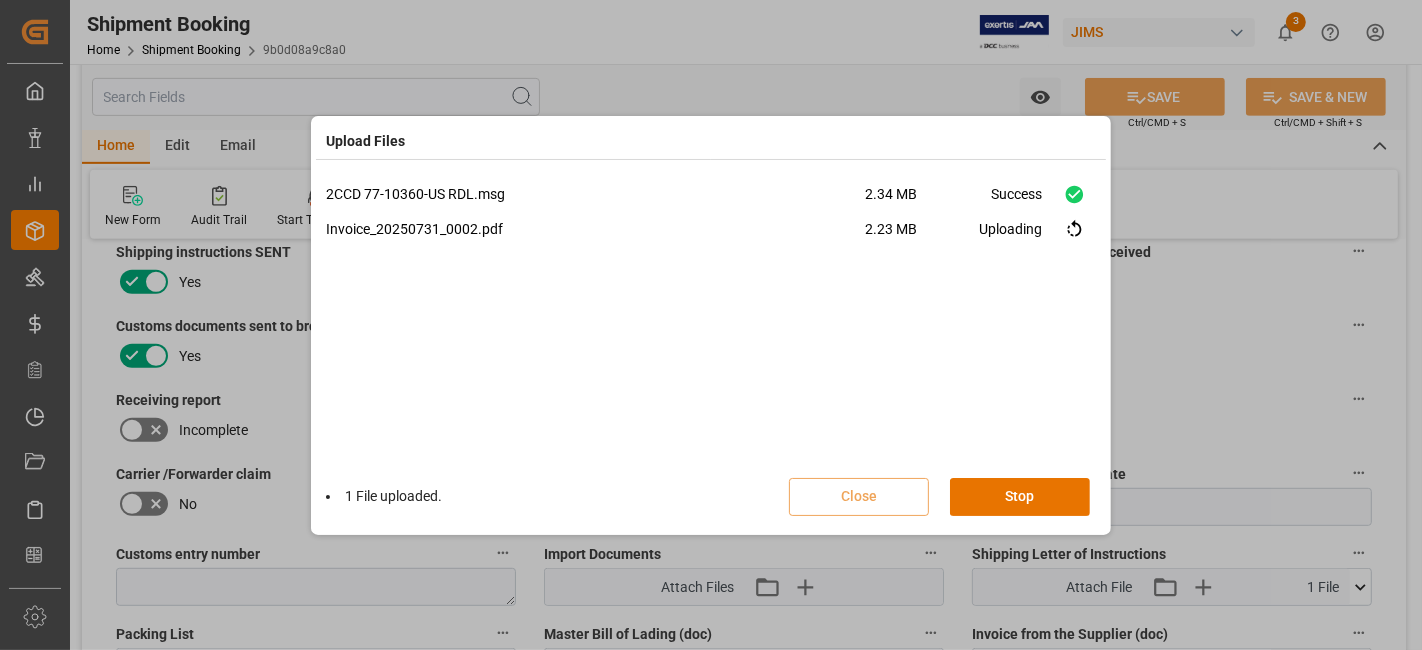 scroll, scrollTop: 791, scrollLeft: 0, axis: vertical 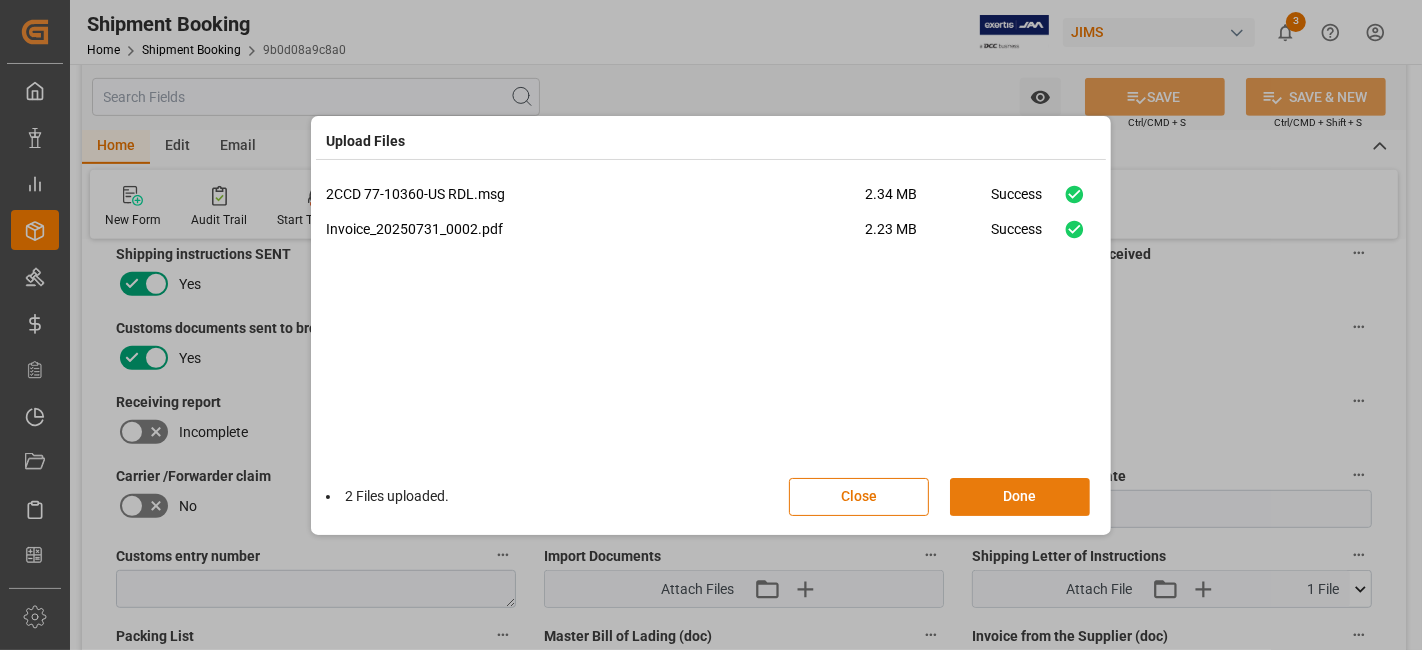 click on "Done" at bounding box center (1020, 497) 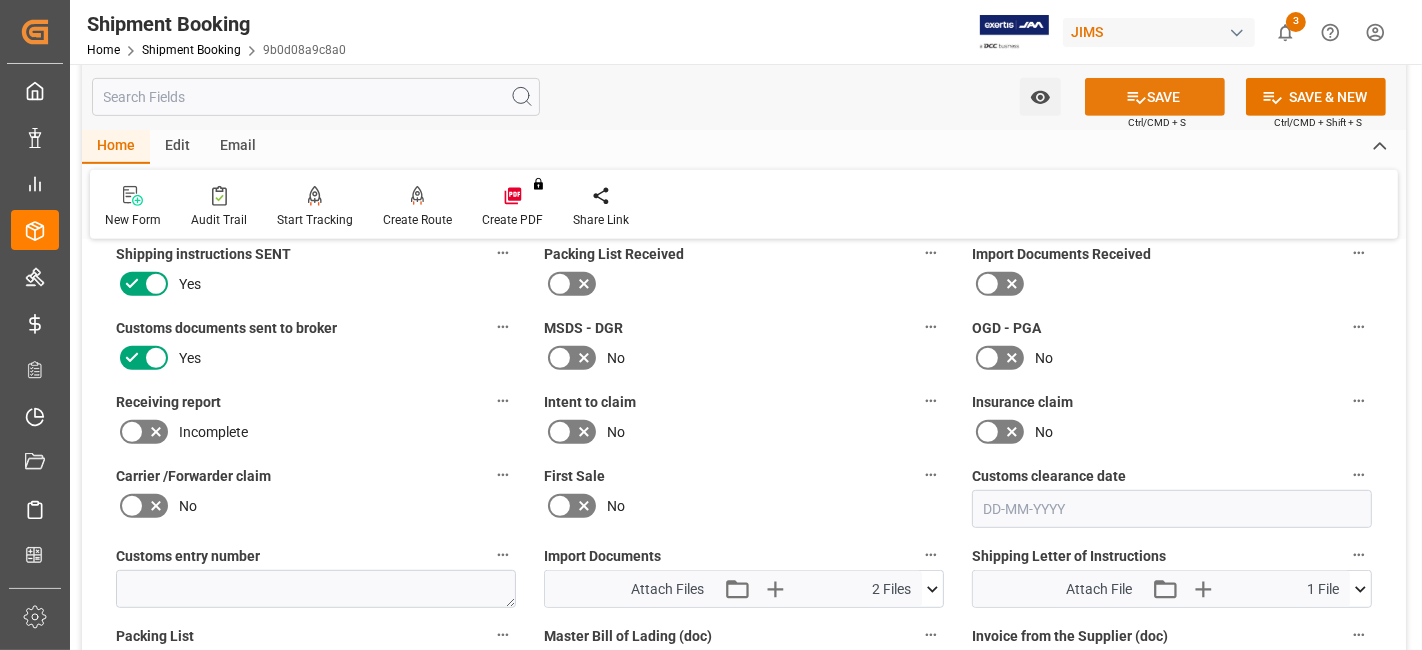 click on "SAVE" at bounding box center [1155, 97] 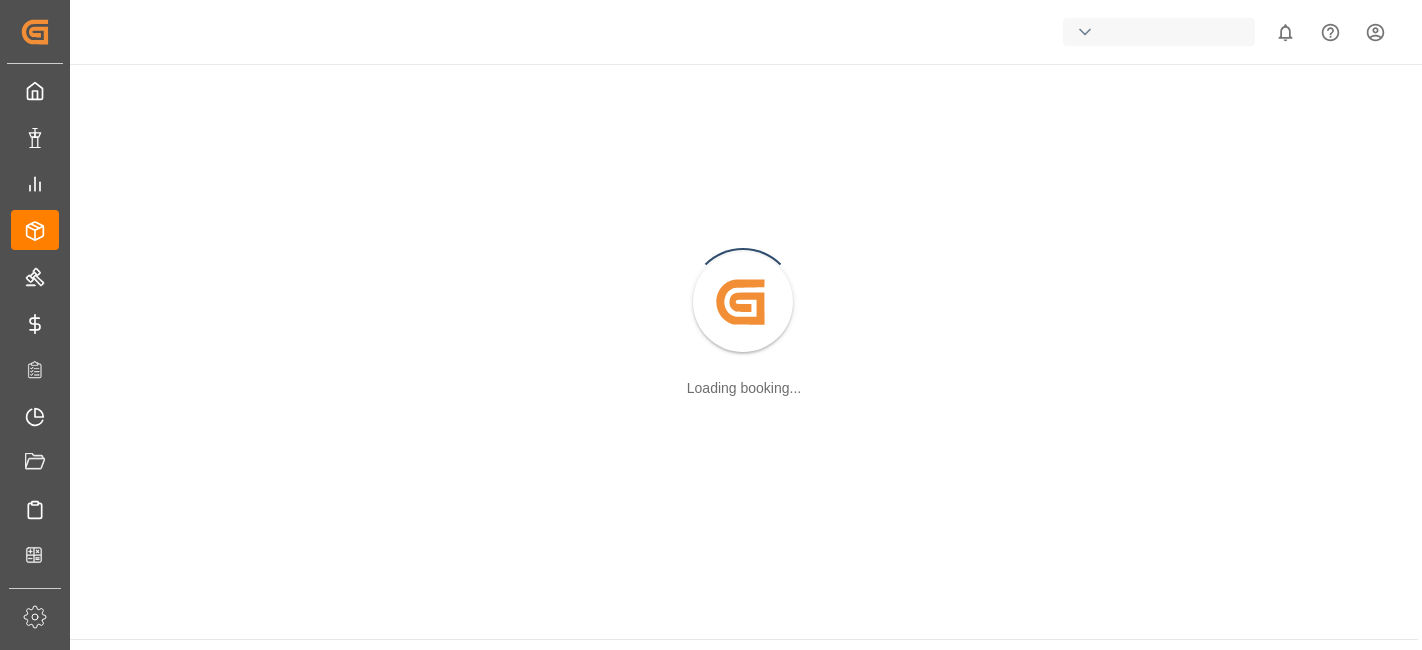 scroll, scrollTop: 0, scrollLeft: 0, axis: both 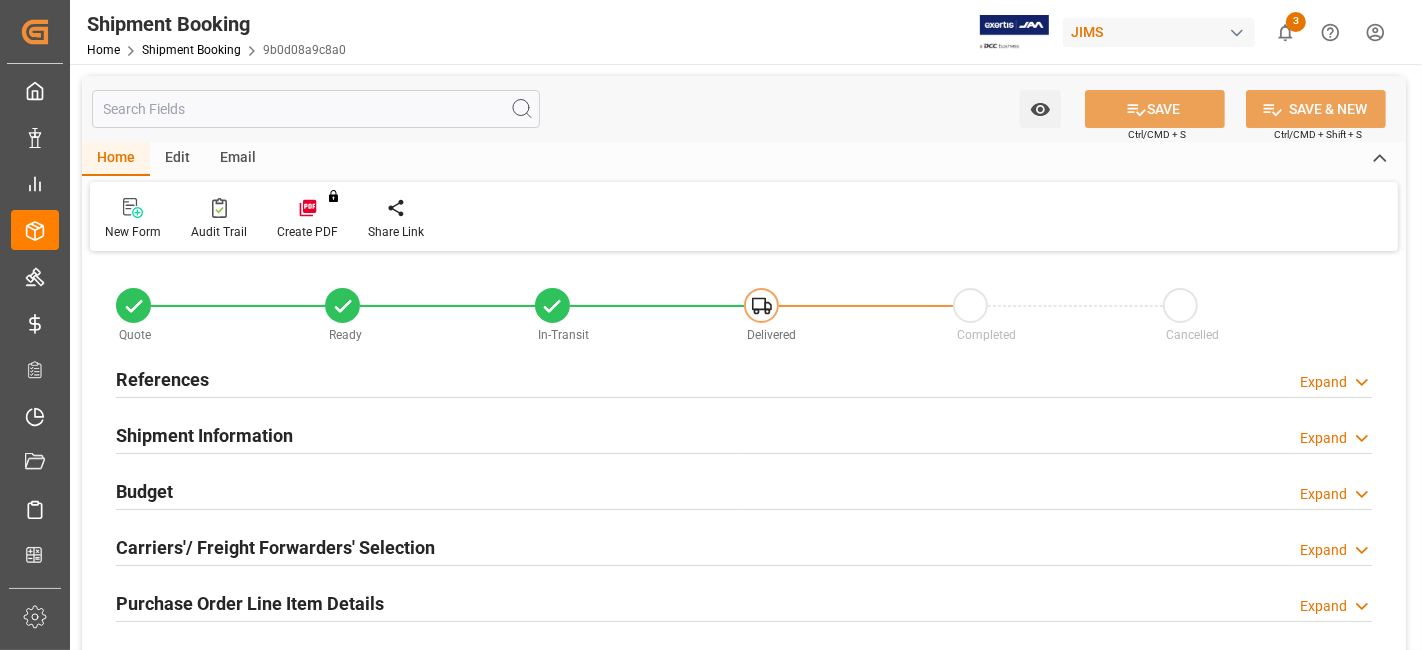 type on "0" 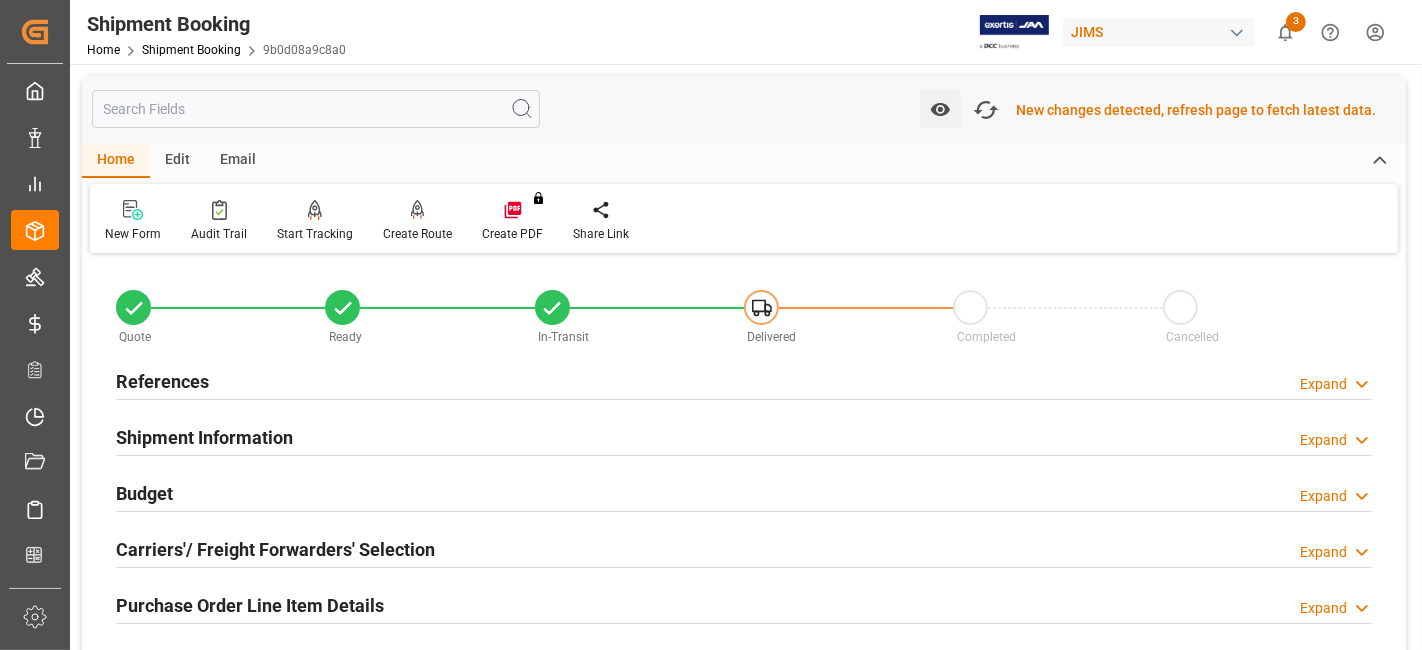 click on "Budget Expand" at bounding box center (744, 492) 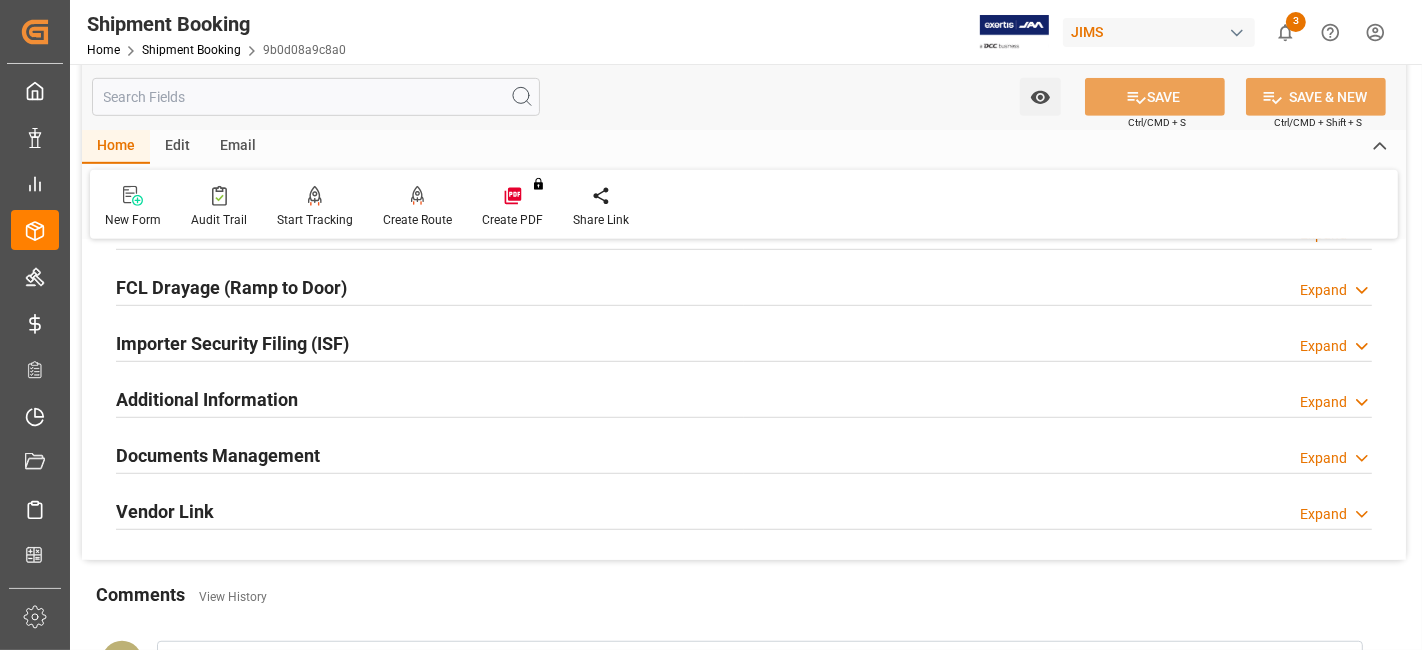 click on "Documents Management Expand" at bounding box center [744, 454] 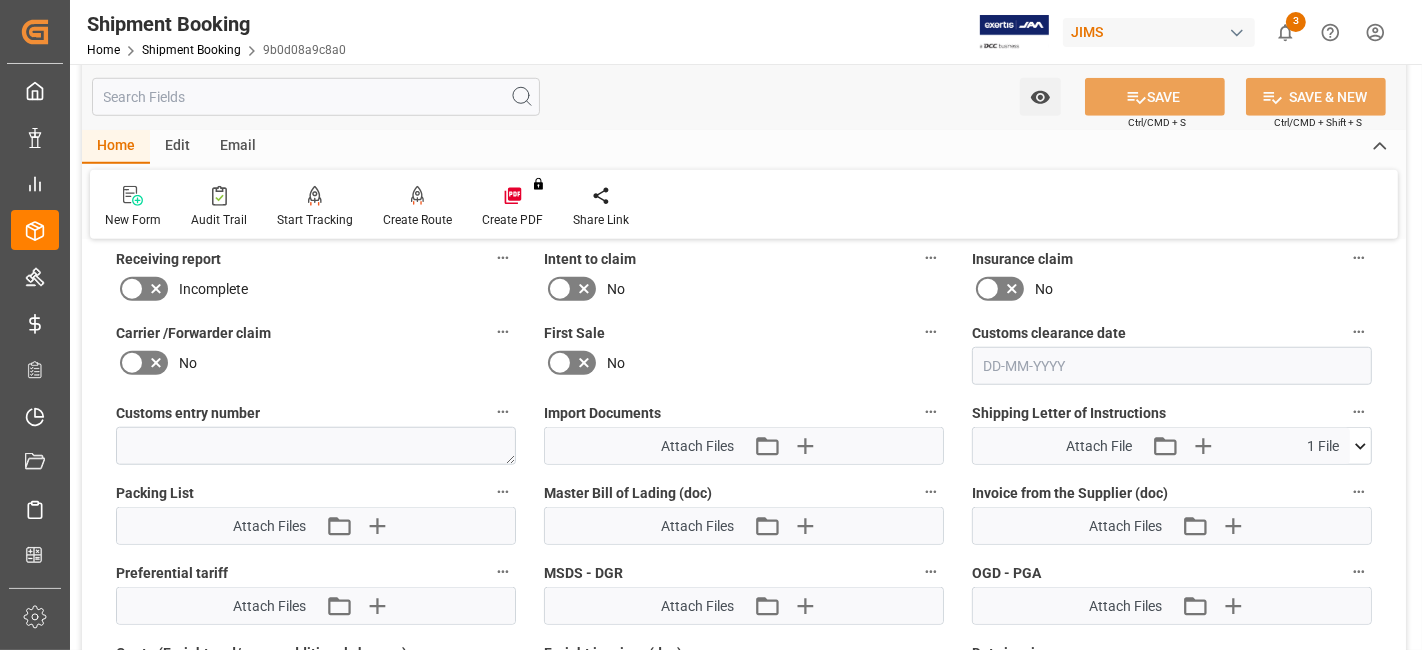 scroll, scrollTop: 1420, scrollLeft: 0, axis: vertical 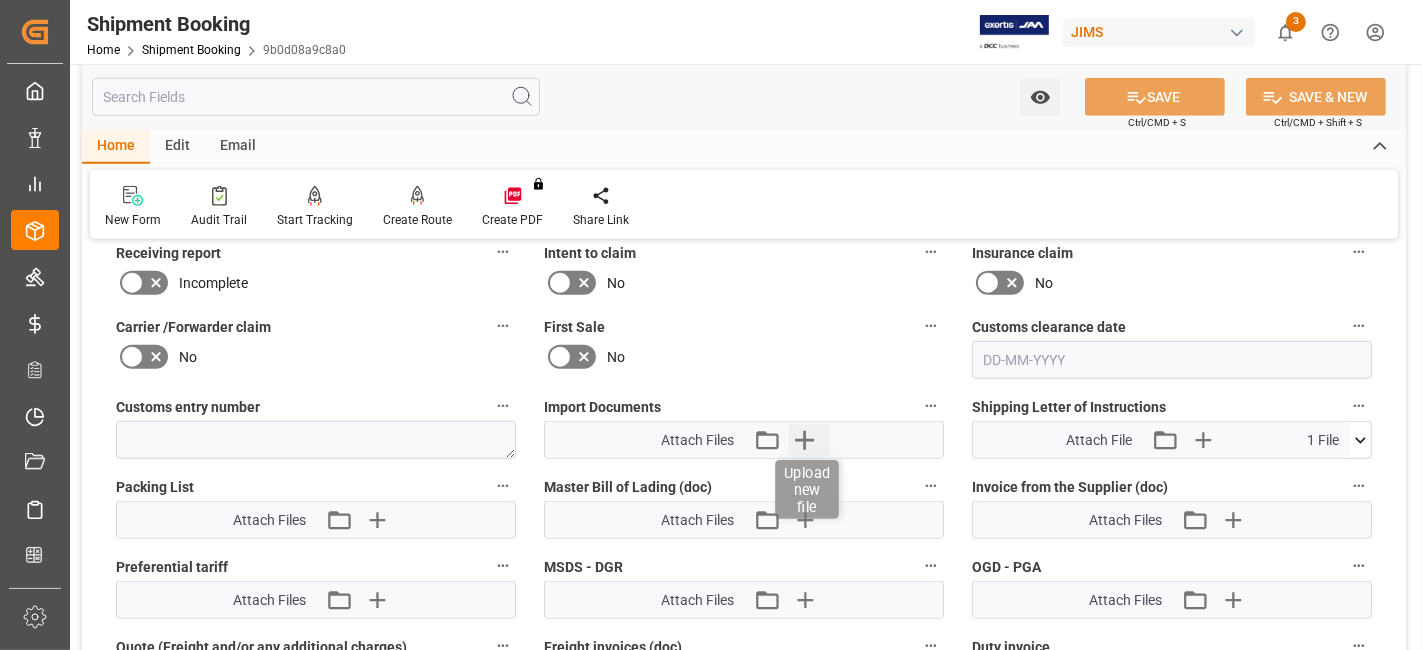 click 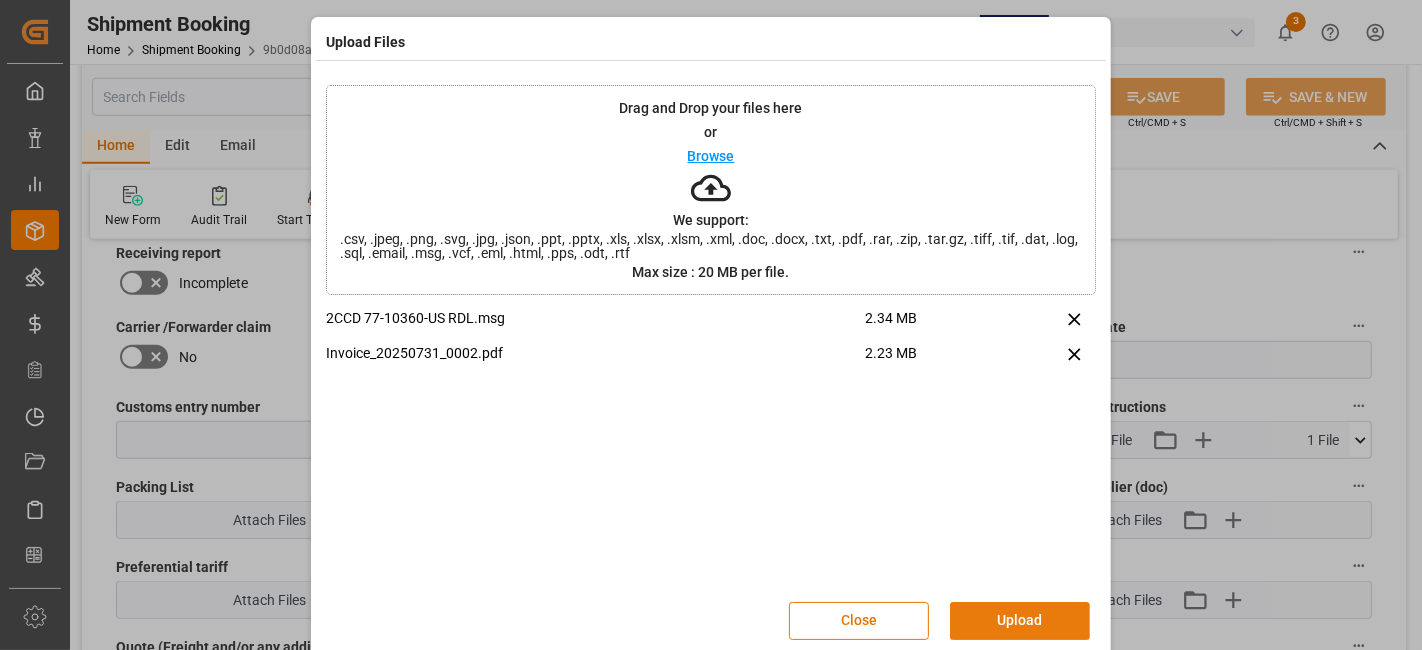 click on "Upload" at bounding box center [1020, 621] 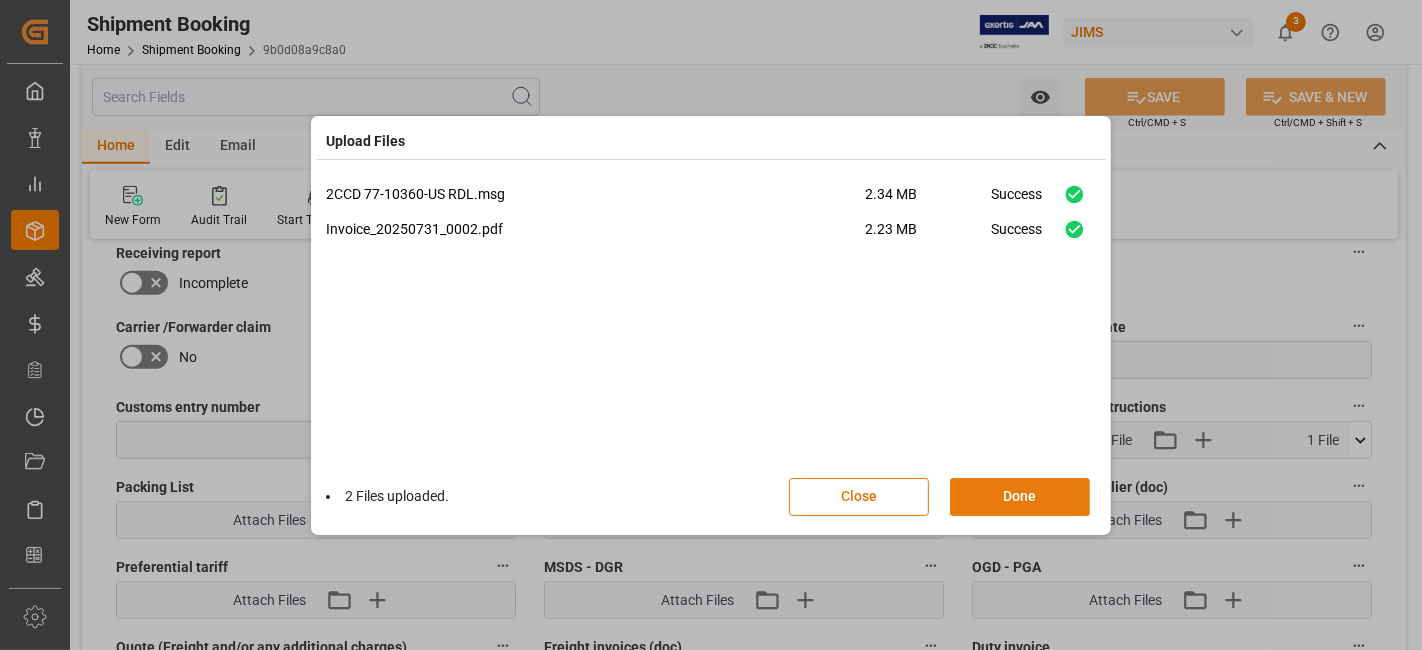 click on "Done" at bounding box center (1020, 497) 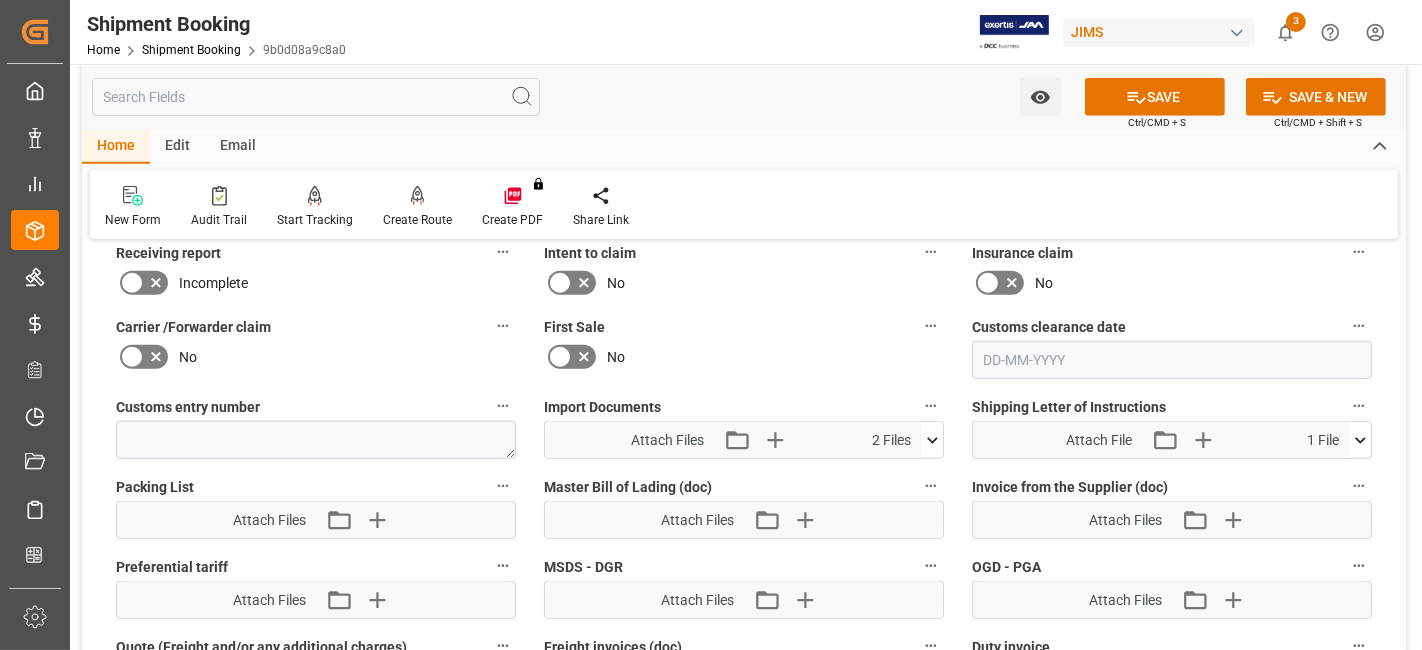 click on "SAVE" at bounding box center (1155, 97) 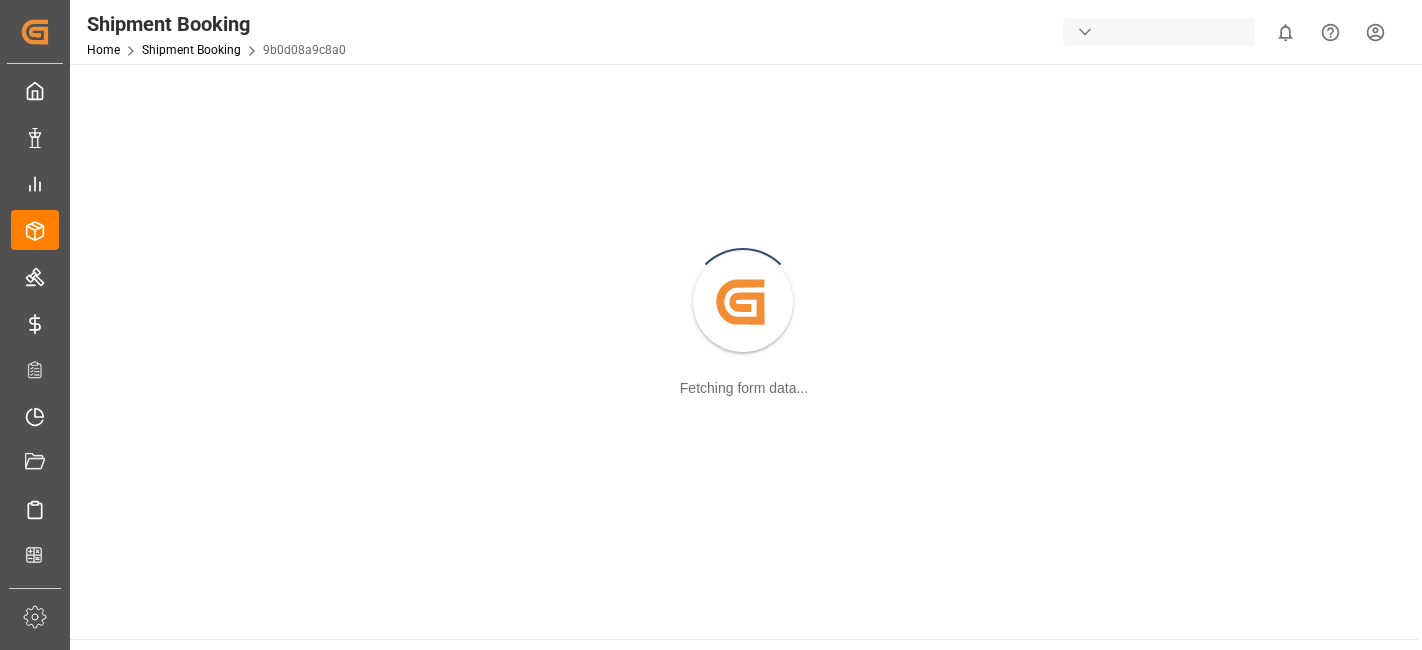 scroll, scrollTop: 0, scrollLeft: 0, axis: both 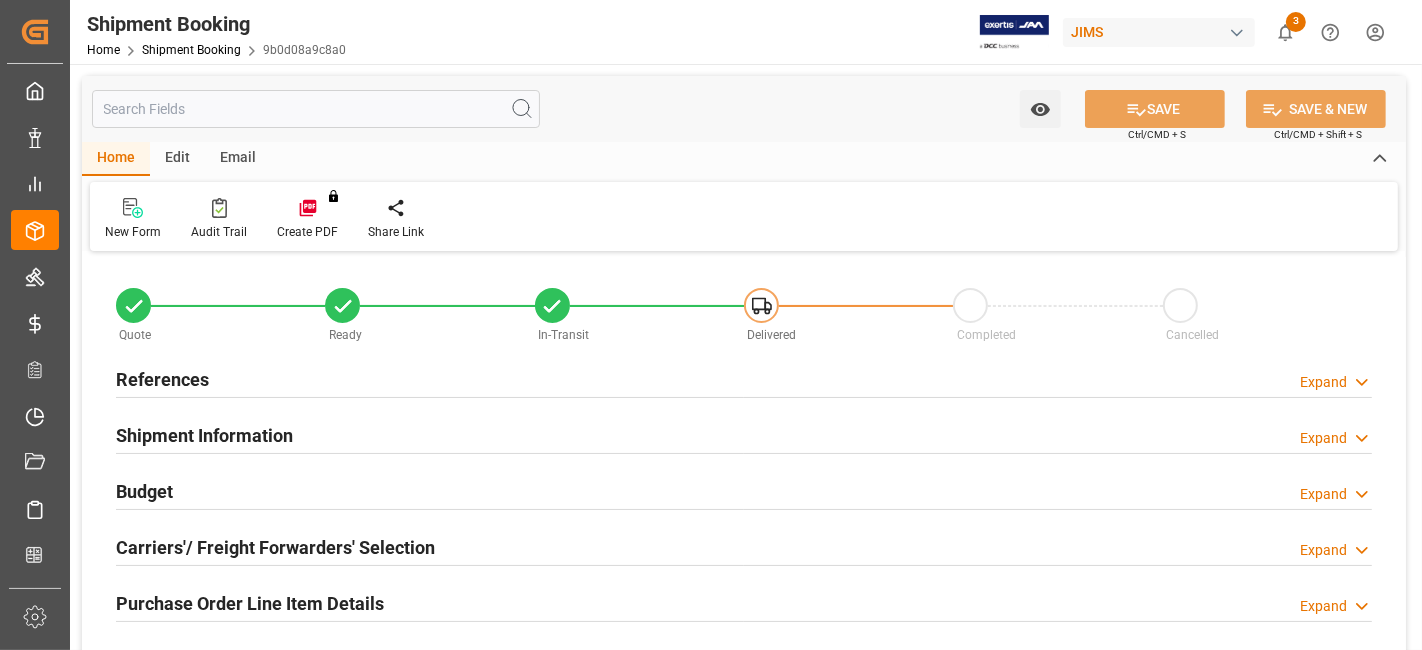 type on "0" 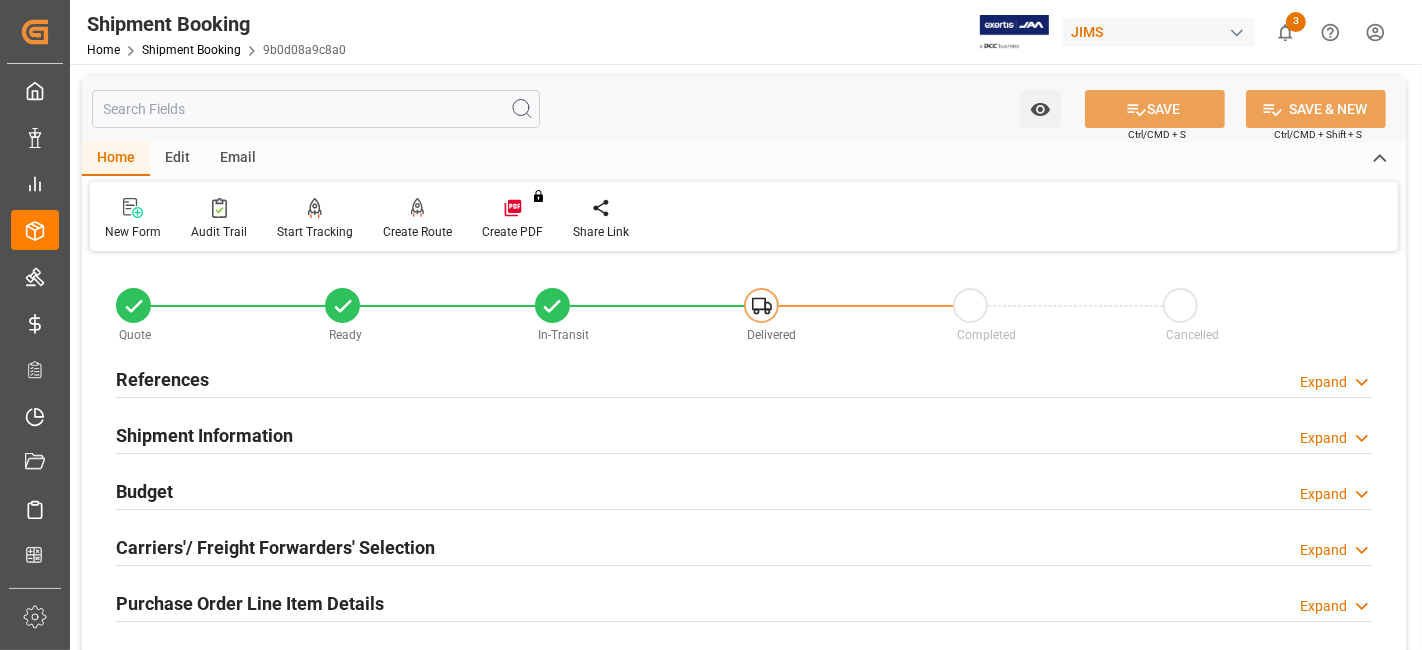 click on "References Expand" at bounding box center [744, 378] 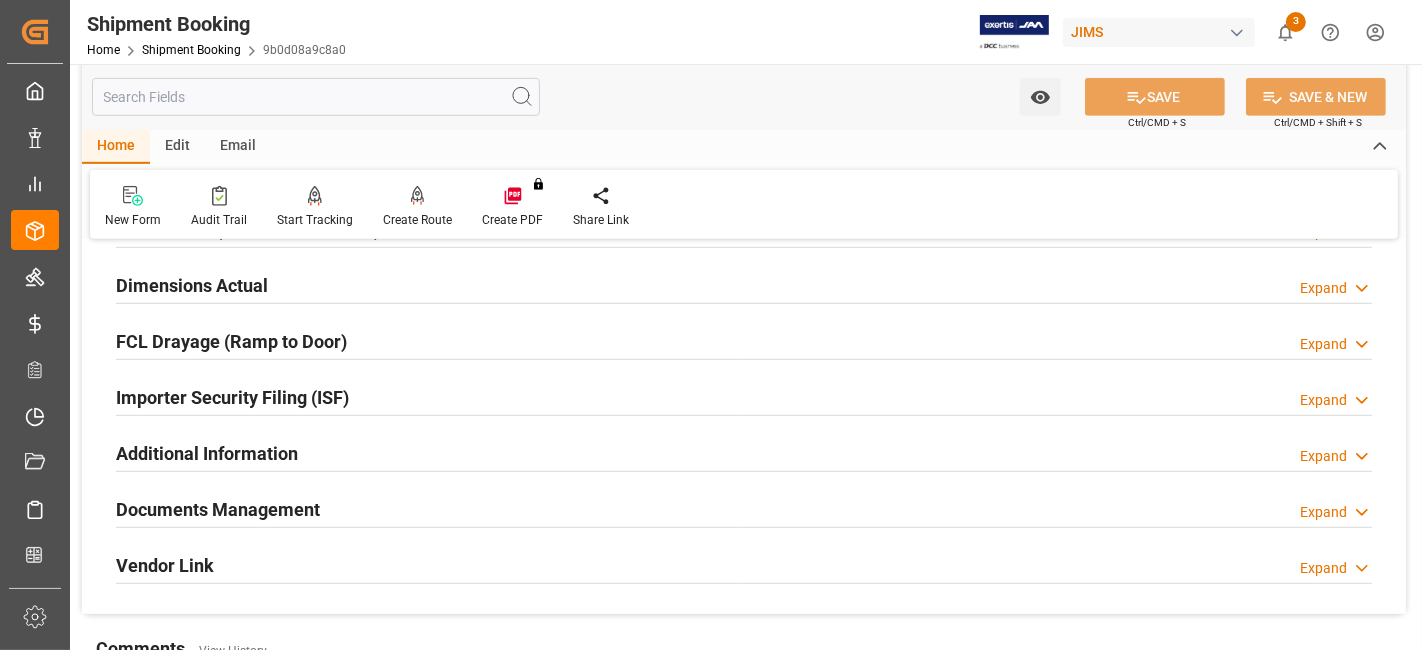 scroll, scrollTop: 888, scrollLeft: 0, axis: vertical 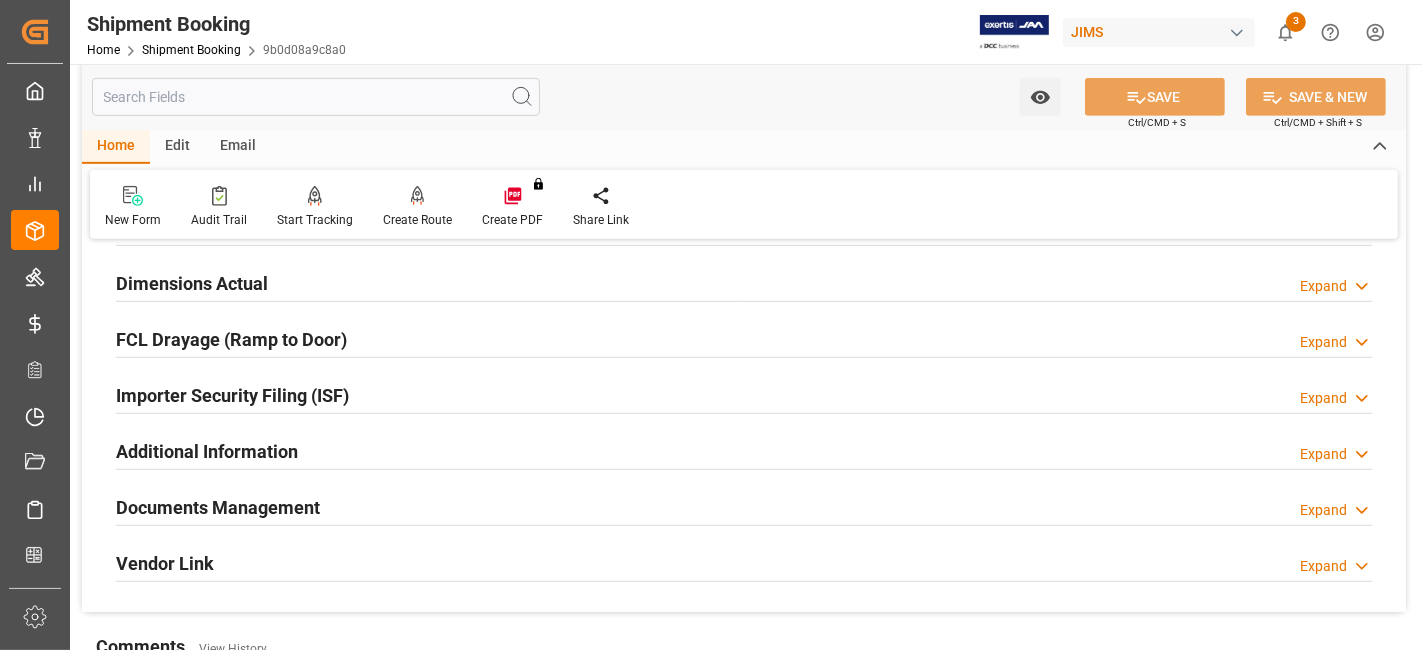 click on "Documents Management" at bounding box center [218, 507] 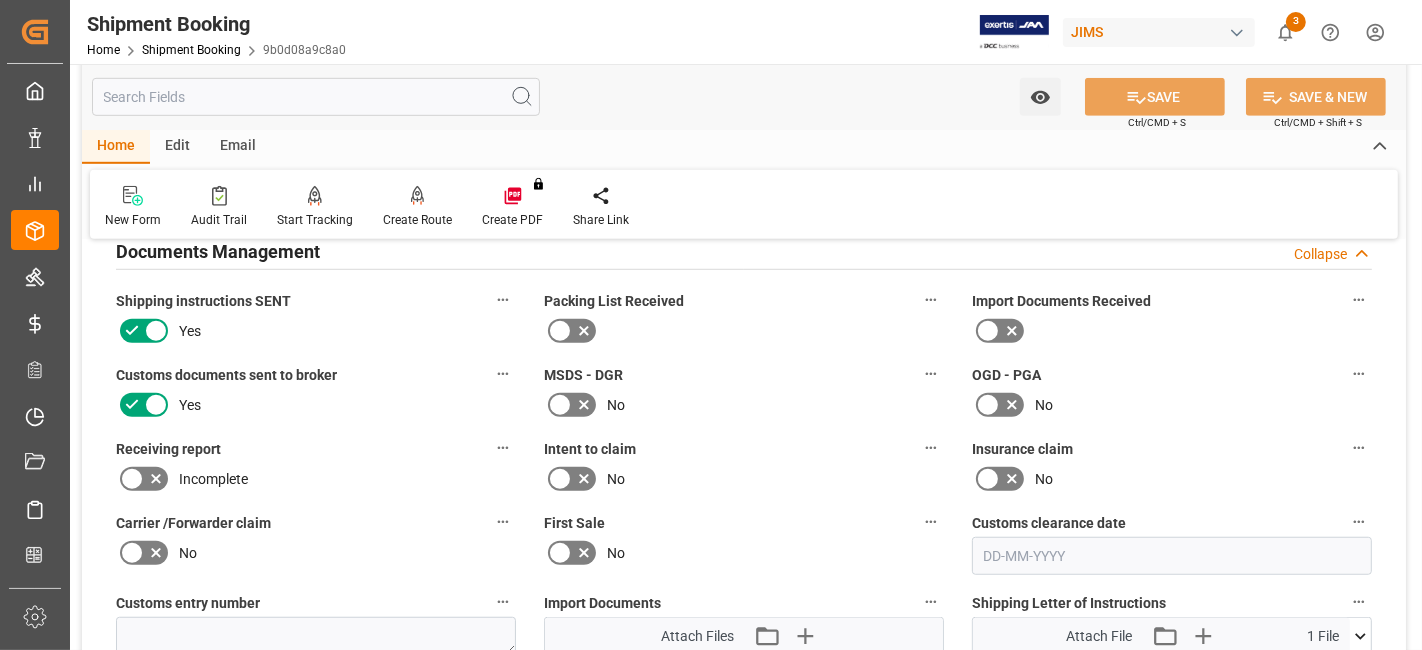 scroll, scrollTop: 1244, scrollLeft: 0, axis: vertical 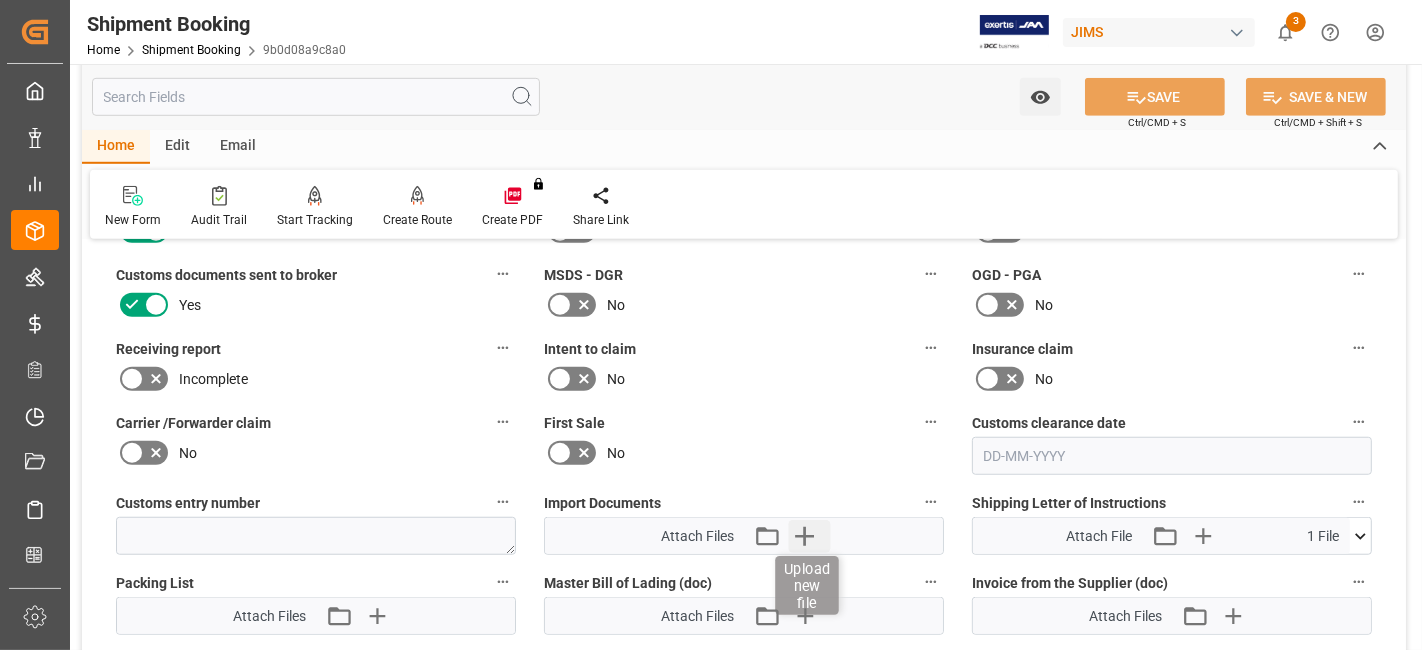 click 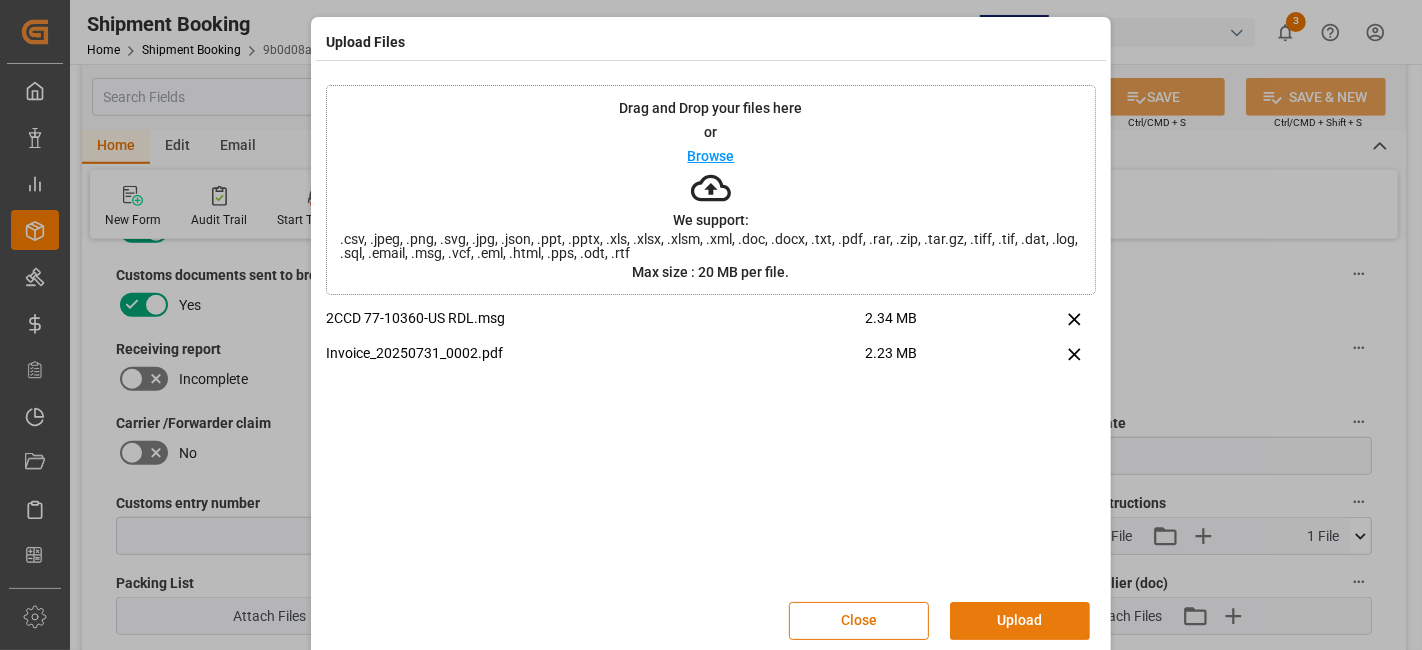 click on "Upload" at bounding box center [1020, 621] 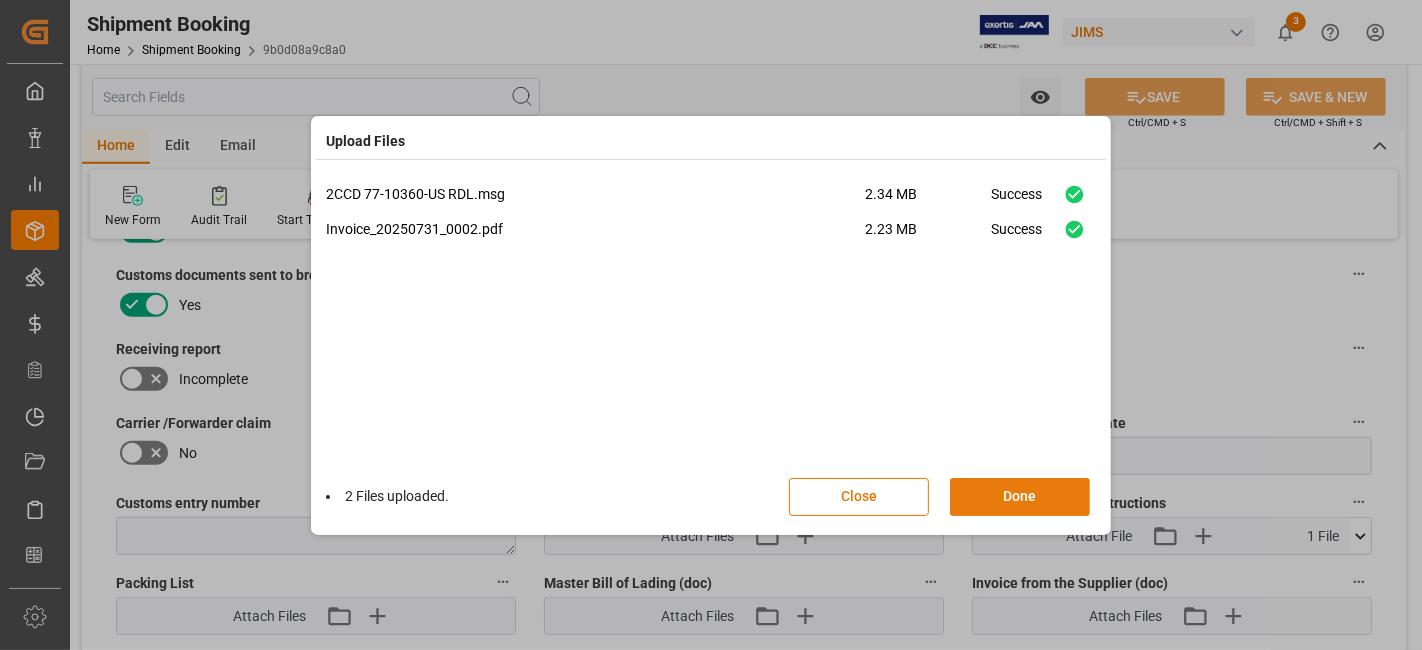 click on "Done" at bounding box center [1020, 497] 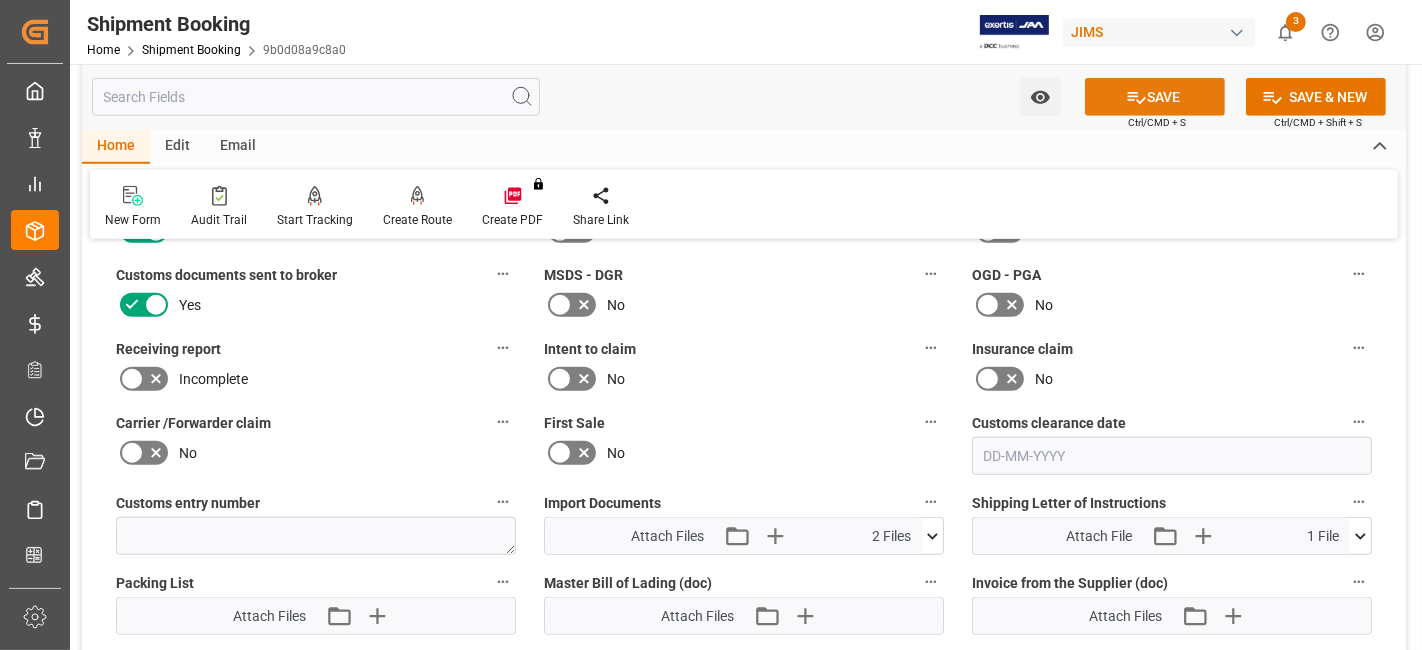 click 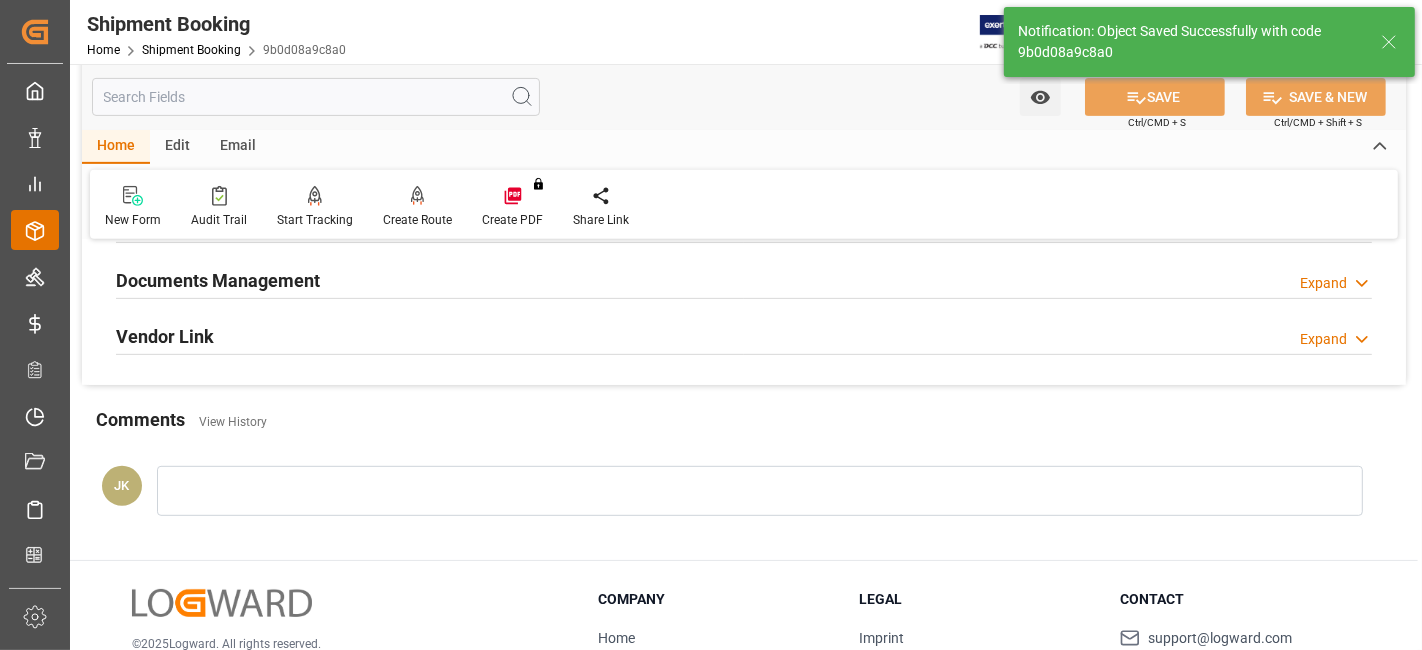 scroll, scrollTop: 711, scrollLeft: 0, axis: vertical 